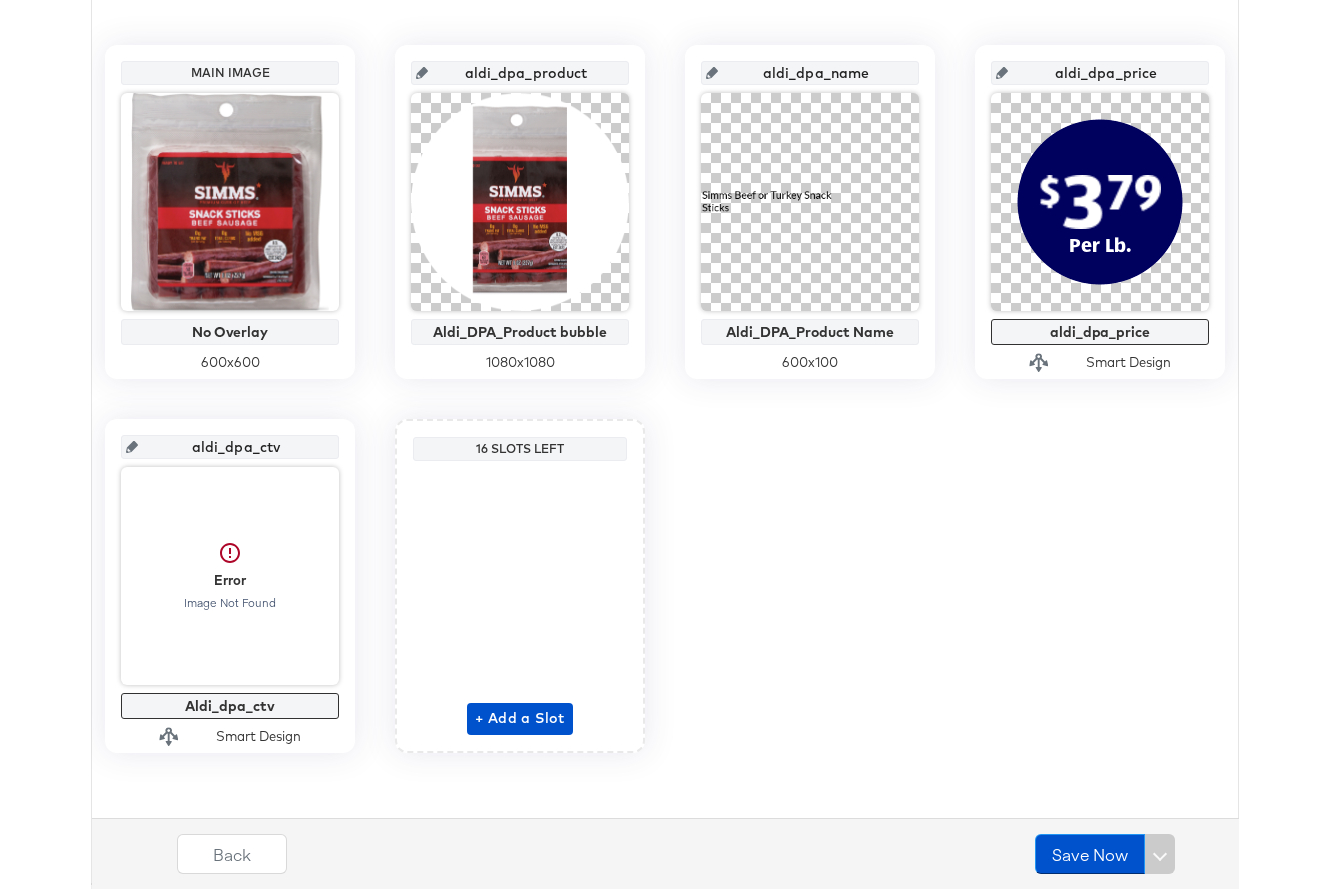 scroll, scrollTop: 438, scrollLeft: 0, axis: vertical 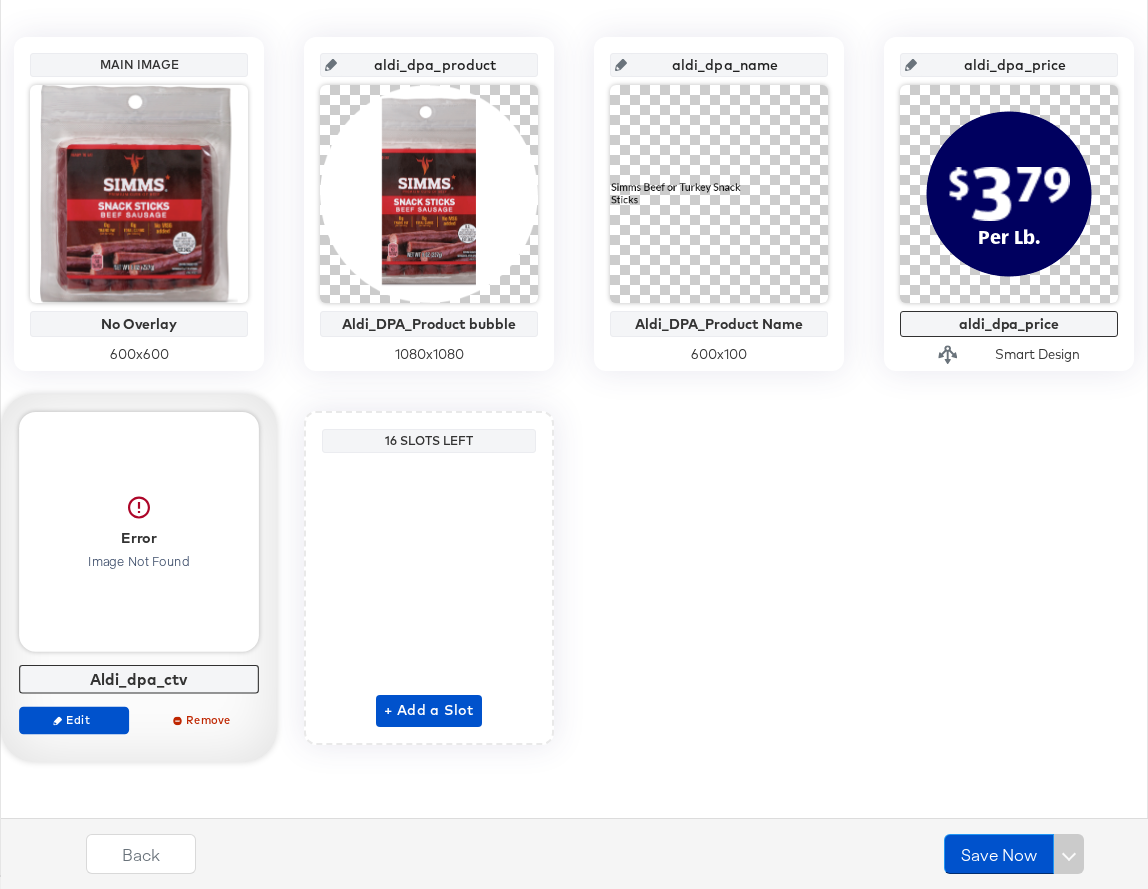 click at bounding box center (139, 532) 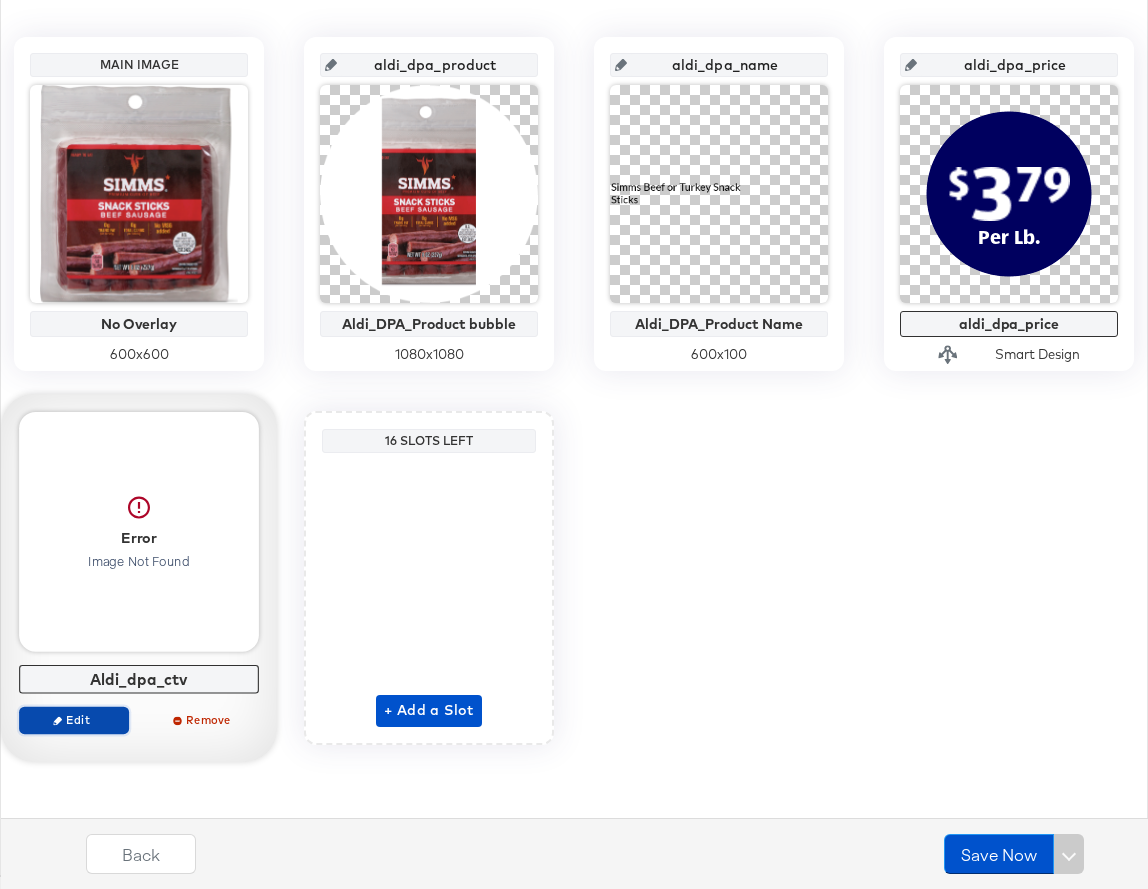 click on "Edit" at bounding box center [74, 719] 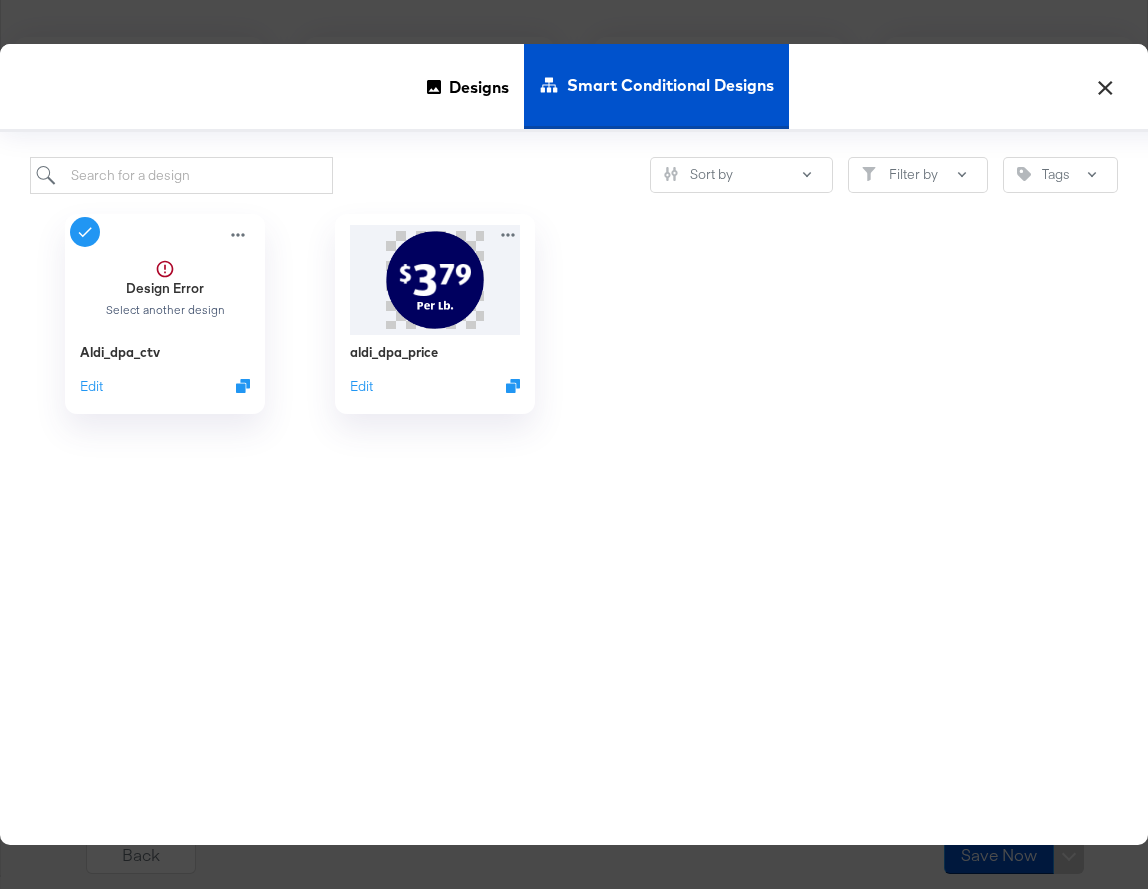 click on "×" at bounding box center [1105, 82] 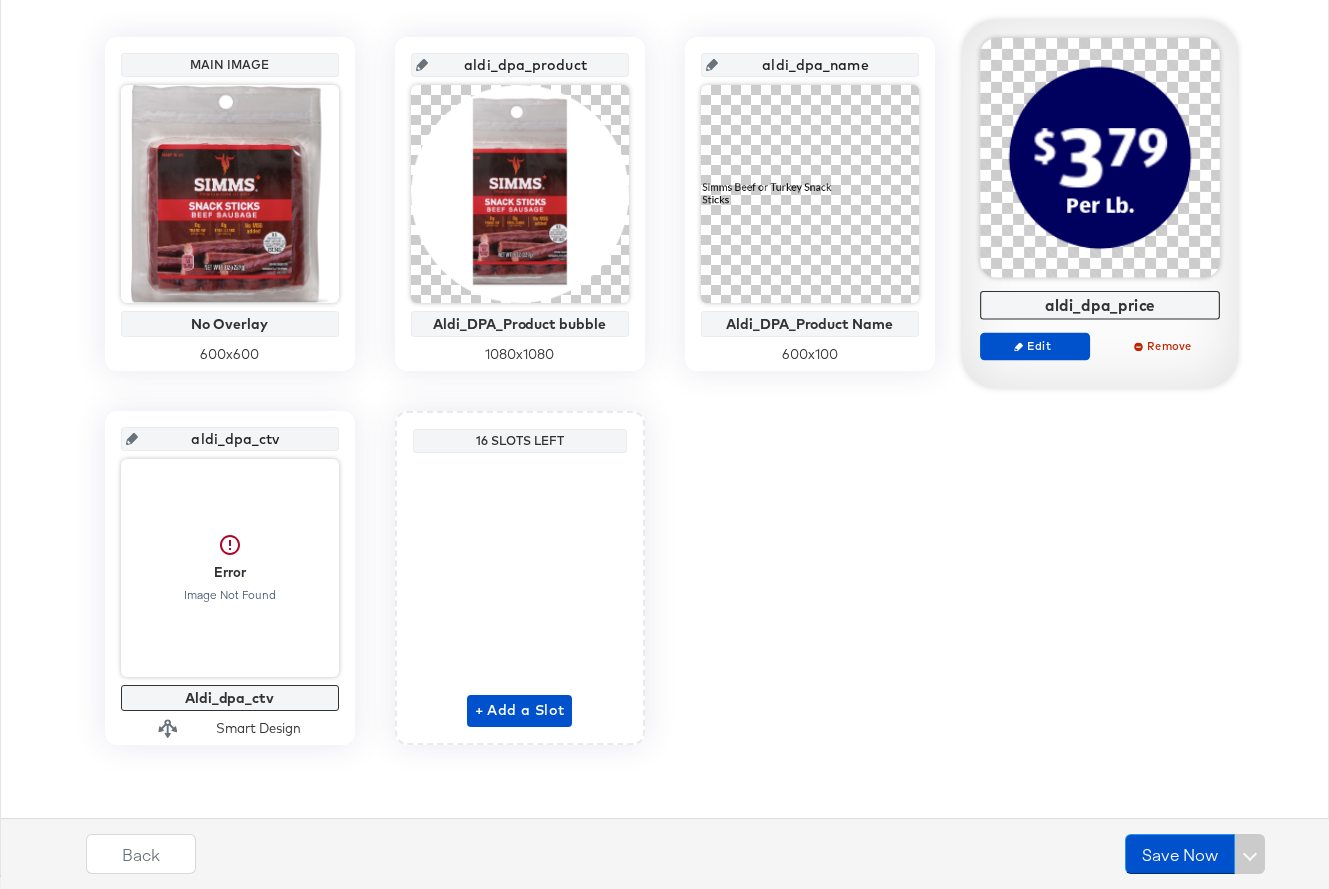 click at bounding box center (1100, 158) 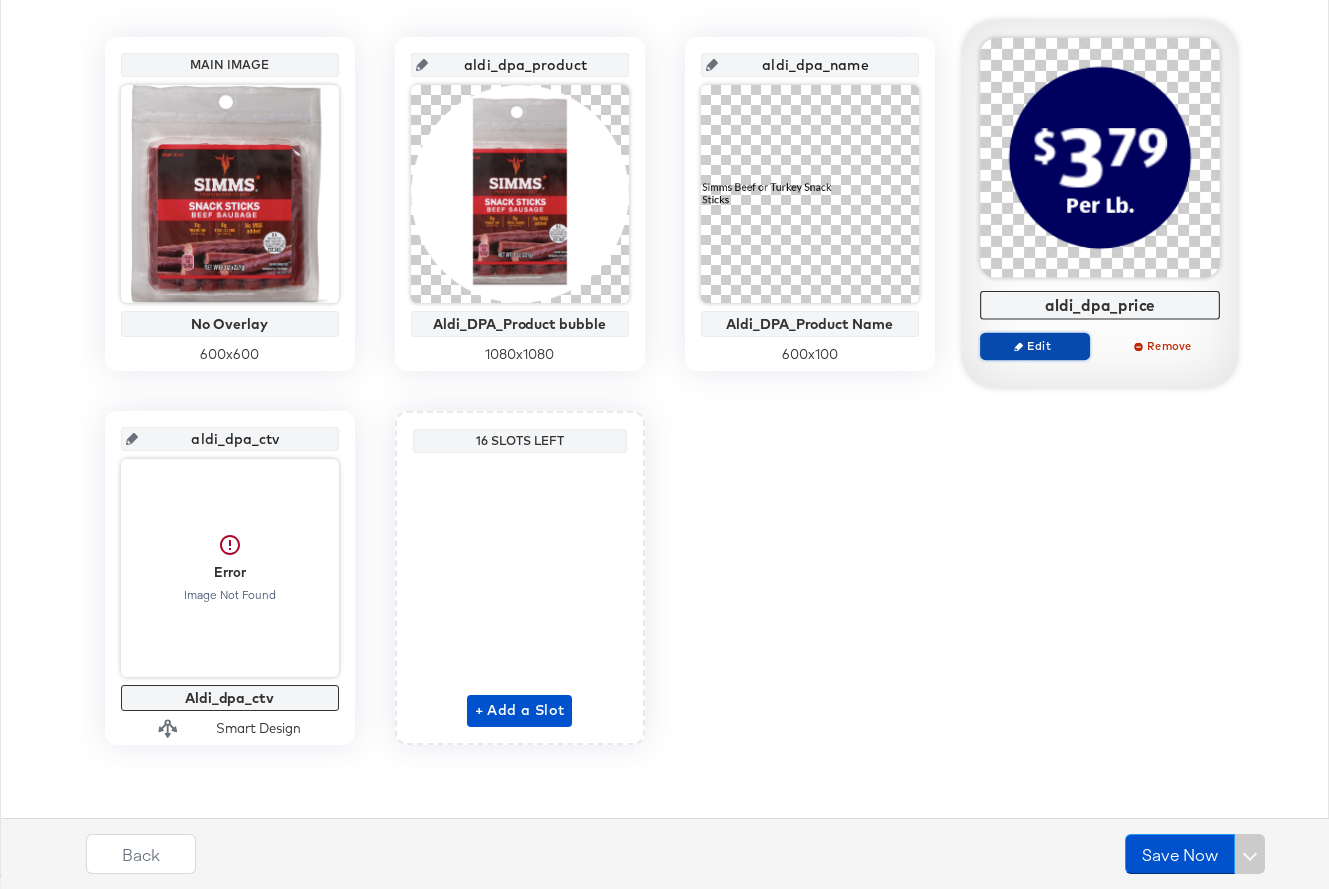 click on "Edit" at bounding box center [1034, 345] 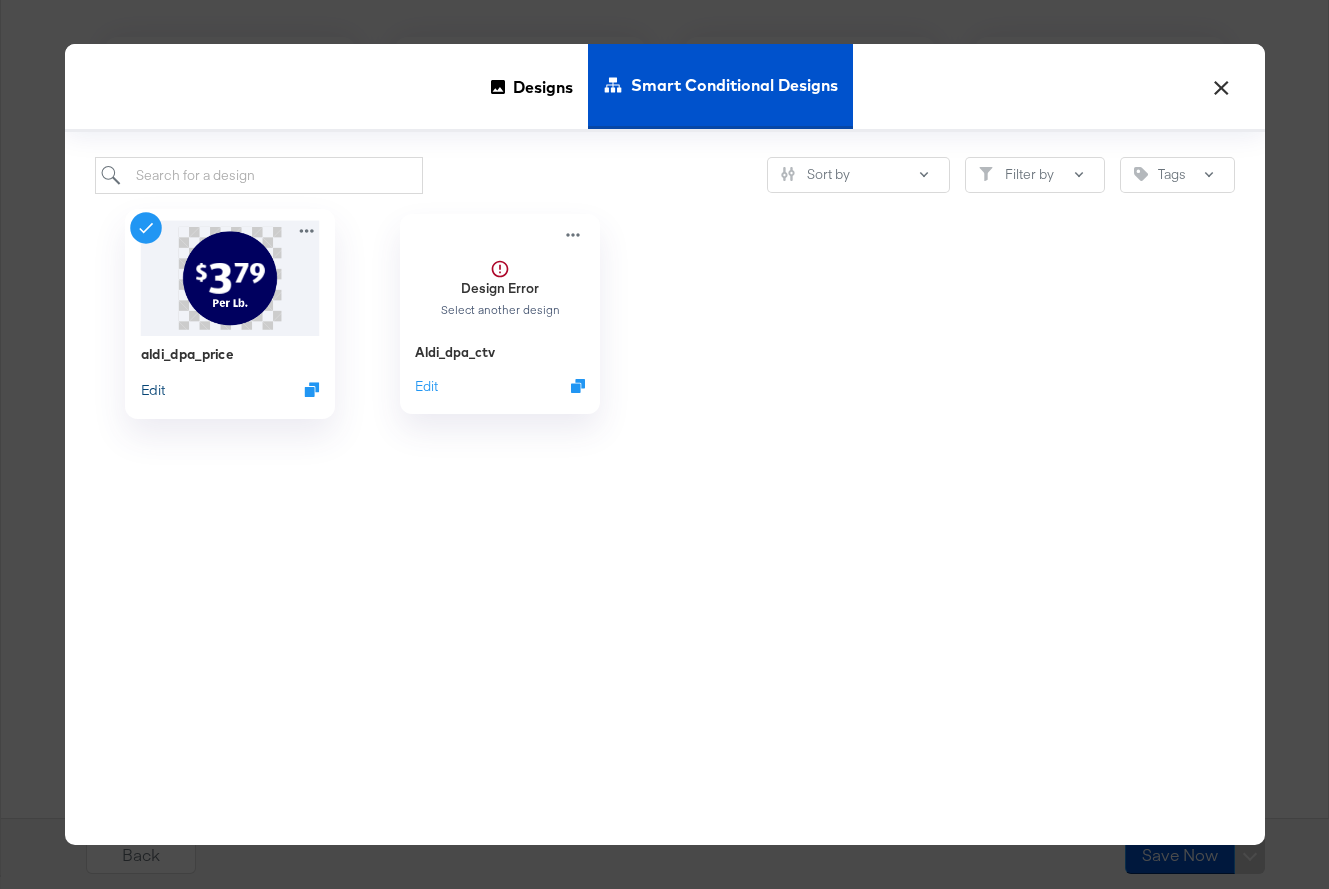 click on "Edit" at bounding box center [152, 389] 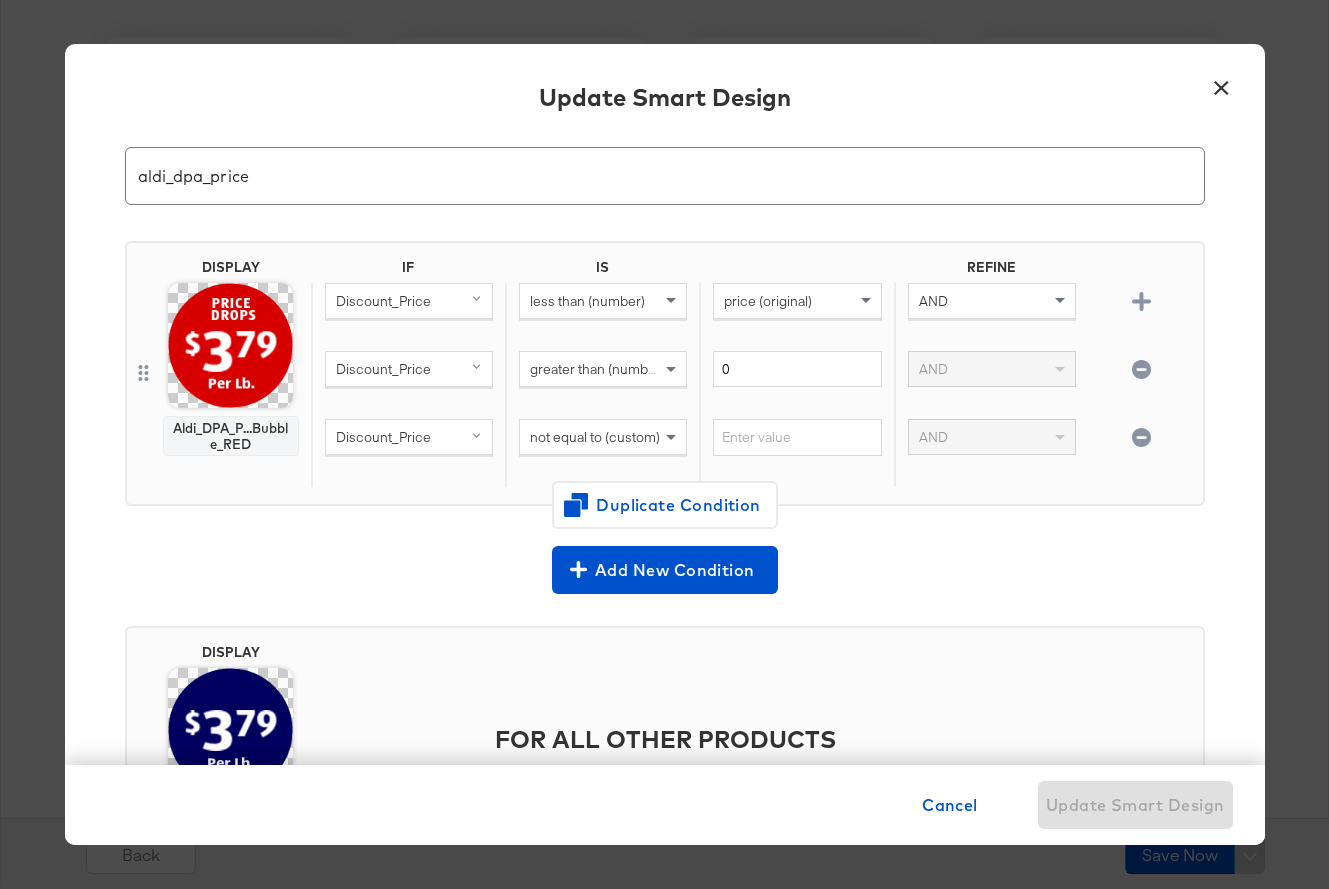 scroll, scrollTop: 320, scrollLeft: 0, axis: vertical 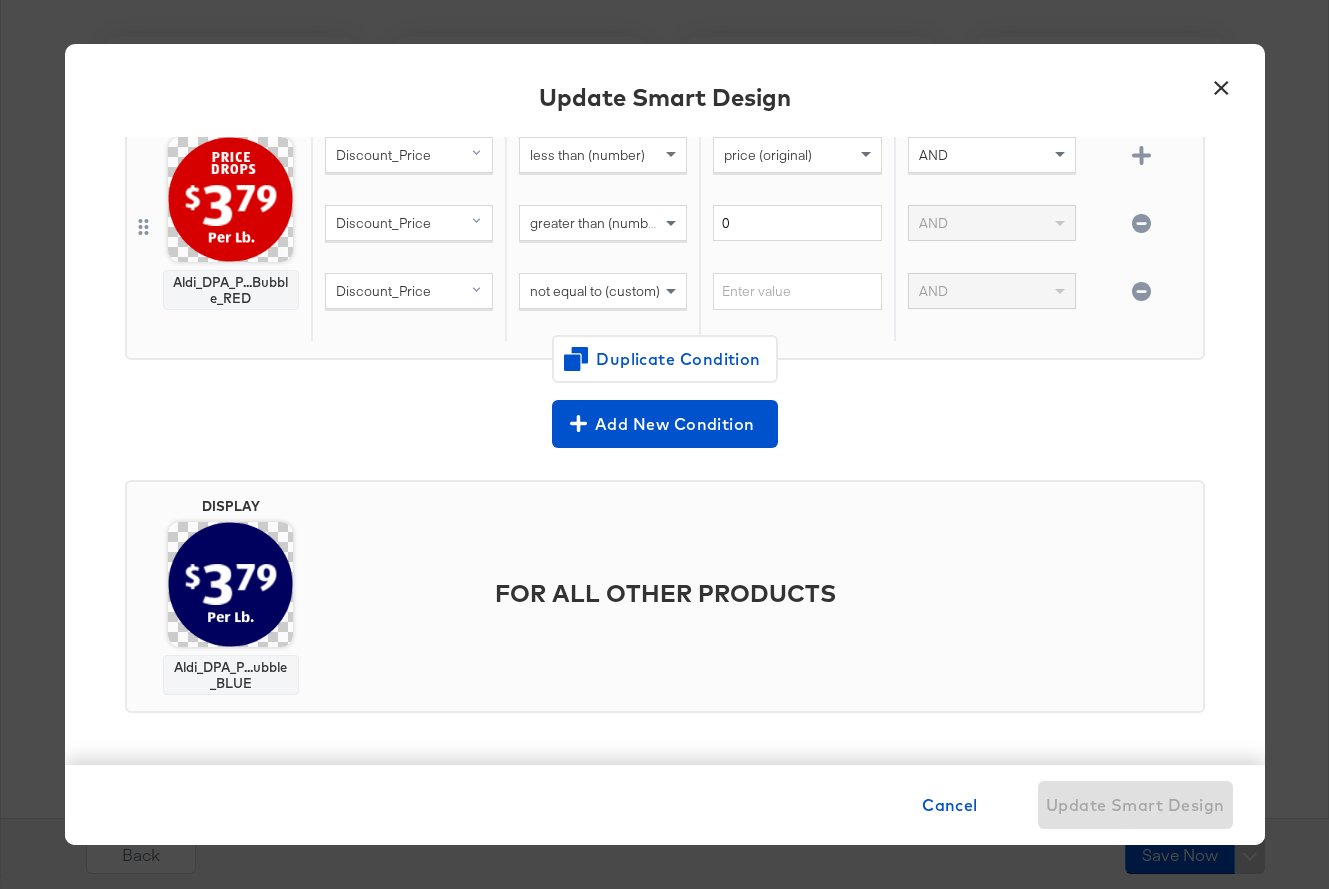 click on "×" at bounding box center (1222, 82) 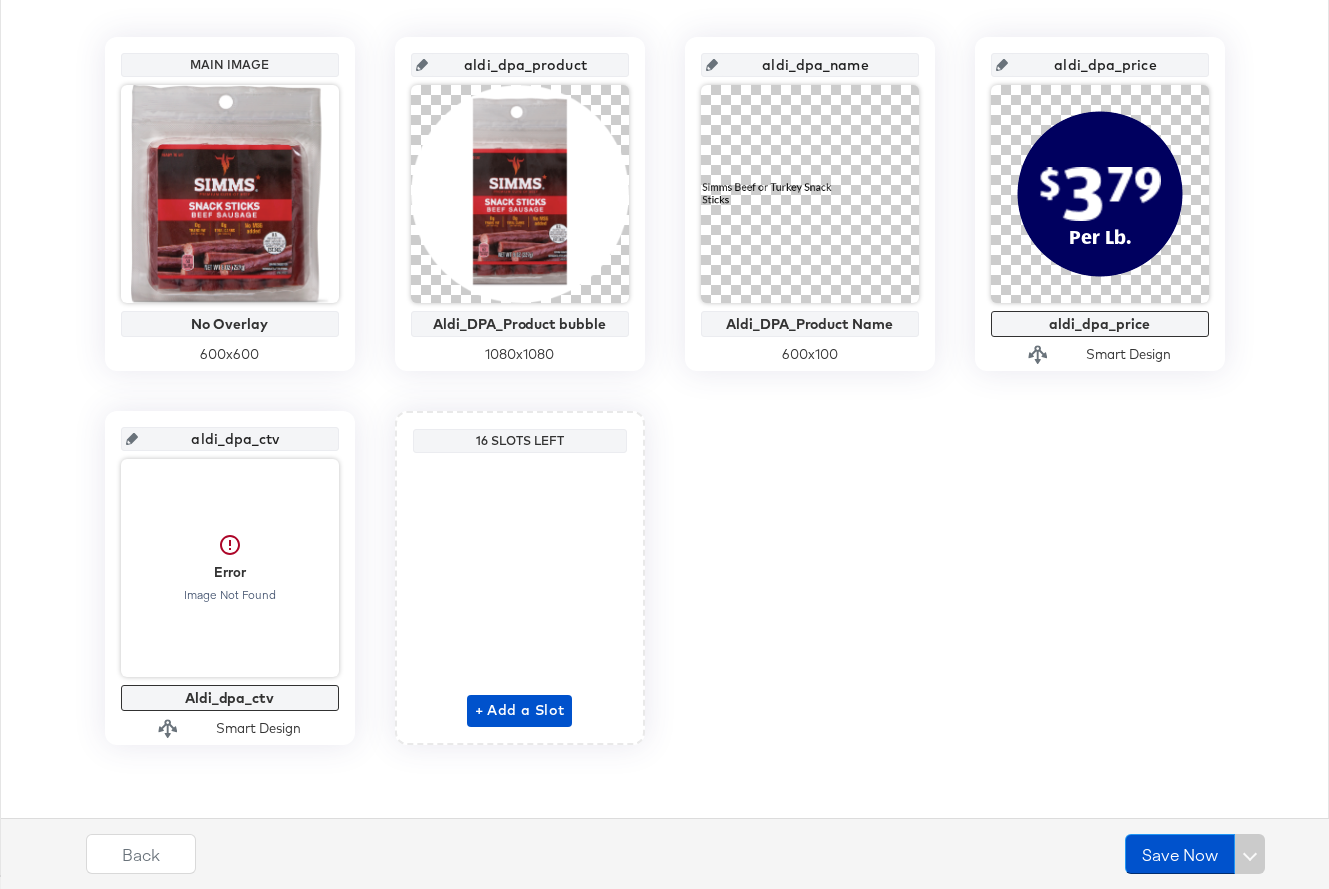scroll, scrollTop: 0, scrollLeft: 0, axis: both 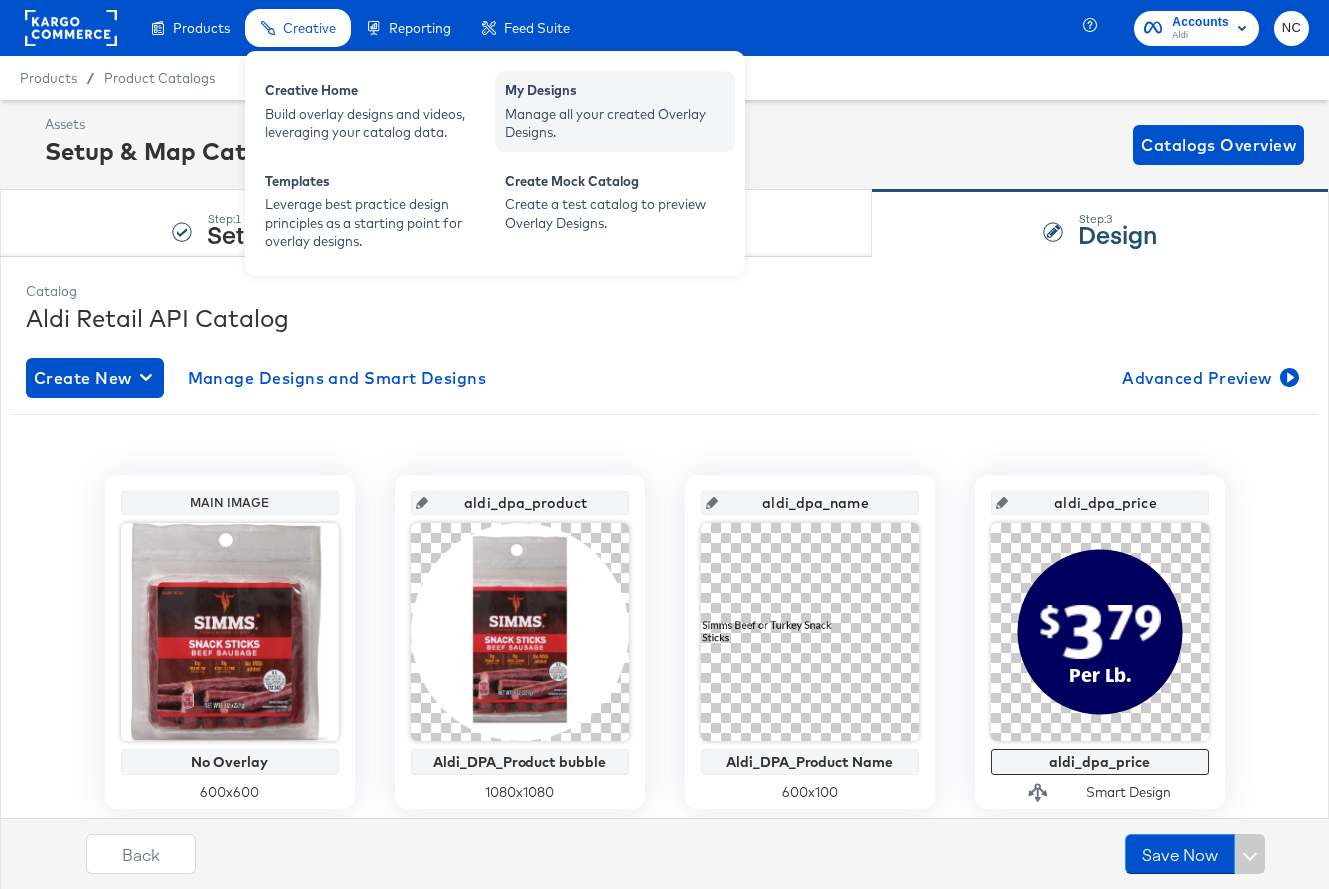 click on "Manage all your created Overlay Designs." at bounding box center [615, 123] 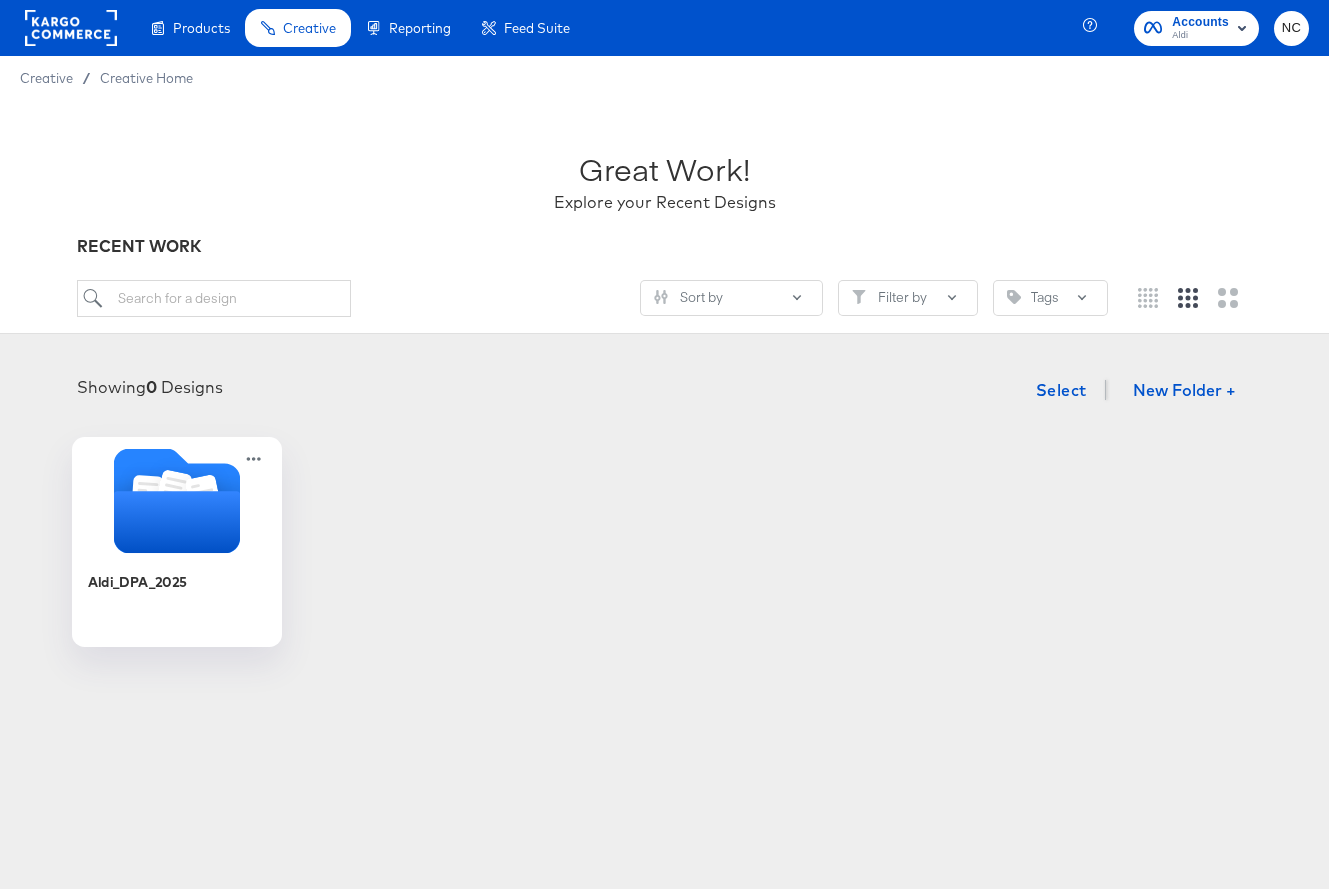 click 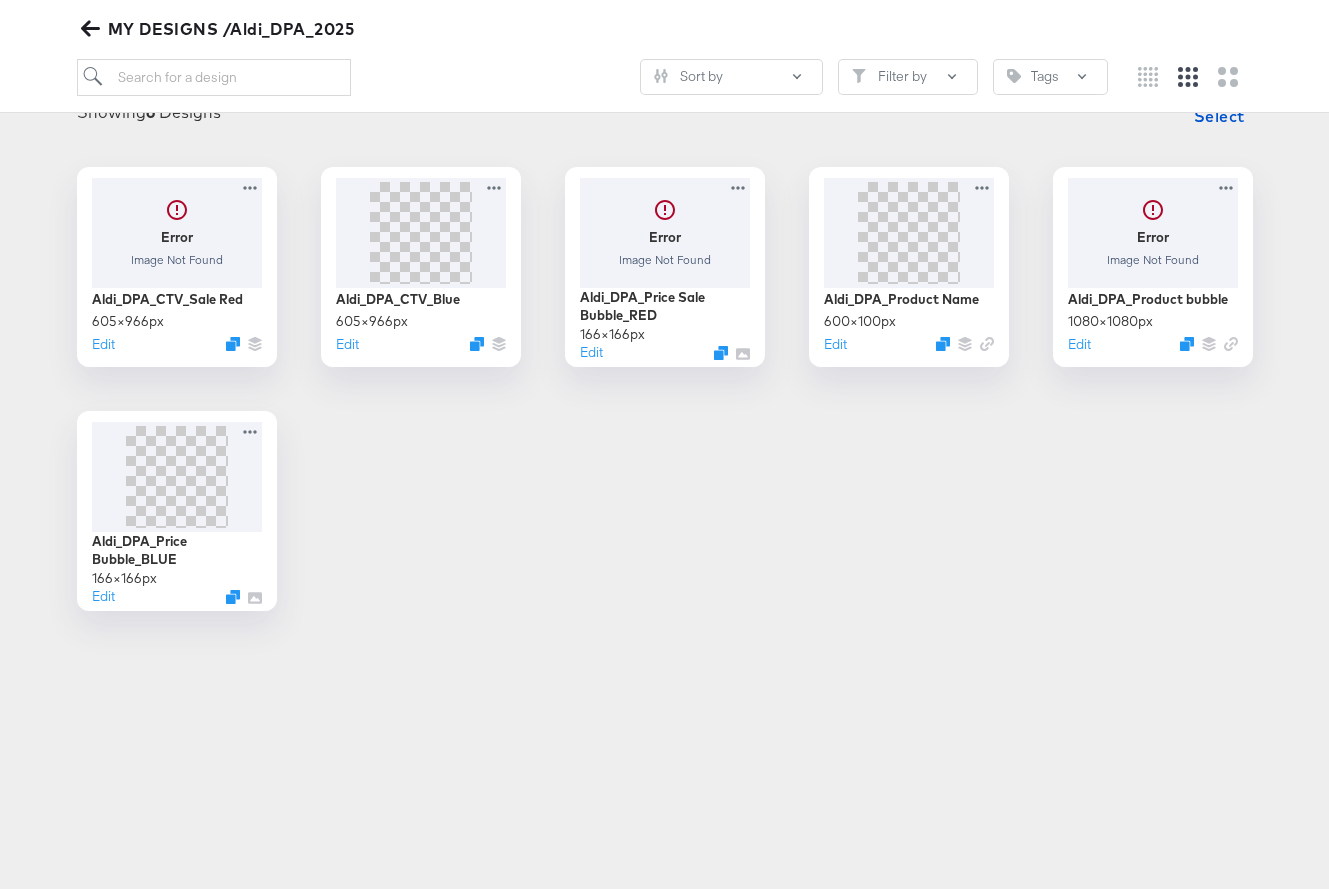 scroll, scrollTop: 285, scrollLeft: 0, axis: vertical 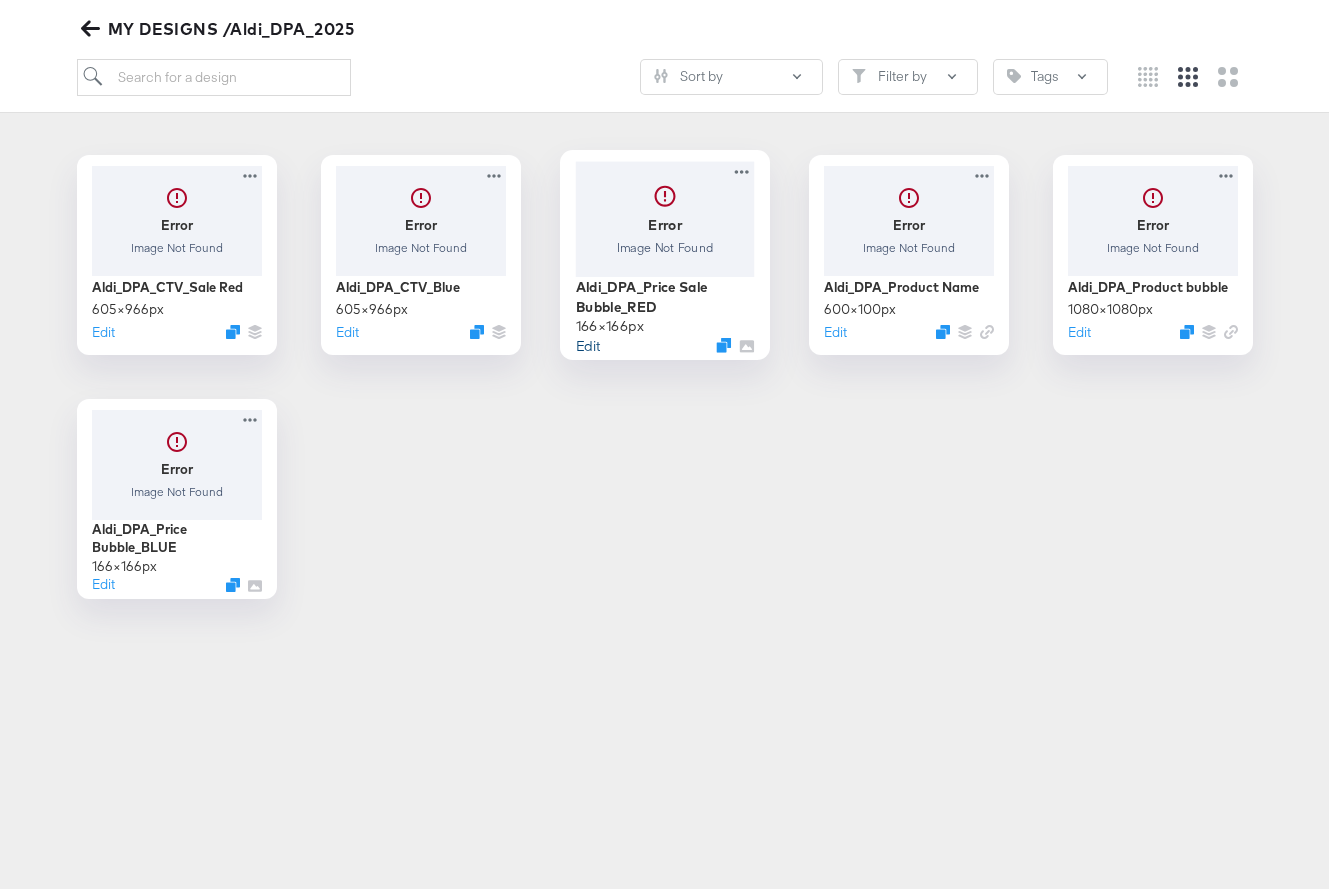 click on "Edit" at bounding box center [587, 344] 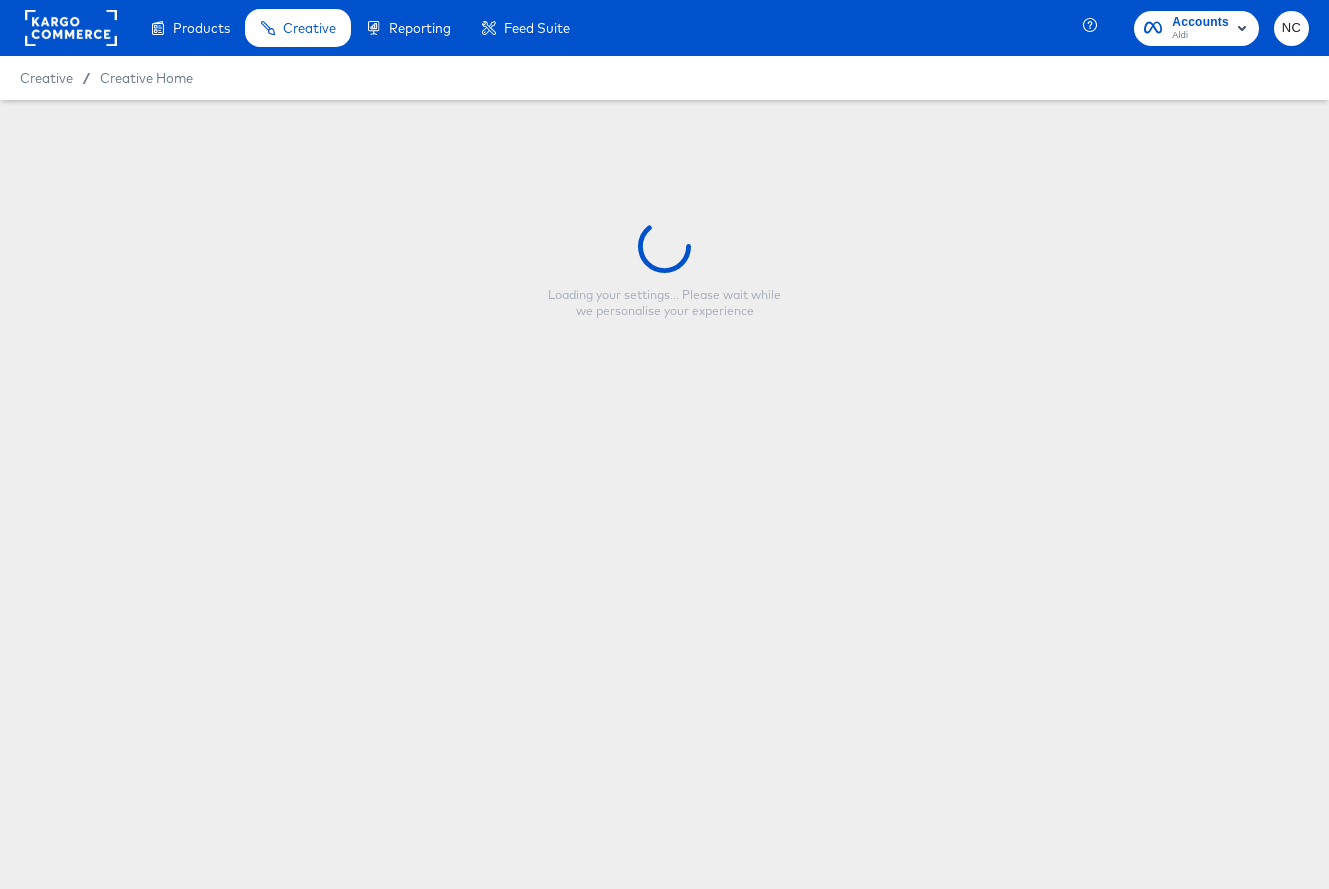 scroll, scrollTop: 0, scrollLeft: 0, axis: both 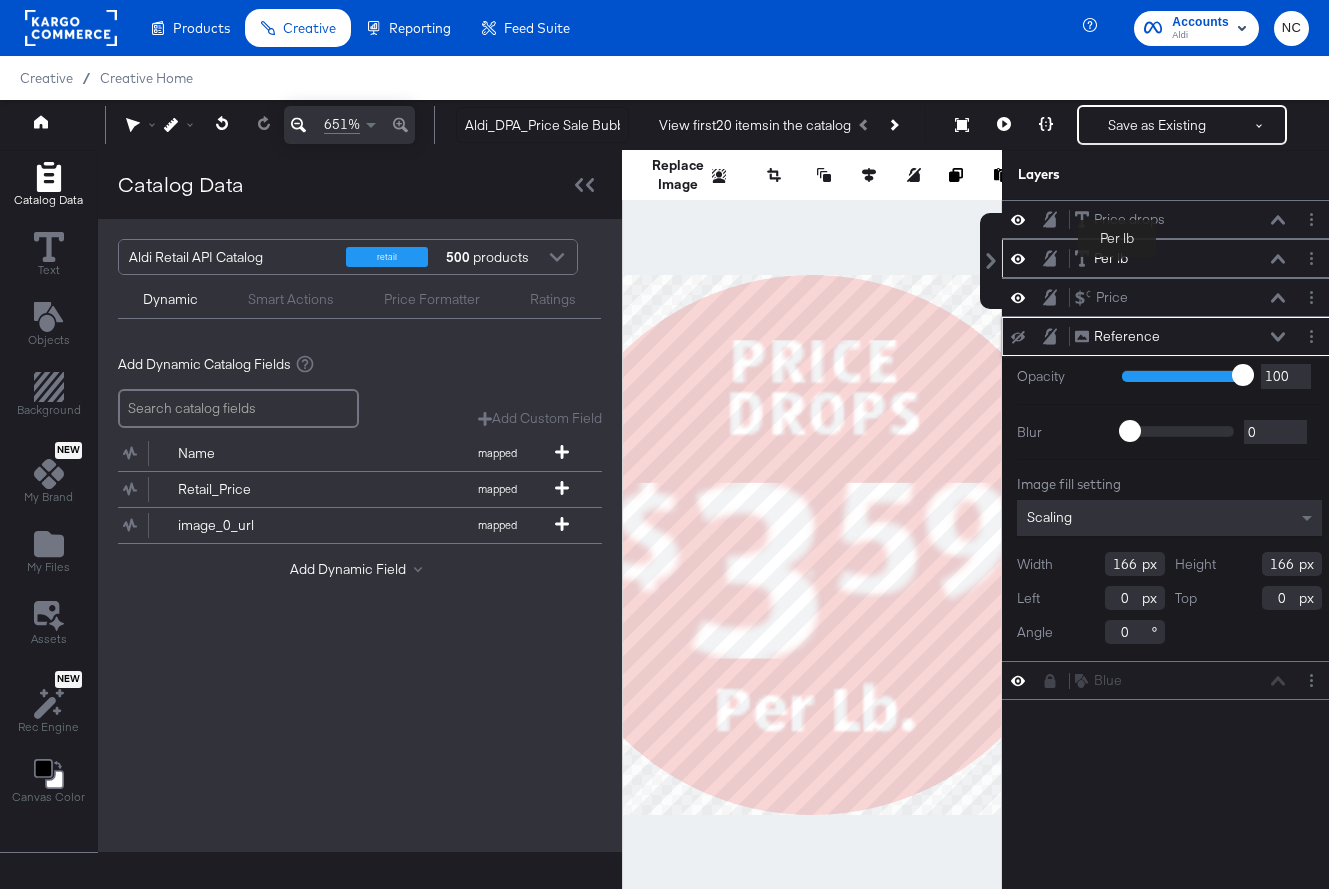 click on "Per lb" at bounding box center (1111, 258) 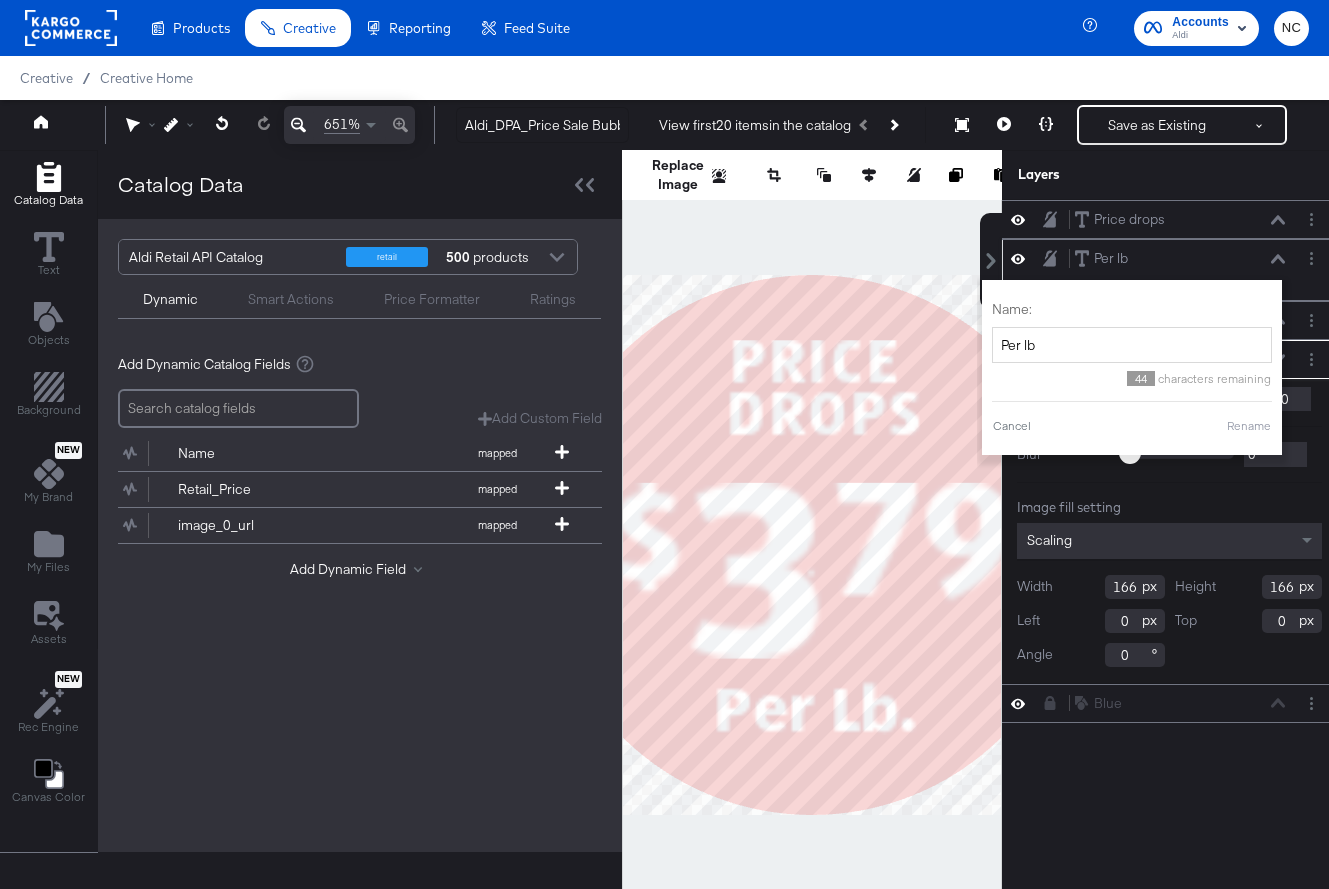 click 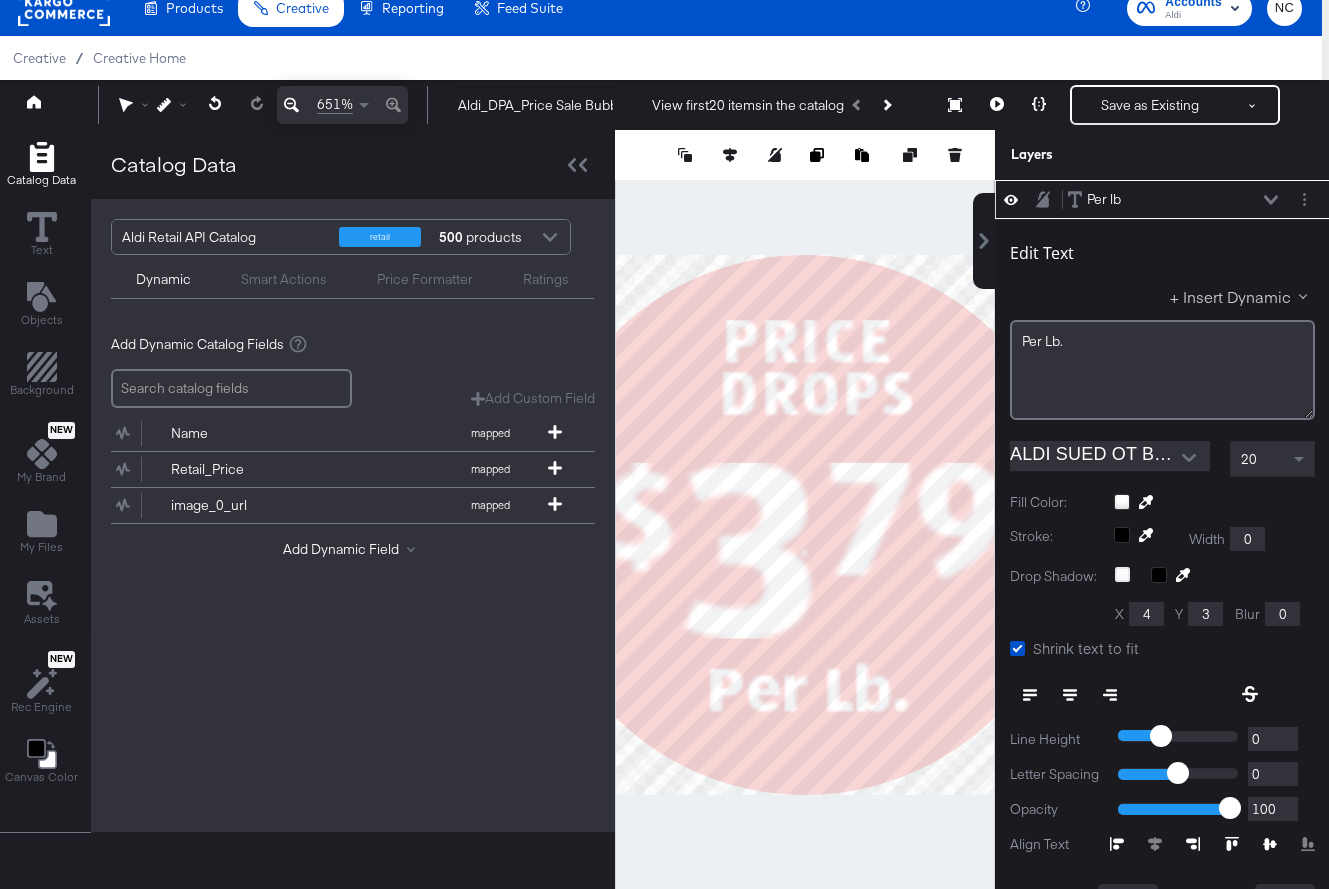 click on "+ Insert Dynamic" at bounding box center [1242, 296] 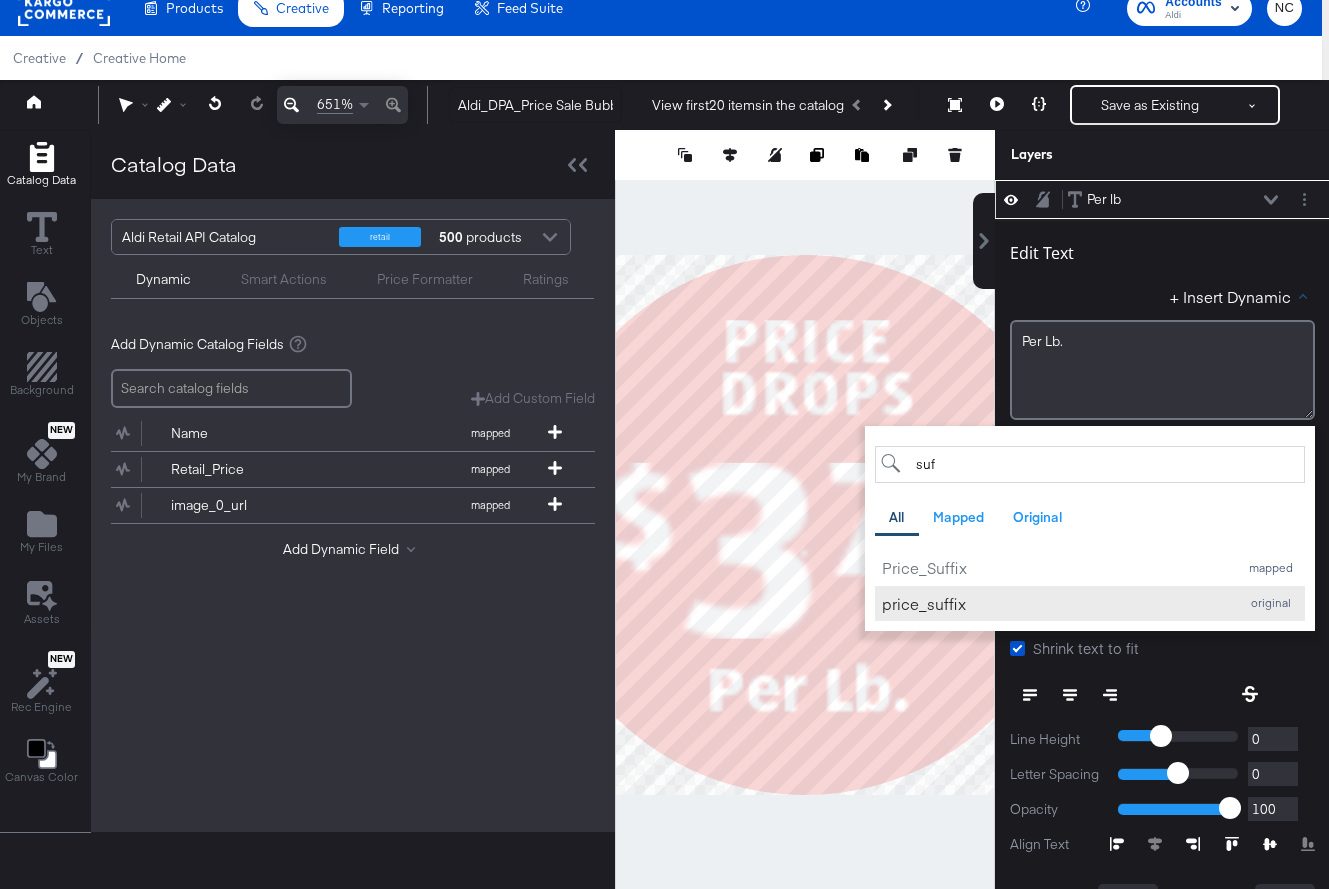 type on "suf" 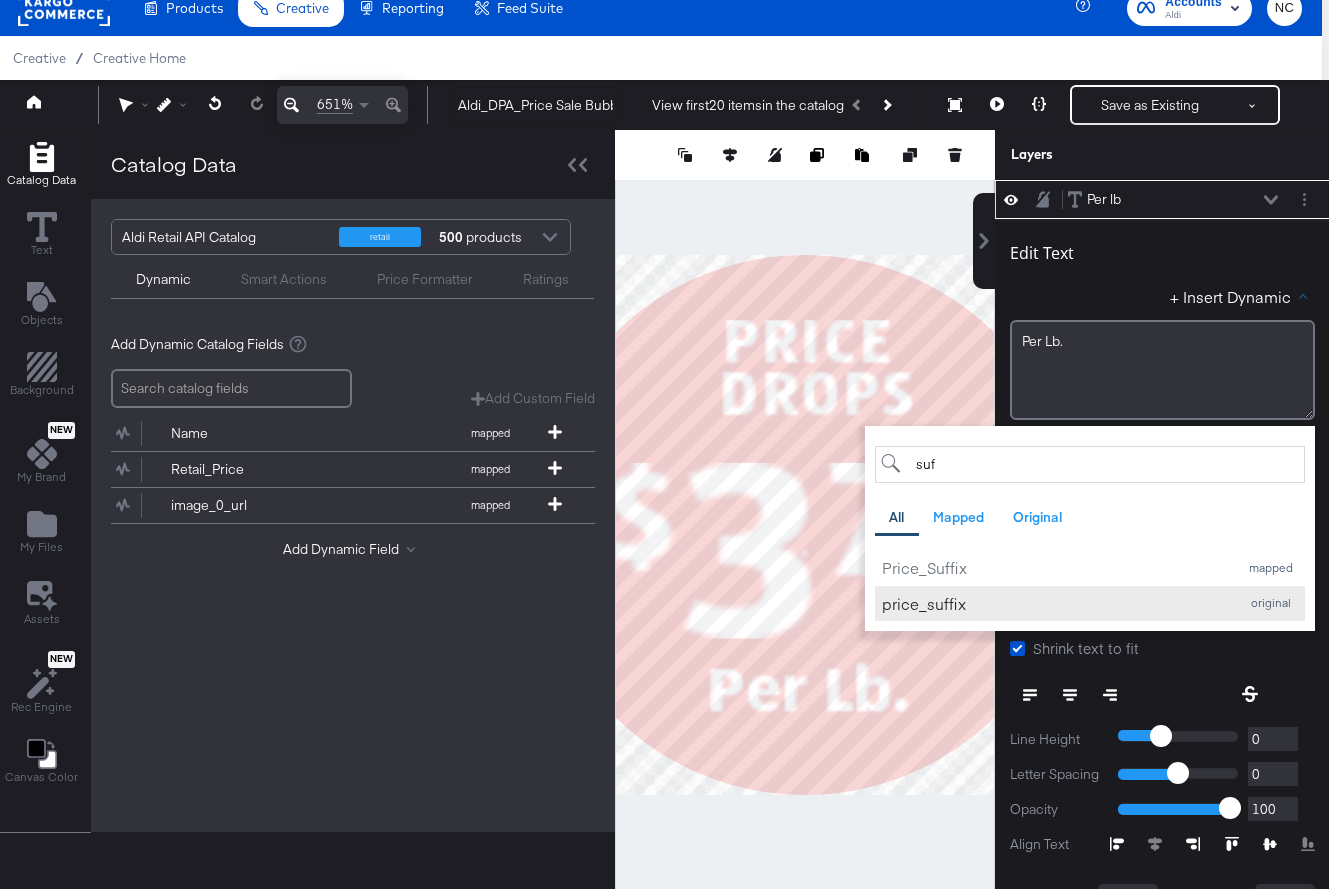 click on "price_suffix" at bounding box center (1055, 603) 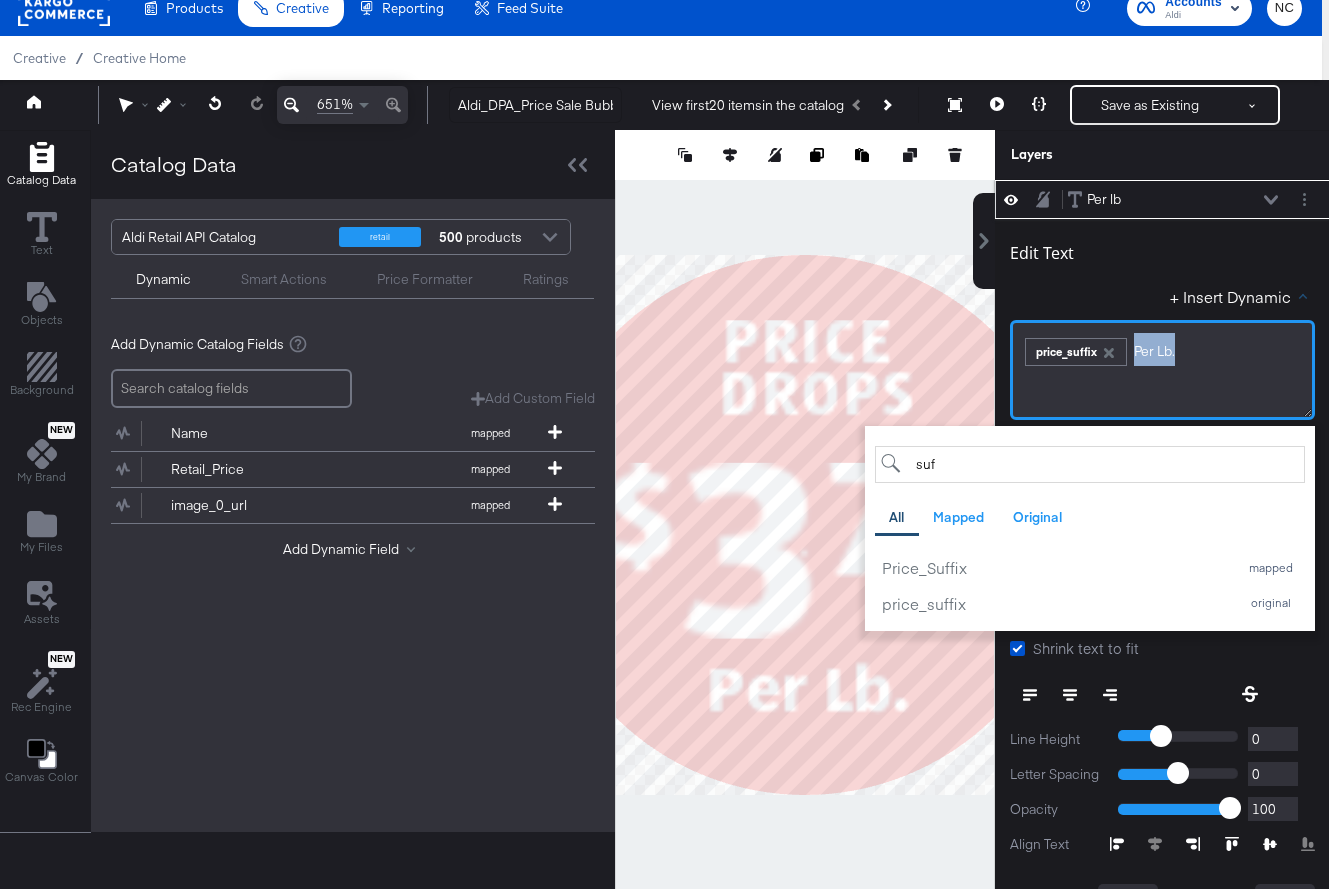 drag, startPoint x: 1188, startPoint y: 357, endPoint x: 1136, endPoint y: 354, distance: 52.086468 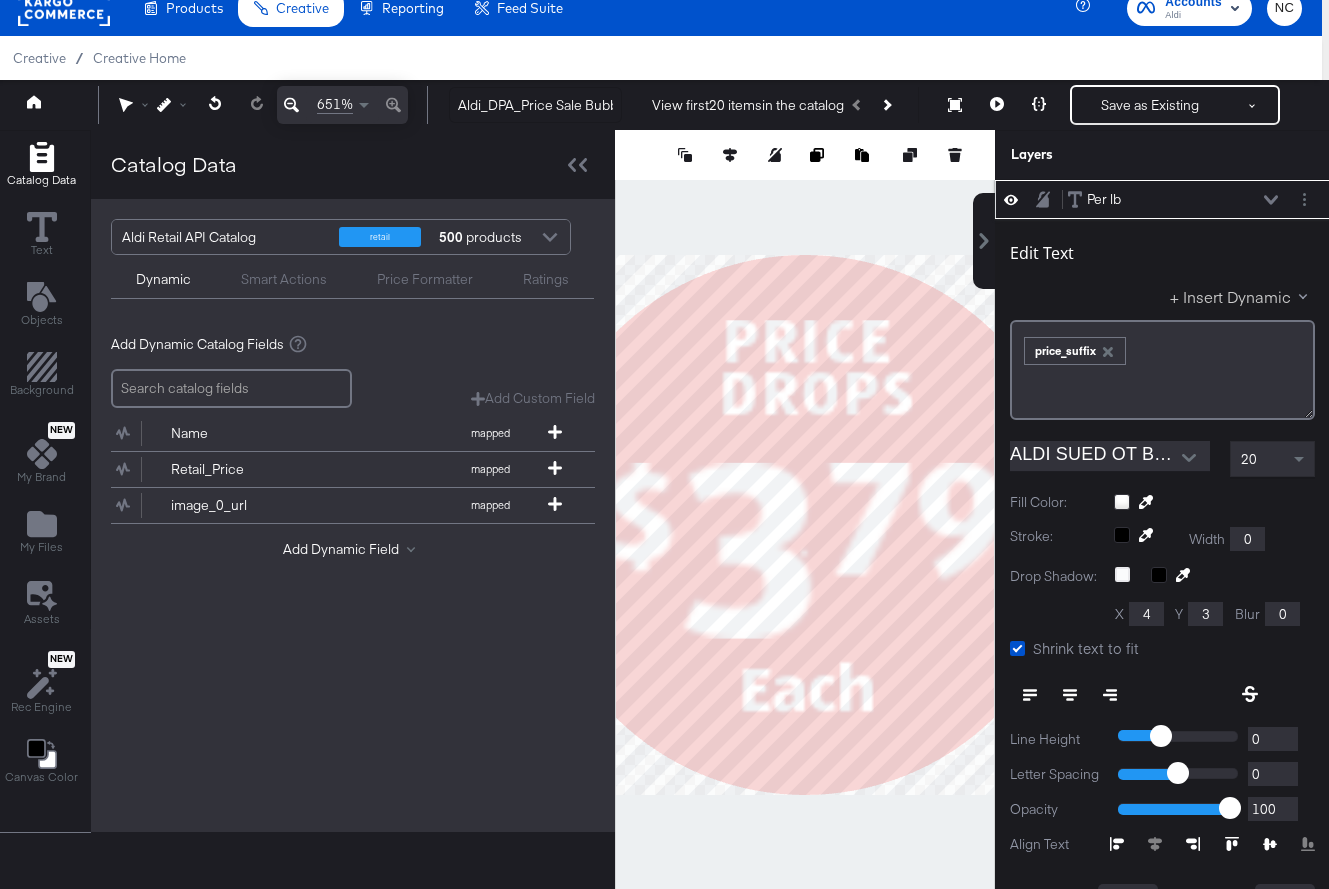 click on "+ Insert Dynamic" at bounding box center (1242, 296) 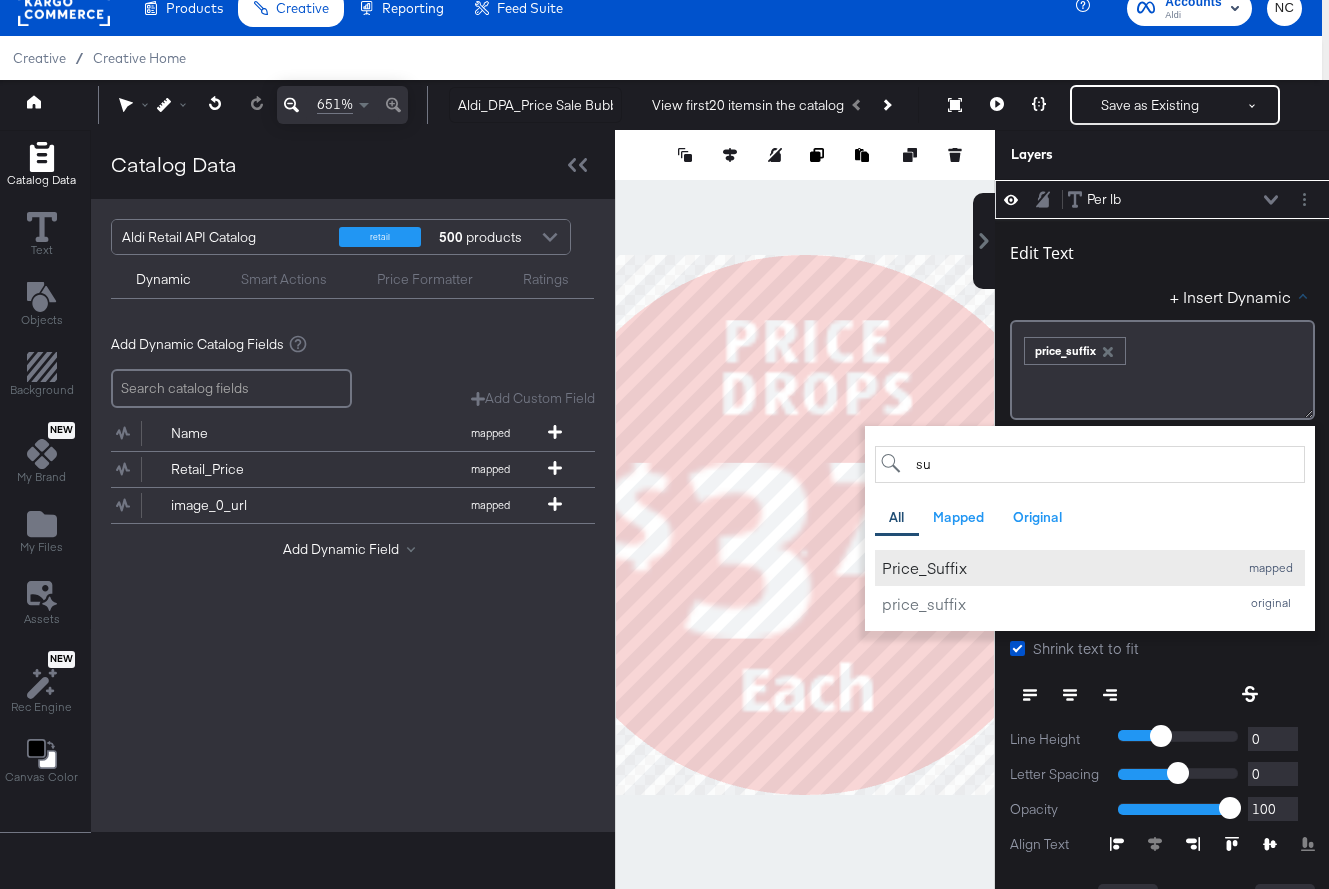 type on "su" 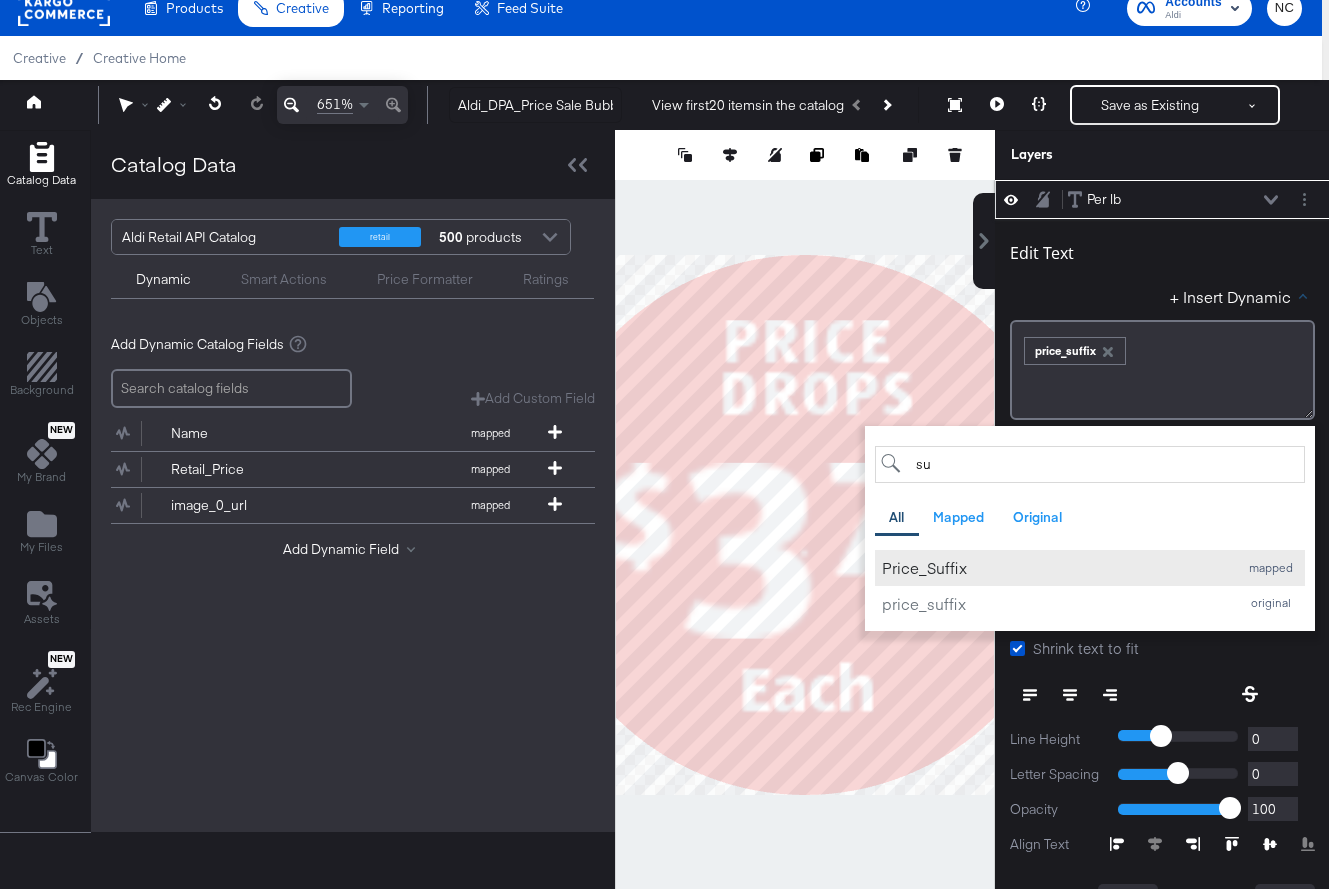 click on "Price_Suffix" at bounding box center [1055, 567] 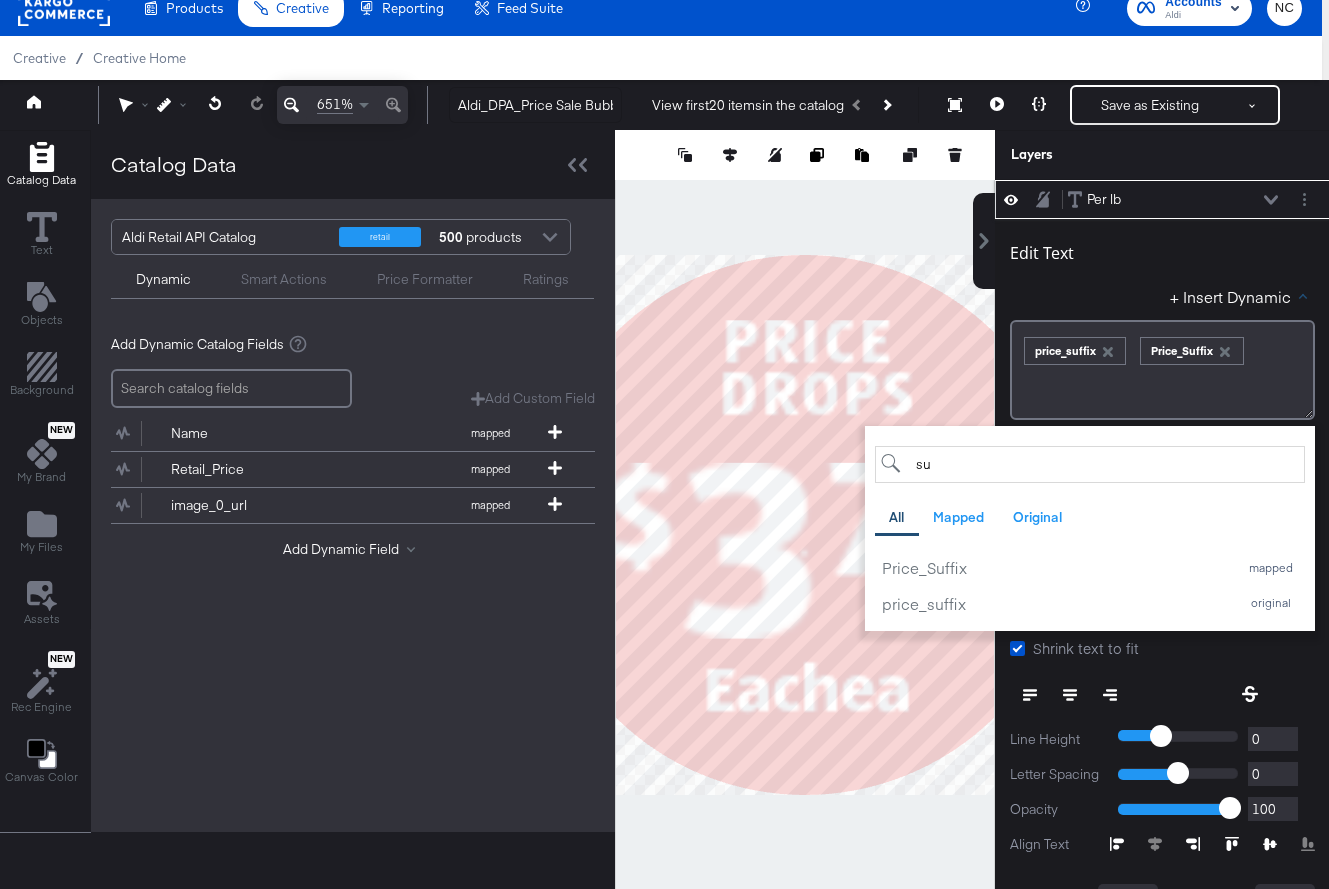 click 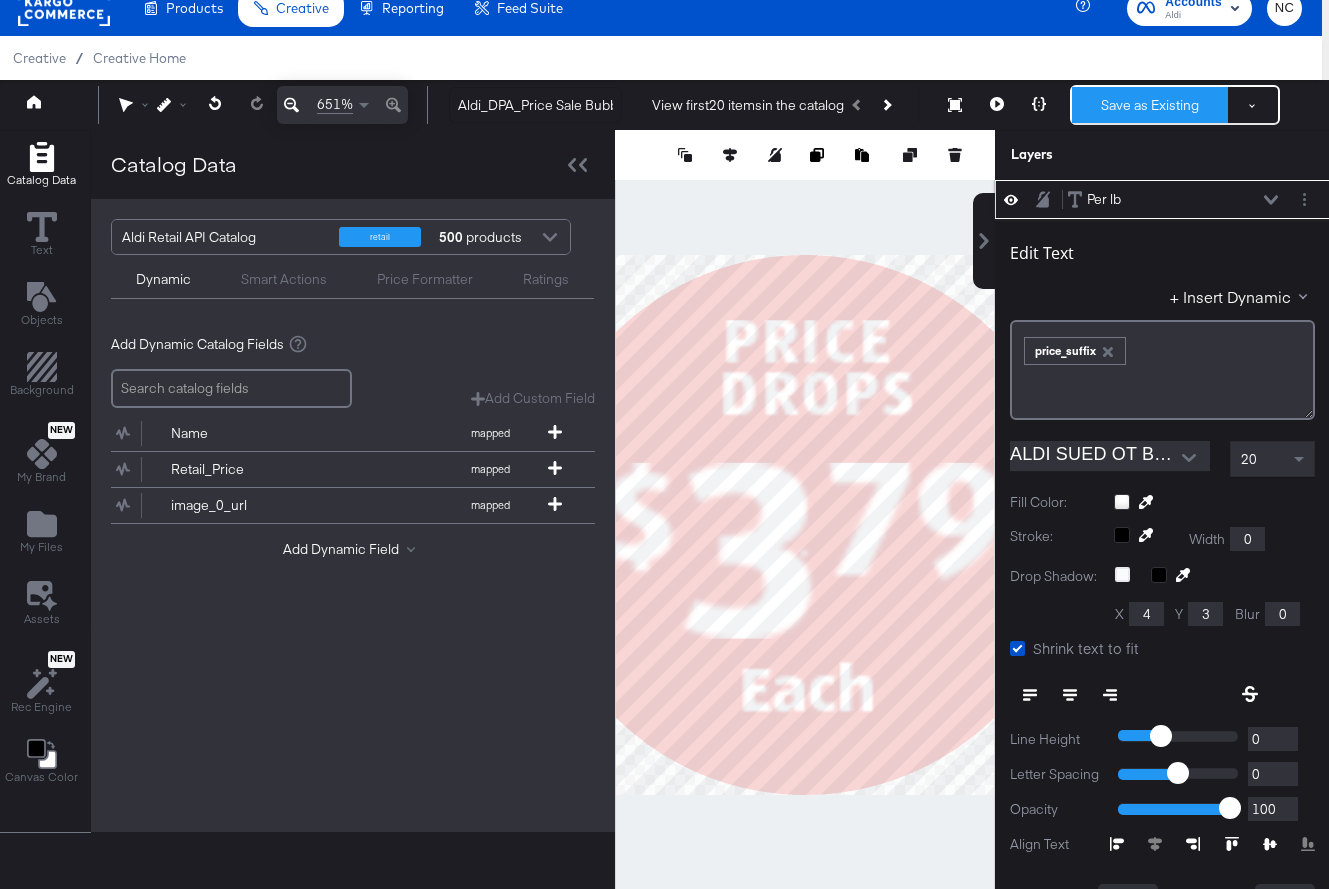 click on "Save as Existing" at bounding box center (1150, 105) 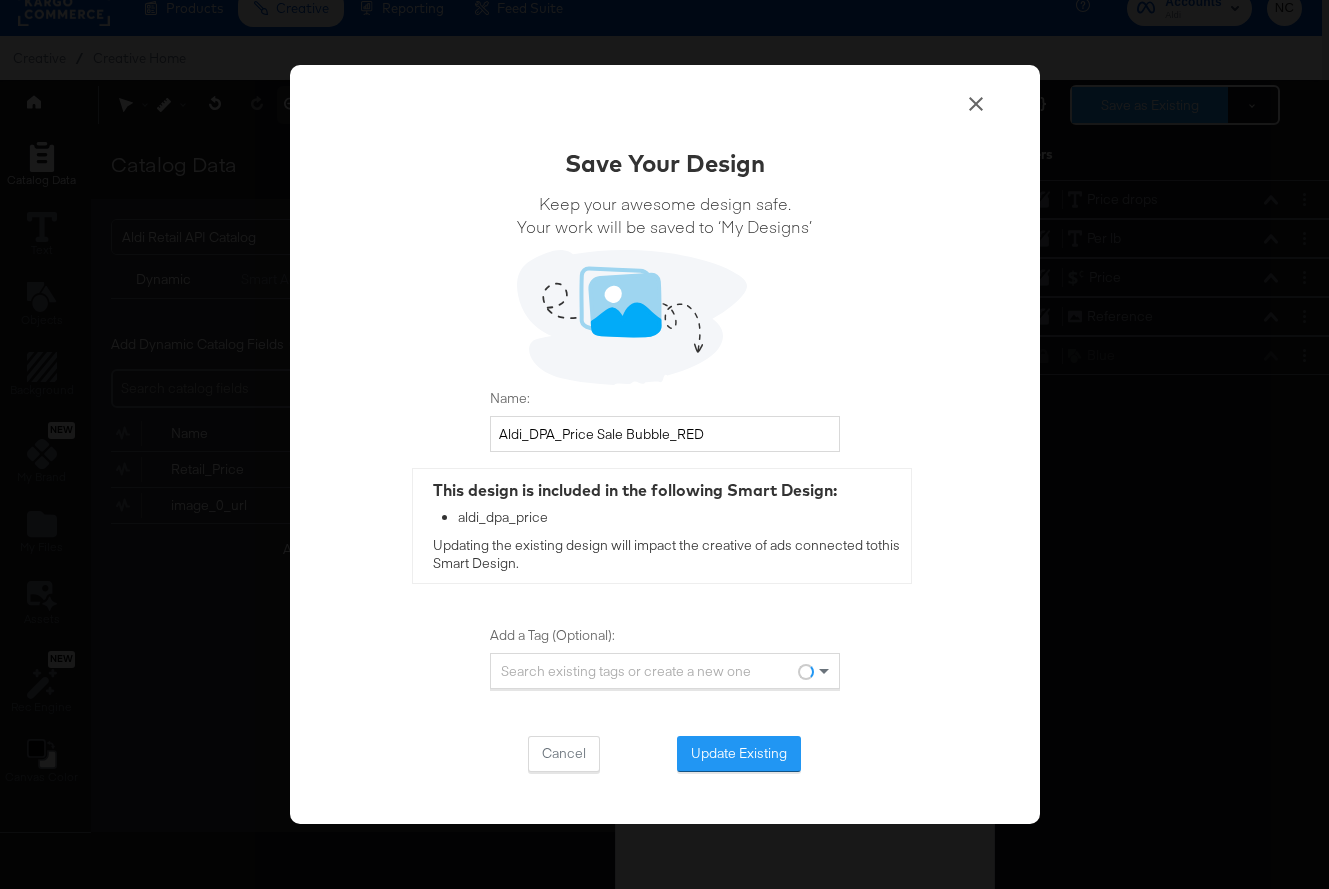 scroll, scrollTop: 0, scrollLeft: 0, axis: both 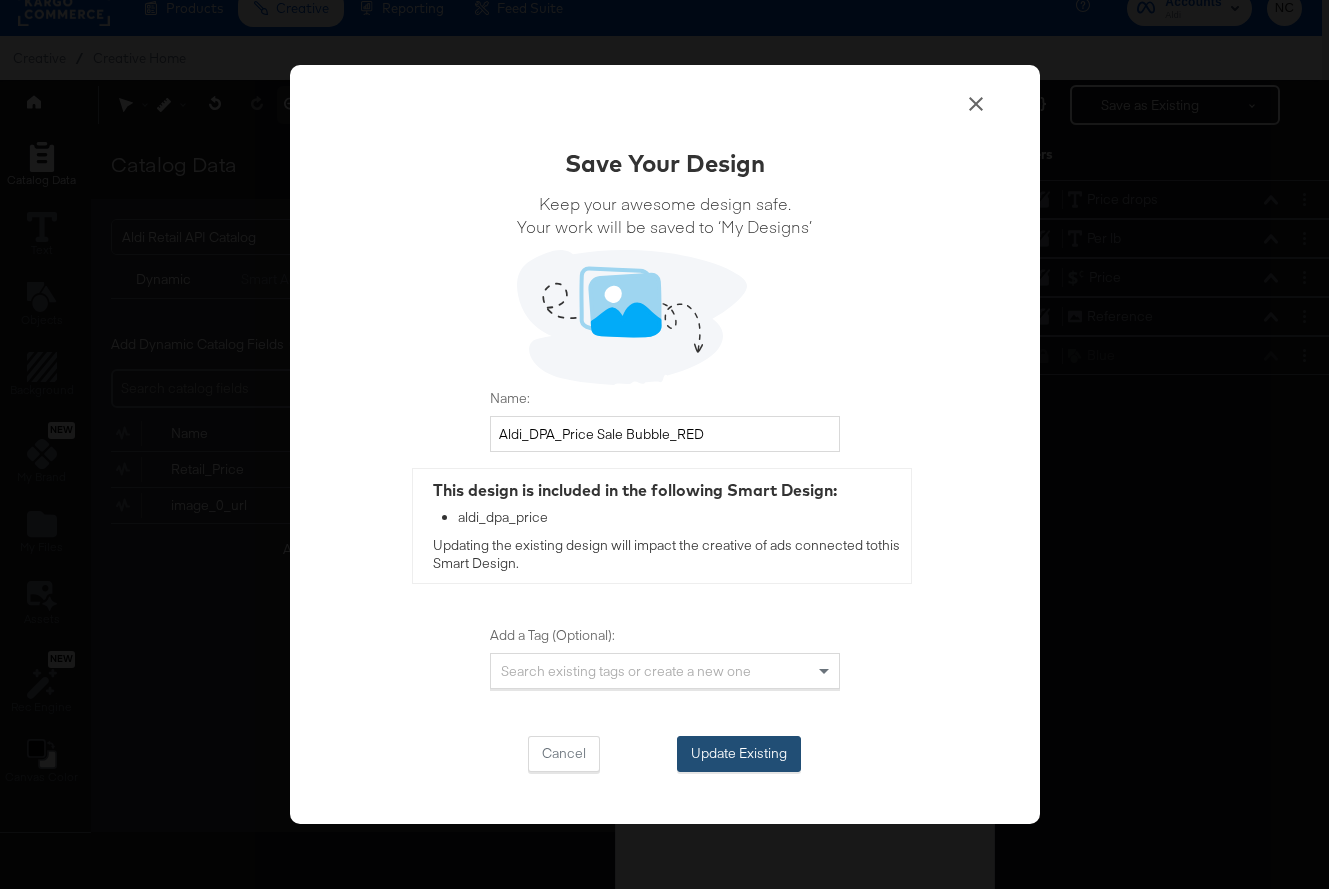 click on "Update Existing" at bounding box center (739, 754) 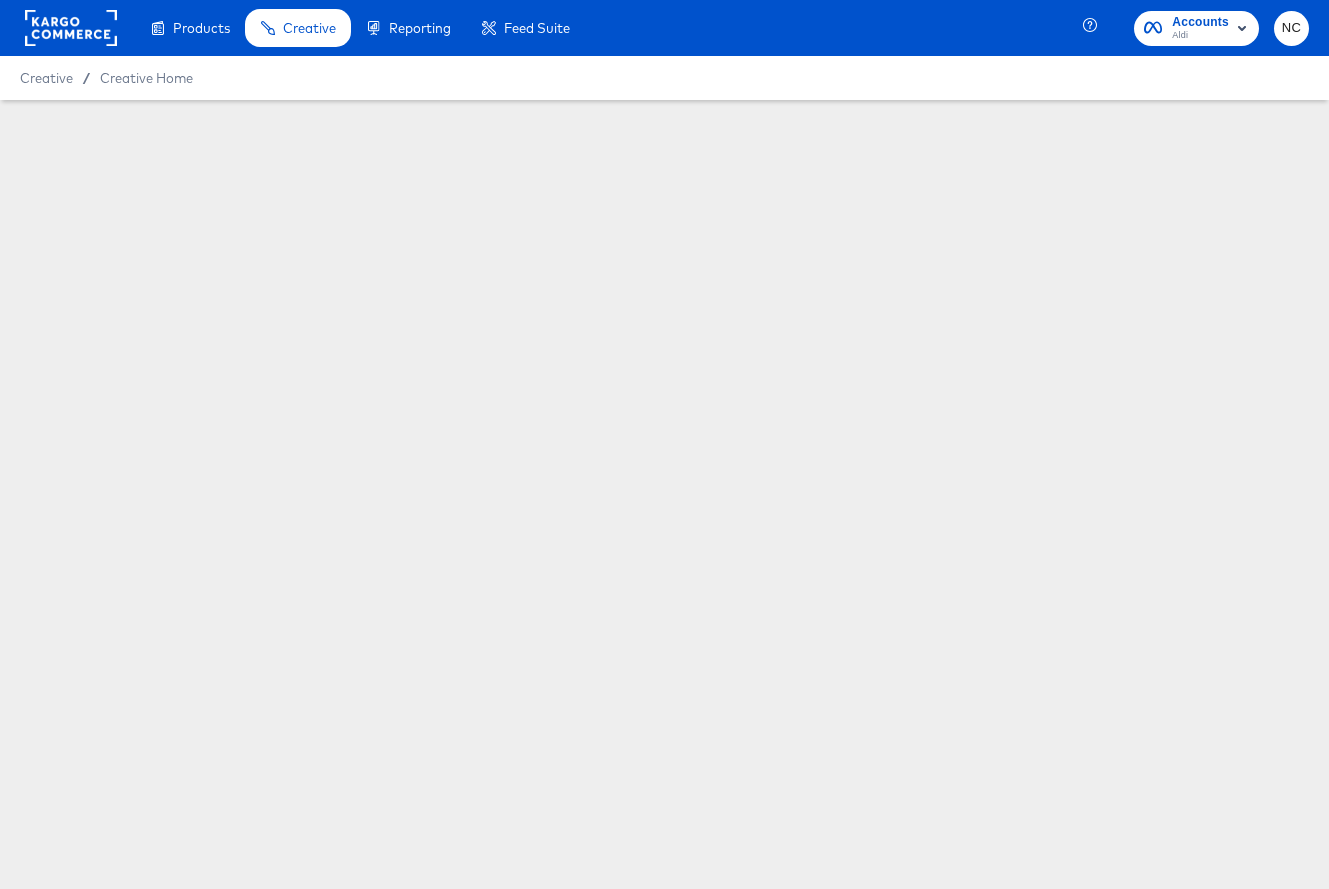 scroll, scrollTop: 0, scrollLeft: 0, axis: both 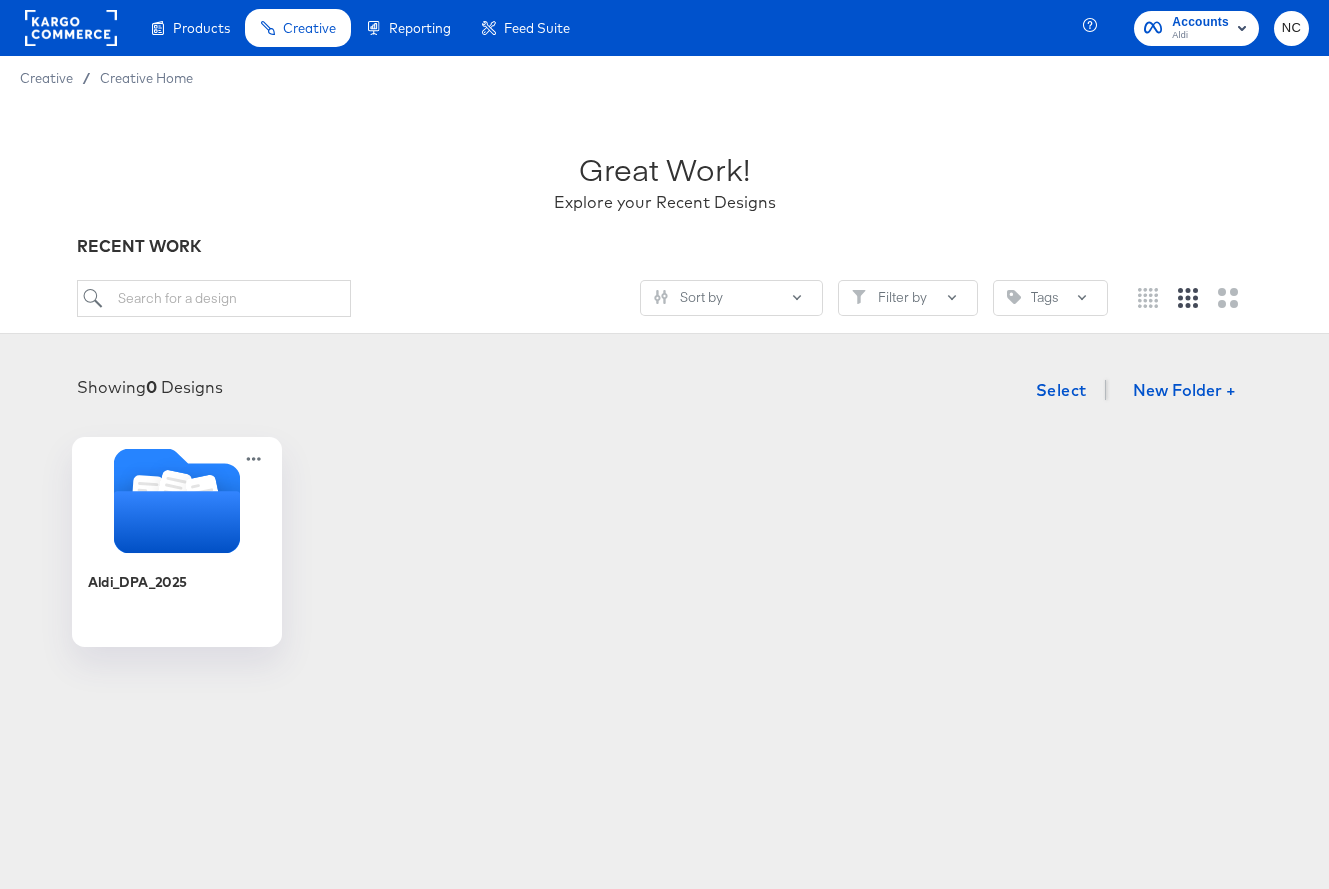 click 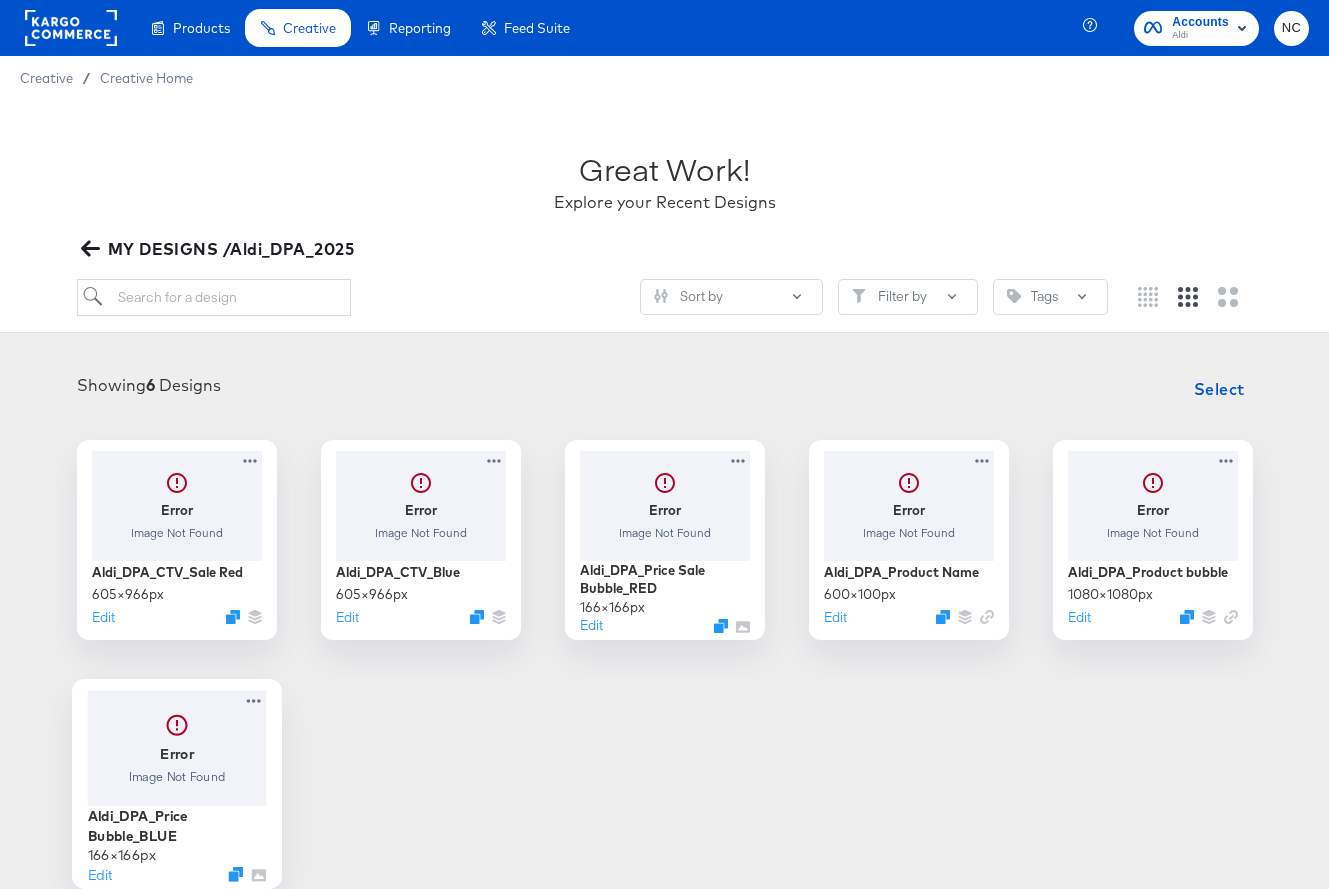 click on "Error Image Not Found Aldi_DPA_Price Bubble_BLUE 166  ×  166  px Edit" at bounding box center (177, 784) 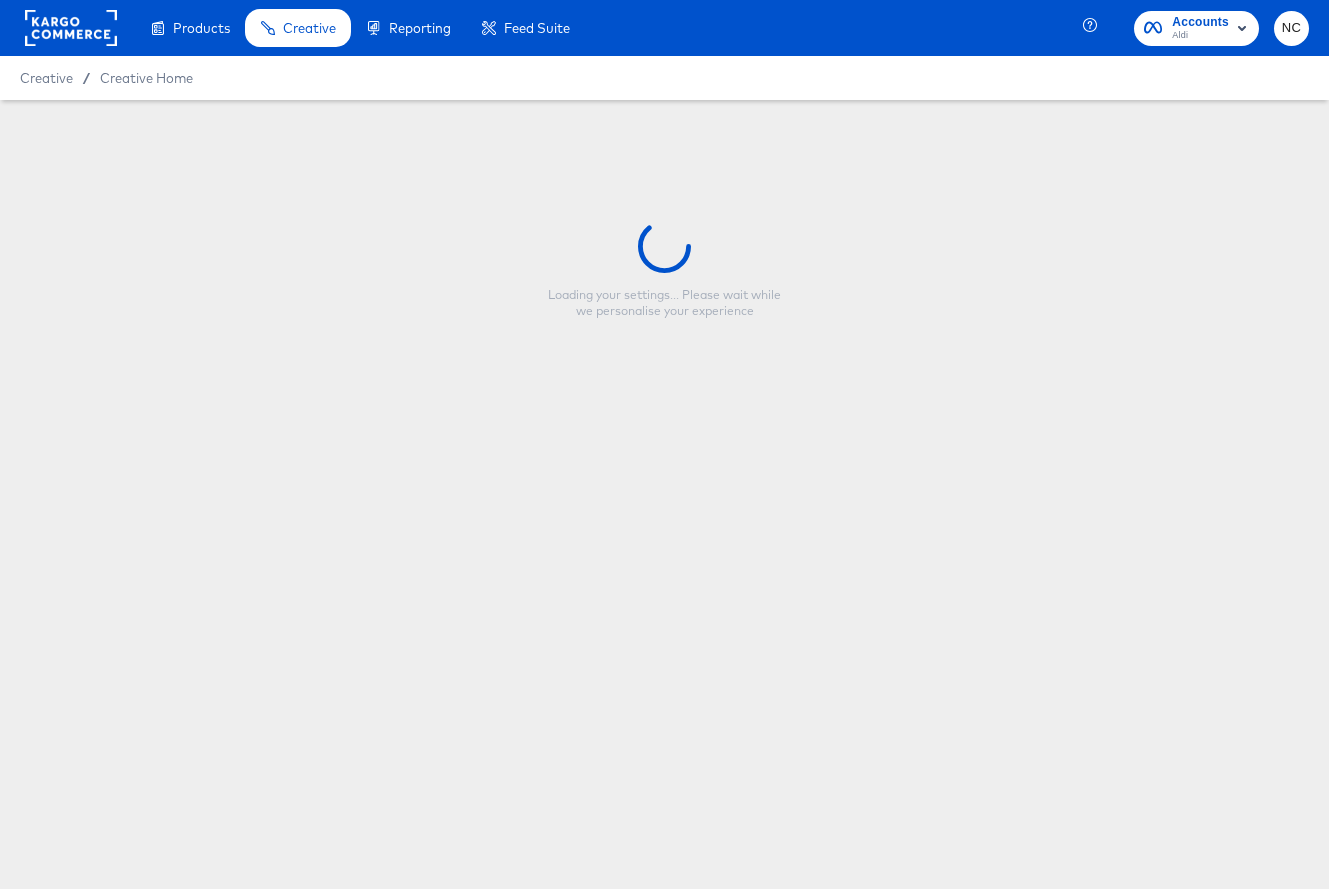type on "Aldi_DPA_Price Bubble_BLUE" 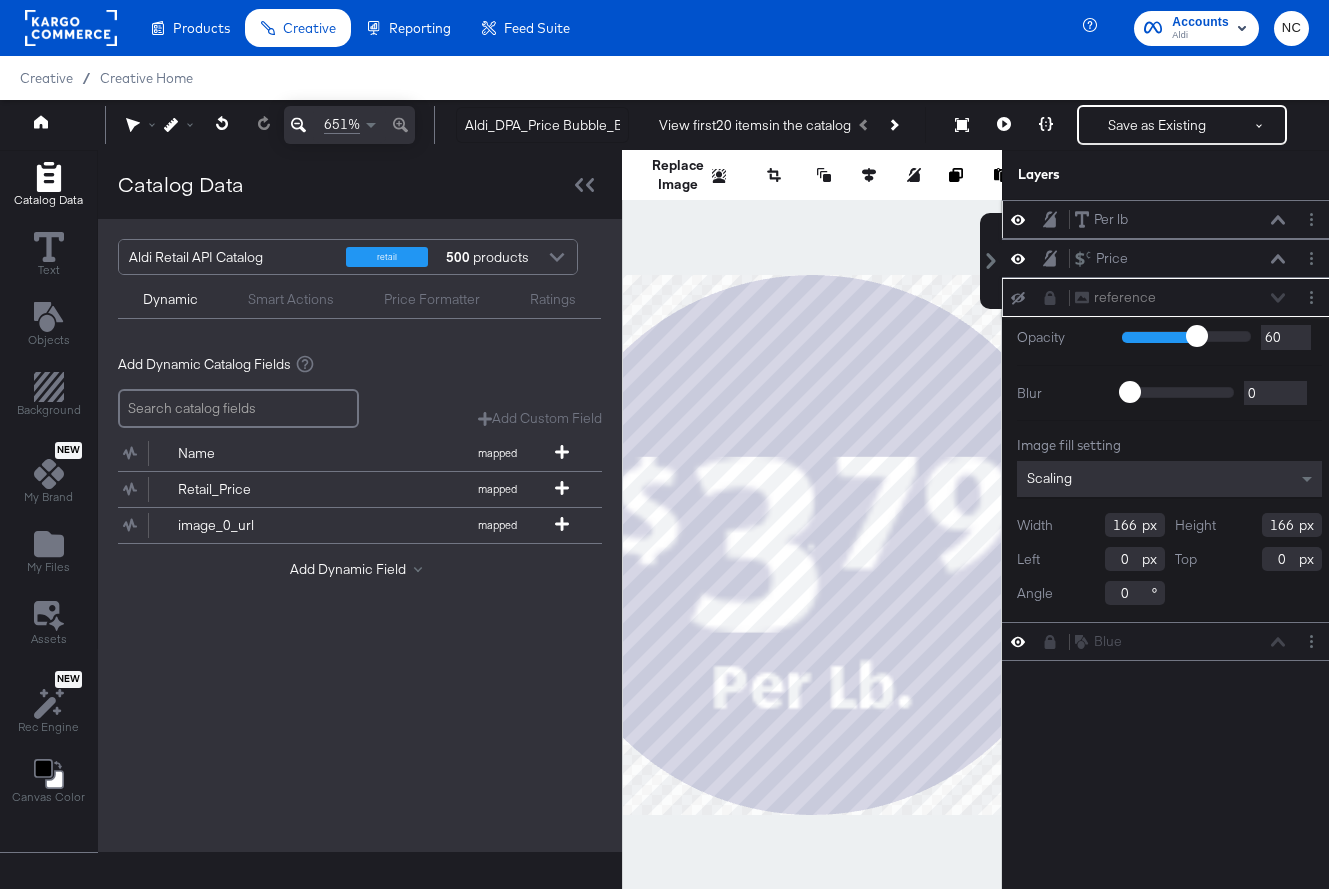 click at bounding box center [1278, 220] 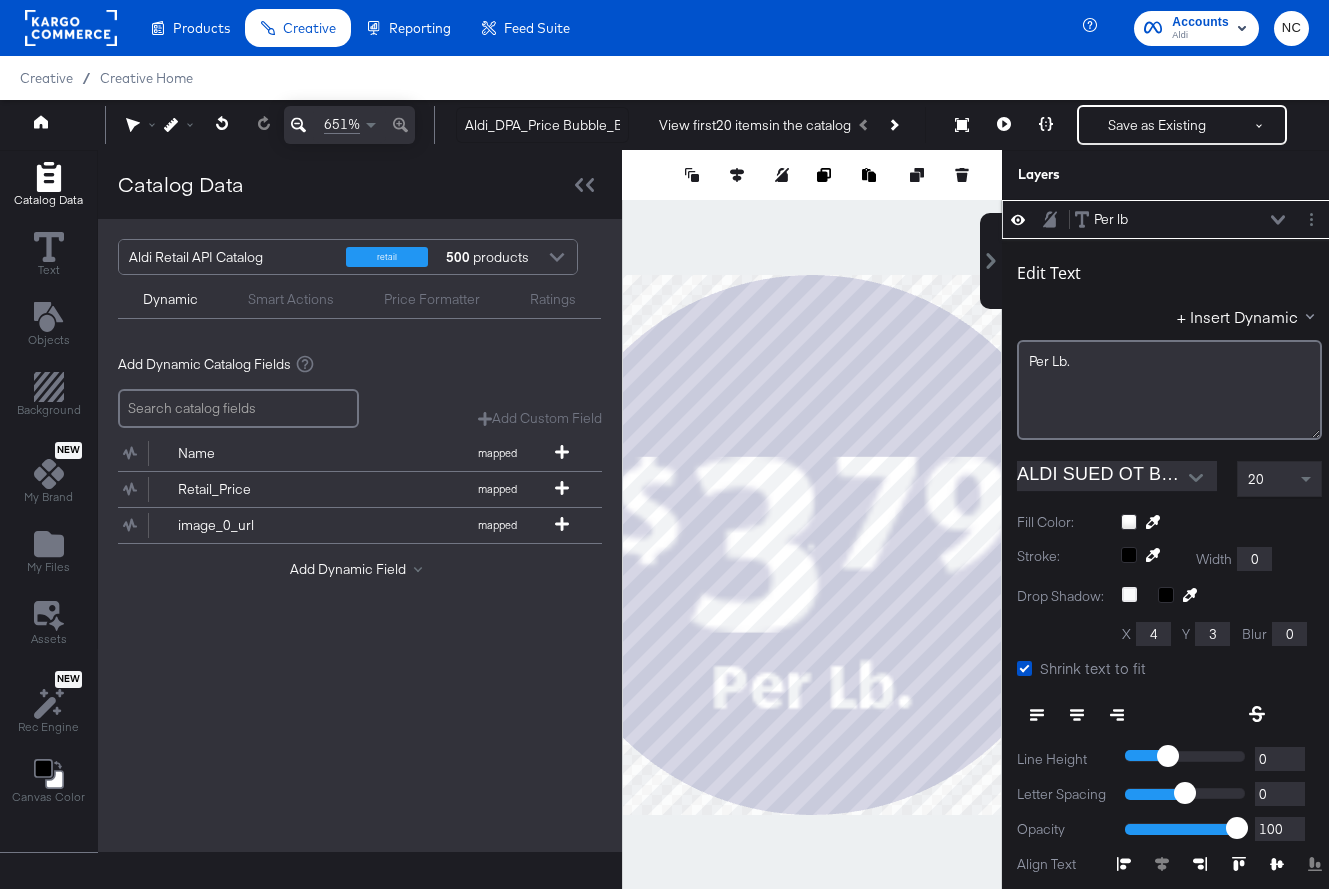 scroll, scrollTop: 20, scrollLeft: 7, axis: both 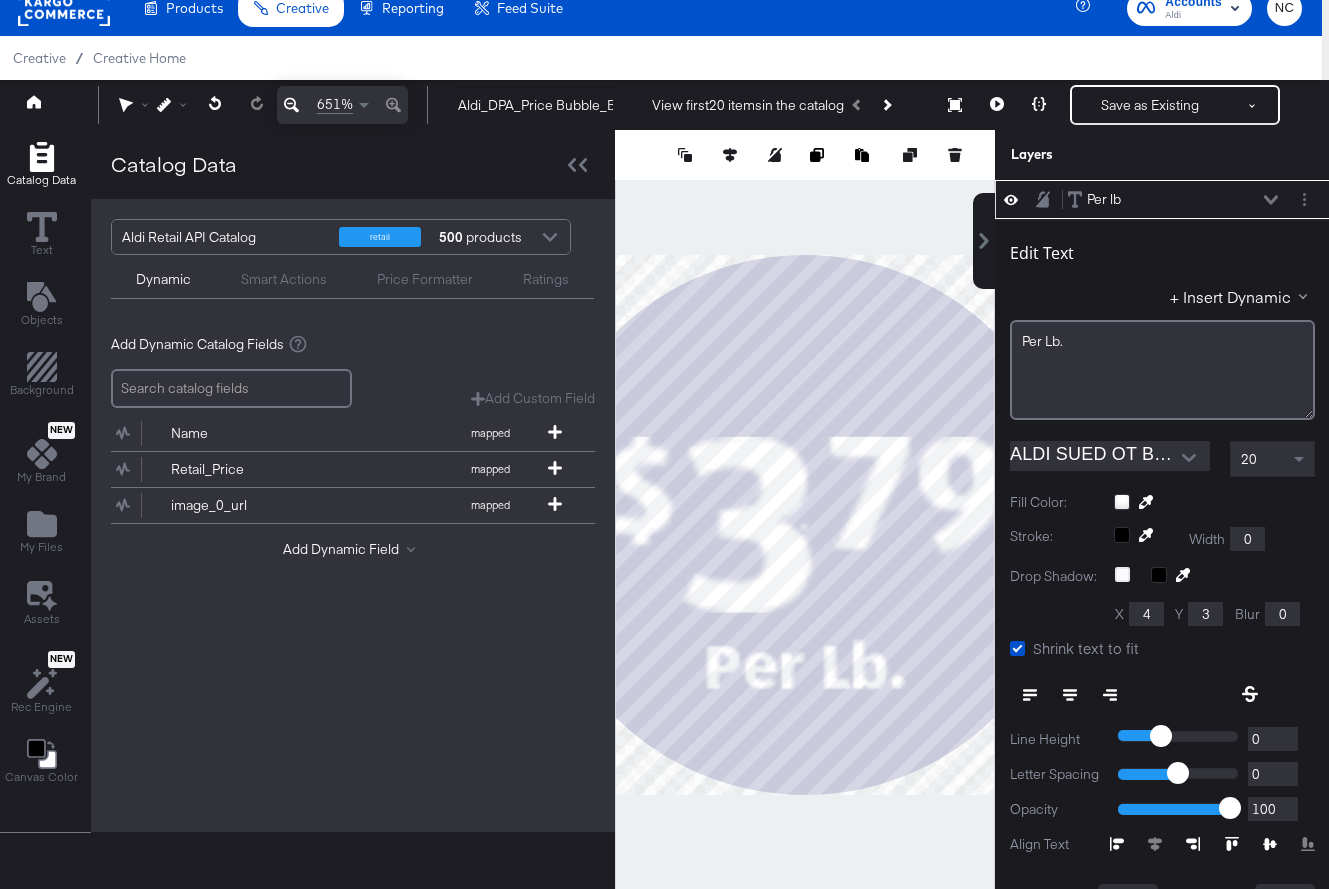 click on "+ Insert Dynamic" at bounding box center [1162, 300] 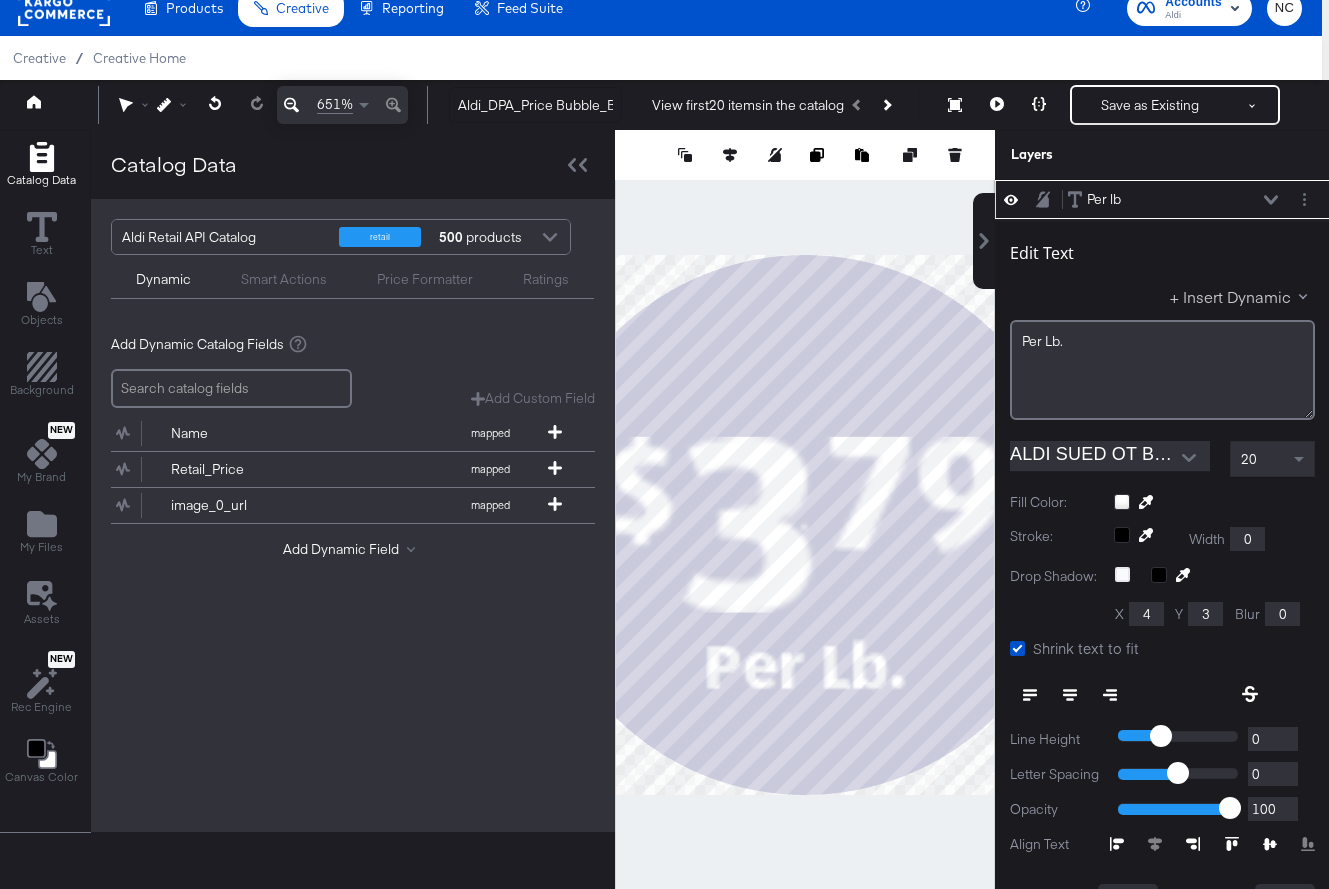 click on "+ Insert Dynamic" at bounding box center [1242, 296] 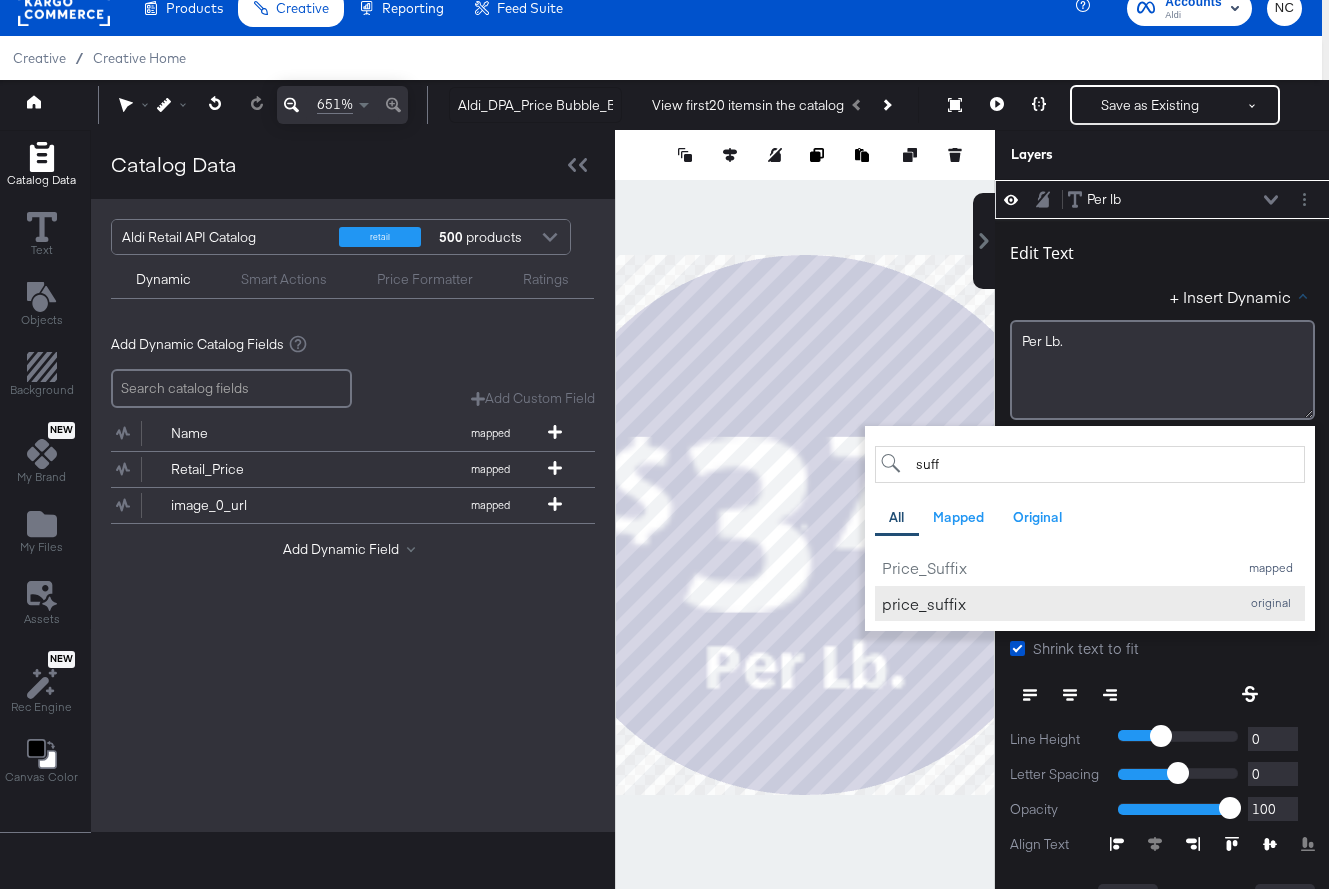 type on "suff" 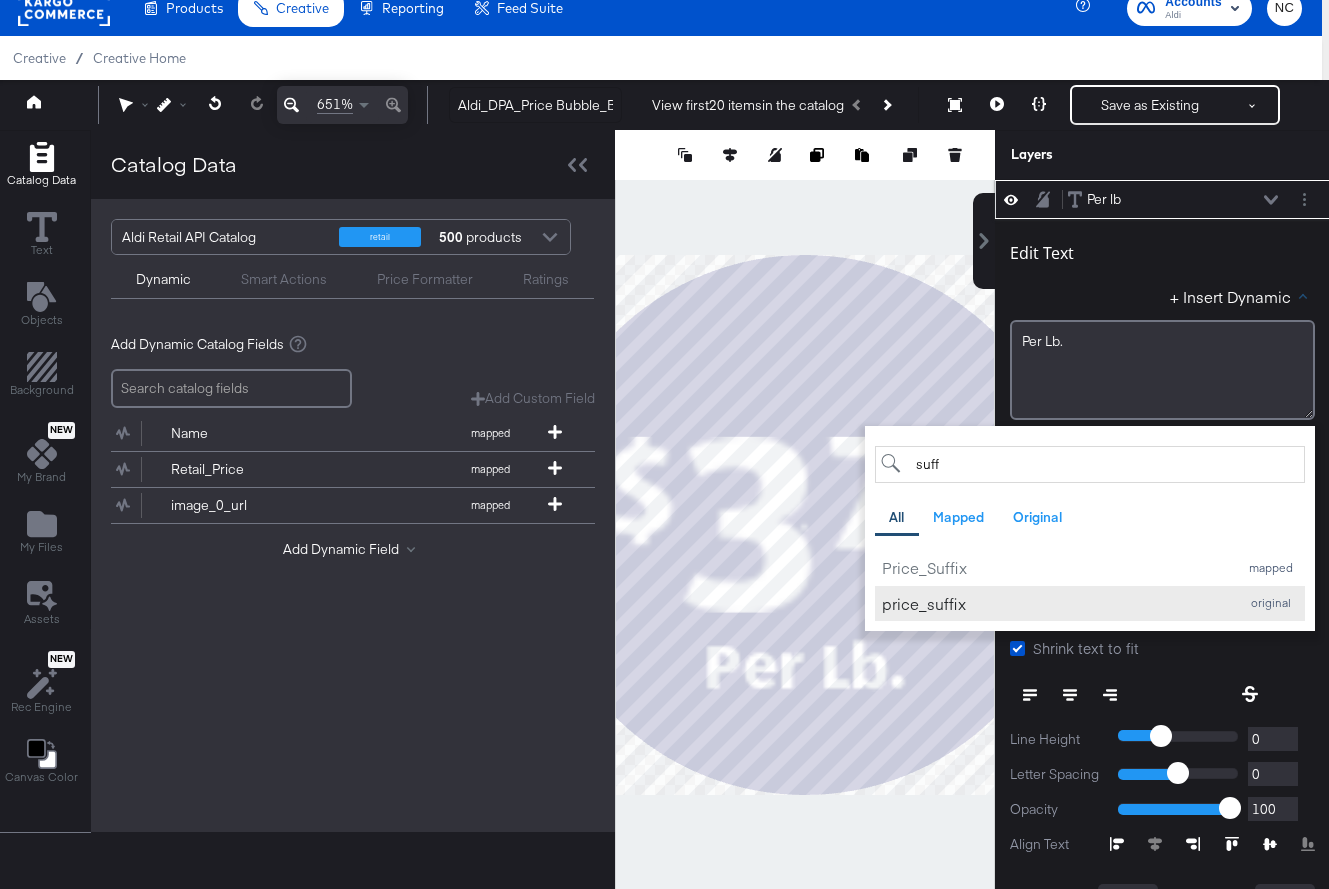 click on "price_suffix" at bounding box center (1055, 603) 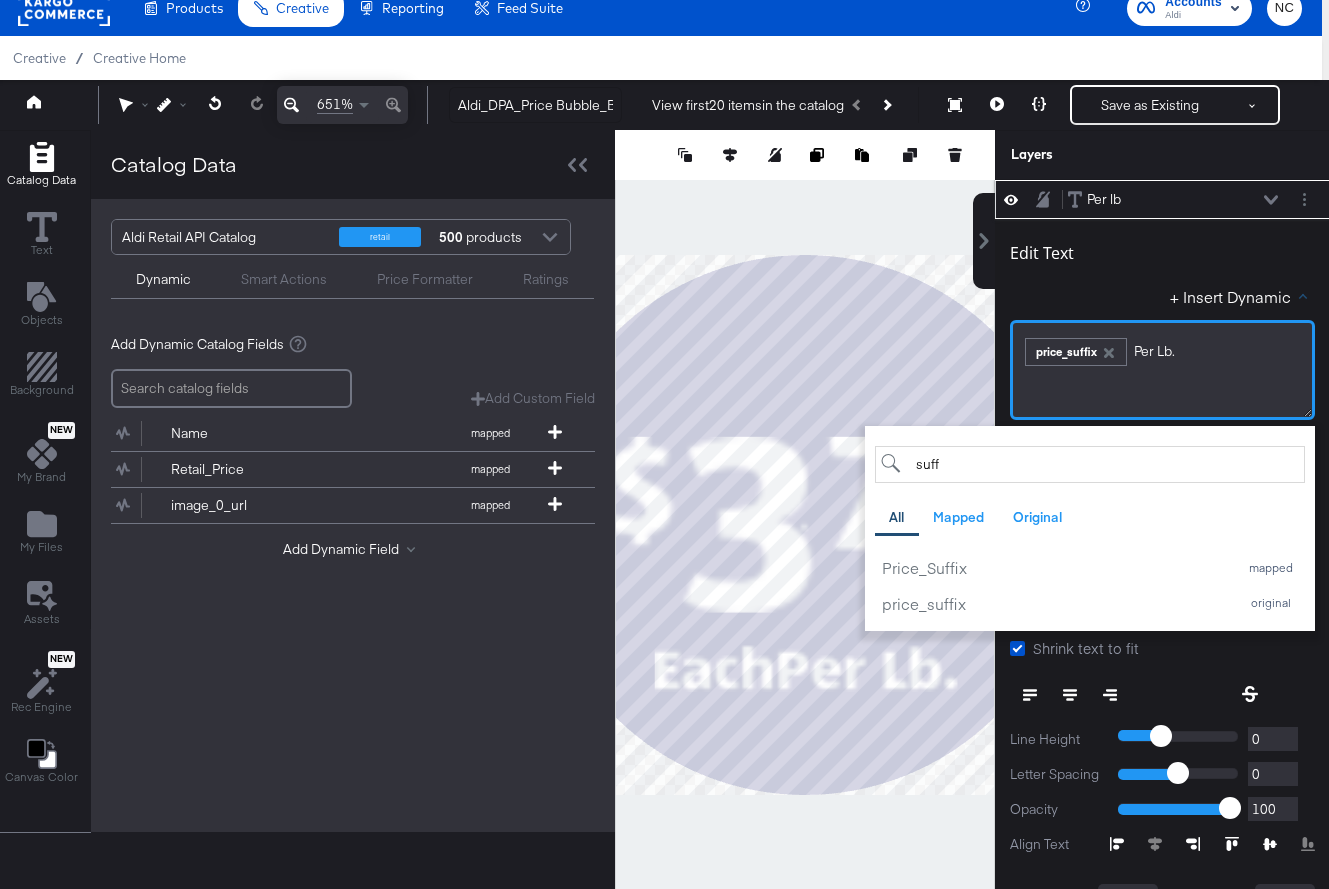 click on "﻿ ﻿ price_suffix Per ﻿Lb." at bounding box center (1162, 349) 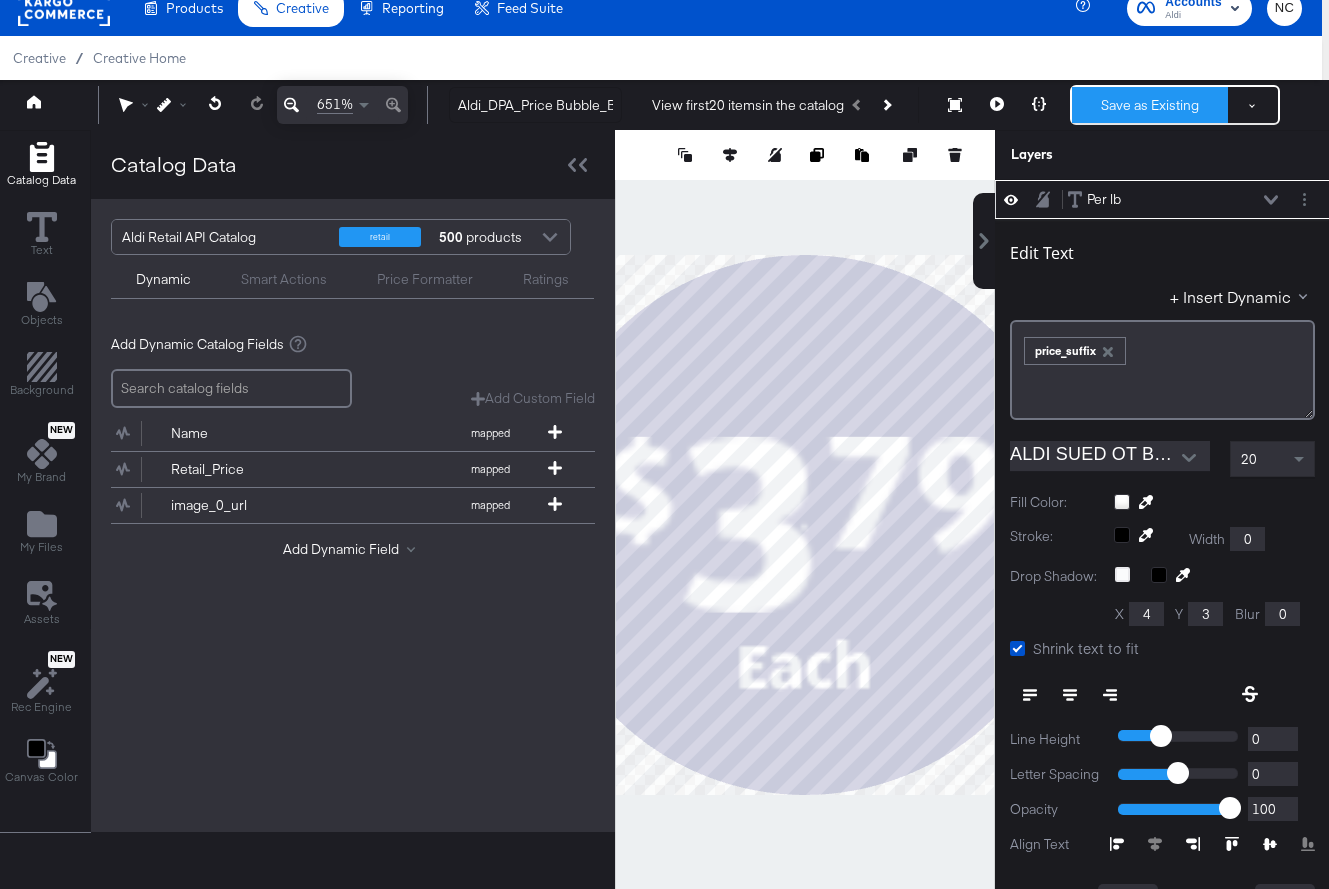 click on "Save as Existing" at bounding box center [1150, 105] 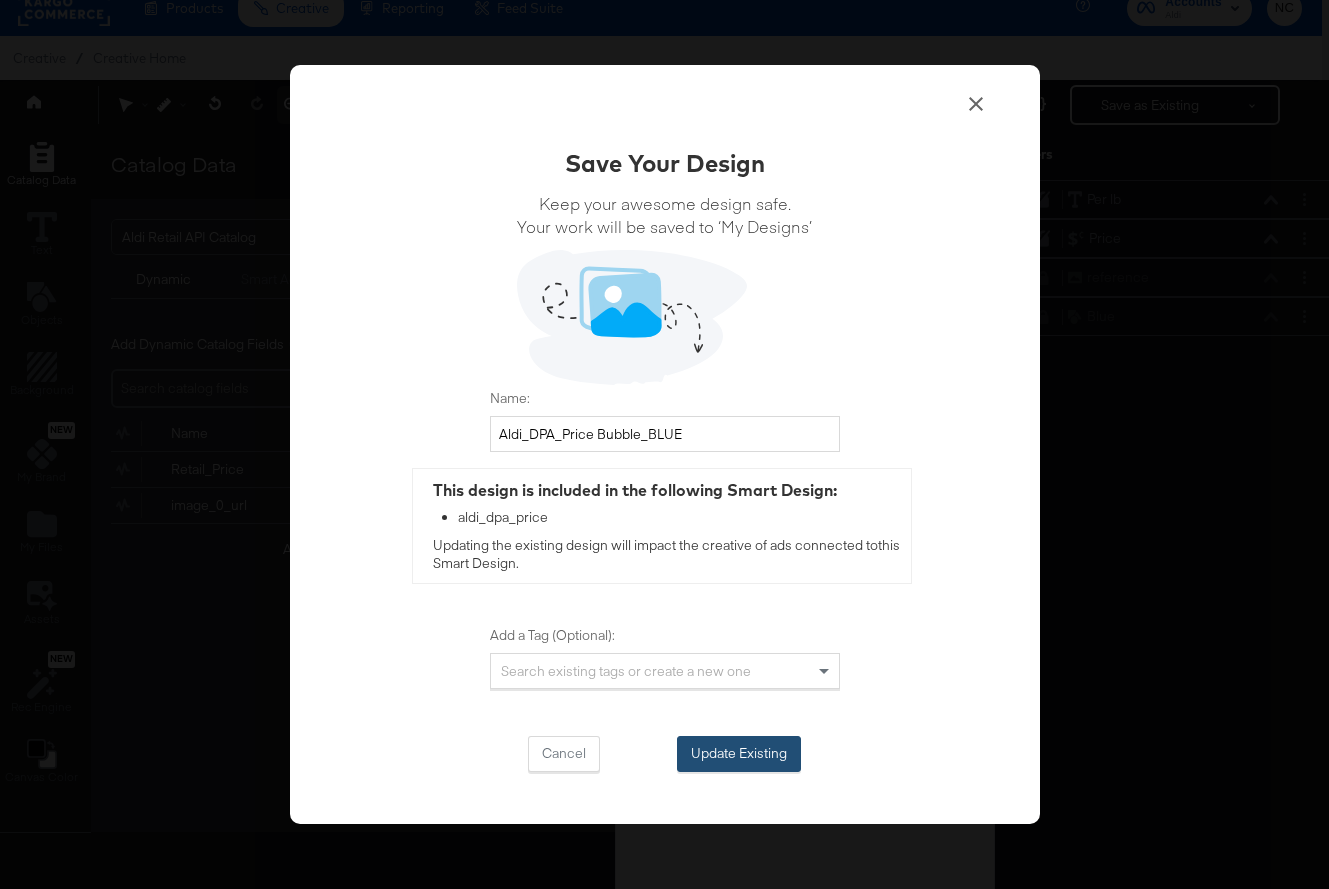 click on "Update Existing" at bounding box center [739, 754] 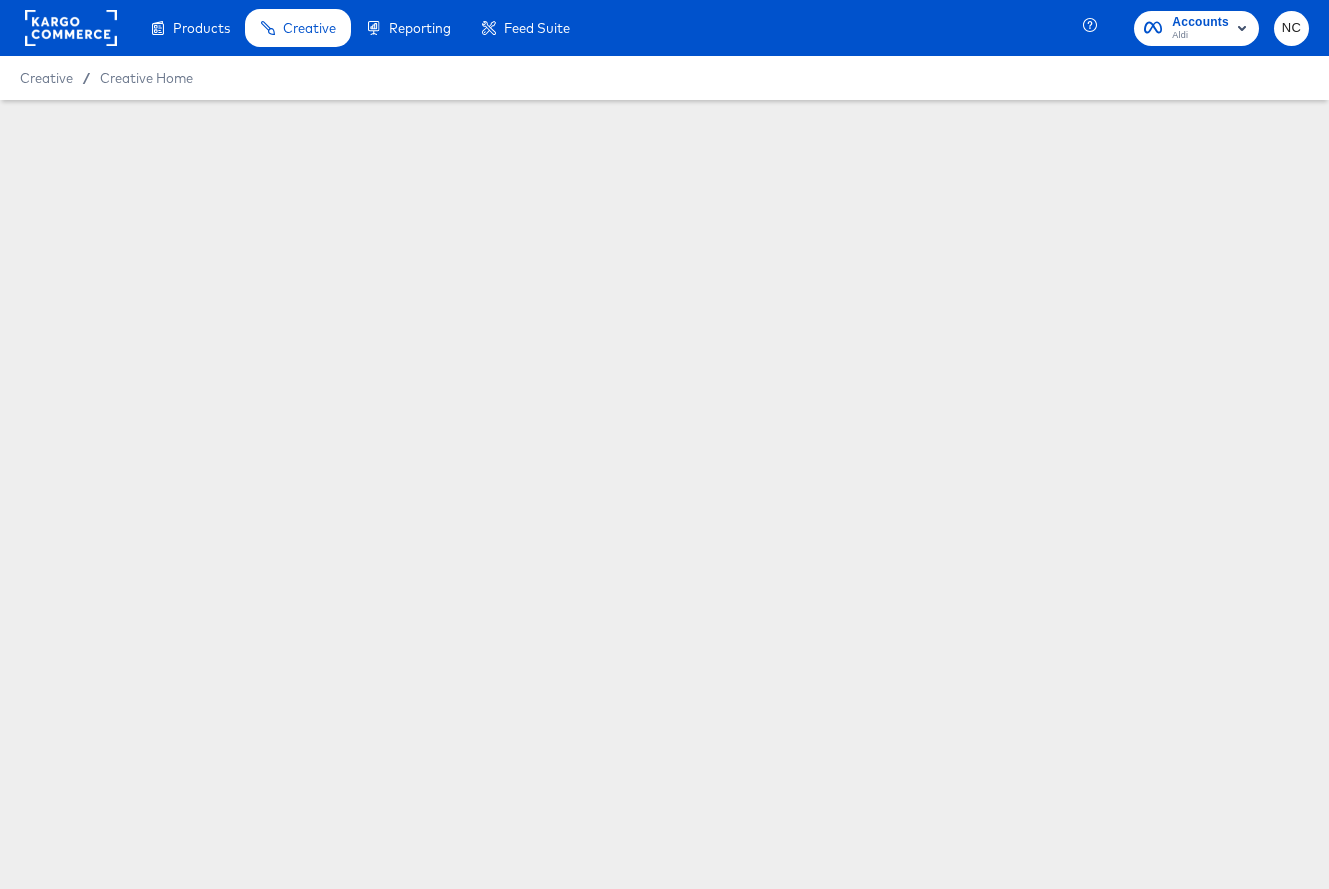 scroll, scrollTop: 0, scrollLeft: 0, axis: both 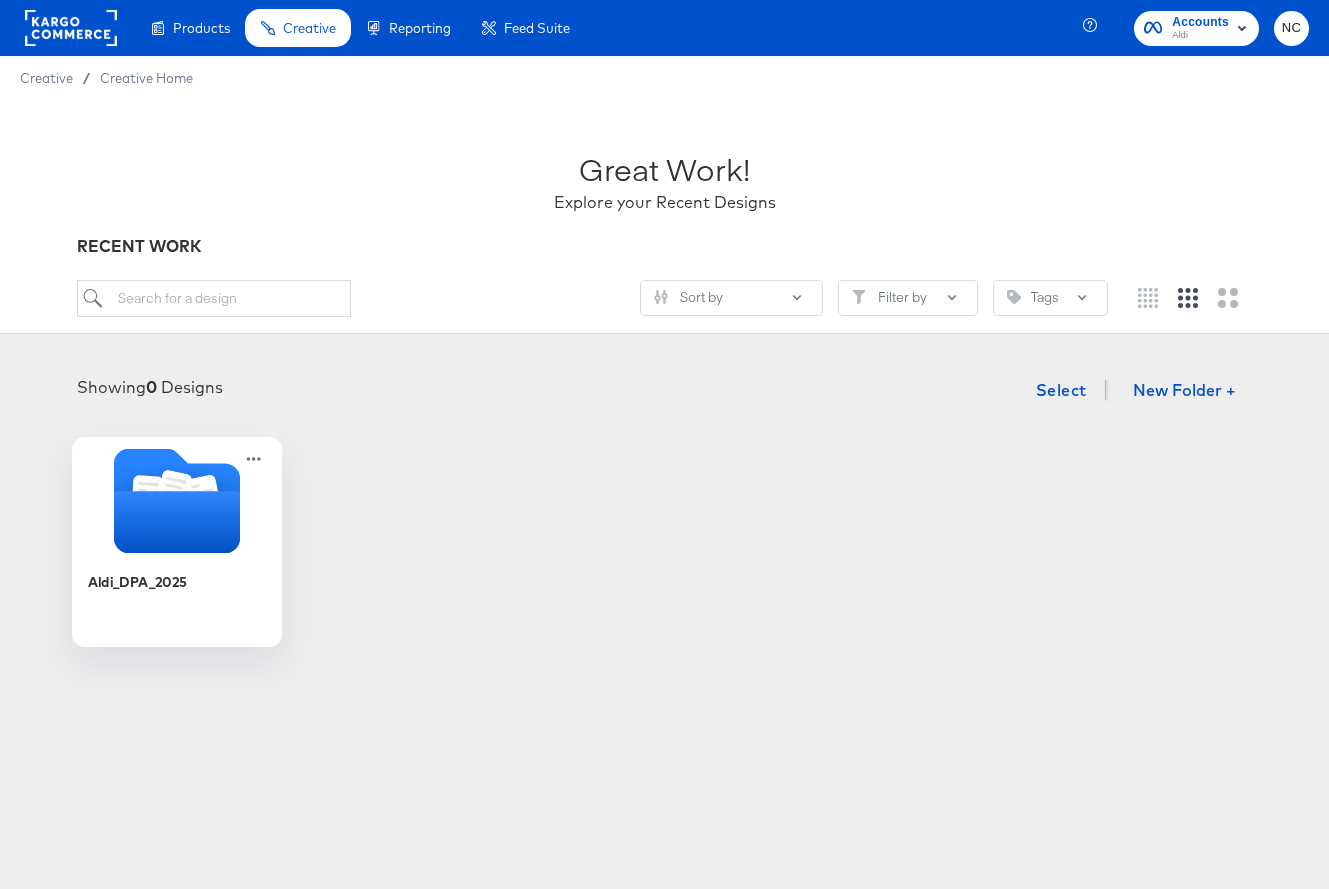 click 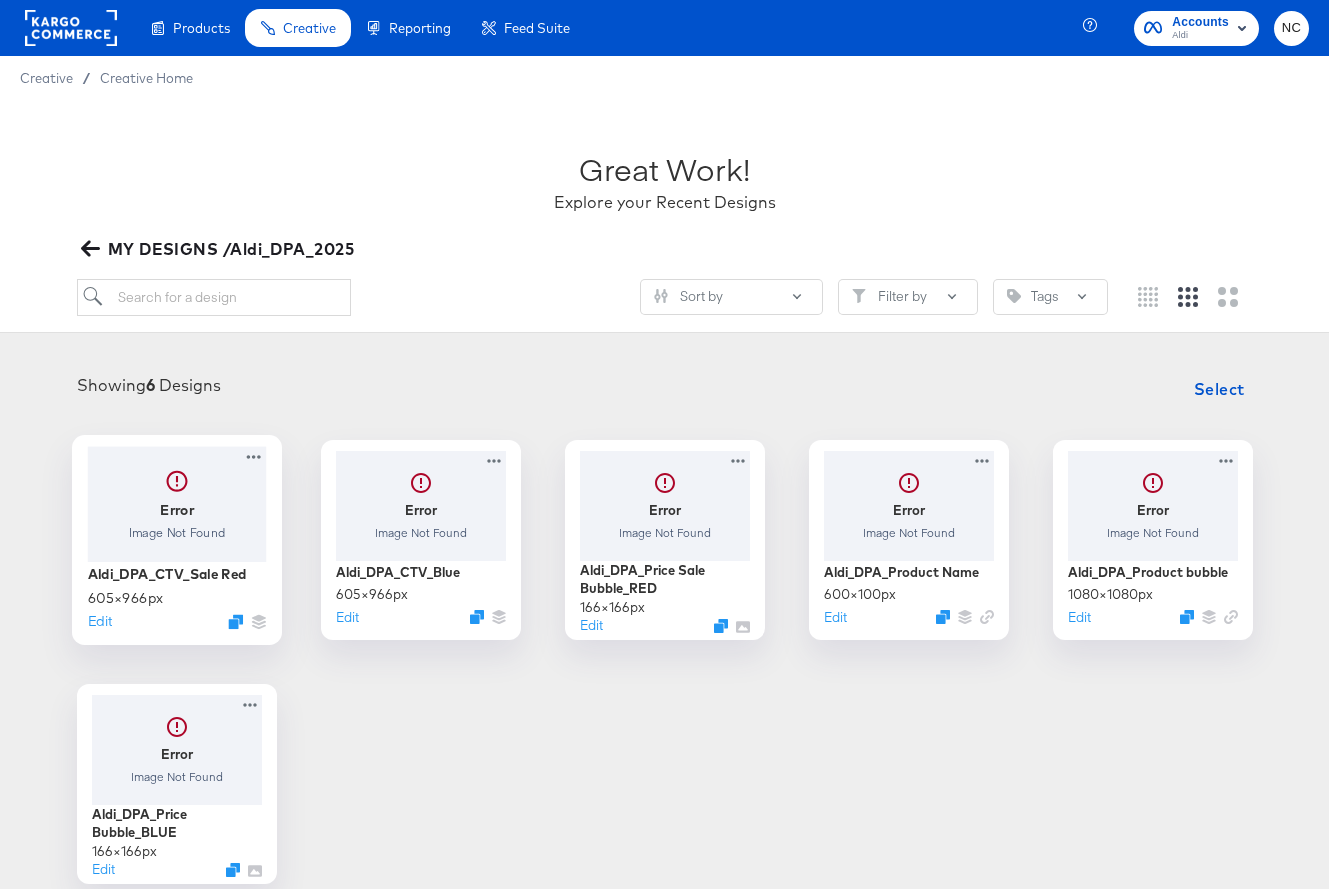 click at bounding box center [176, 503] 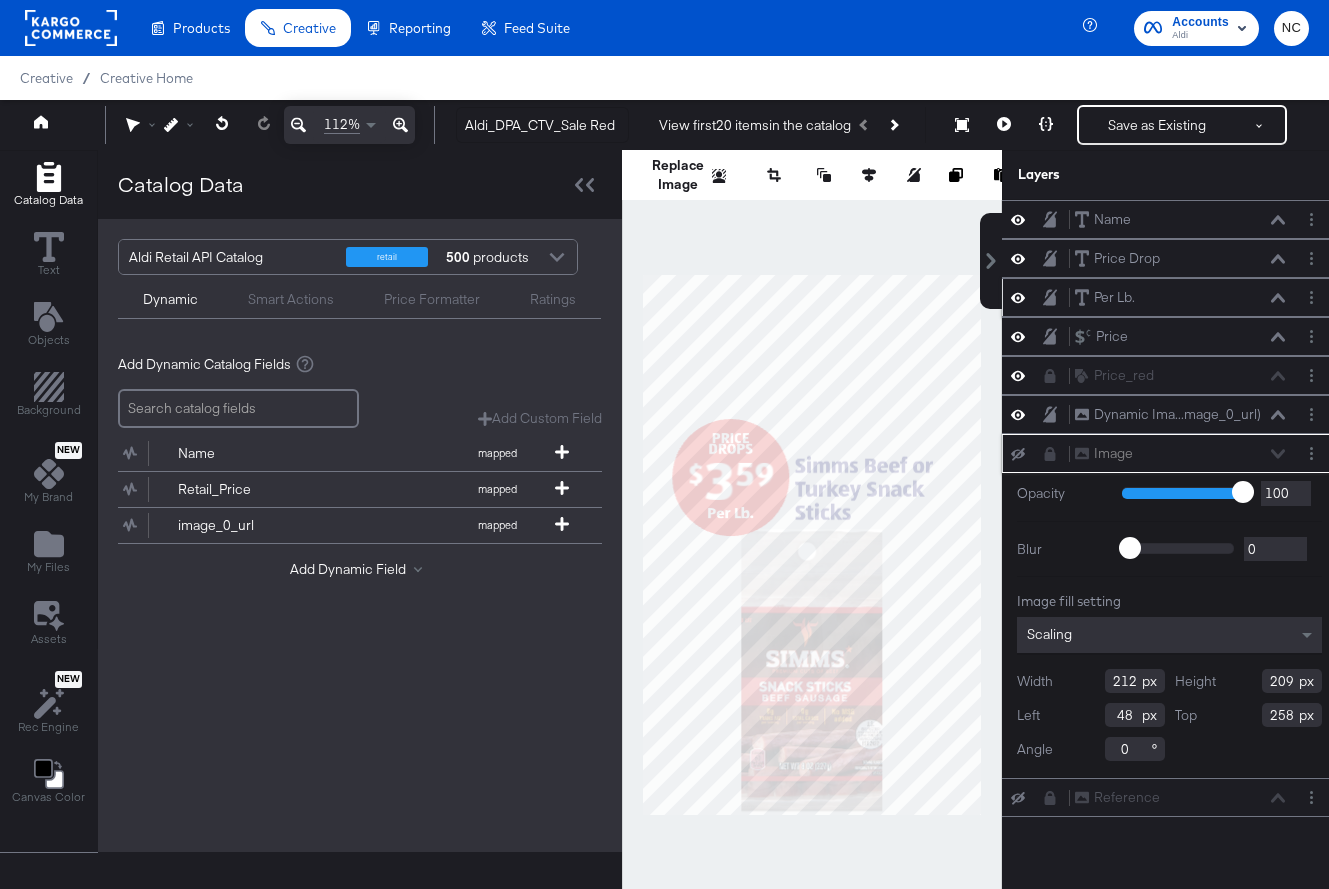 click 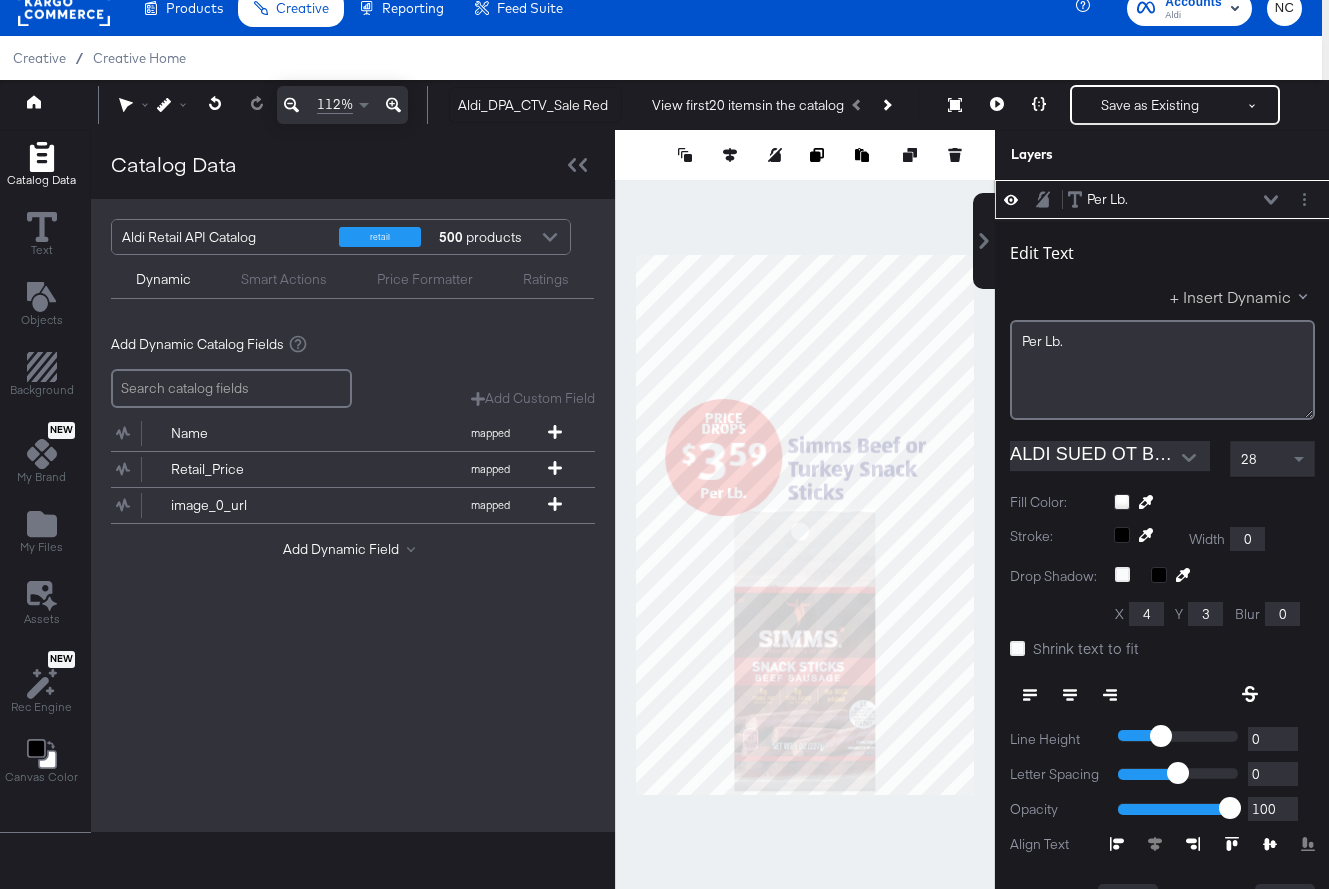 click on "+ Insert Dynamic" at bounding box center (1242, 296) 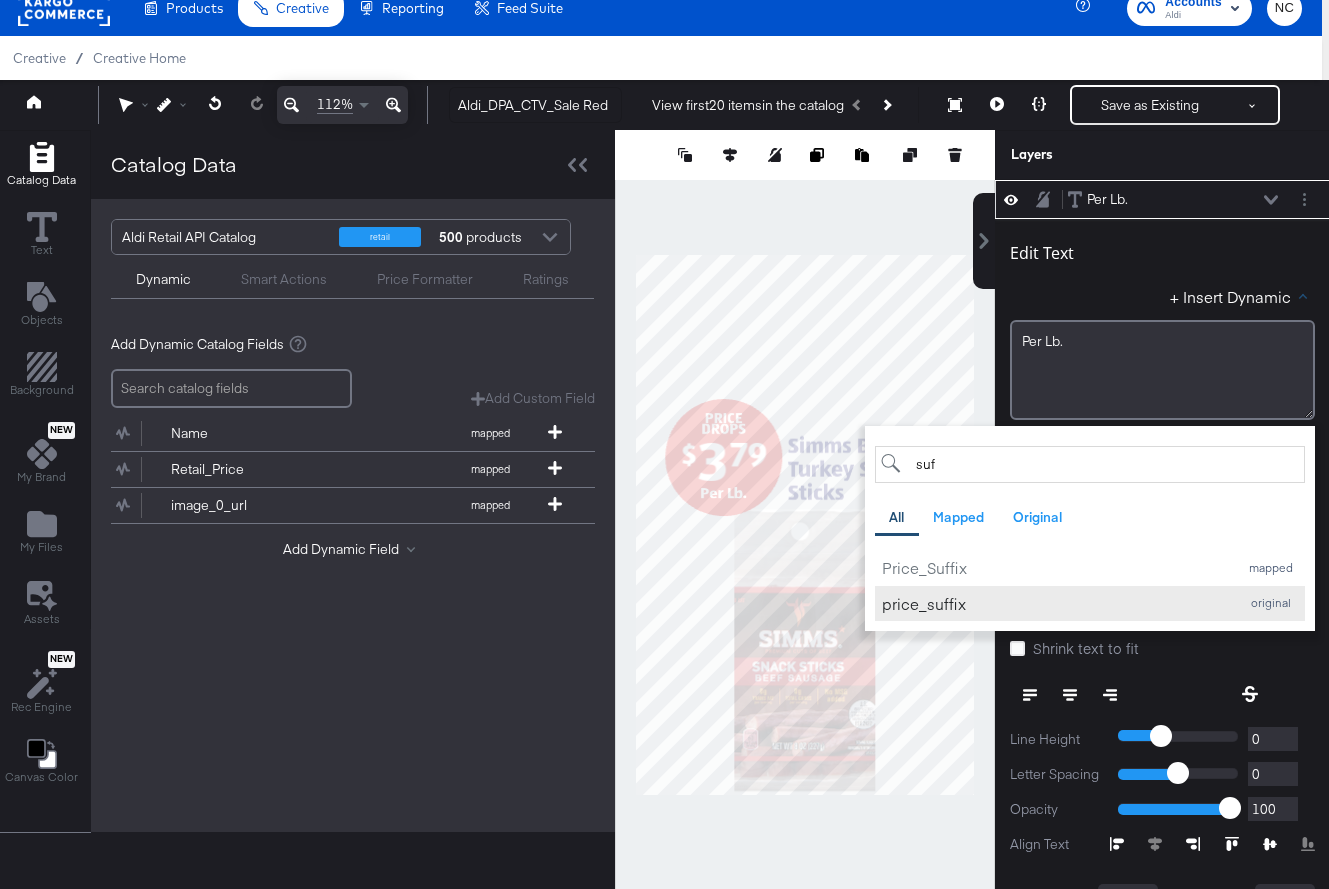 type on "suf" 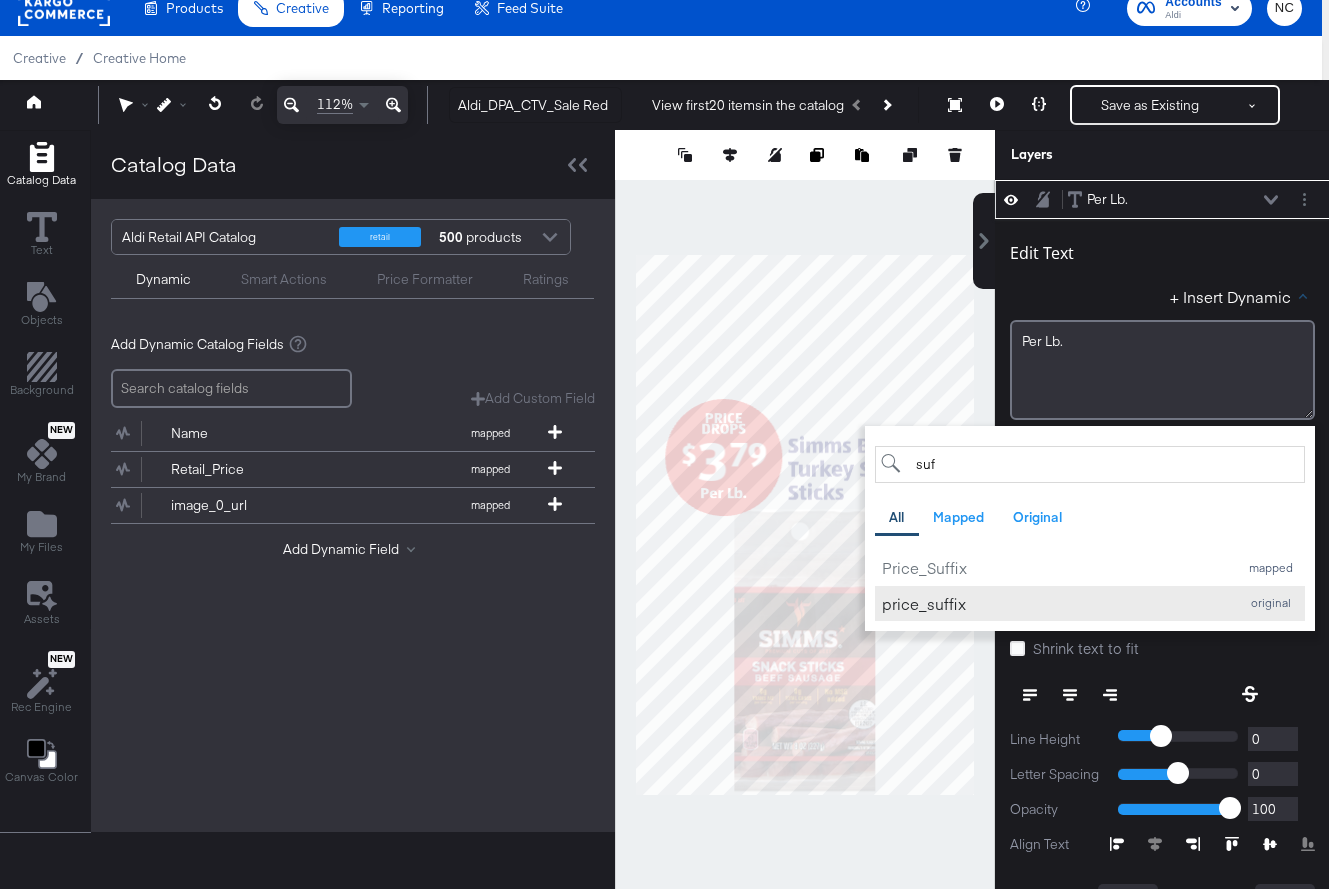click on "price_suffix" at bounding box center (1055, 603) 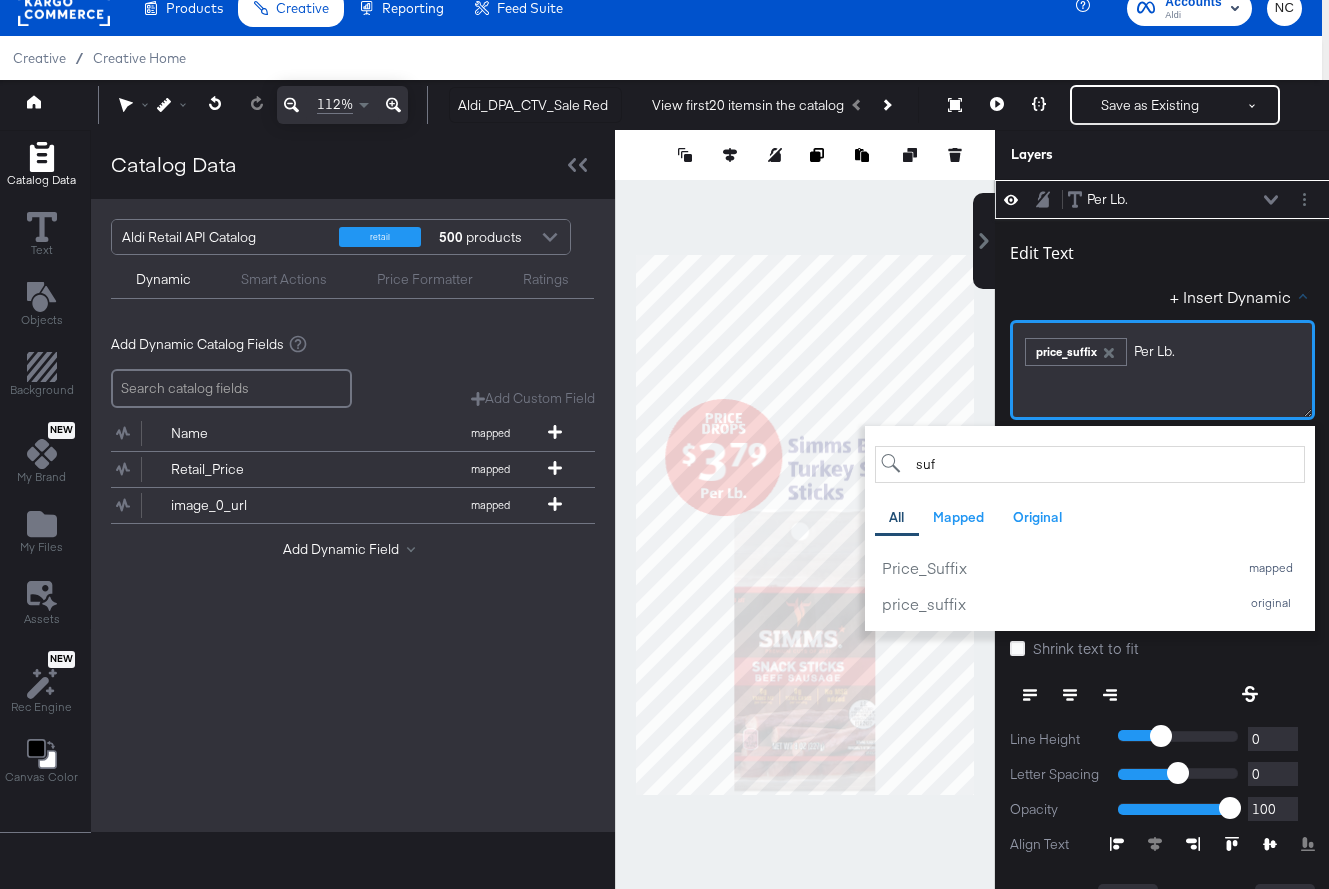 click on "﻿ ﻿ price_suffix Per ﻿Lb." at bounding box center (1162, 349) 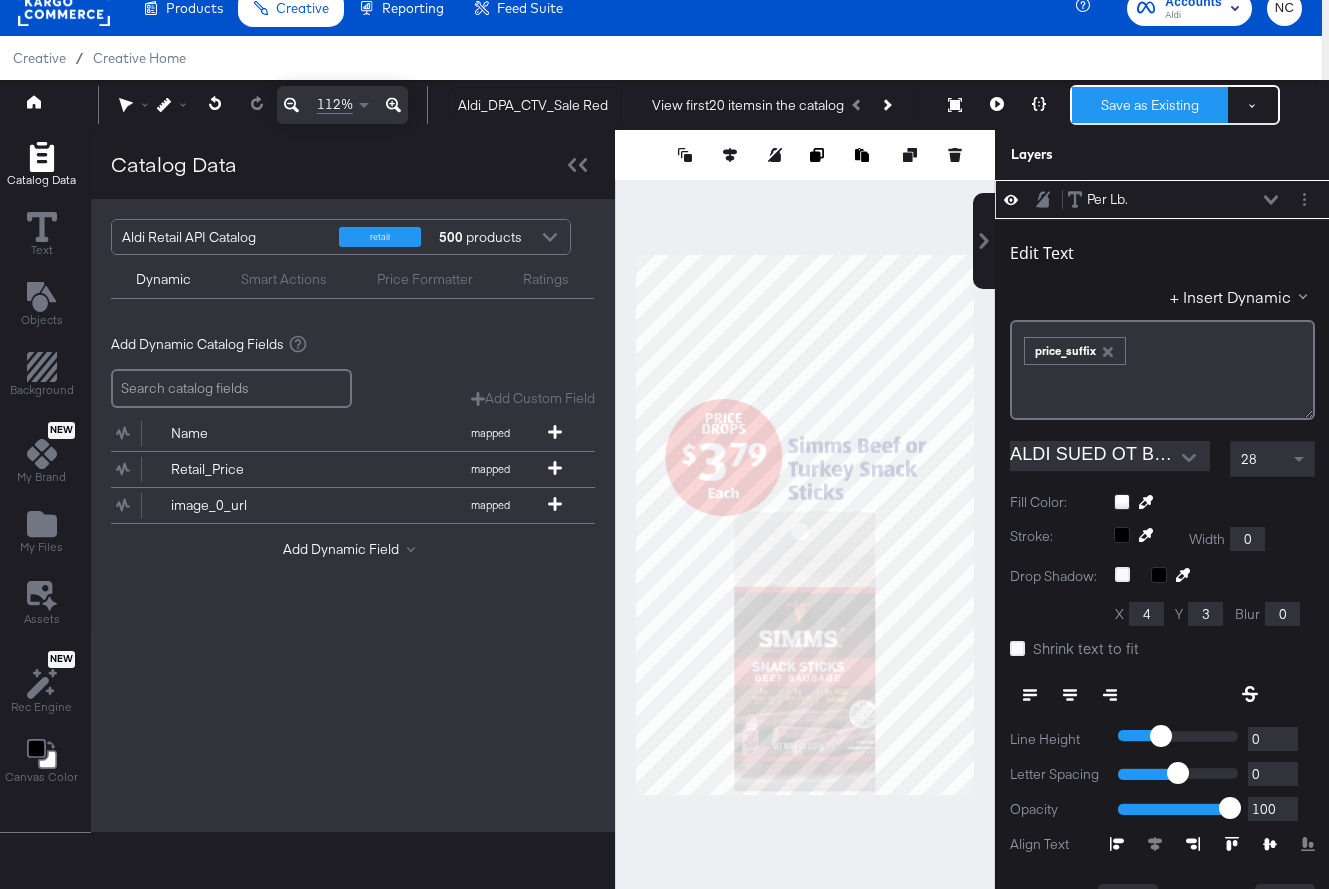click on "Save as Existing" at bounding box center [1150, 105] 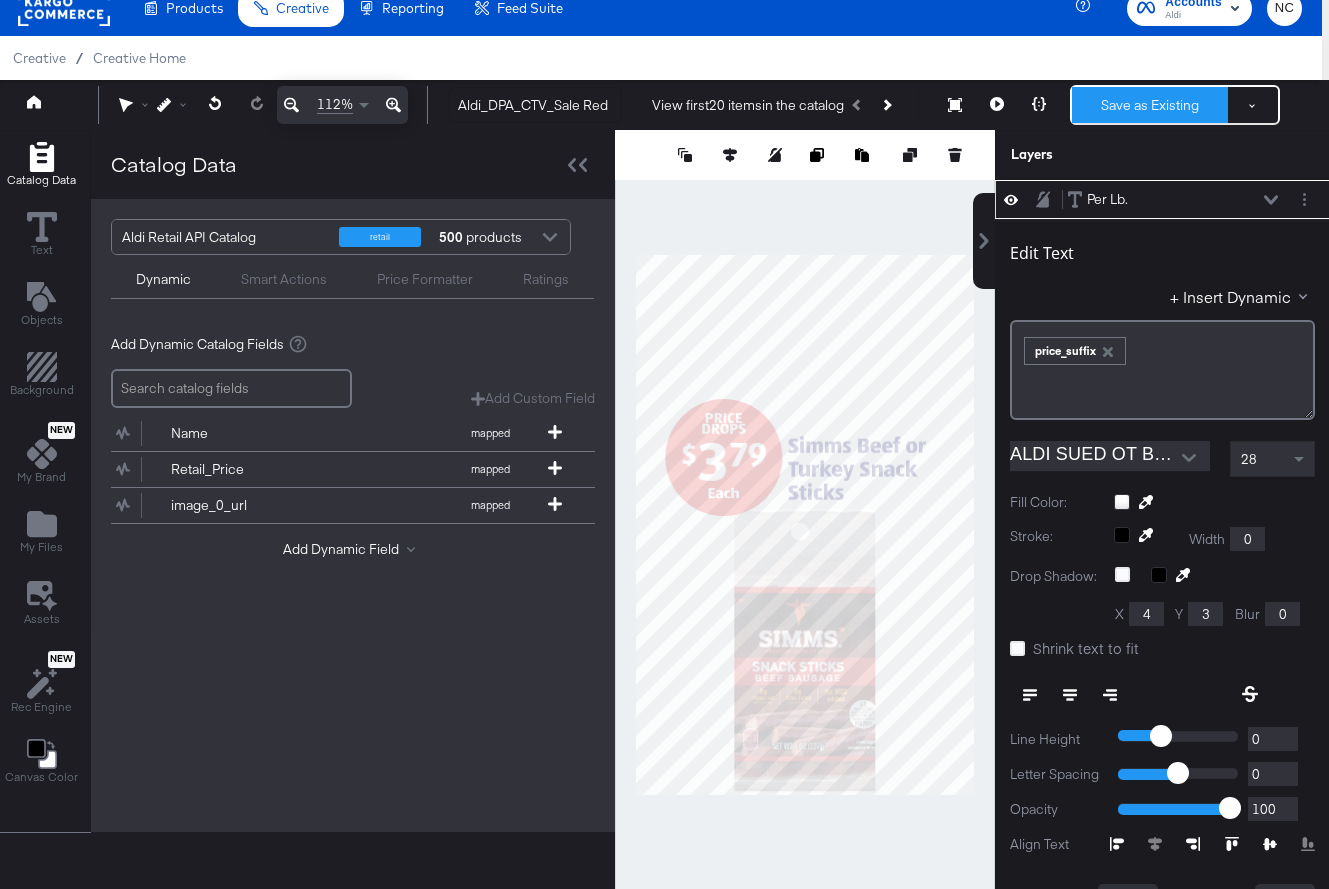 scroll, scrollTop: 0, scrollLeft: 0, axis: both 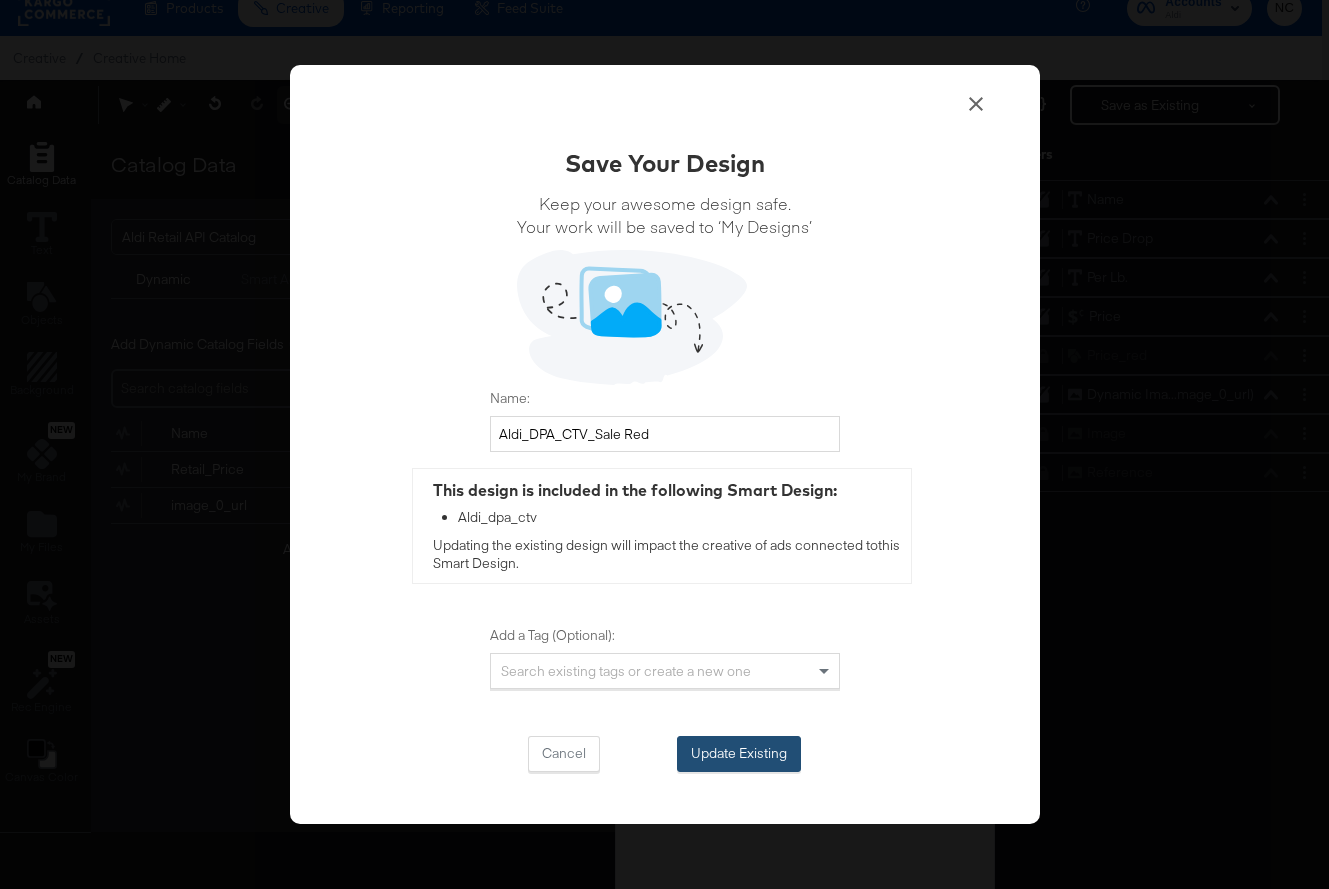 click on "Update Existing" at bounding box center (739, 754) 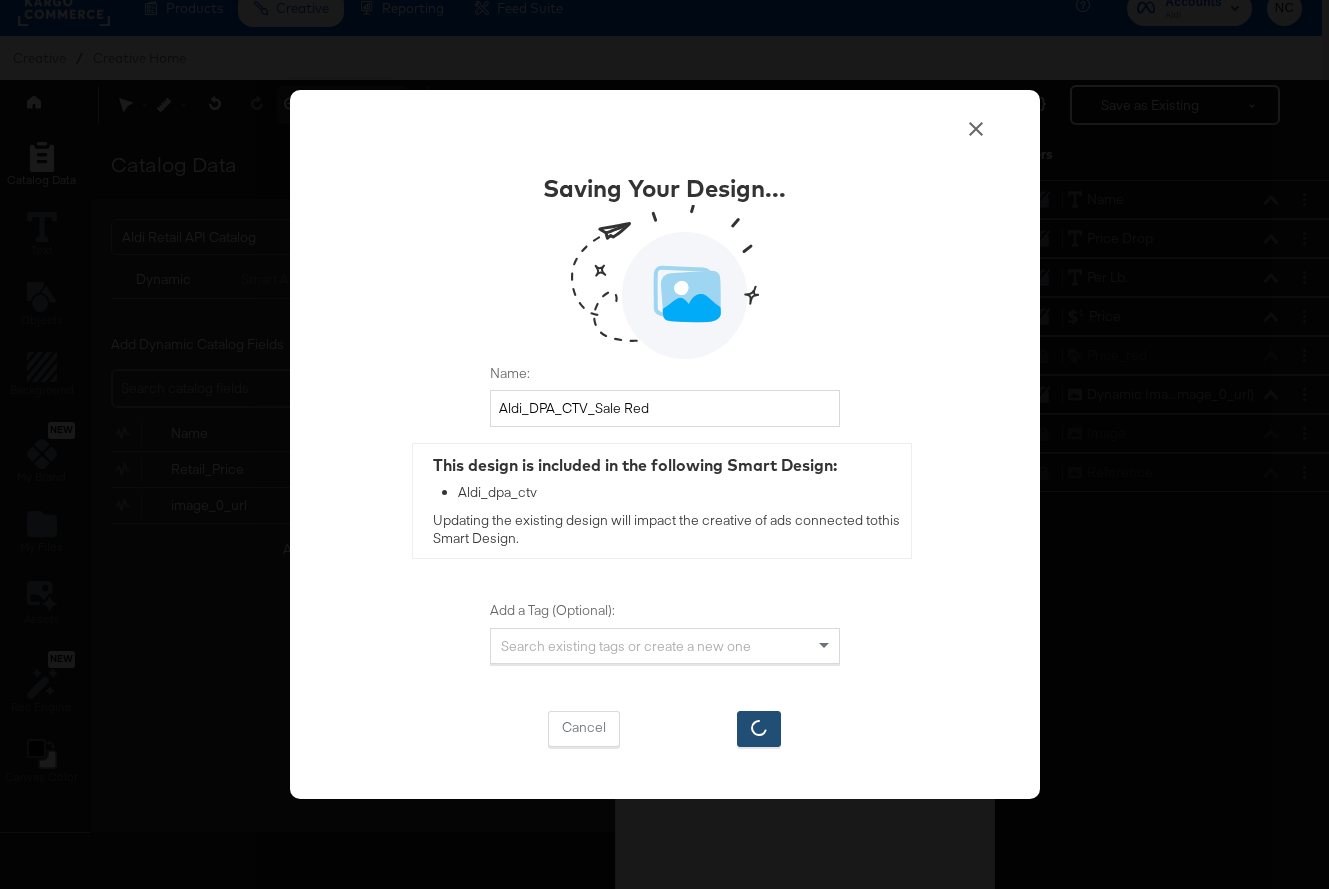 scroll, scrollTop: 0, scrollLeft: 0, axis: both 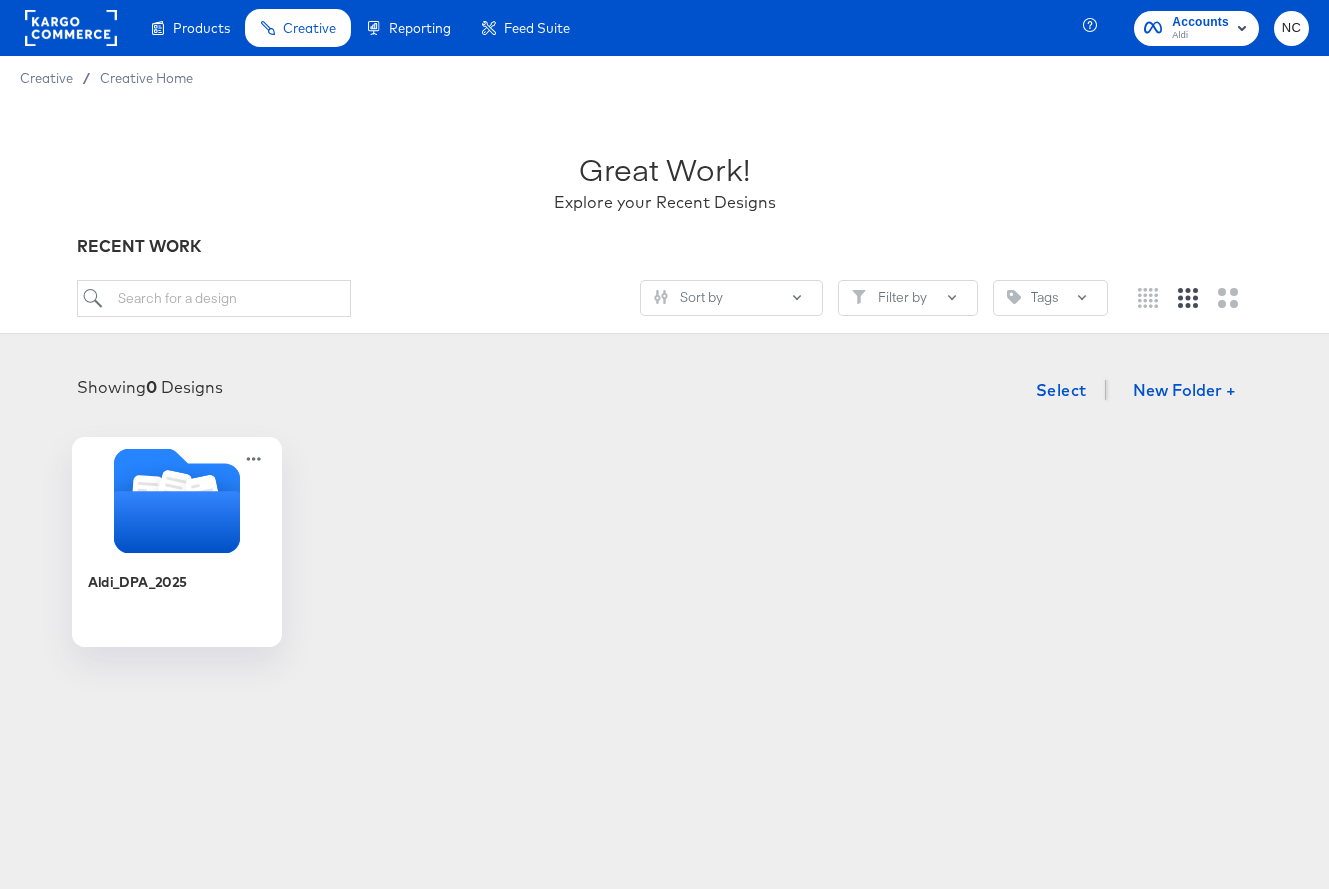 click 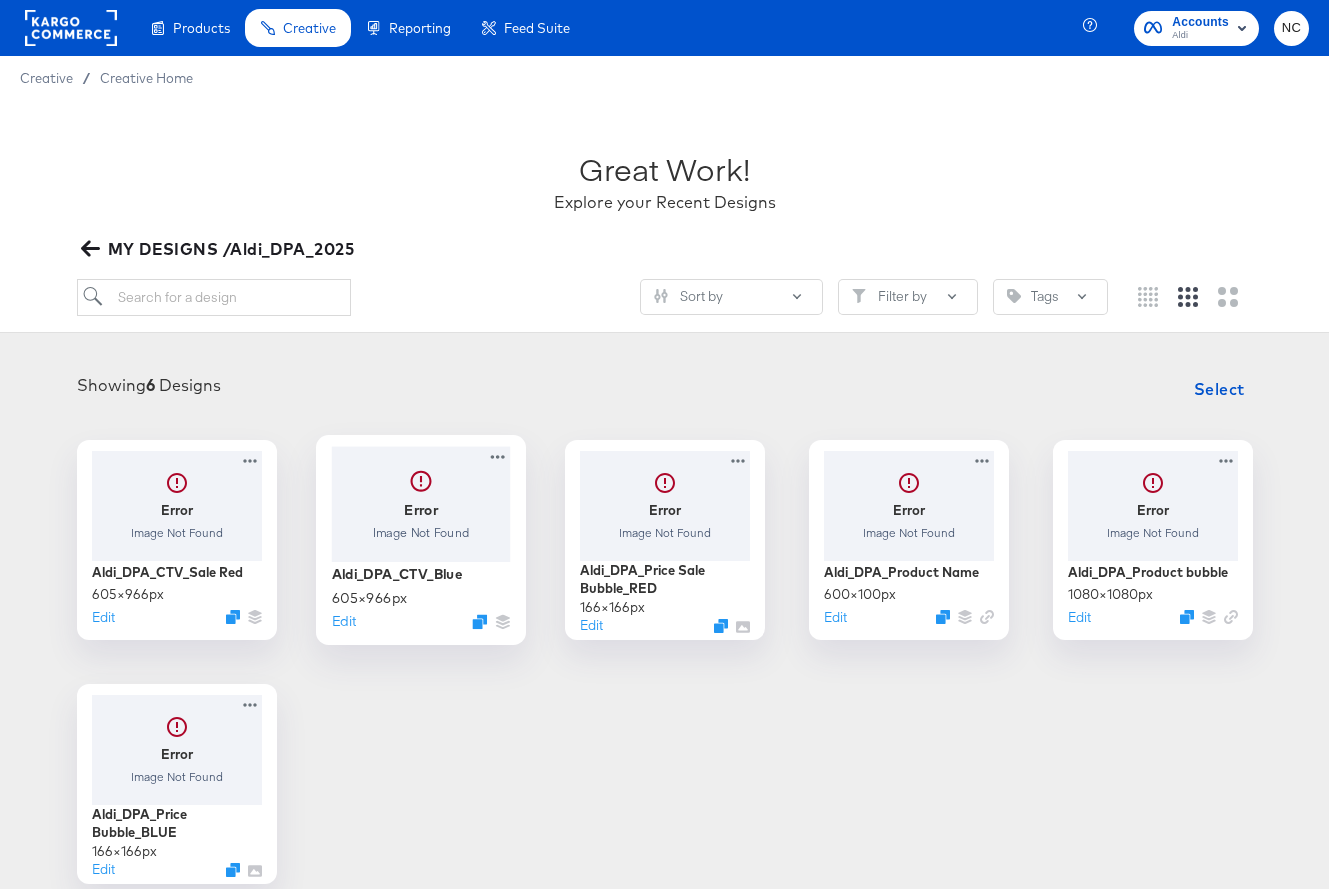 click at bounding box center [420, 503] 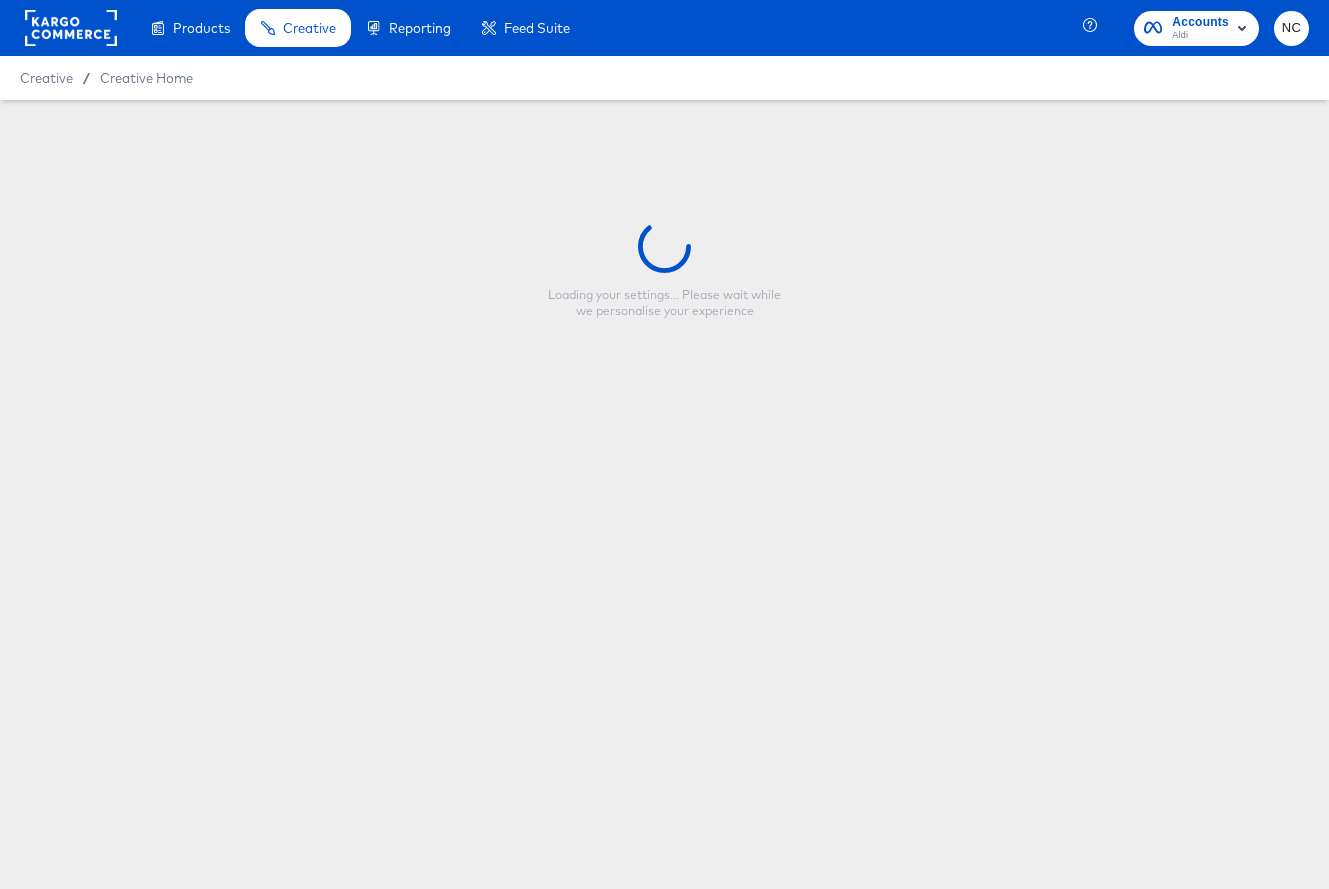 type on "Aldi_DPA_CTV_Blue" 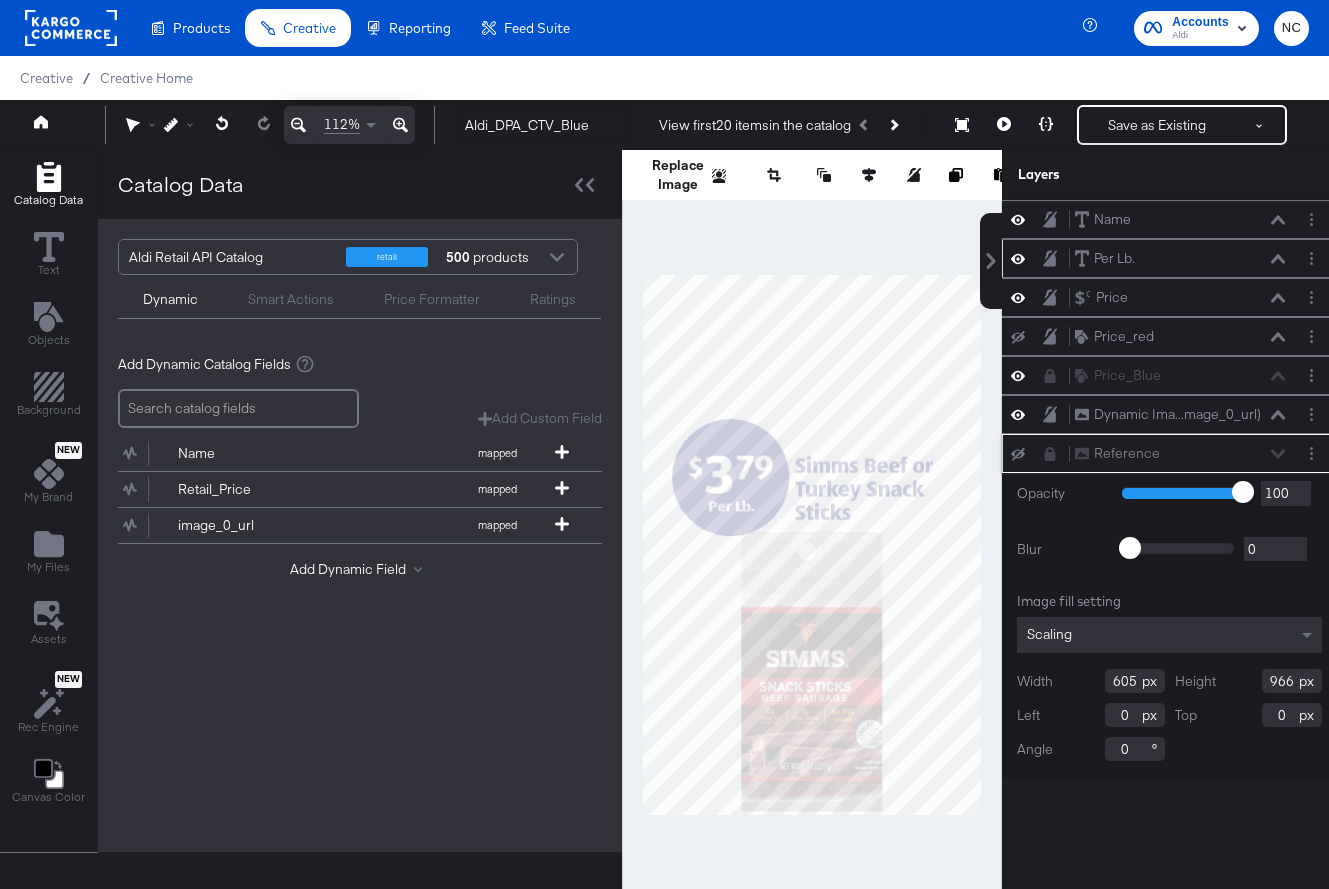 click 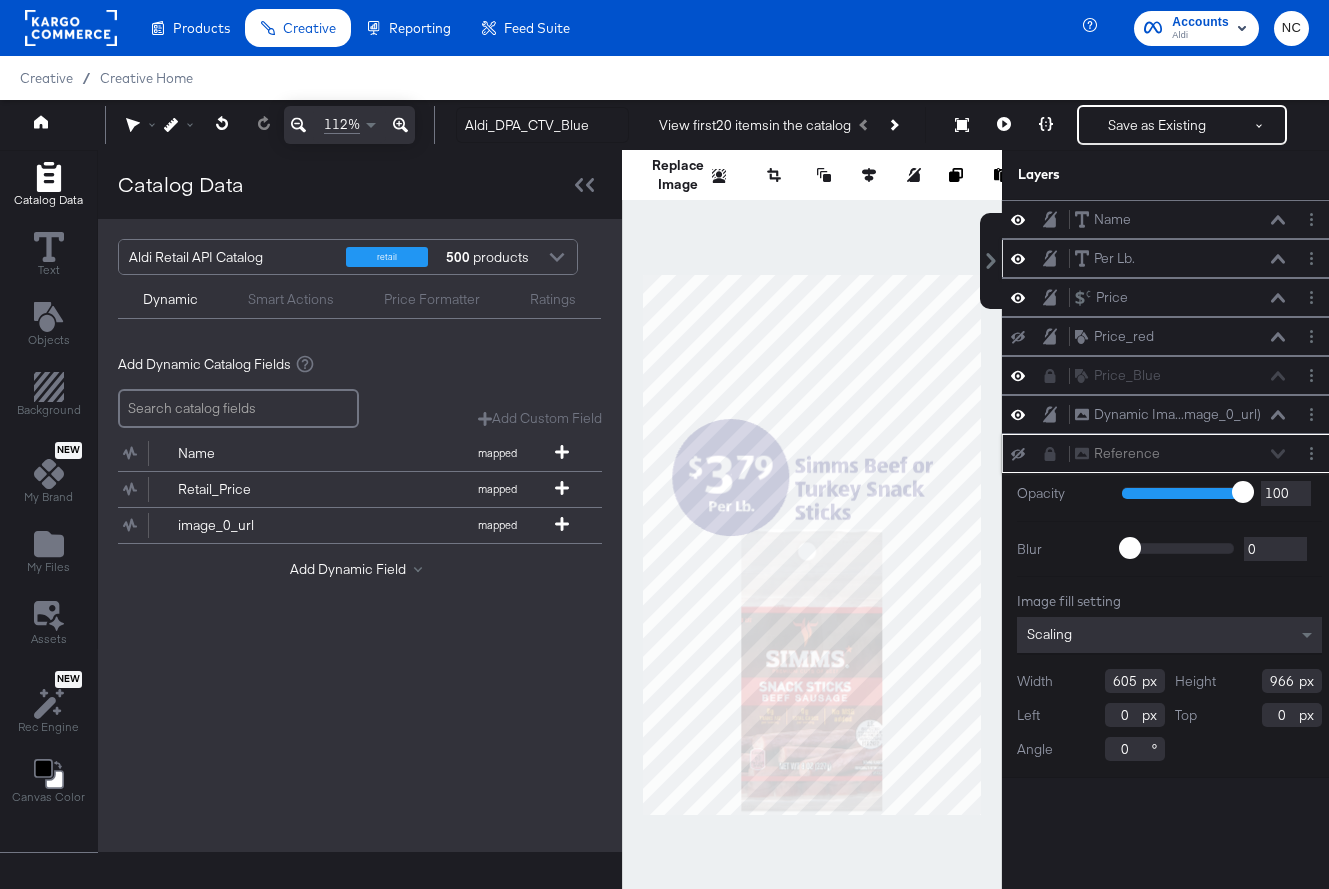 scroll, scrollTop: 39, scrollLeft: 0, axis: vertical 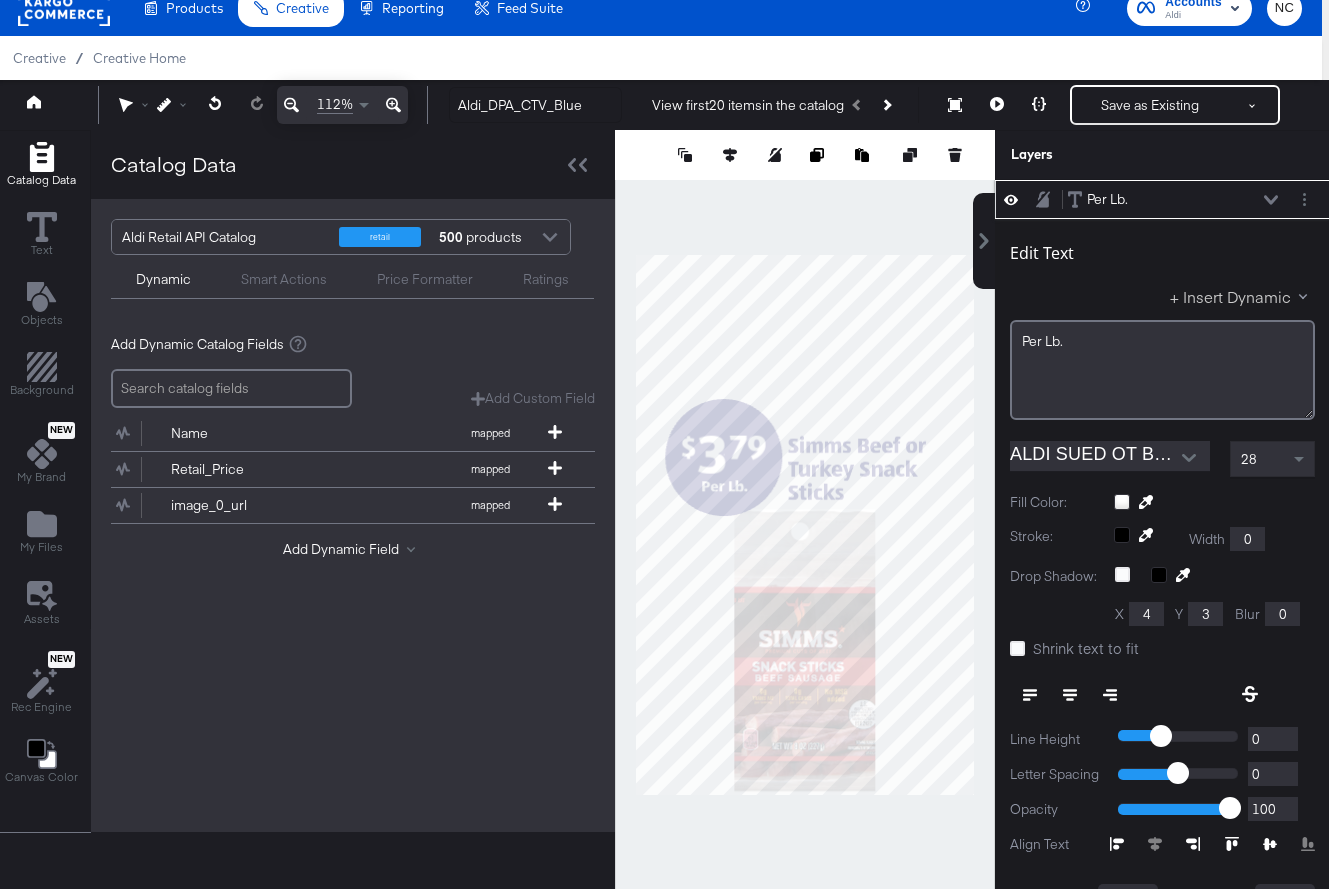 click on "+ Insert Dynamic" at bounding box center (1242, 296) 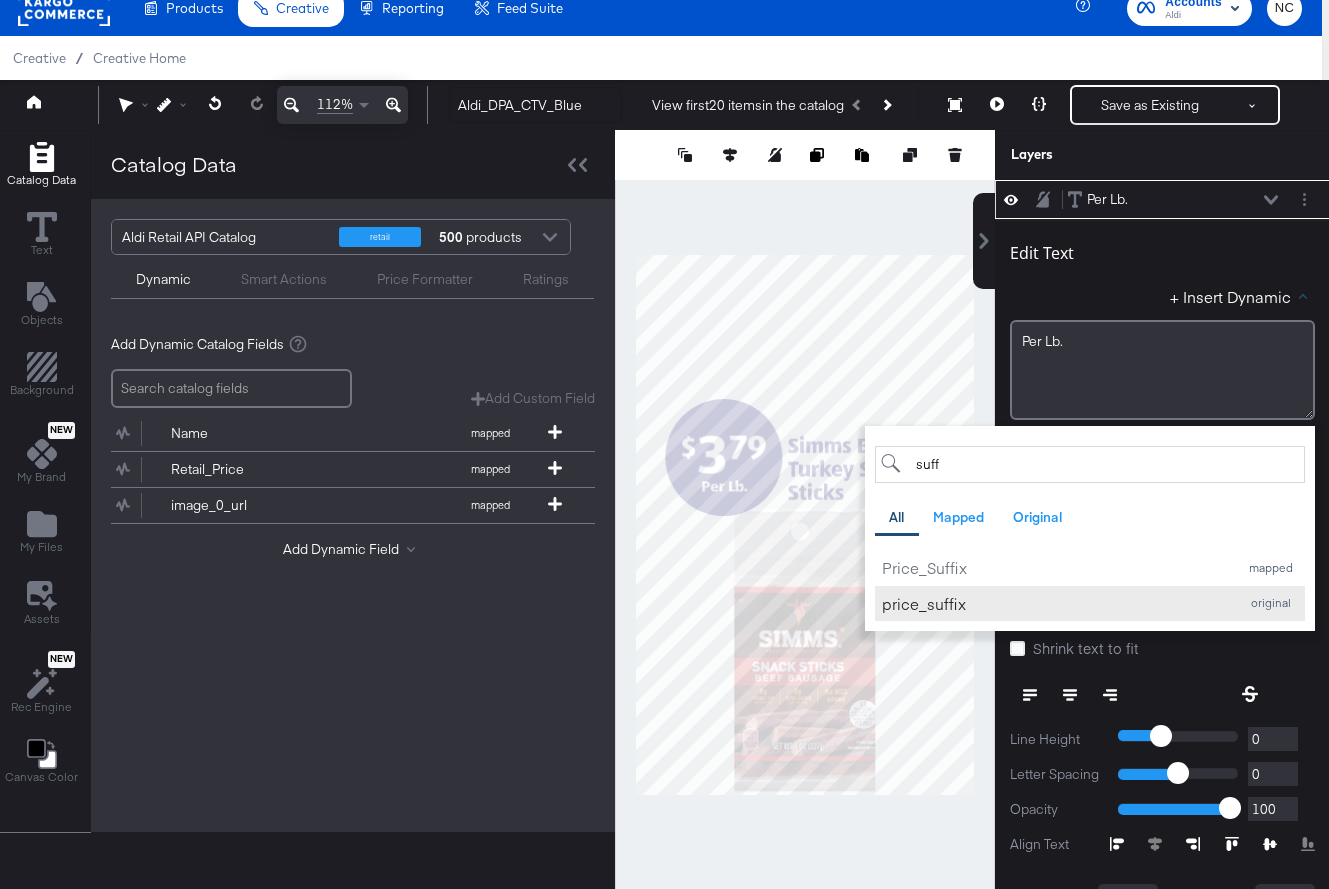 type on "suff" 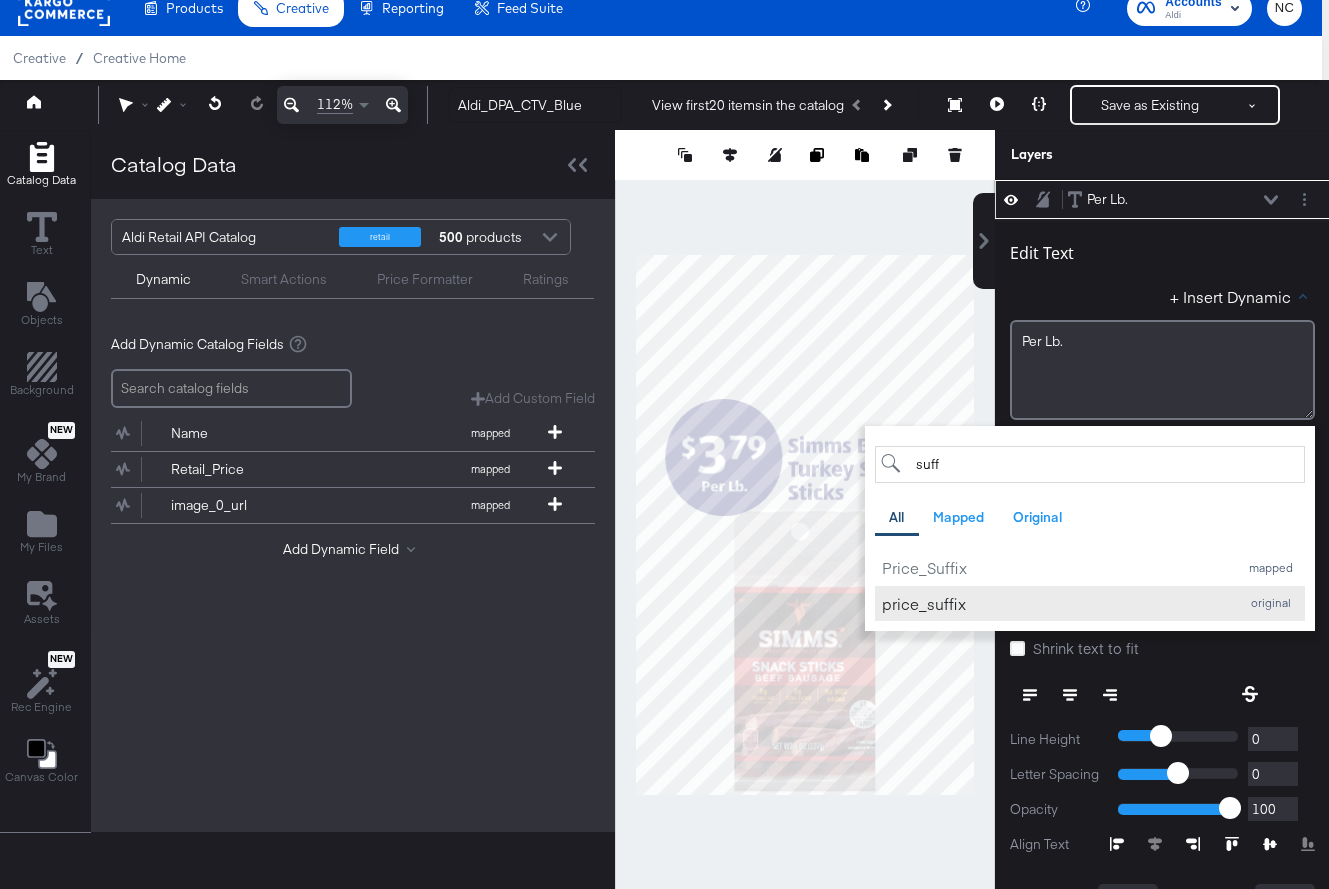 click on "price_suffix original" at bounding box center (1090, 603) 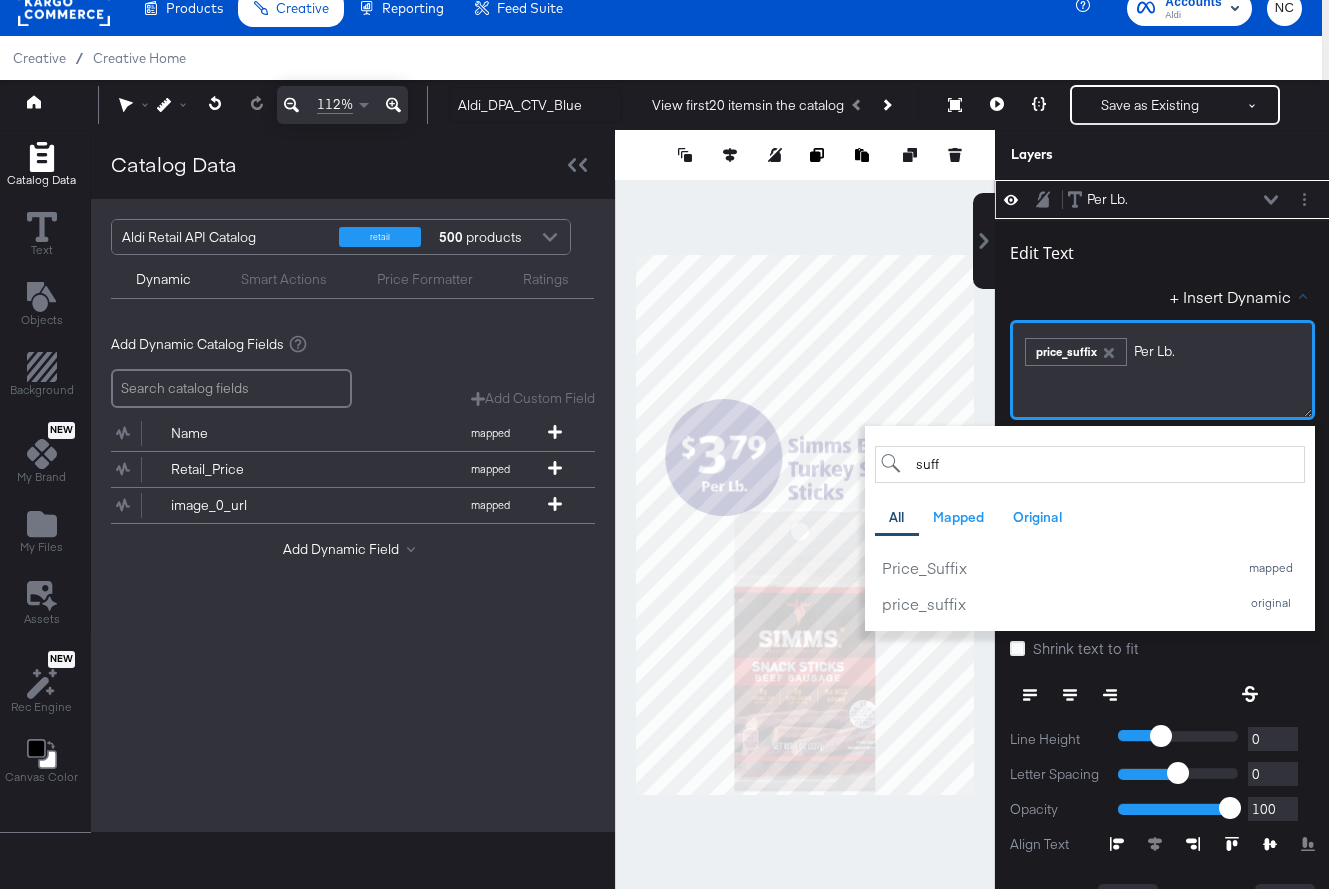 click on "﻿ ﻿ price_suffix Per ﻿Lb." at bounding box center (1162, 349) 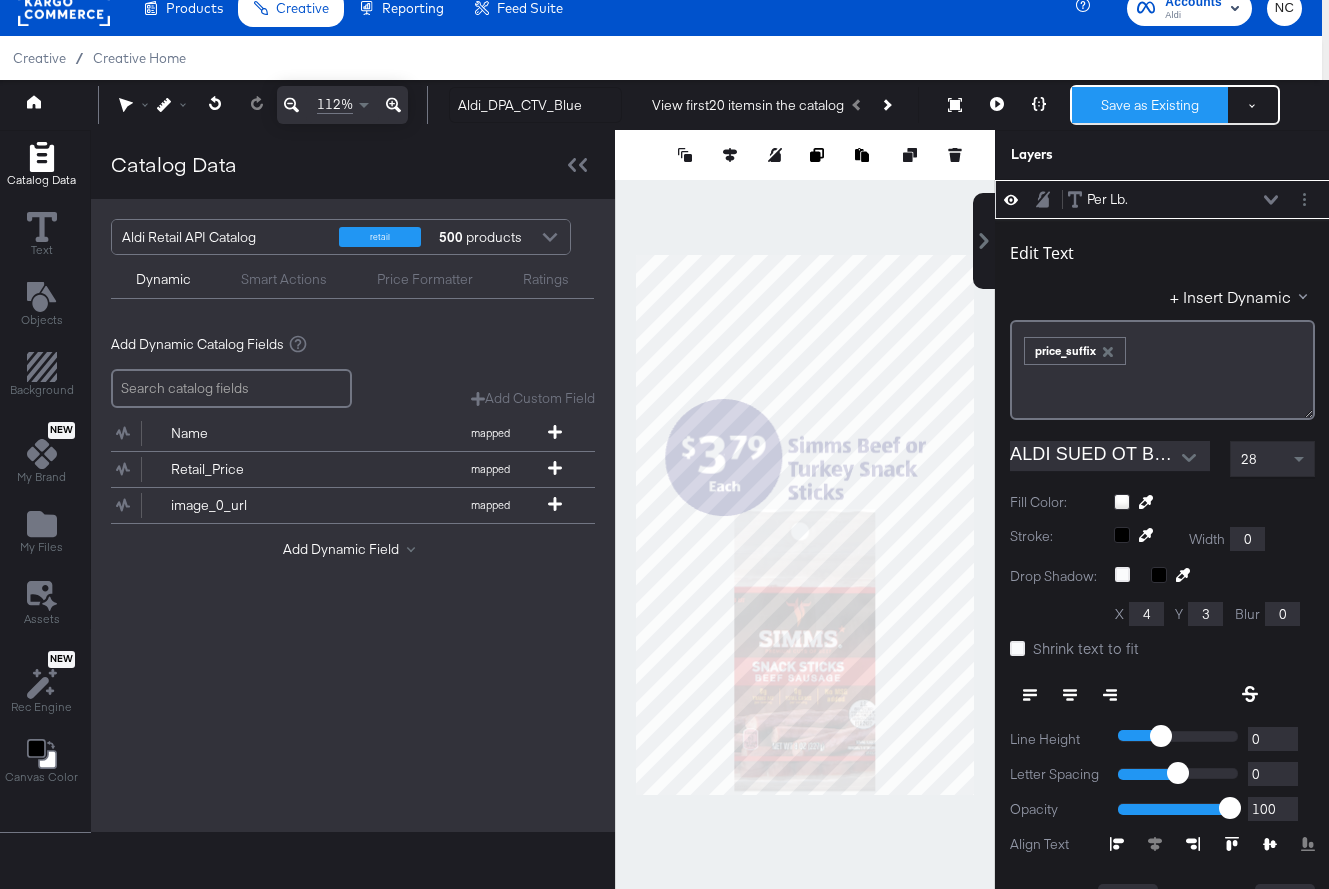 click on "Save as Existing" at bounding box center (1150, 105) 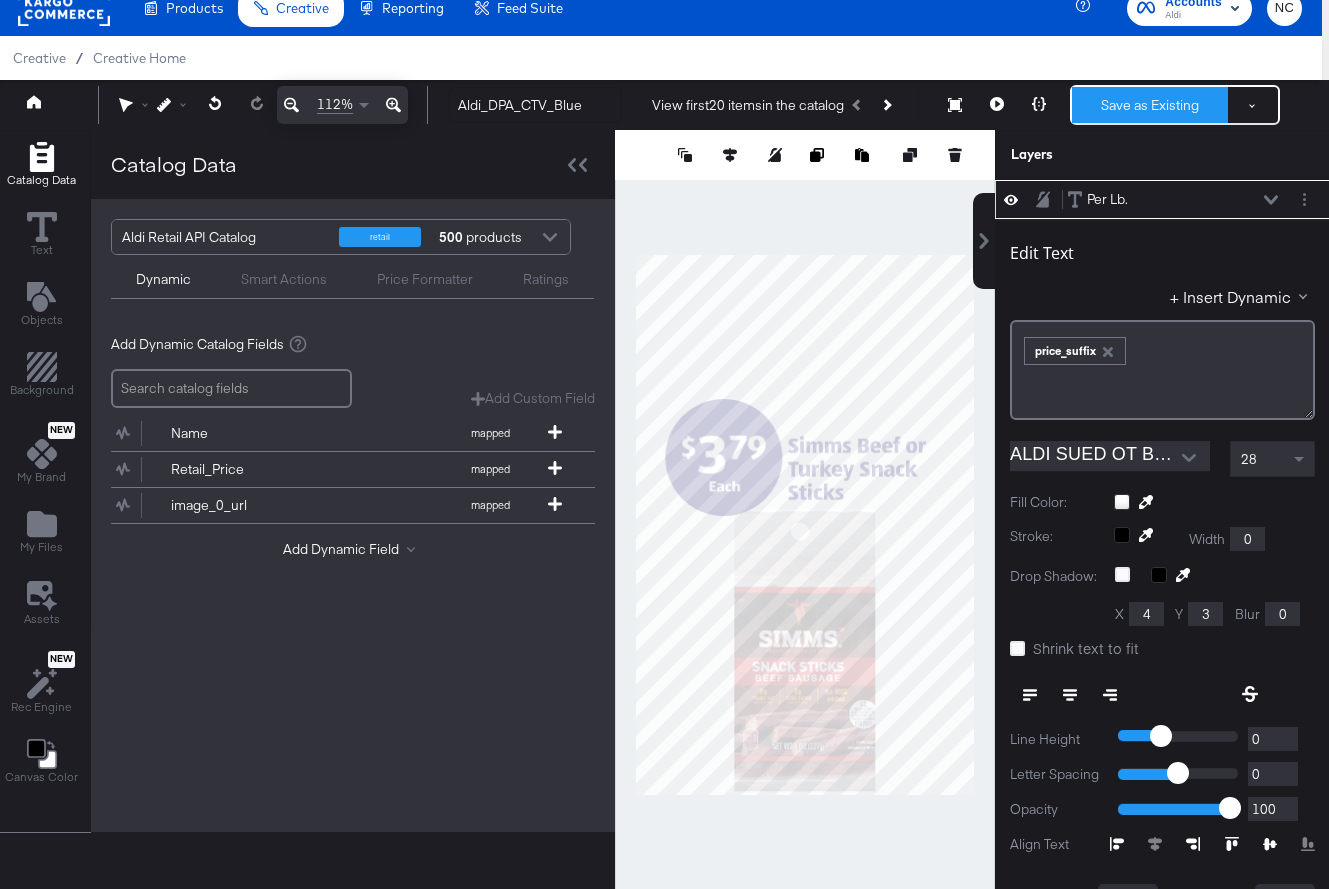scroll, scrollTop: 0, scrollLeft: 0, axis: both 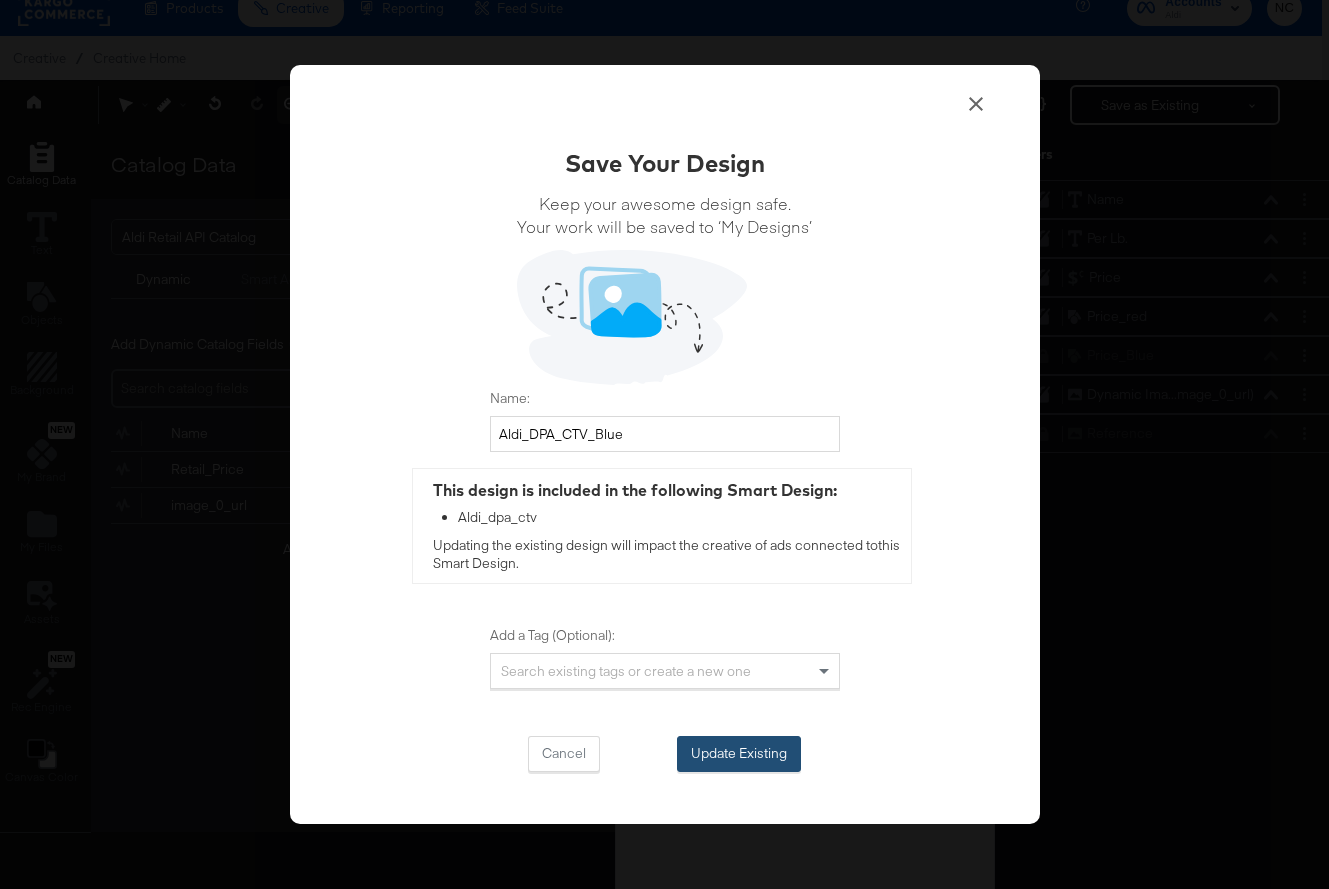 click on "Update Existing" at bounding box center (739, 754) 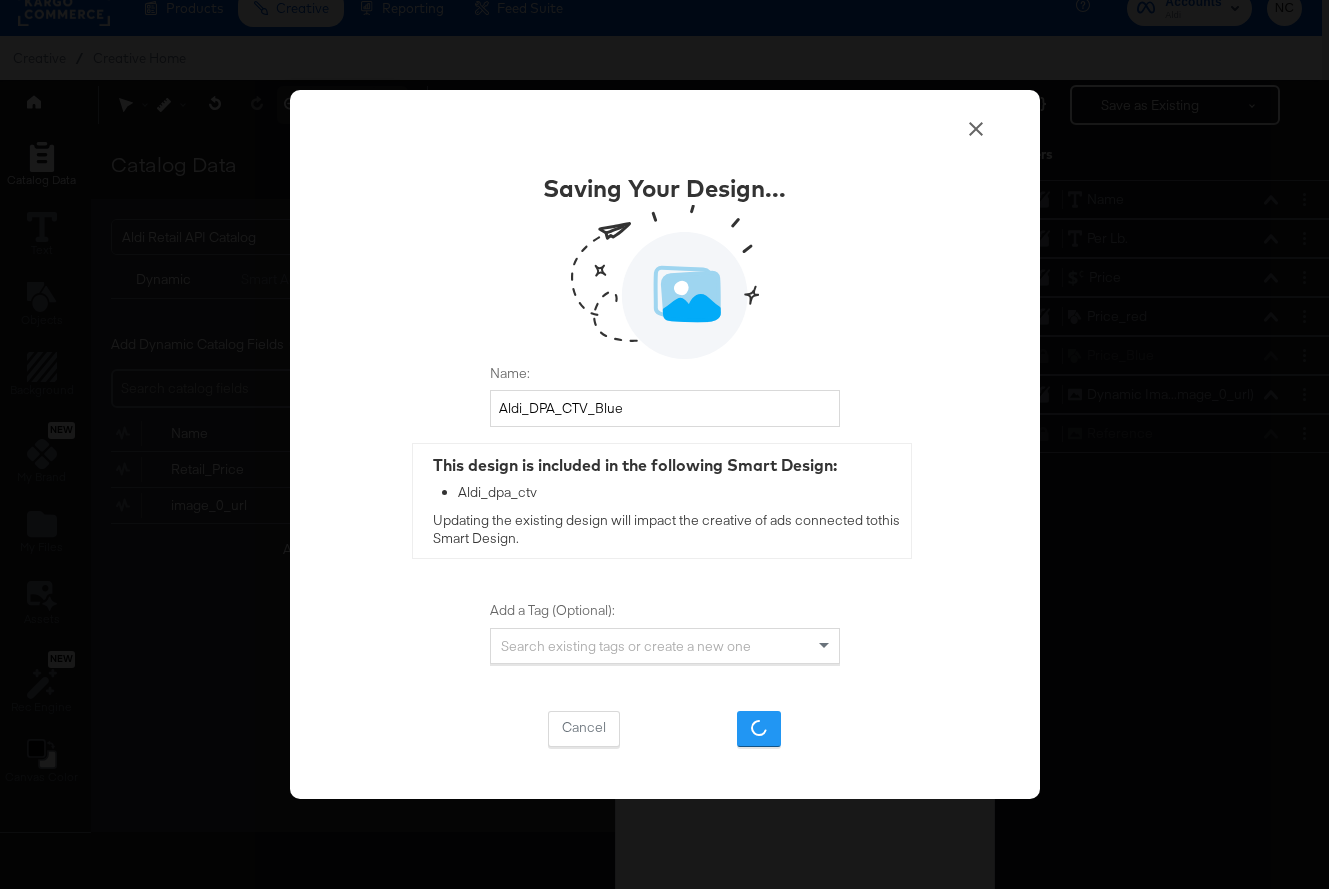 scroll, scrollTop: 0, scrollLeft: 0, axis: both 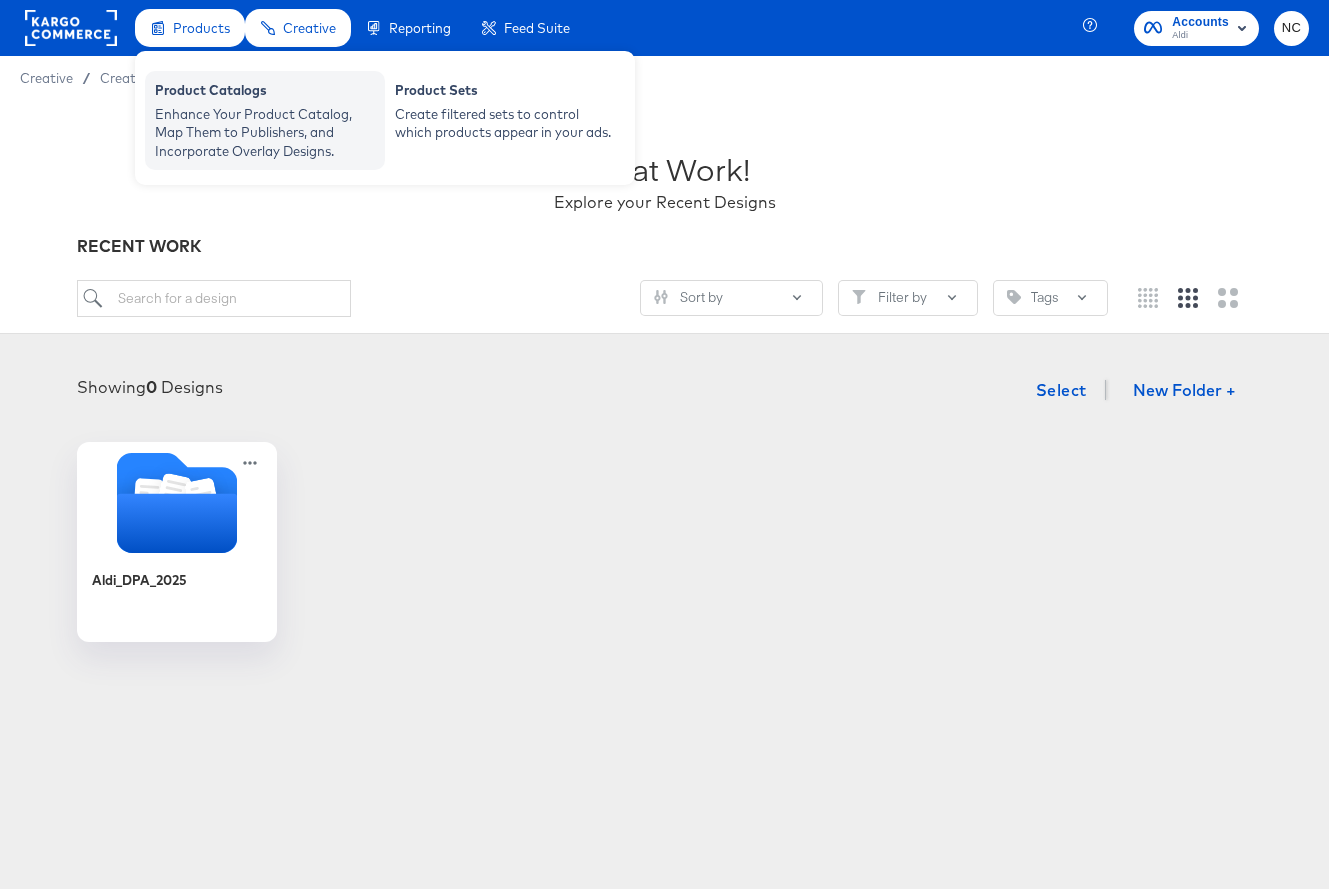 click on "Product Catalogs" at bounding box center (265, 93) 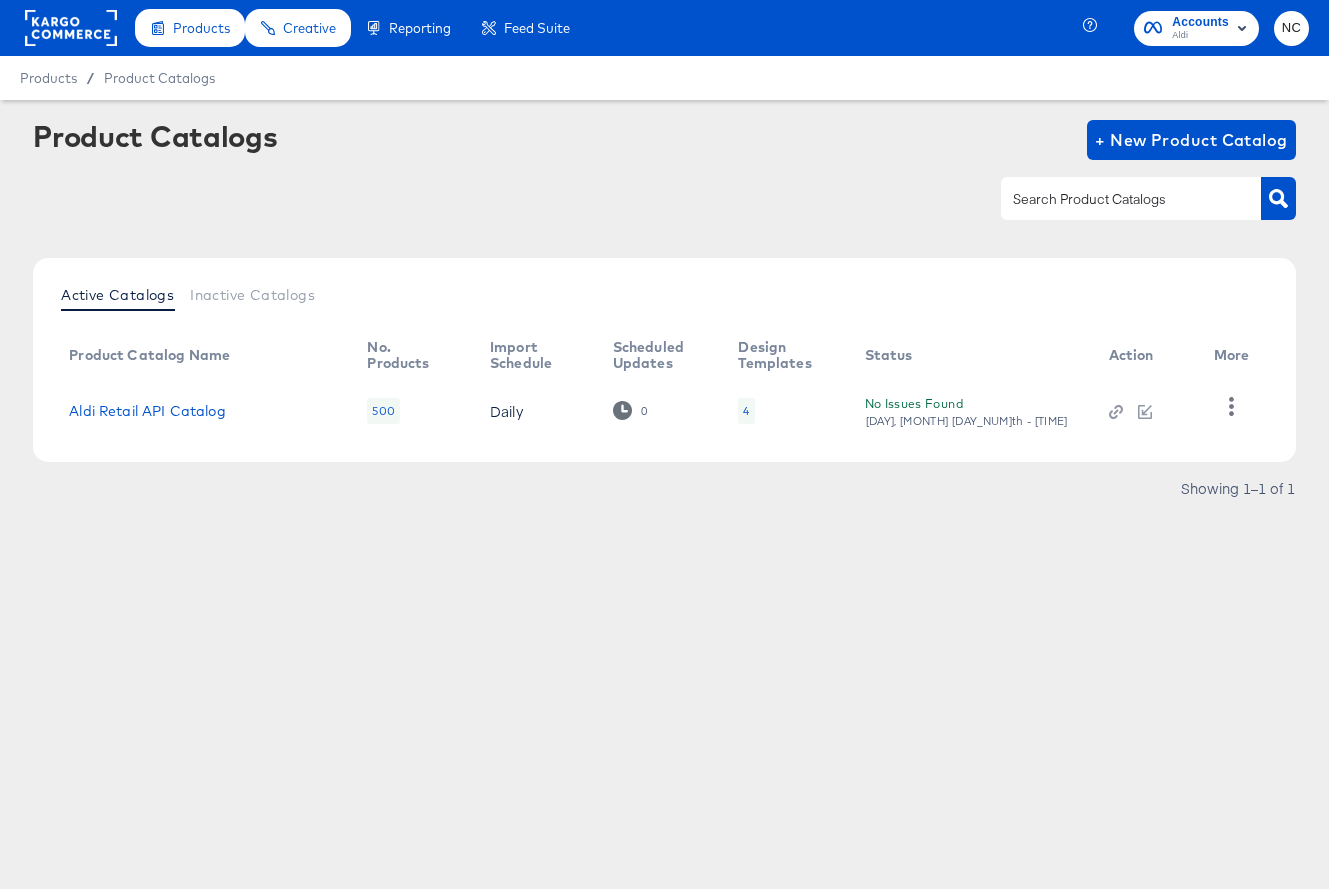 click on "4" at bounding box center [746, 411] 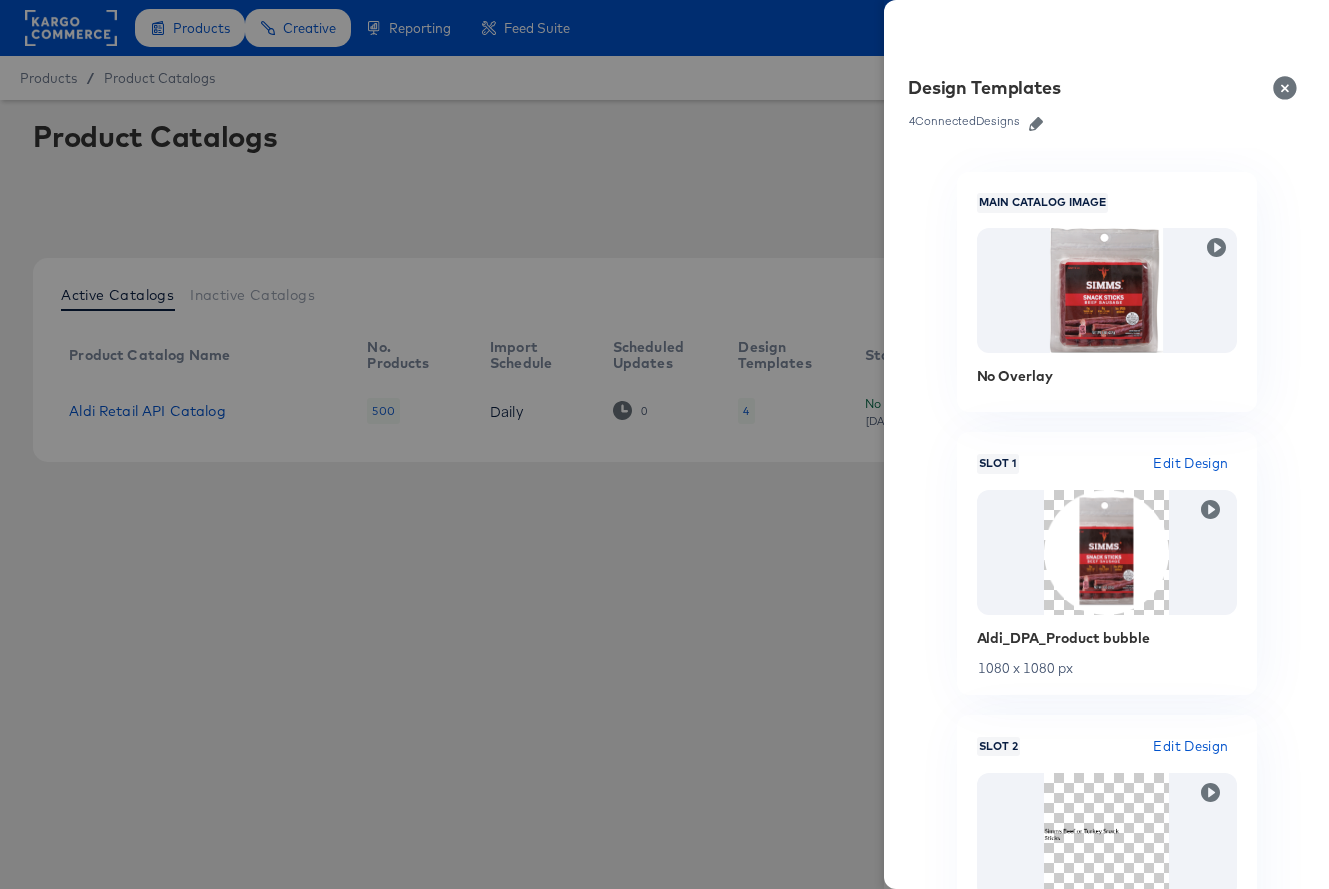 click 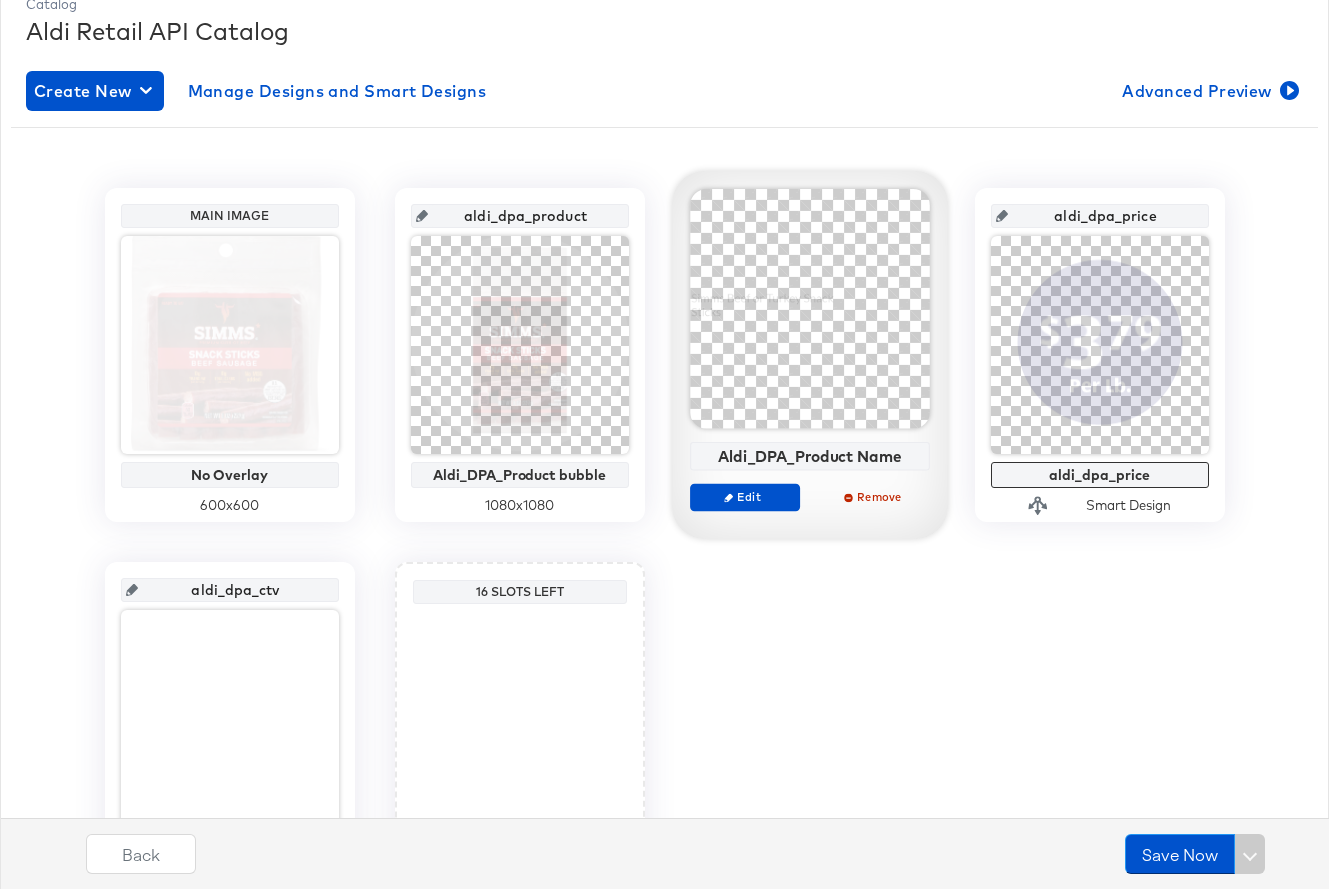 scroll, scrollTop: 309, scrollLeft: 0, axis: vertical 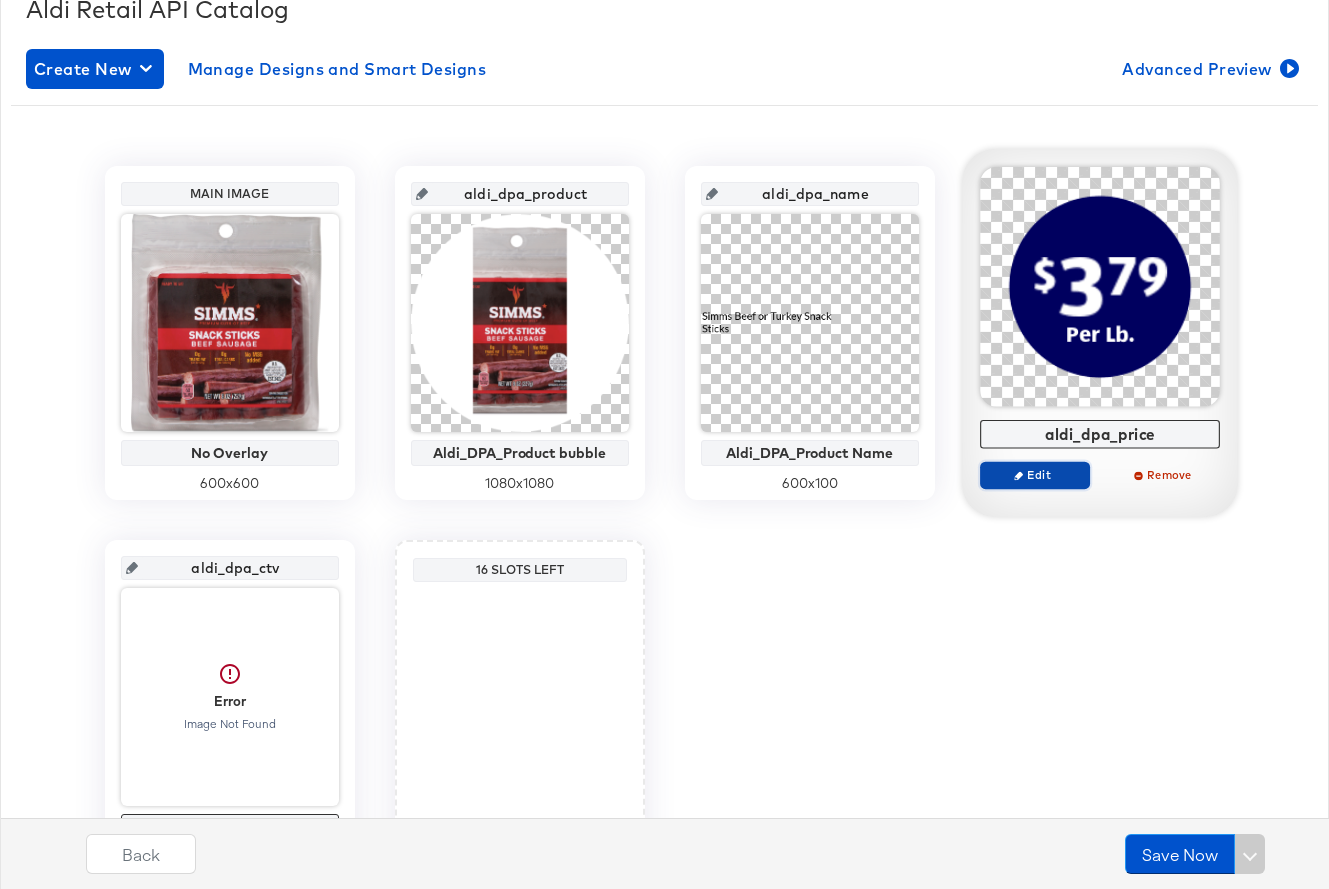 click on "Edit" at bounding box center (1034, 474) 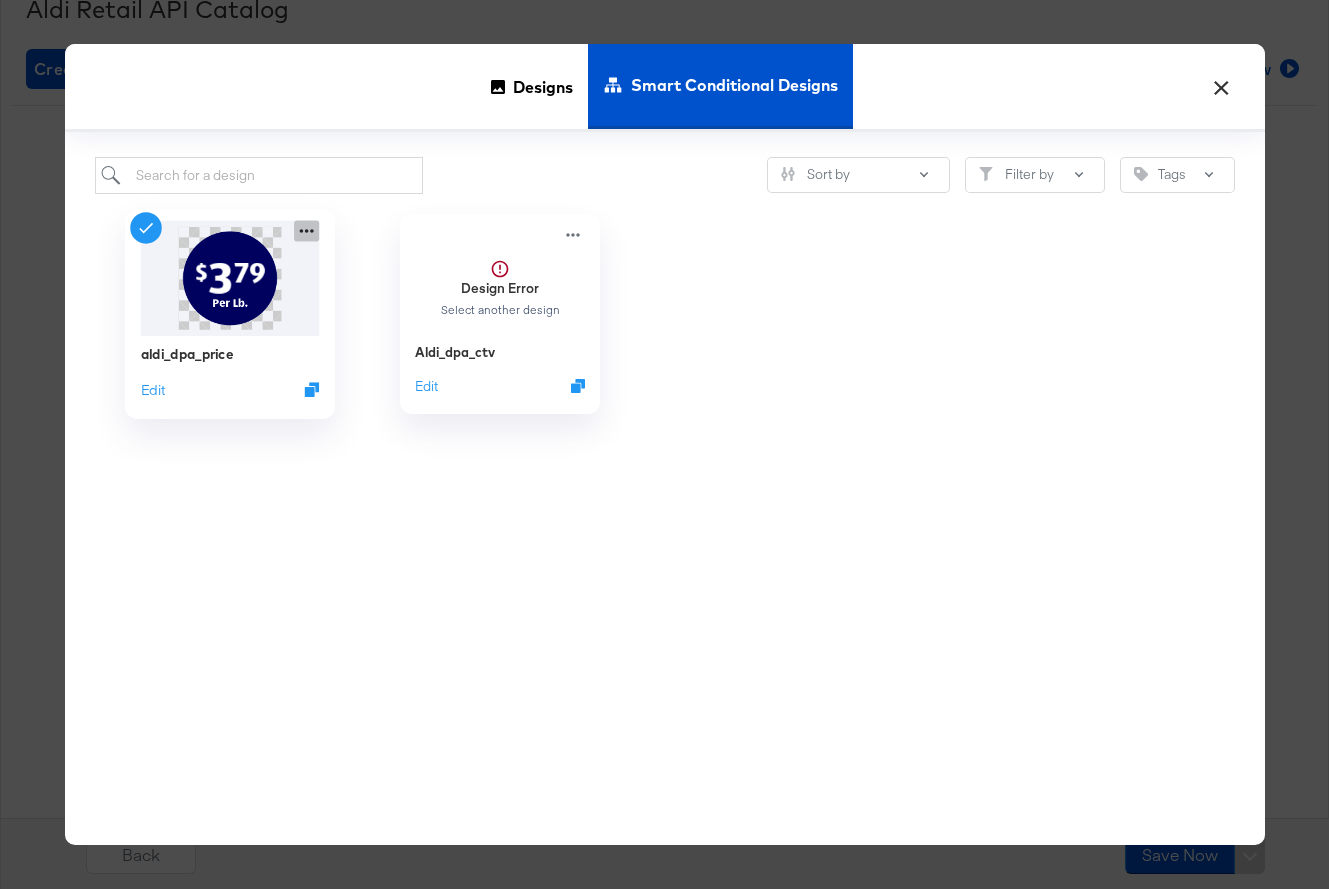 click 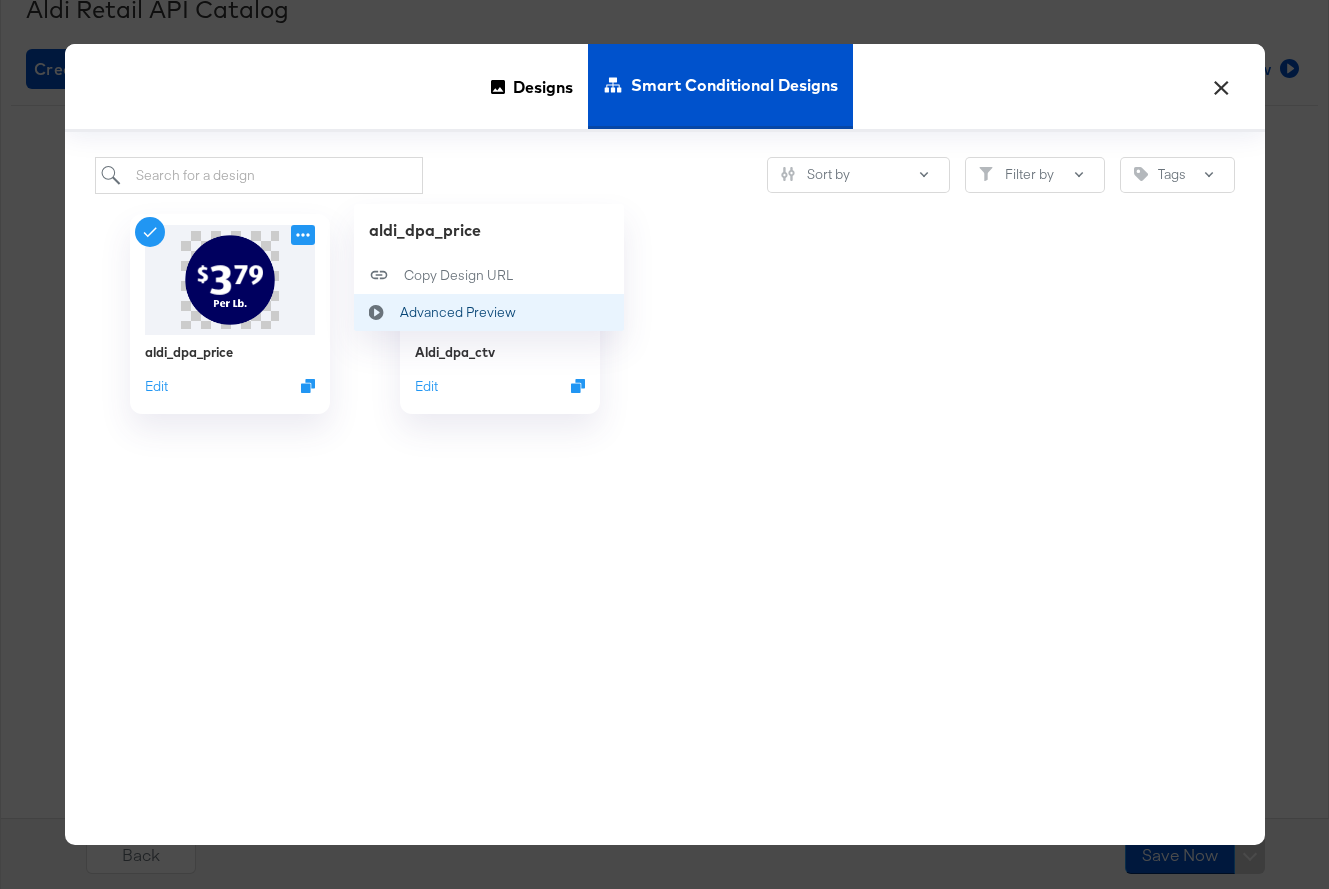 click on "Advanced Preview Advanced Preview" at bounding box center (489, 312) 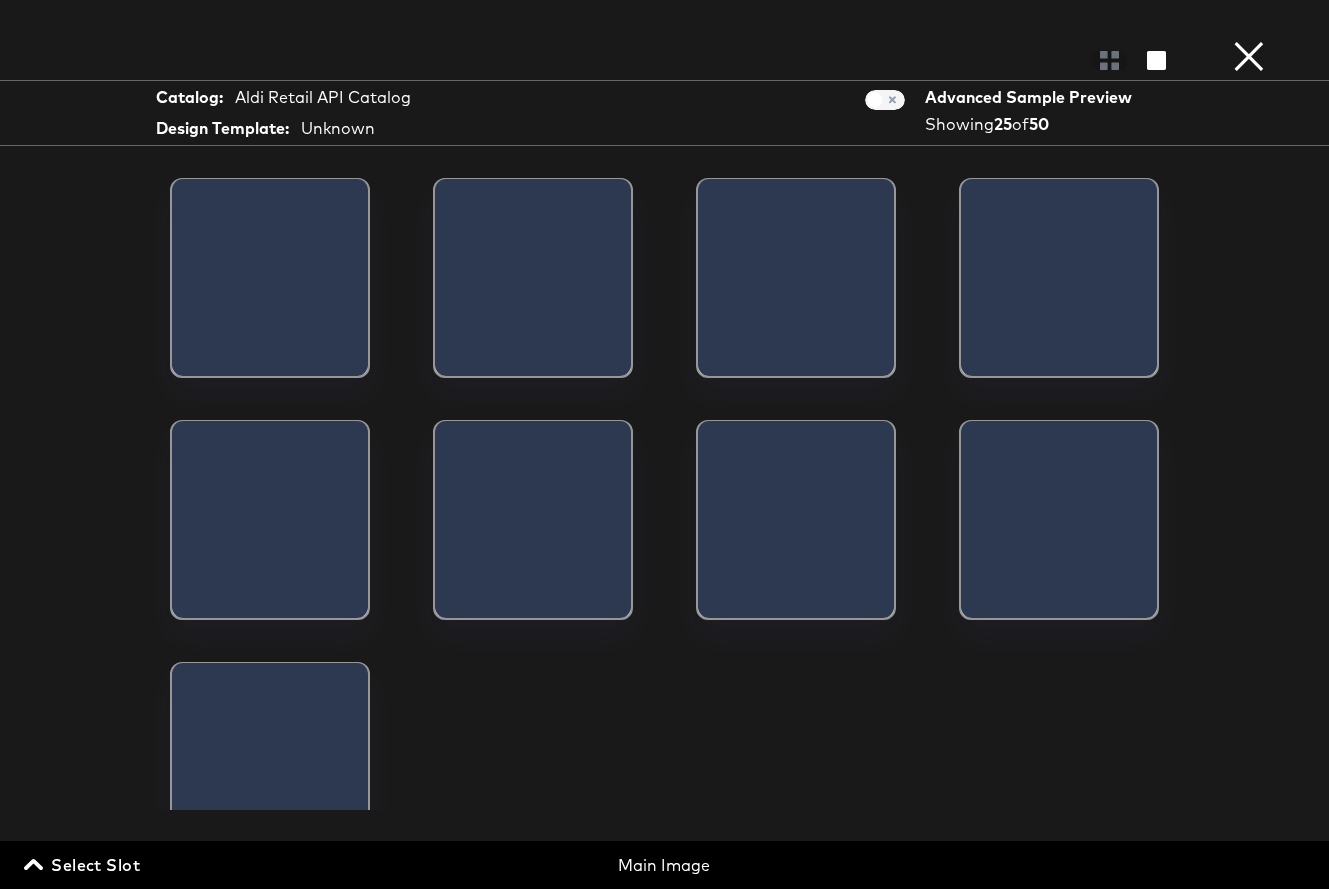 scroll, scrollTop: 1095, scrollLeft: 0, axis: vertical 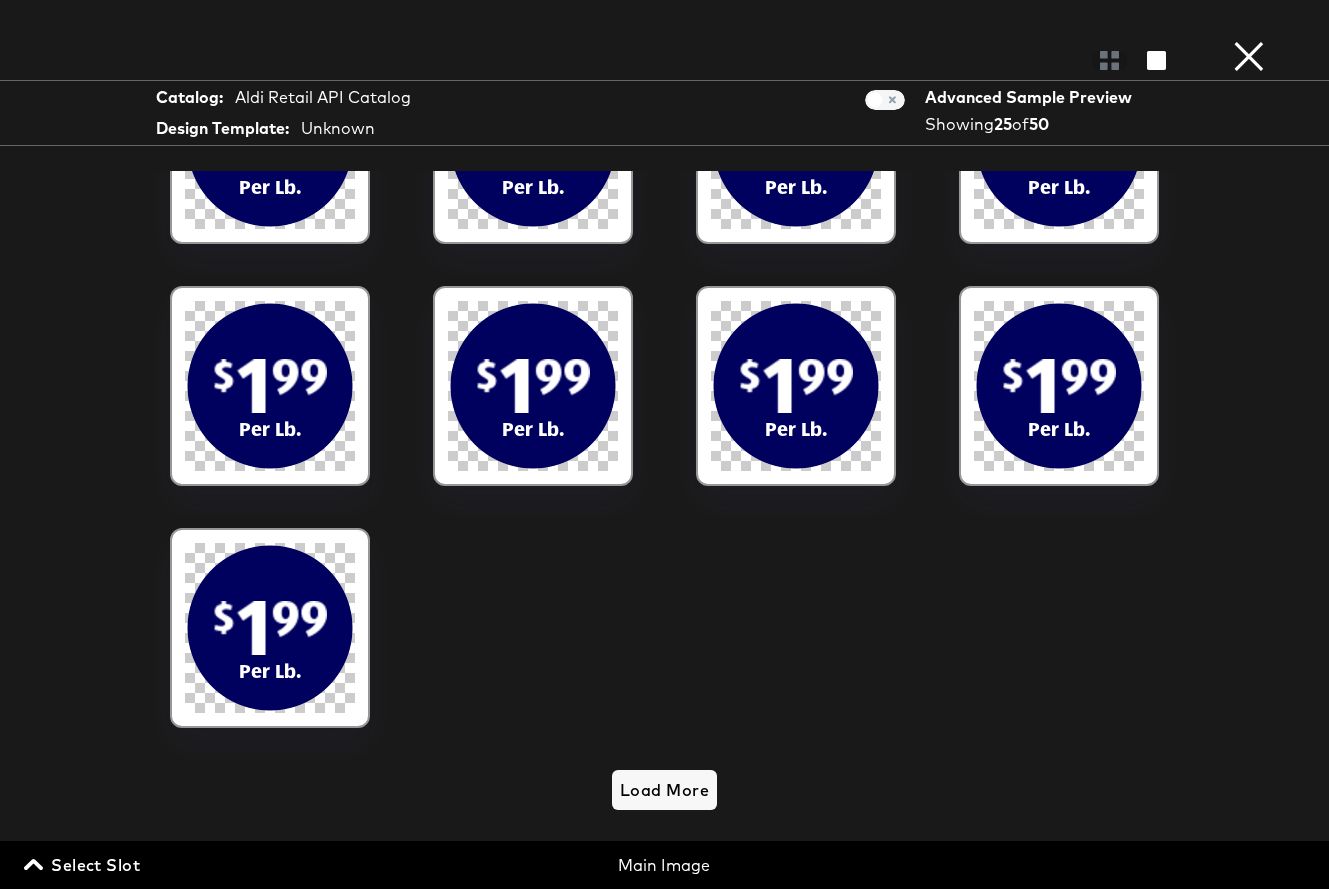 click on "Load More" at bounding box center (664, 490) 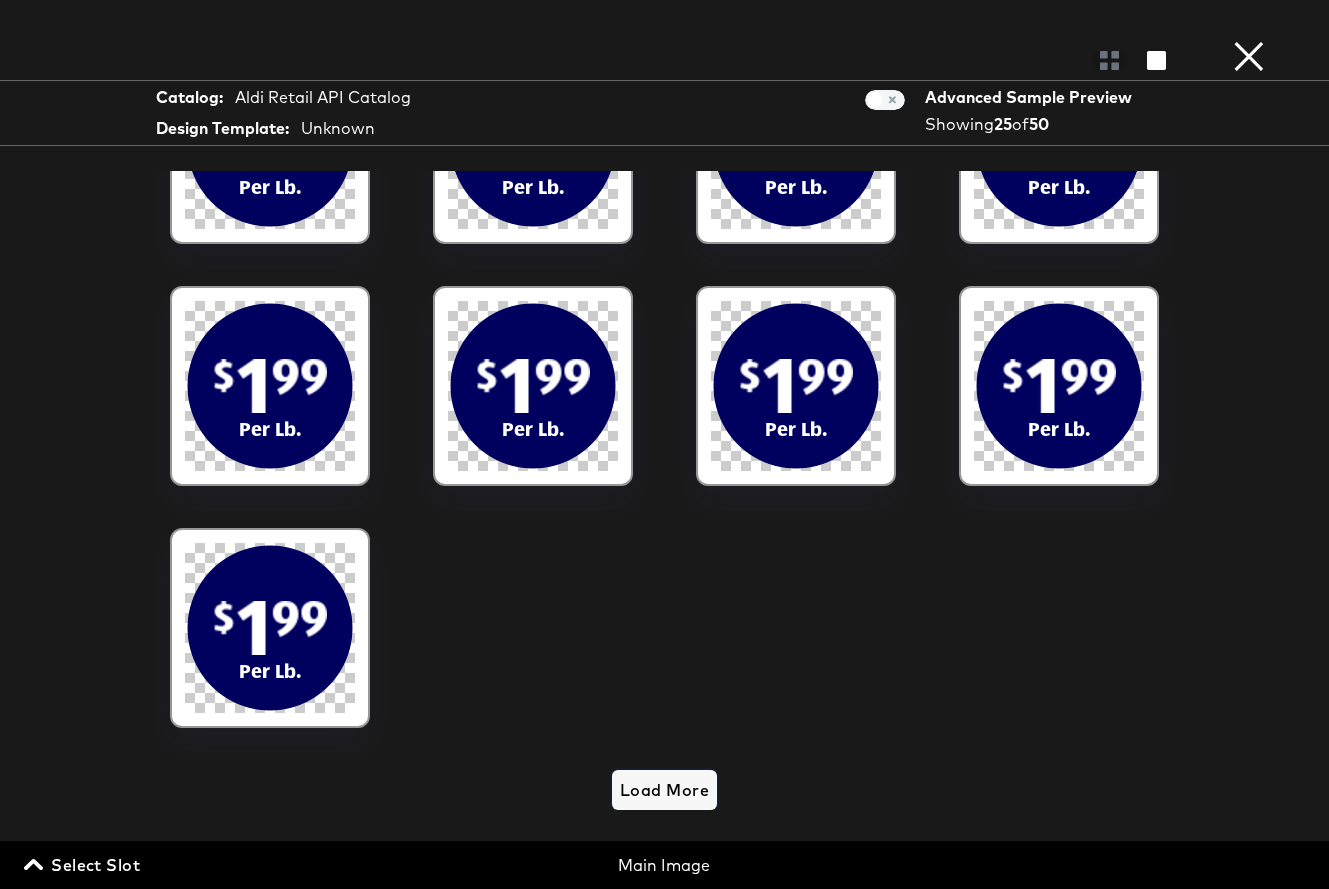 click on "Load More" at bounding box center [664, 790] 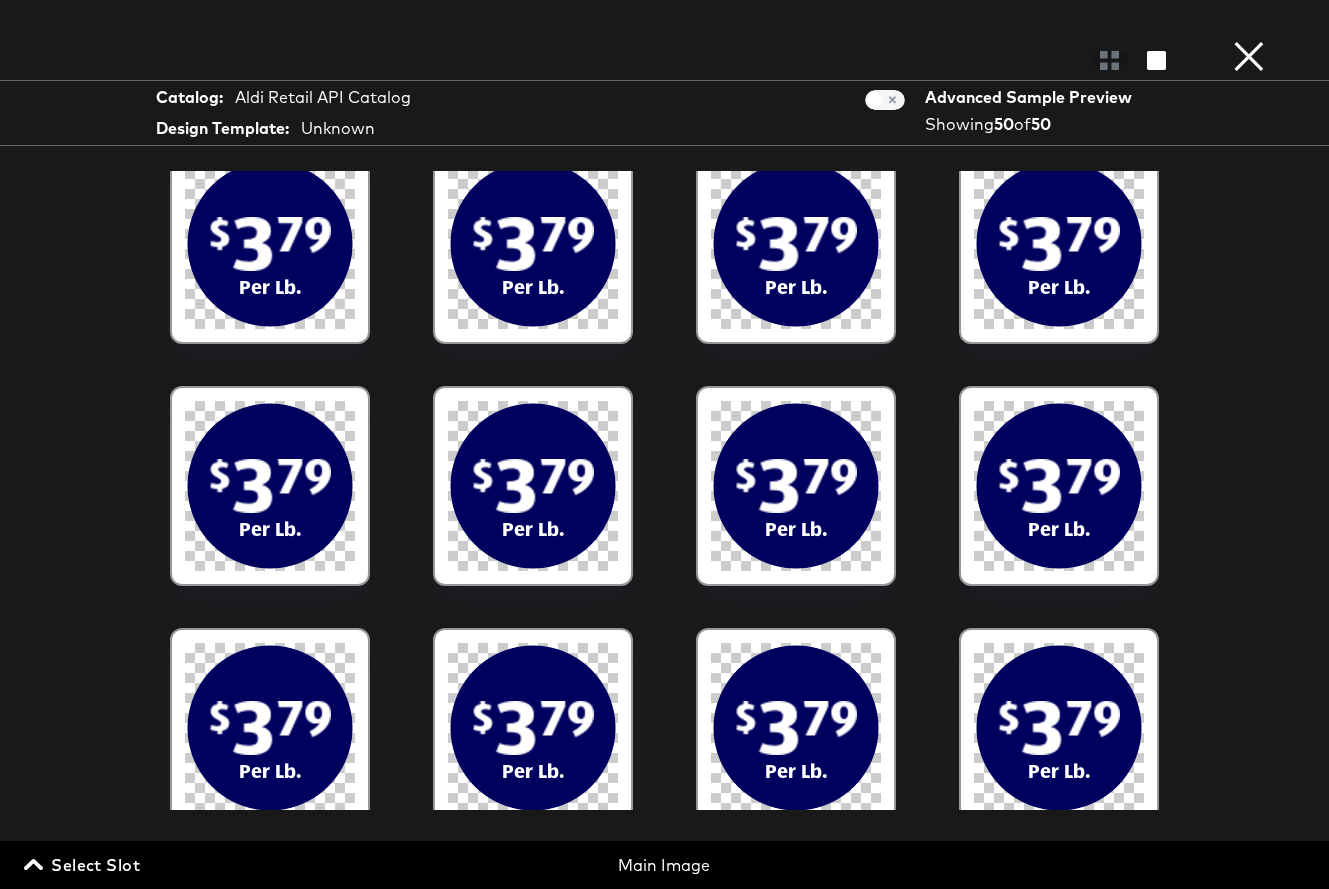 scroll, scrollTop: 0, scrollLeft: 0, axis: both 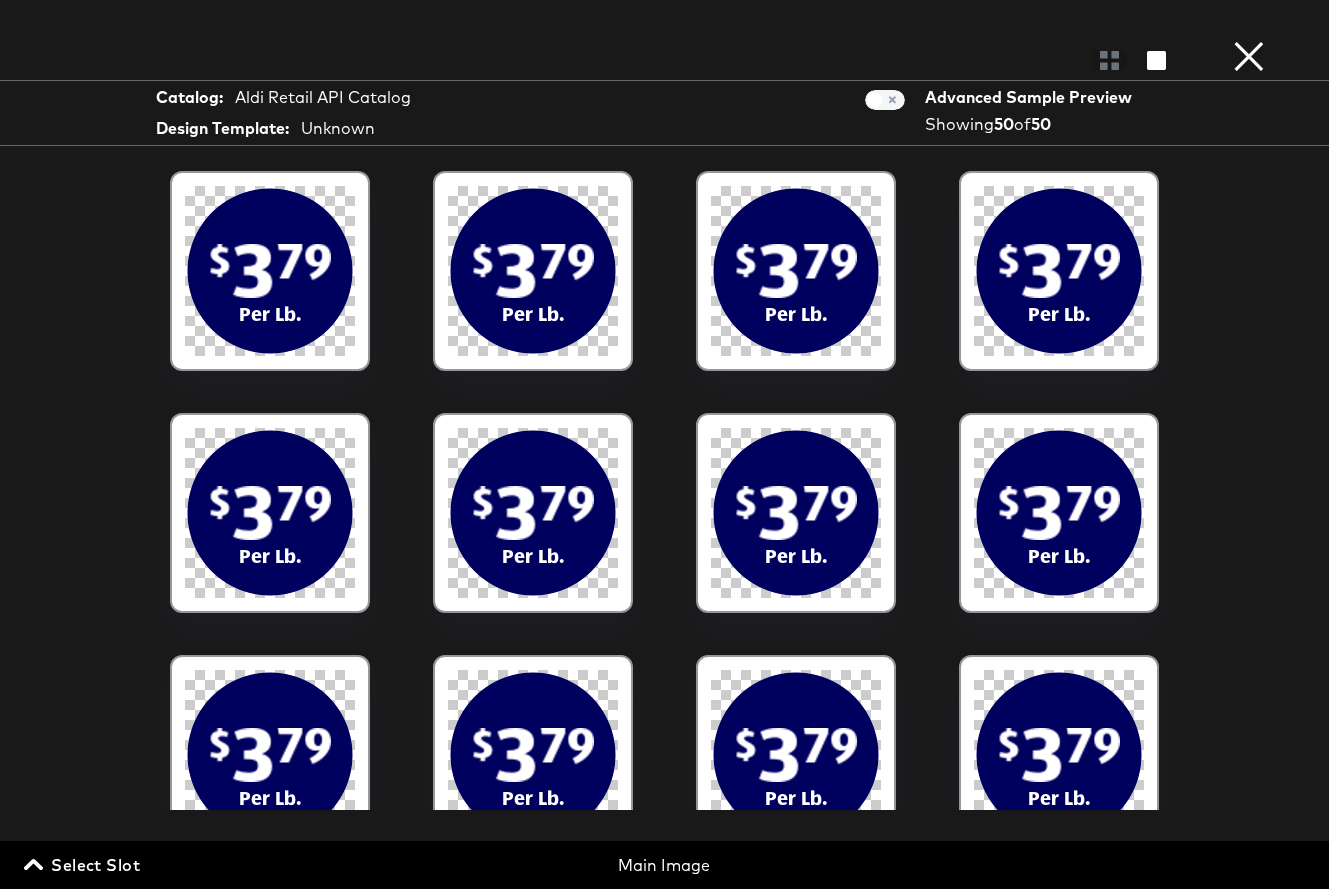 click on "×" at bounding box center [1249, 20] 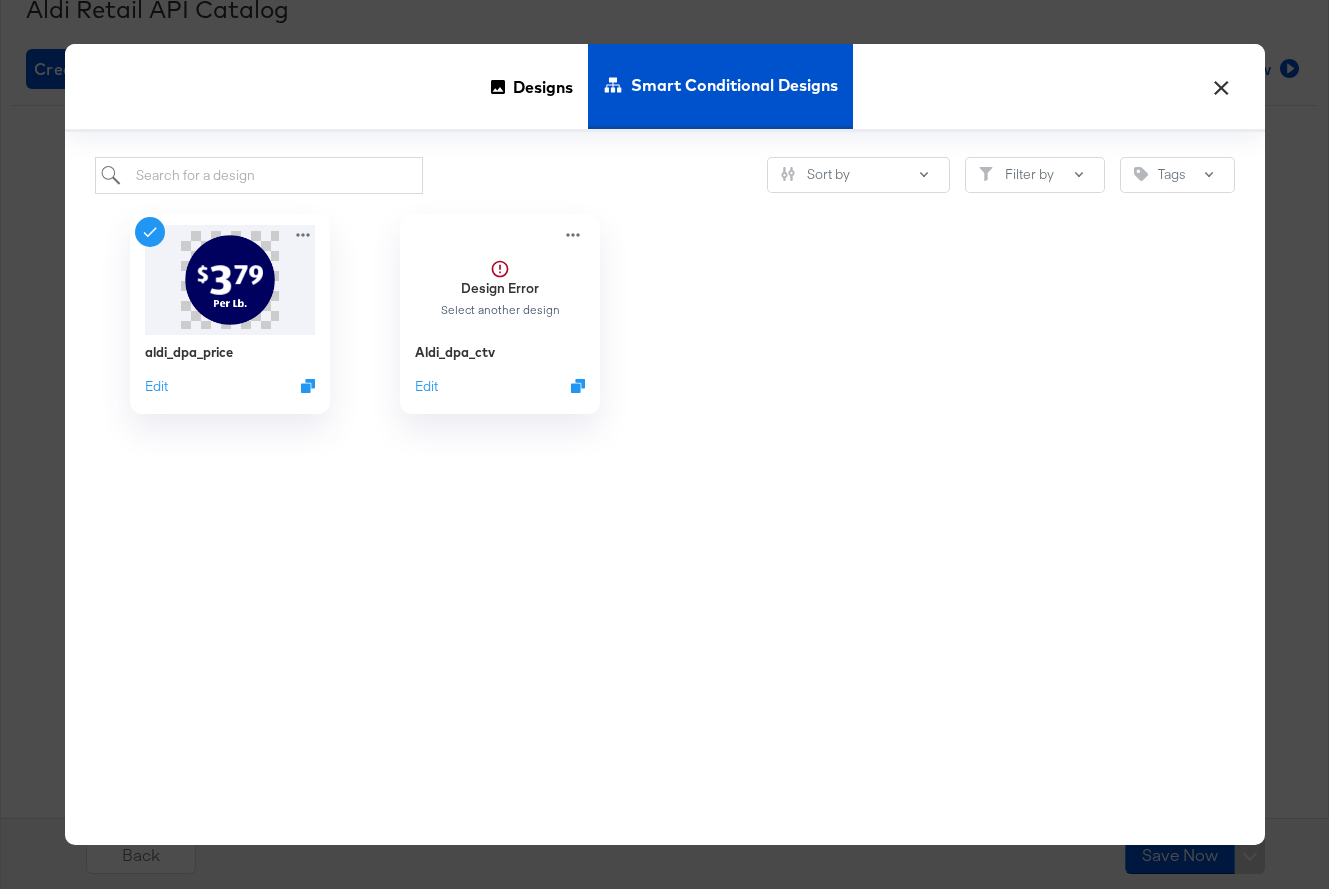 click on "×" at bounding box center (1222, 82) 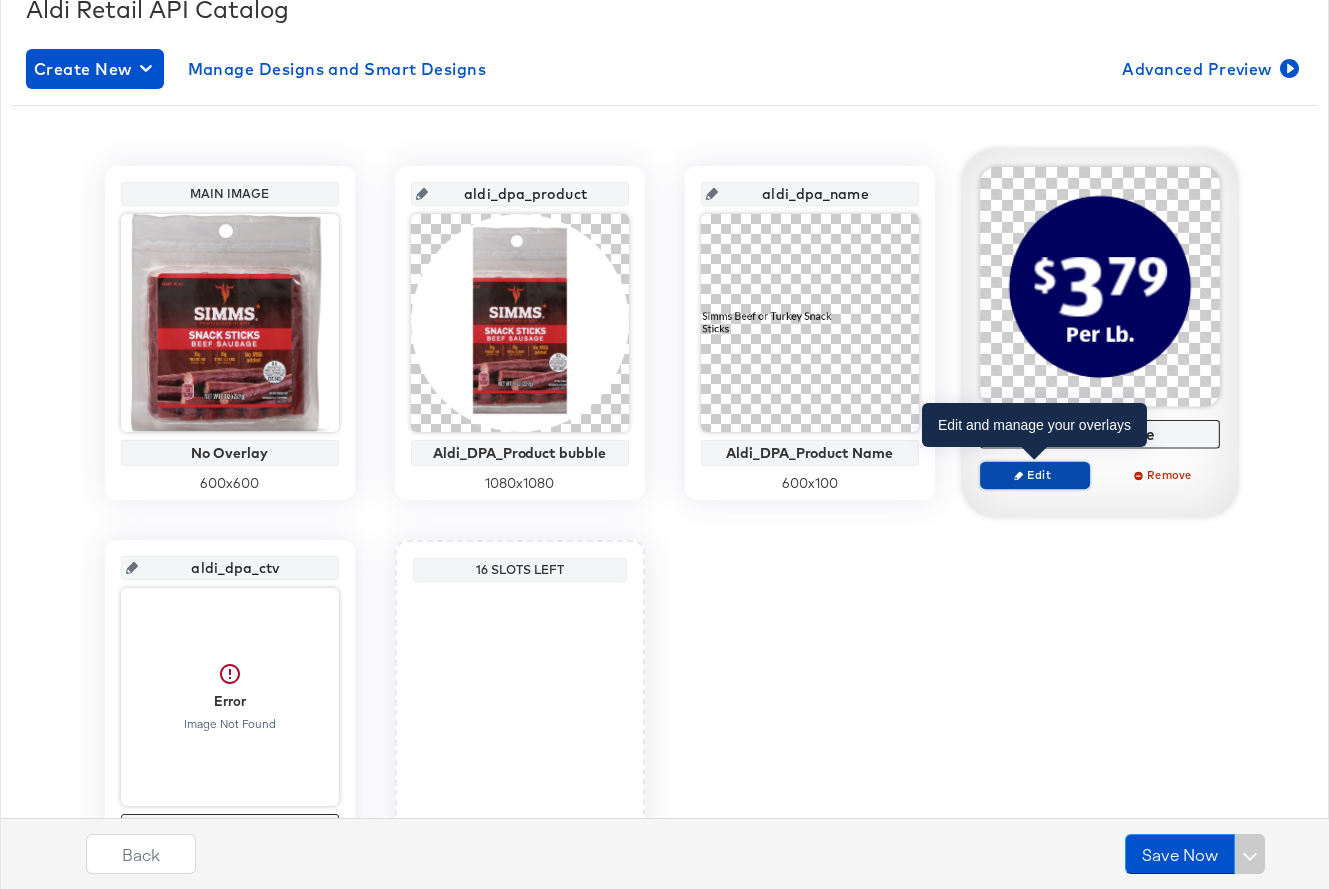 click on "Edit" at bounding box center [1035, 475] 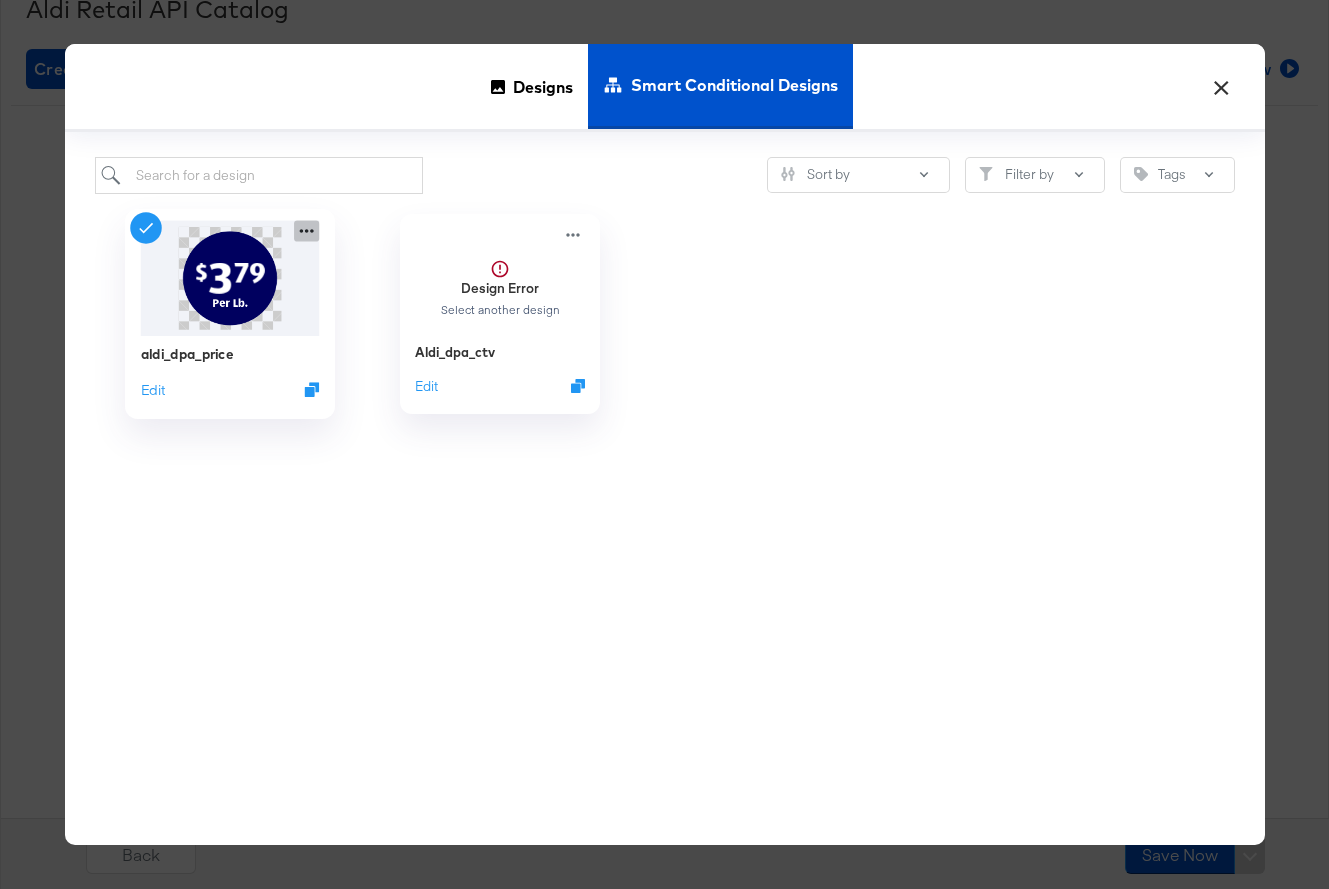click 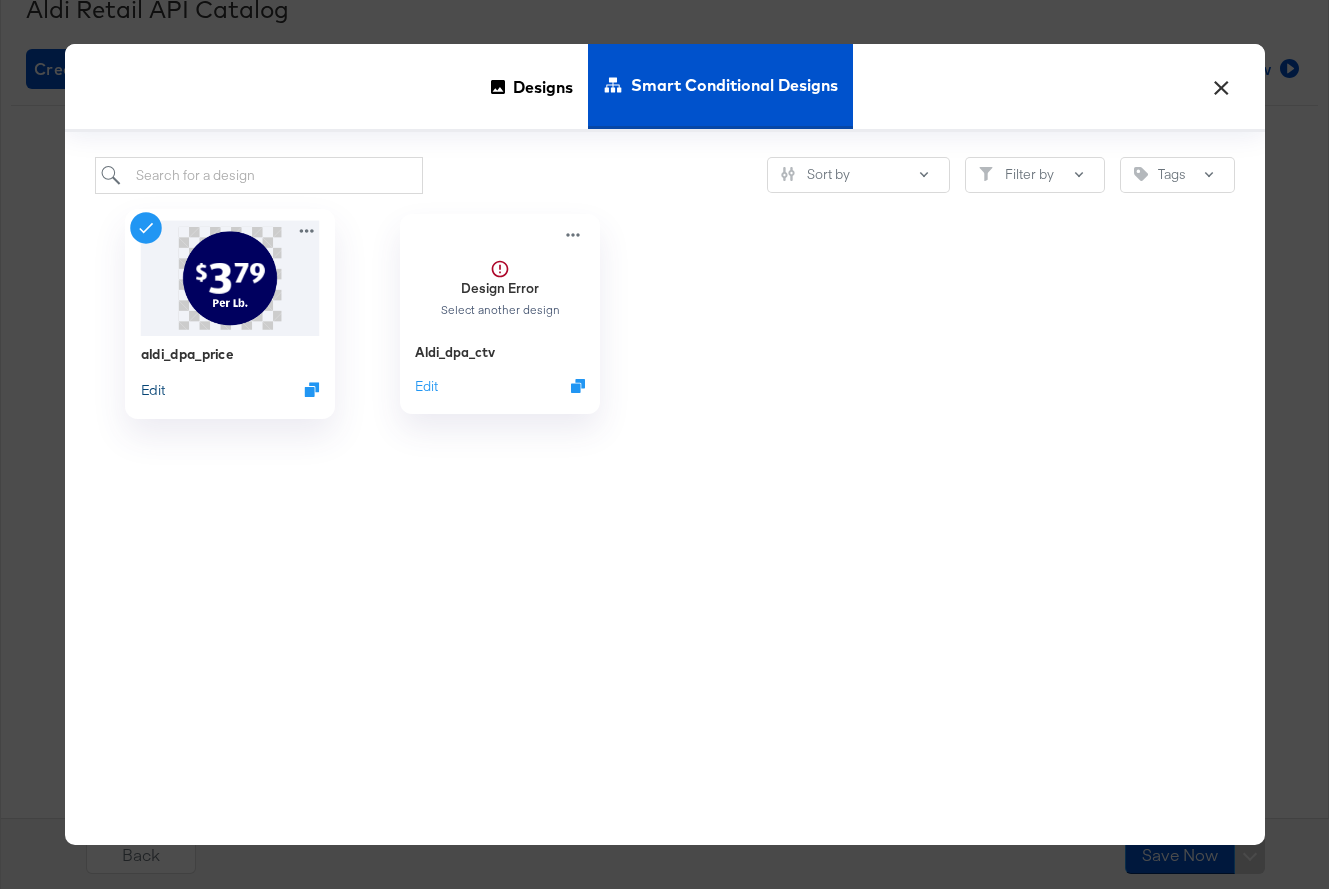 click on "Edit" at bounding box center [152, 389] 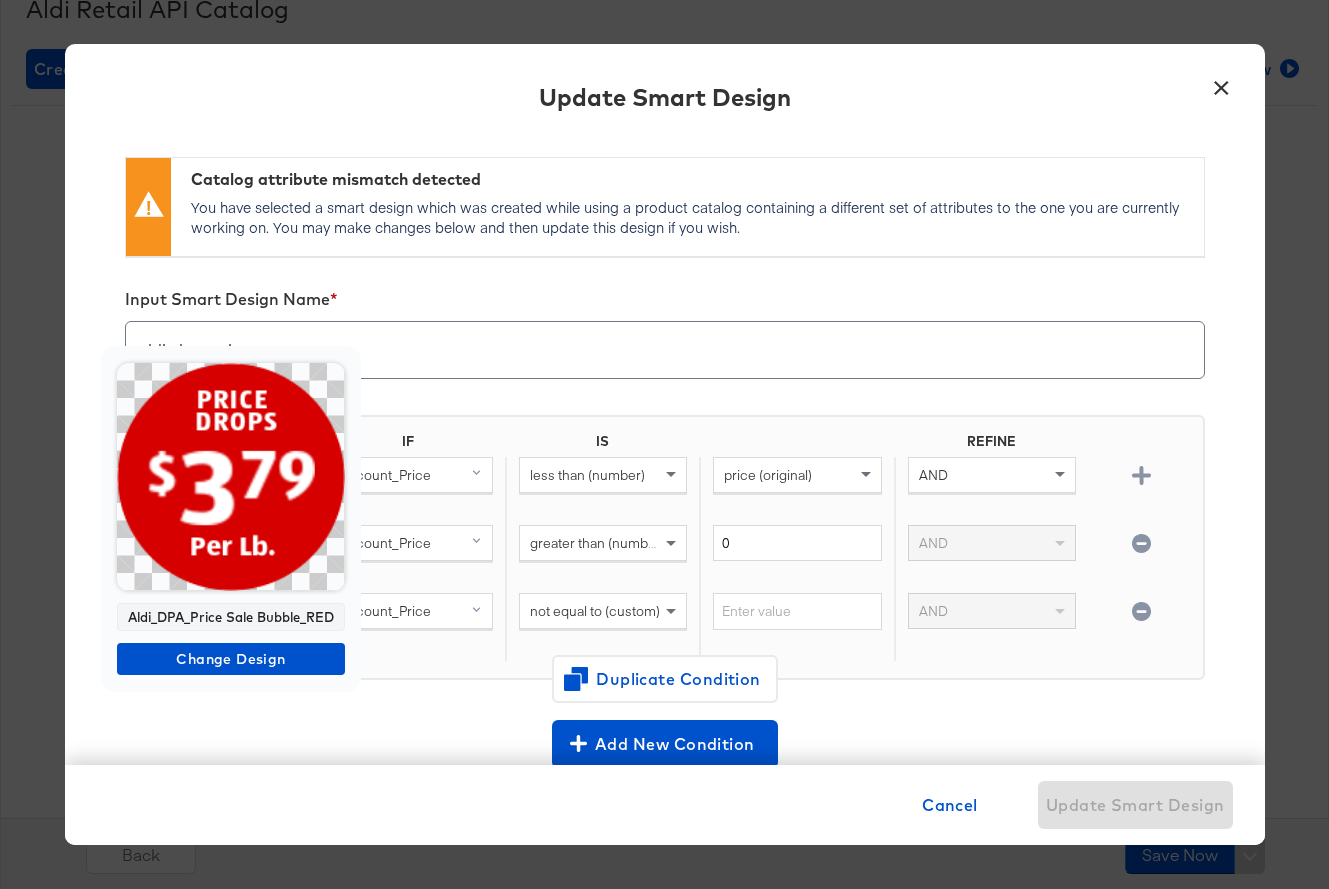 click at bounding box center [231, 477] 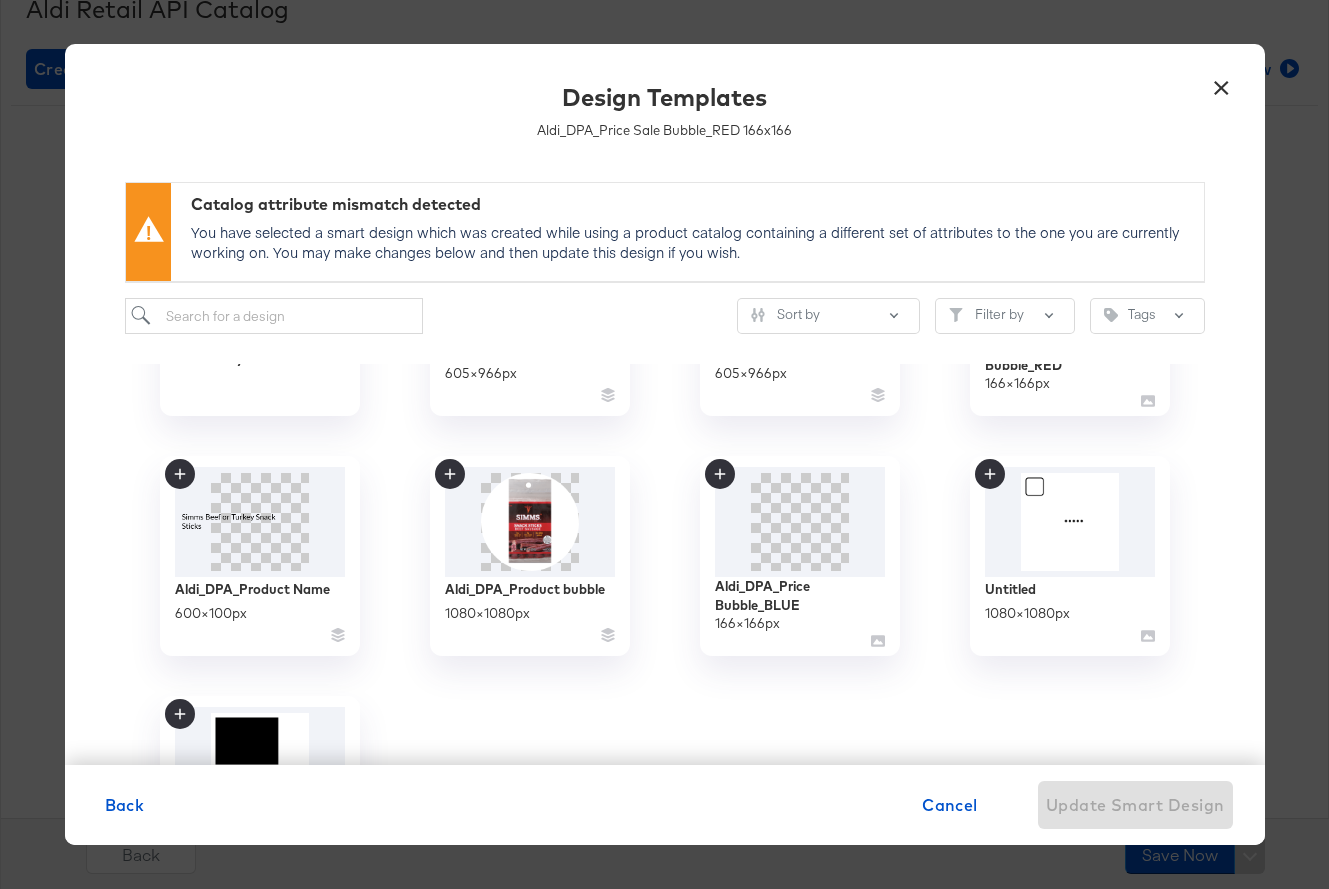 scroll, scrollTop: 195, scrollLeft: 0, axis: vertical 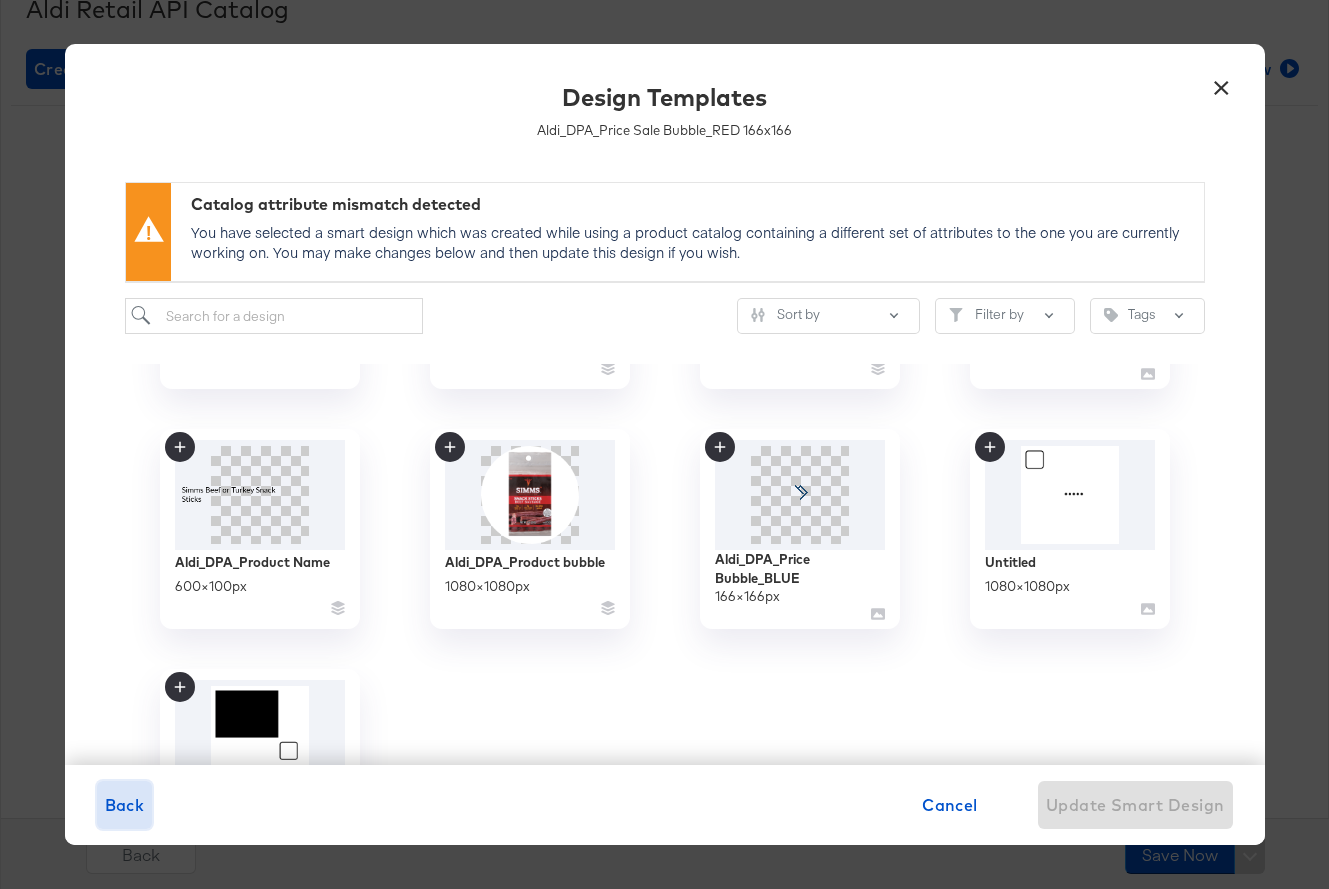 click on "Back" at bounding box center (125, 805) 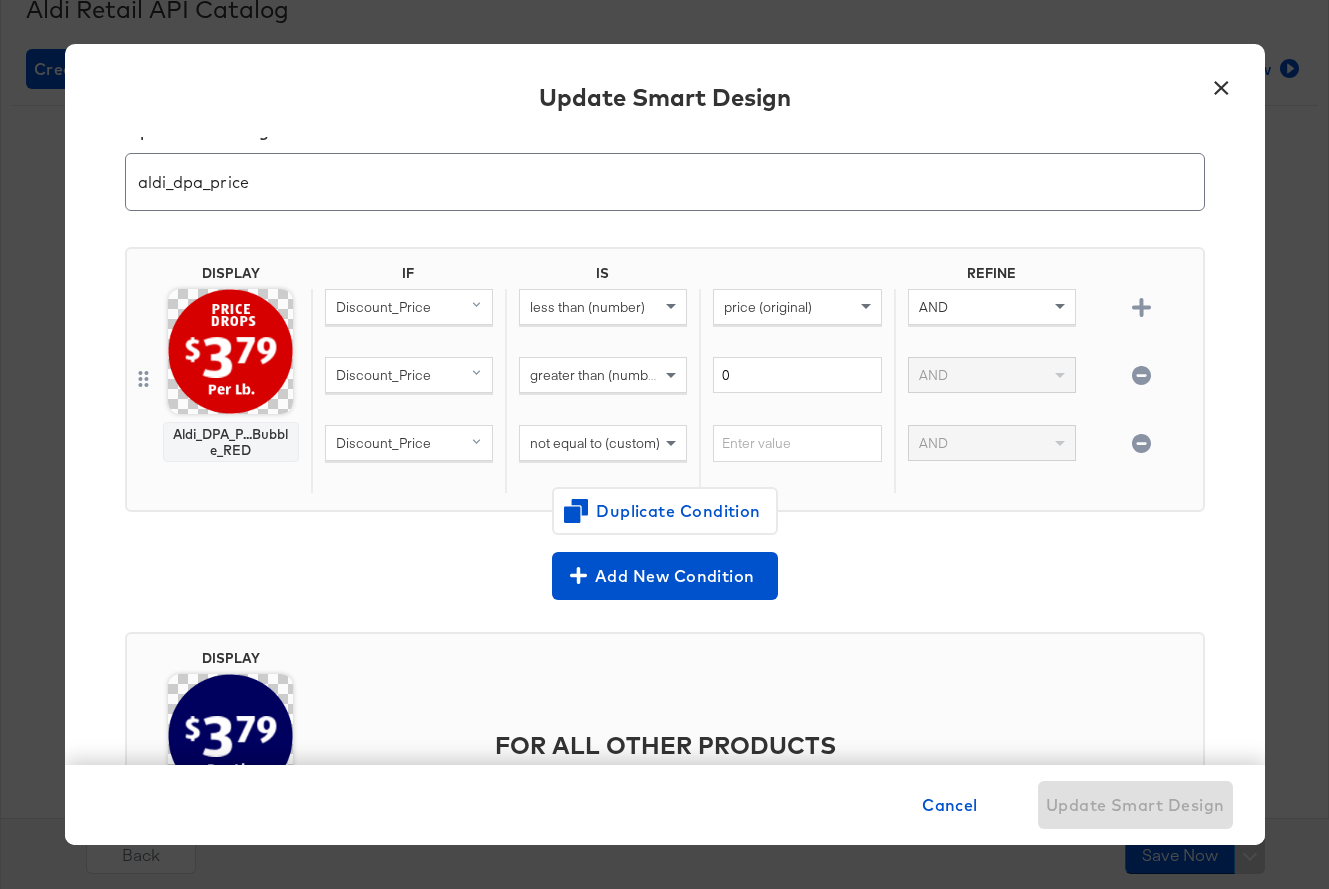 scroll, scrollTop: 0, scrollLeft: 0, axis: both 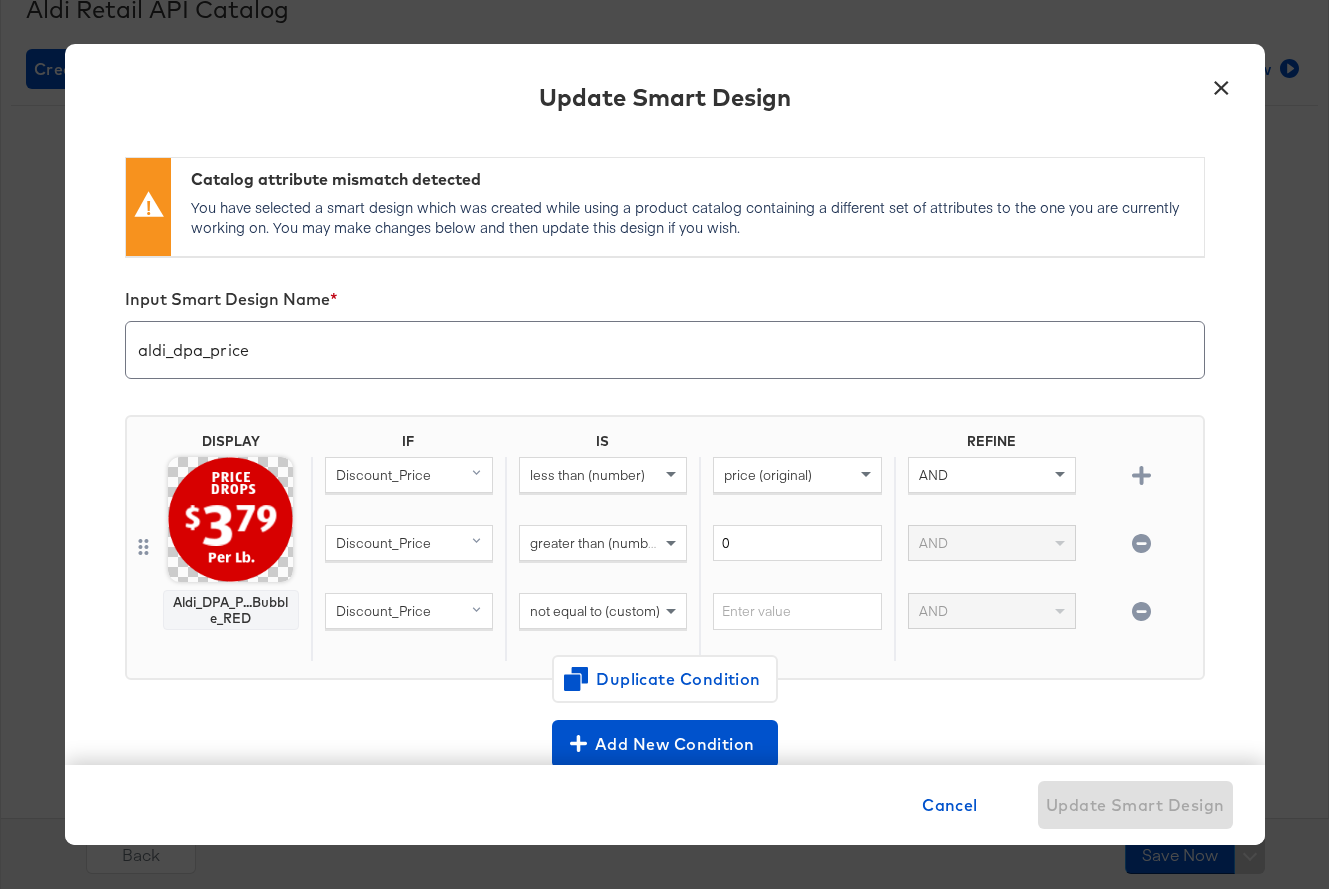 click on "×" at bounding box center (1222, 82) 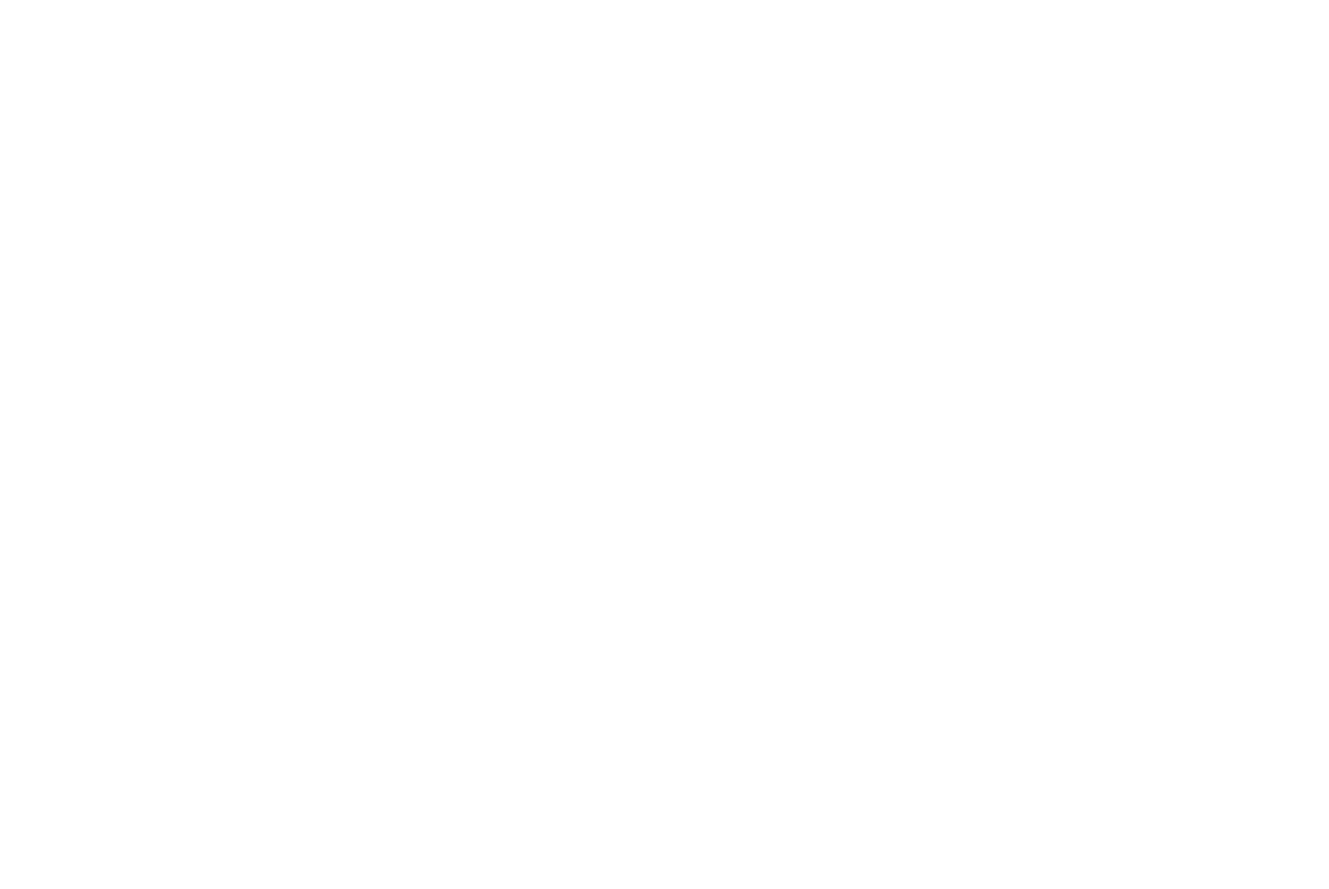 scroll, scrollTop: 0, scrollLeft: 0, axis: both 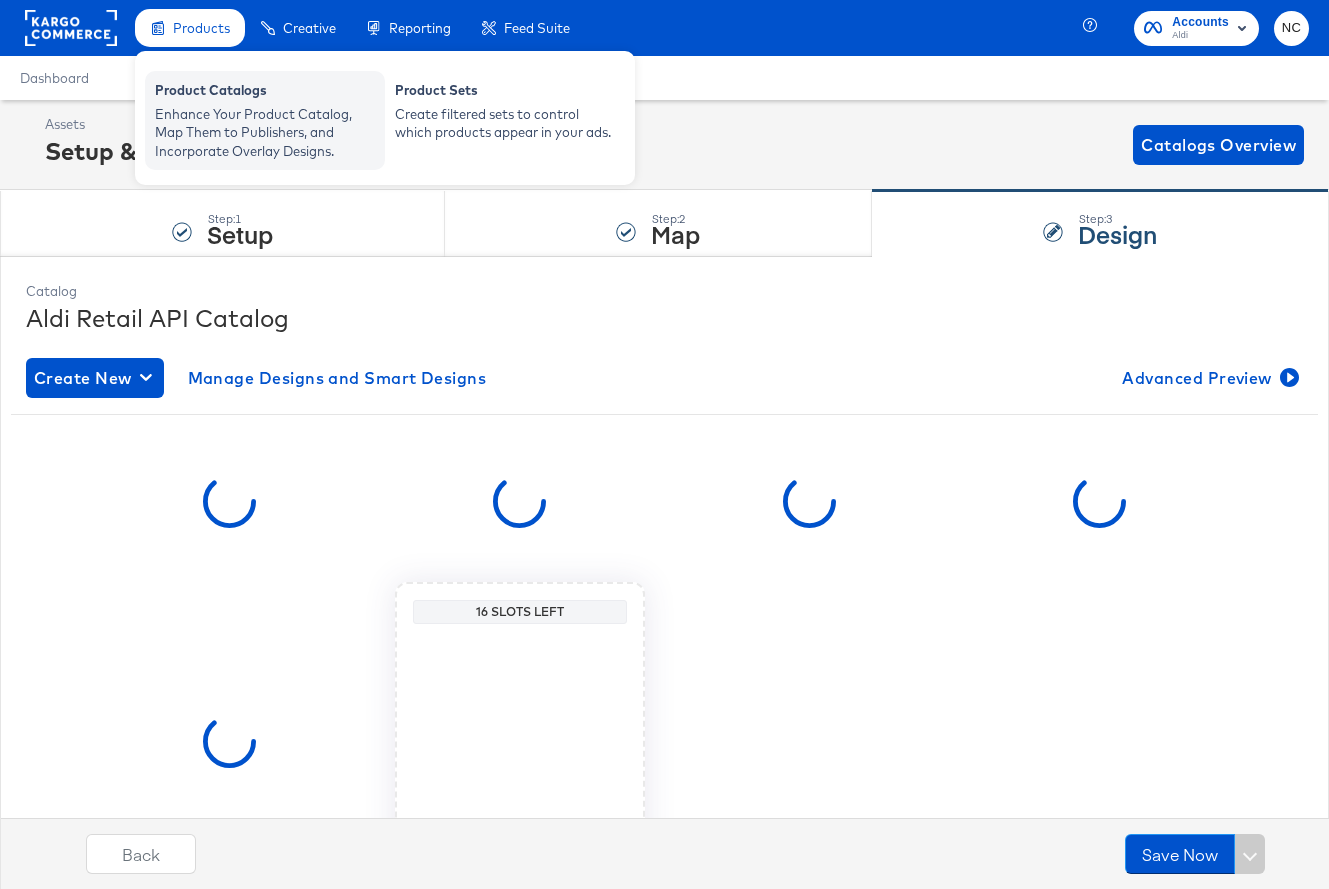 click on "Enhance Your Product Catalog, Map Them to Publishers, and Incorporate Overlay Designs." at bounding box center [265, 133] 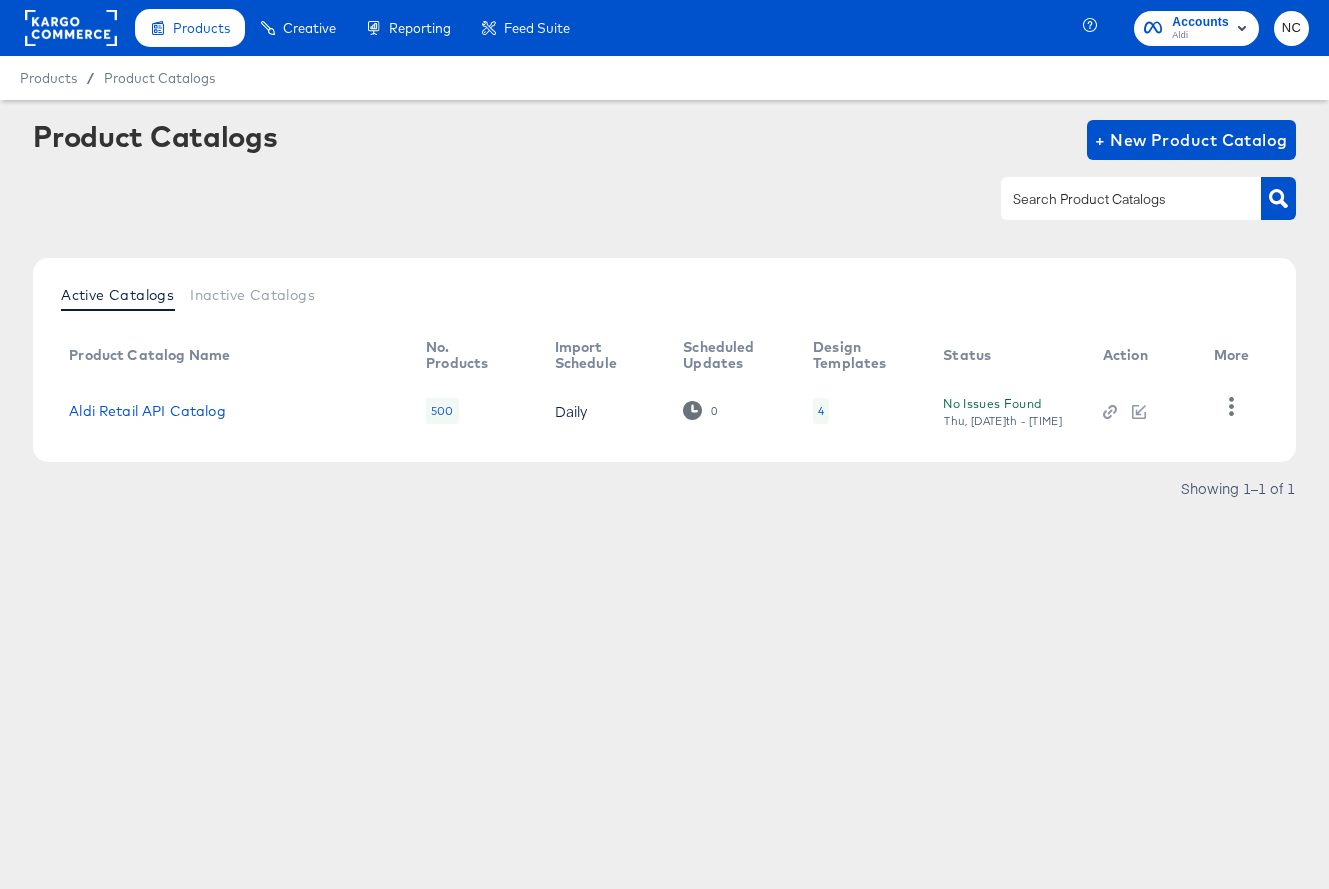 click on "4" at bounding box center (821, 411) 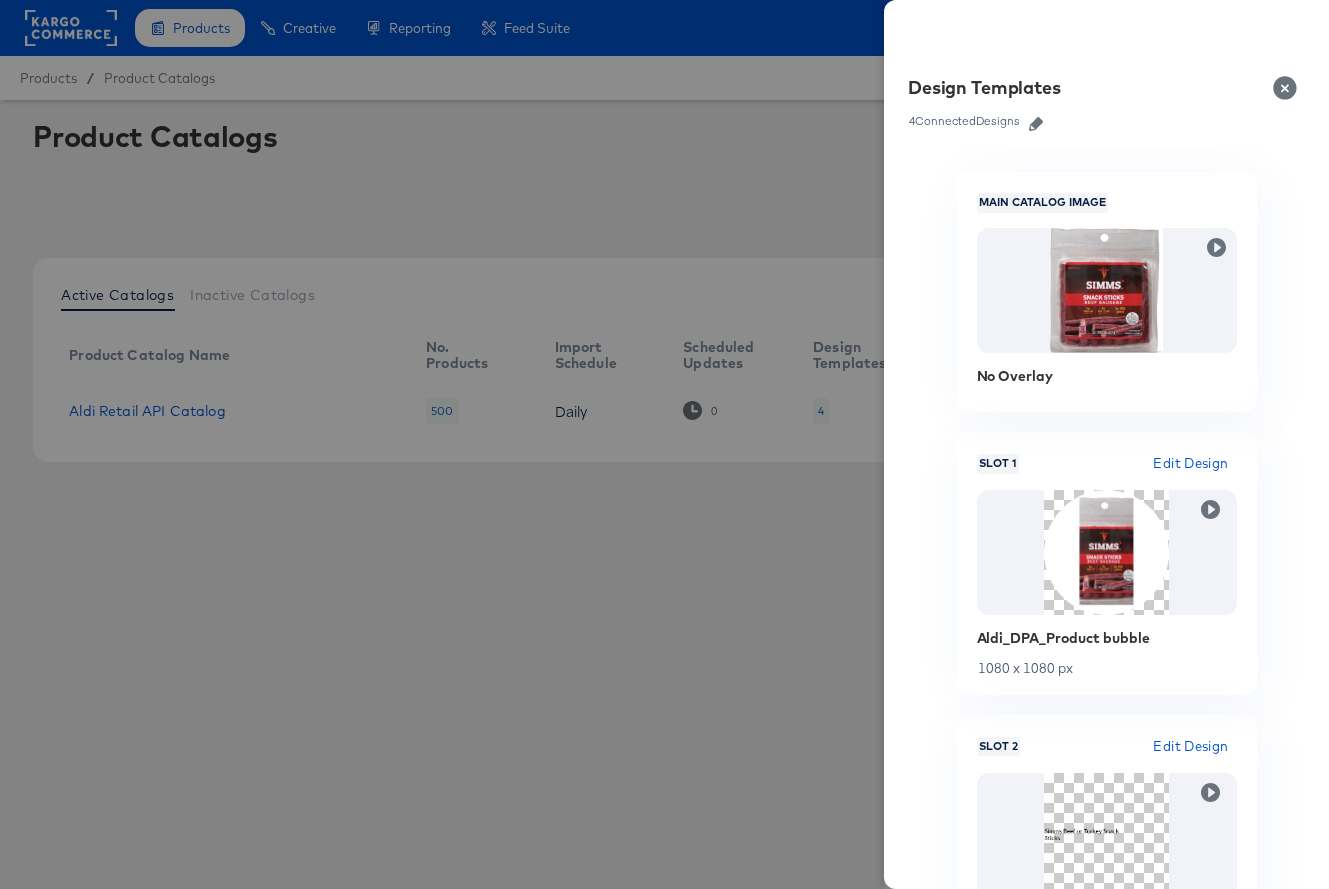 scroll, scrollTop: 754, scrollLeft: 0, axis: vertical 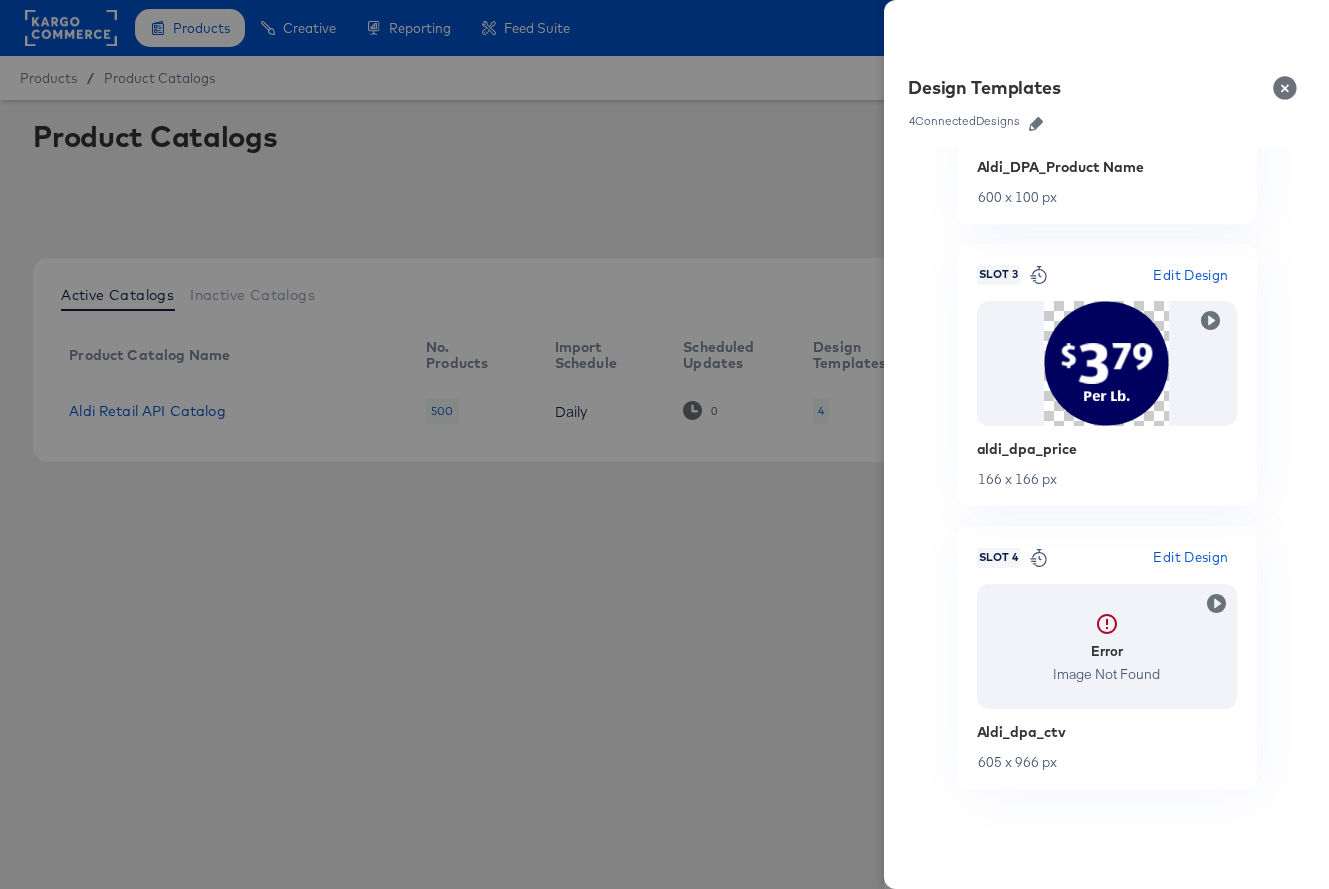 click 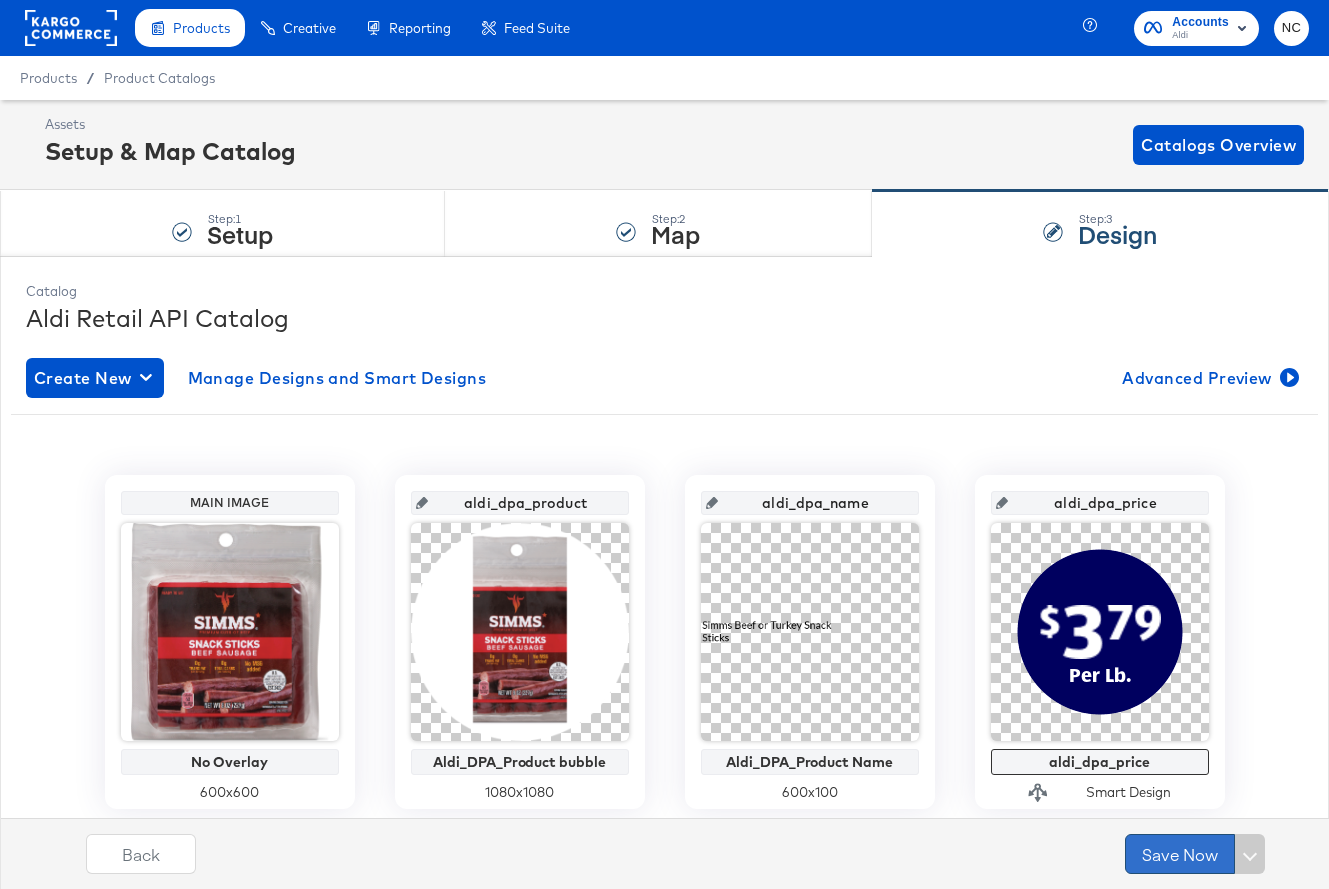 click on "Save Now" at bounding box center (1180, 854) 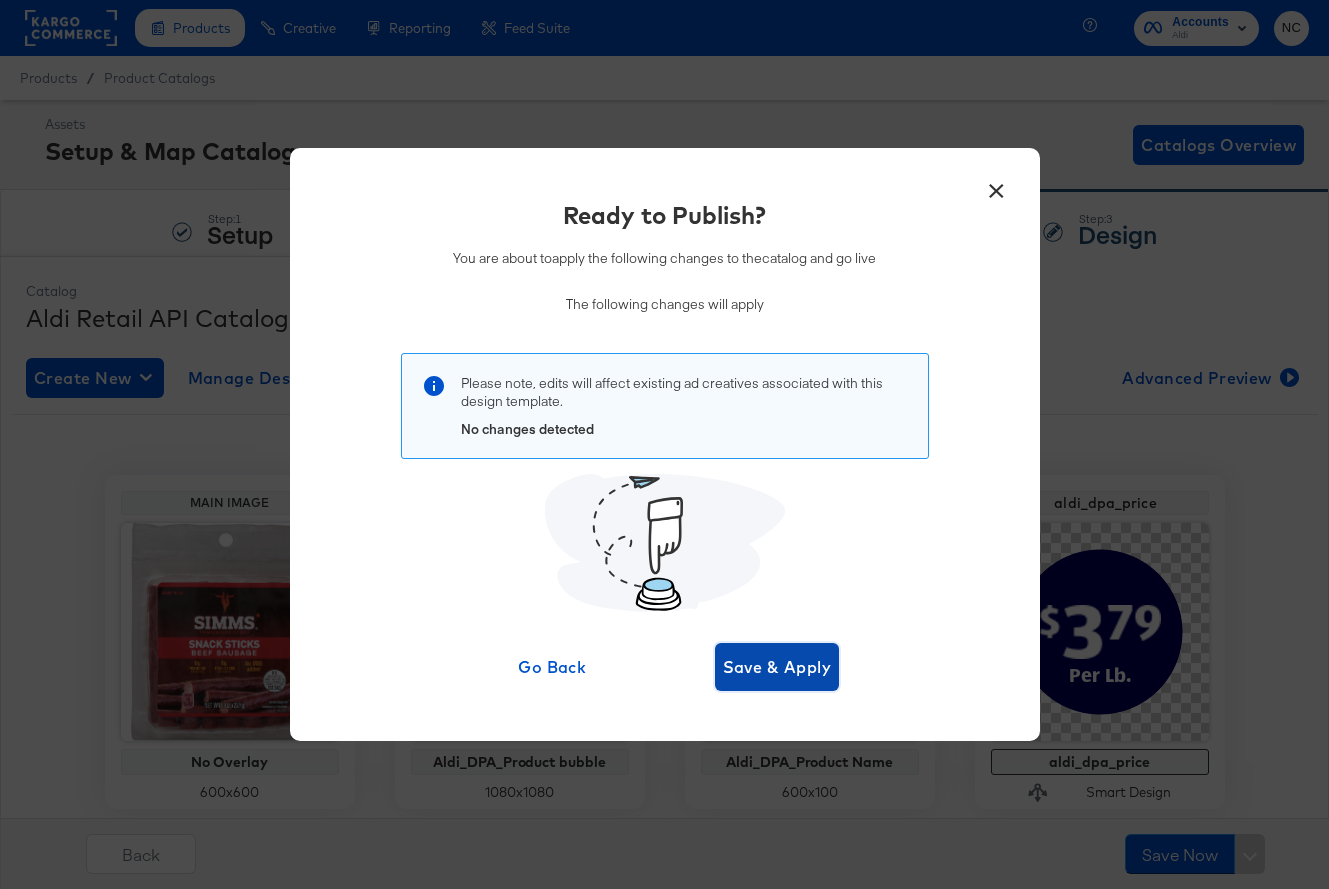 click on "Save & Apply" at bounding box center [777, 667] 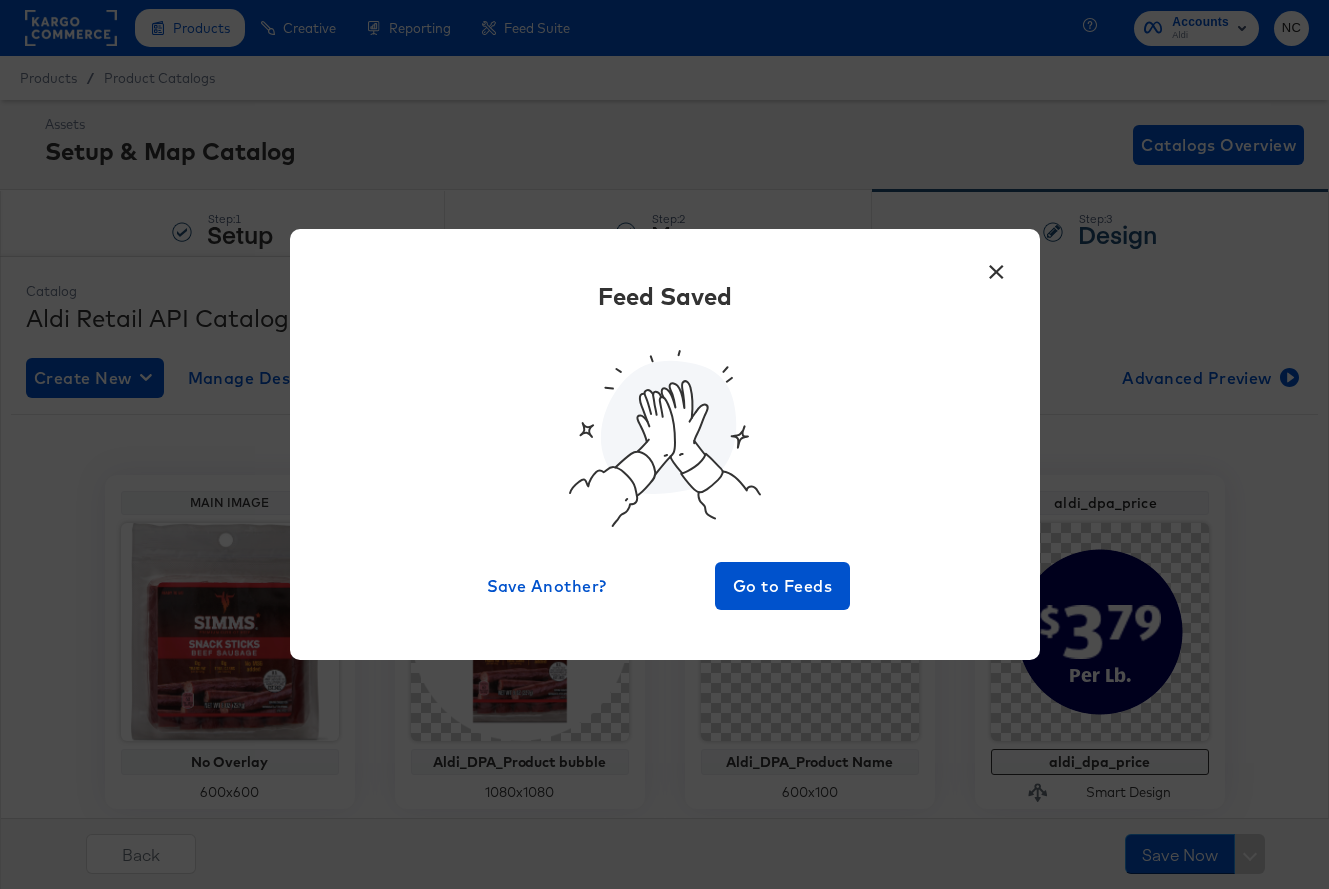 click on "×" at bounding box center (997, 267) 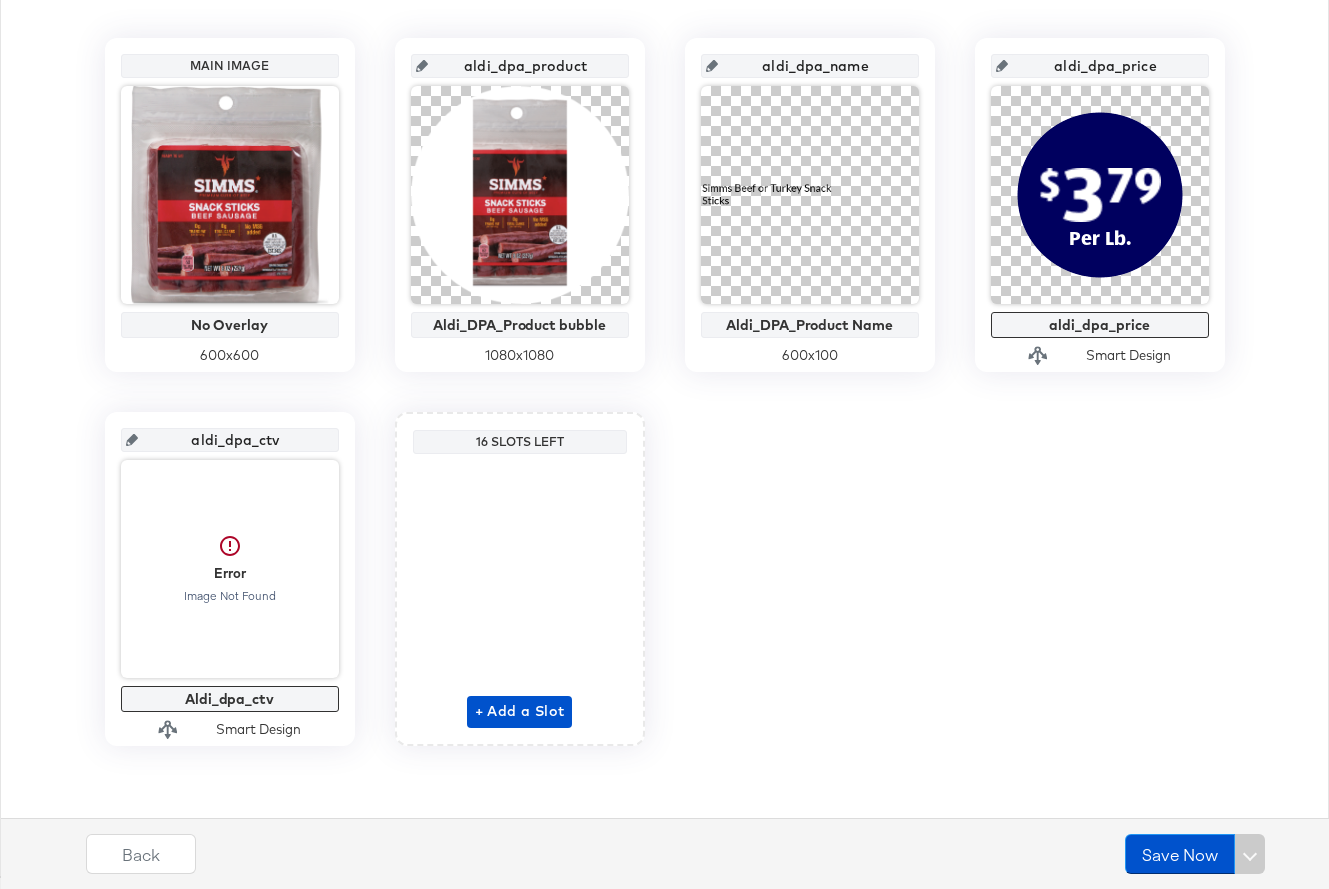 scroll, scrollTop: 438, scrollLeft: 0, axis: vertical 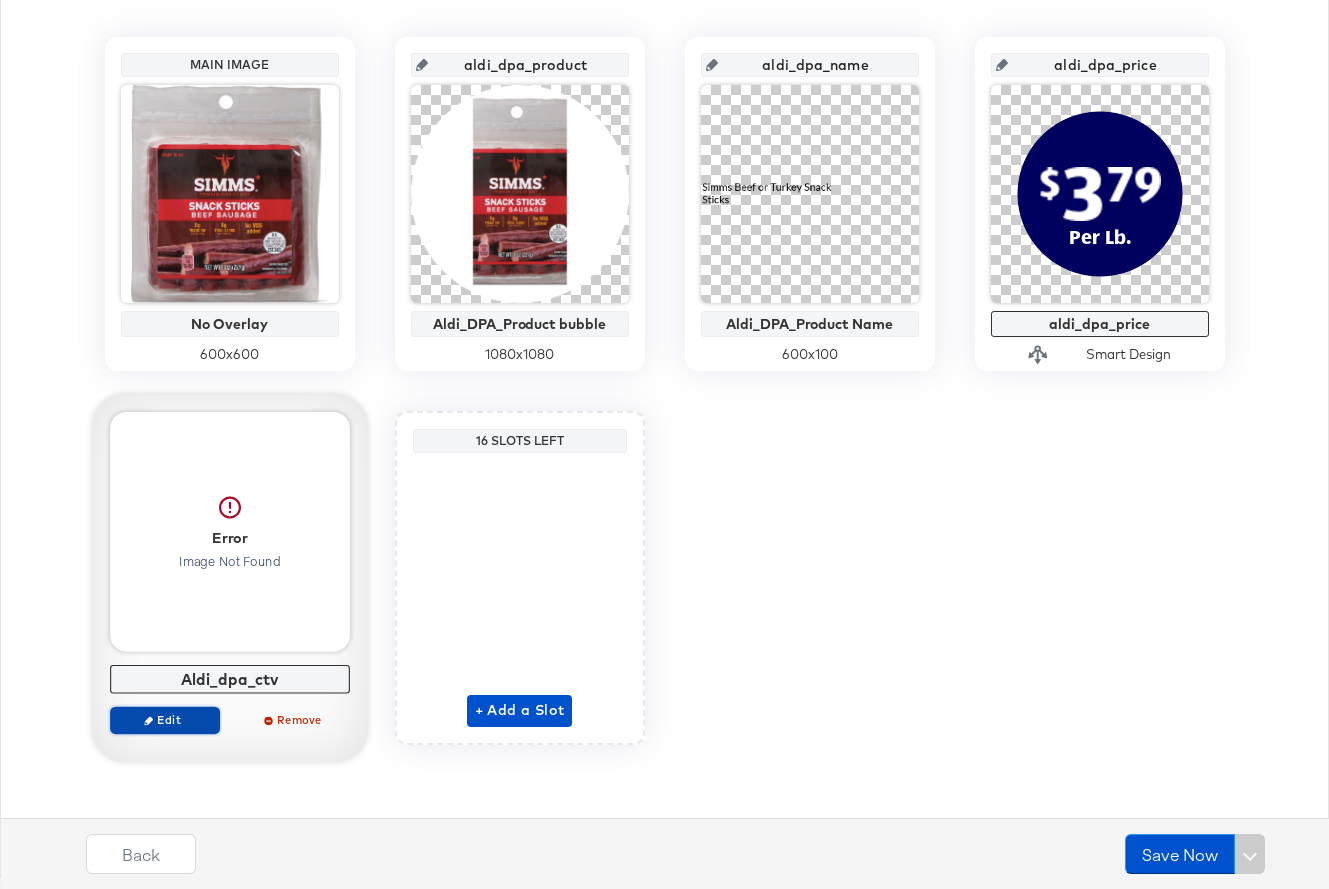click on "Edit" at bounding box center [165, 720] 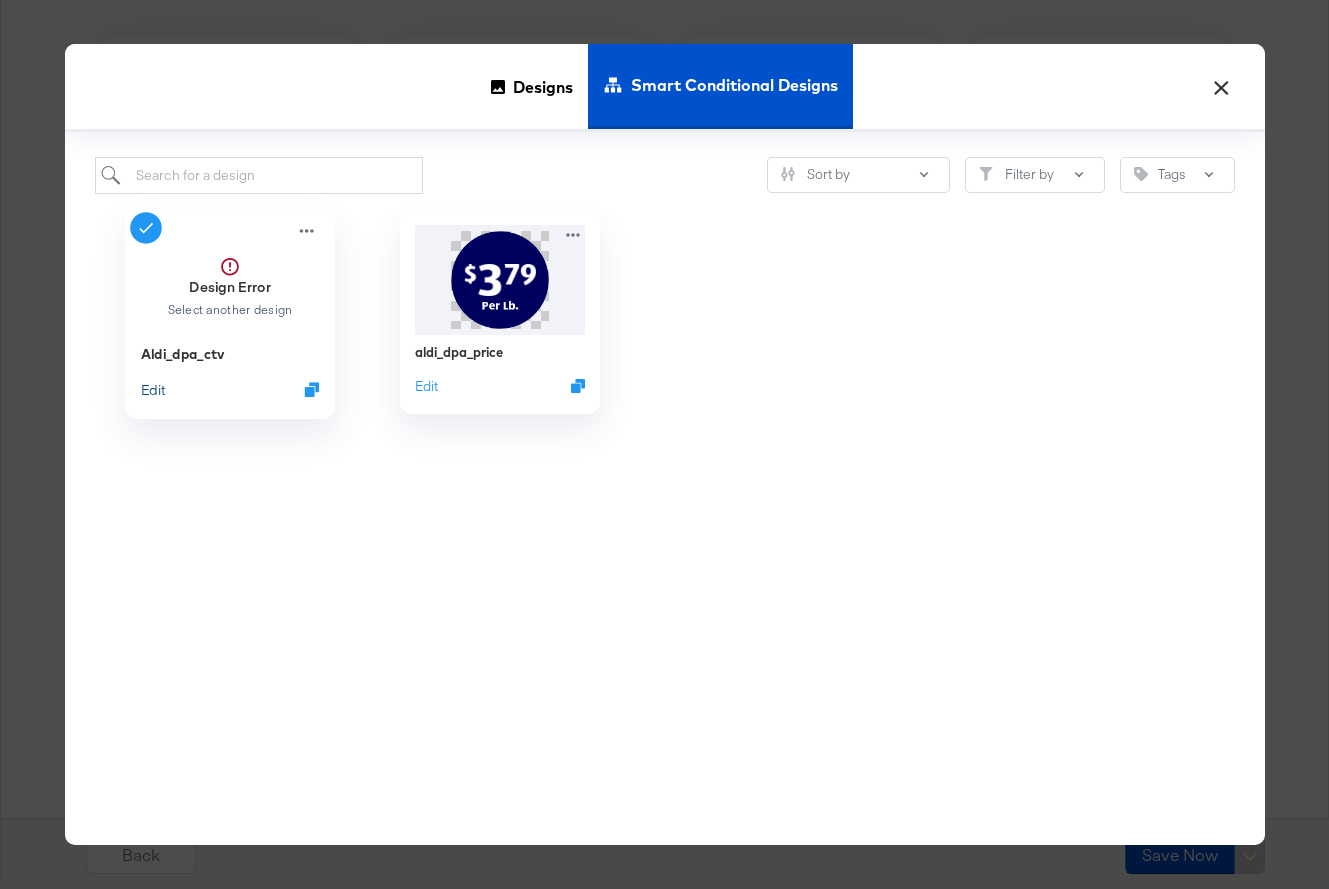click on "Edit" at bounding box center (152, 389) 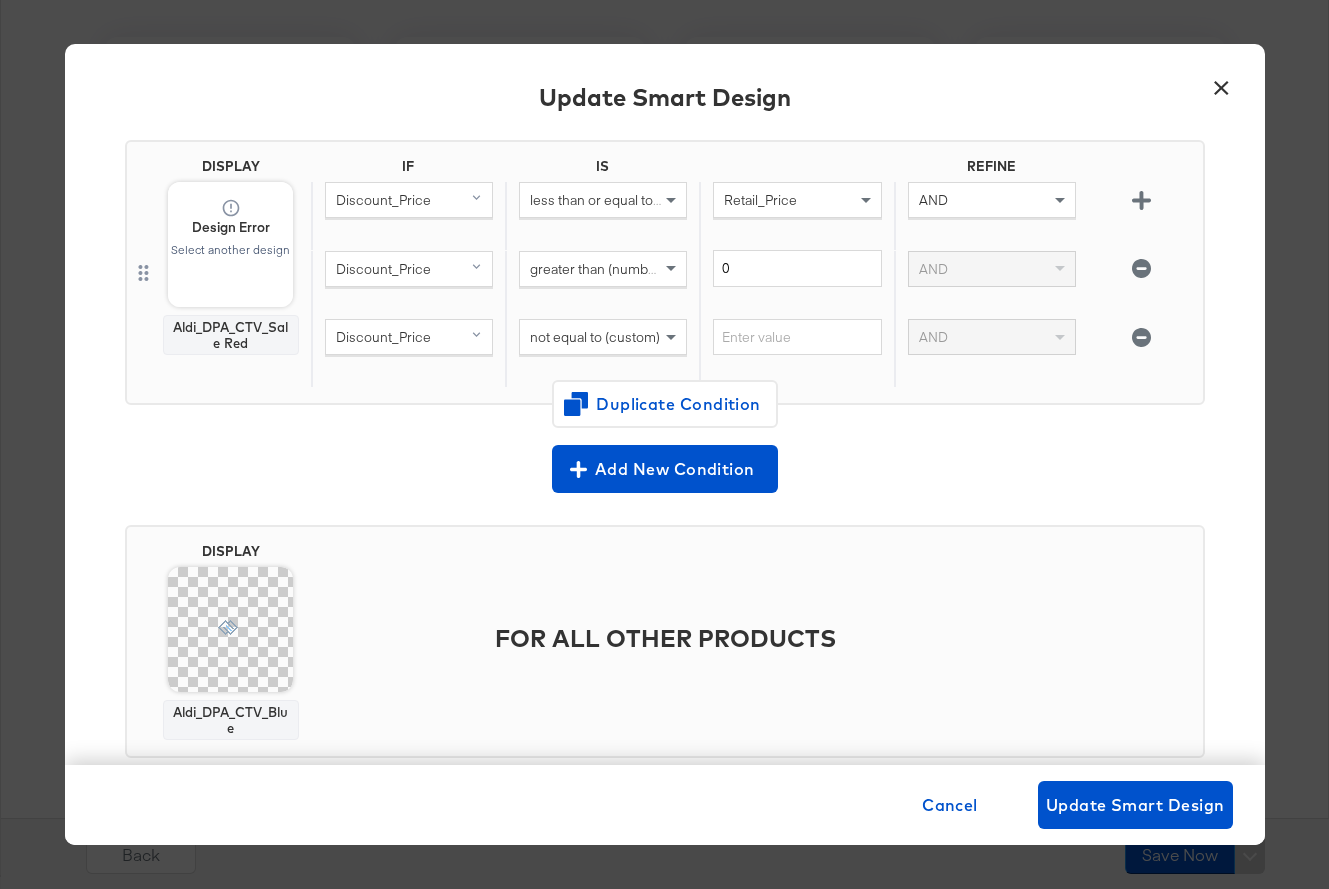 scroll, scrollTop: 136, scrollLeft: 0, axis: vertical 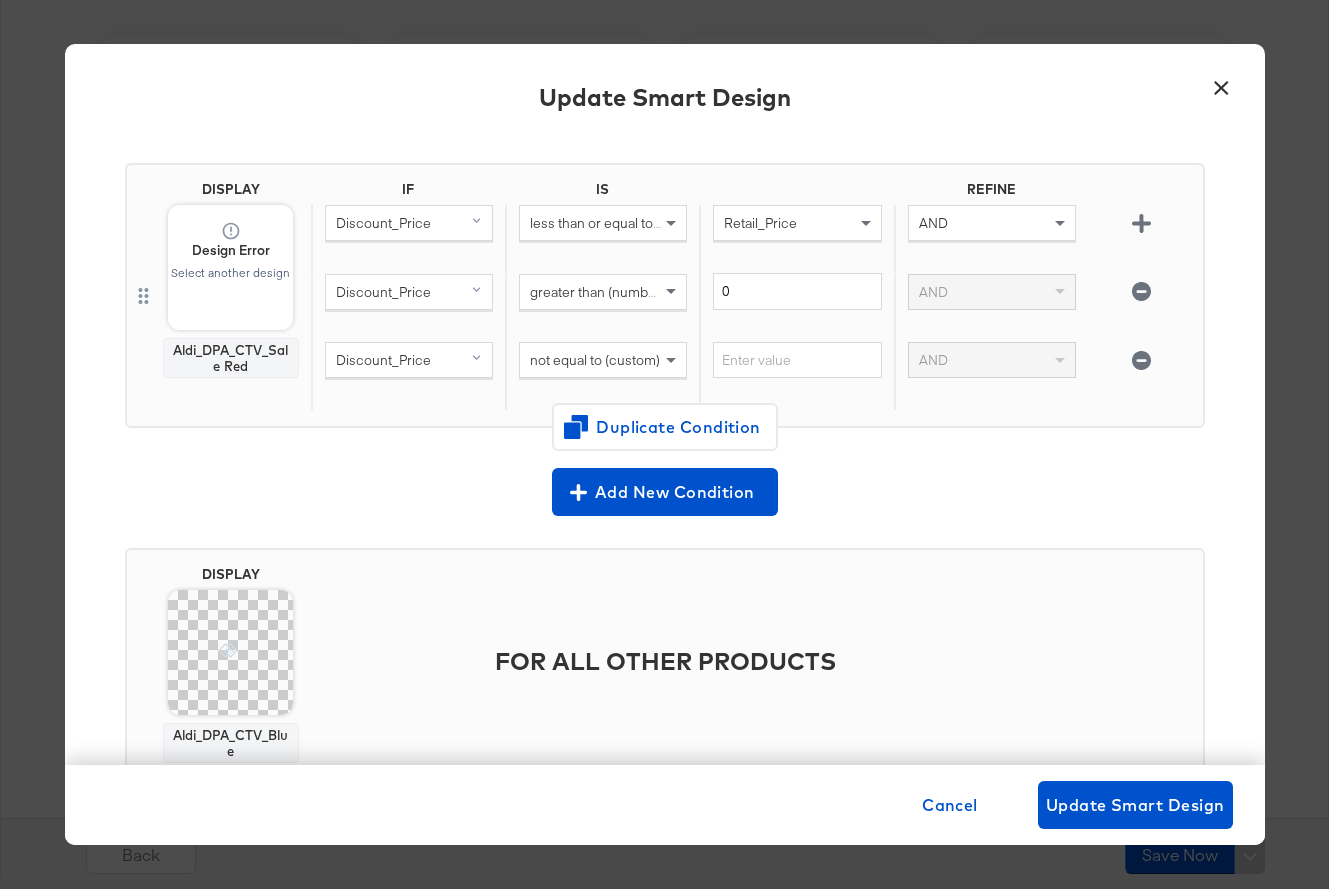 click on "Select another design" at bounding box center (230, 273) 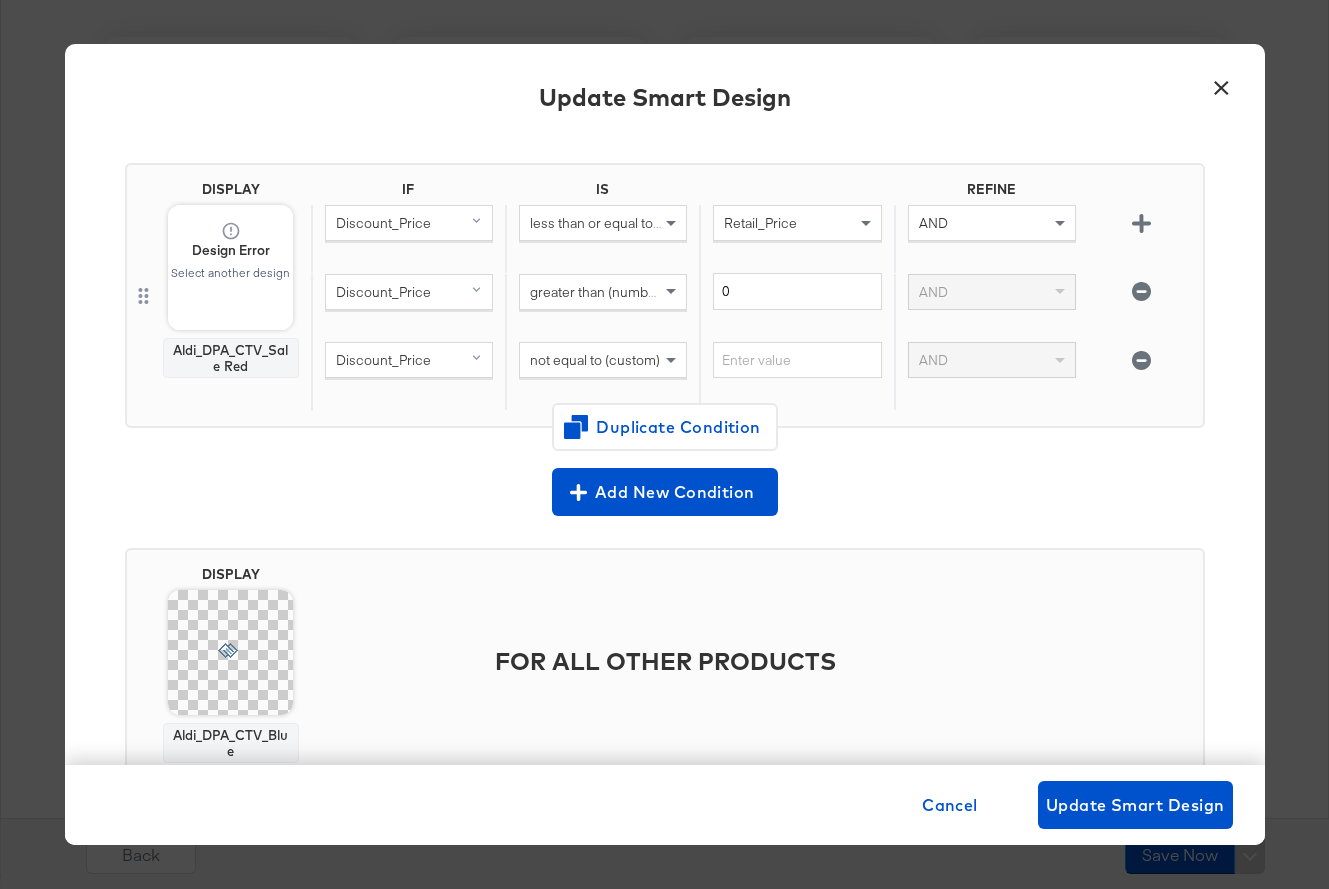scroll, scrollTop: 0, scrollLeft: 0, axis: both 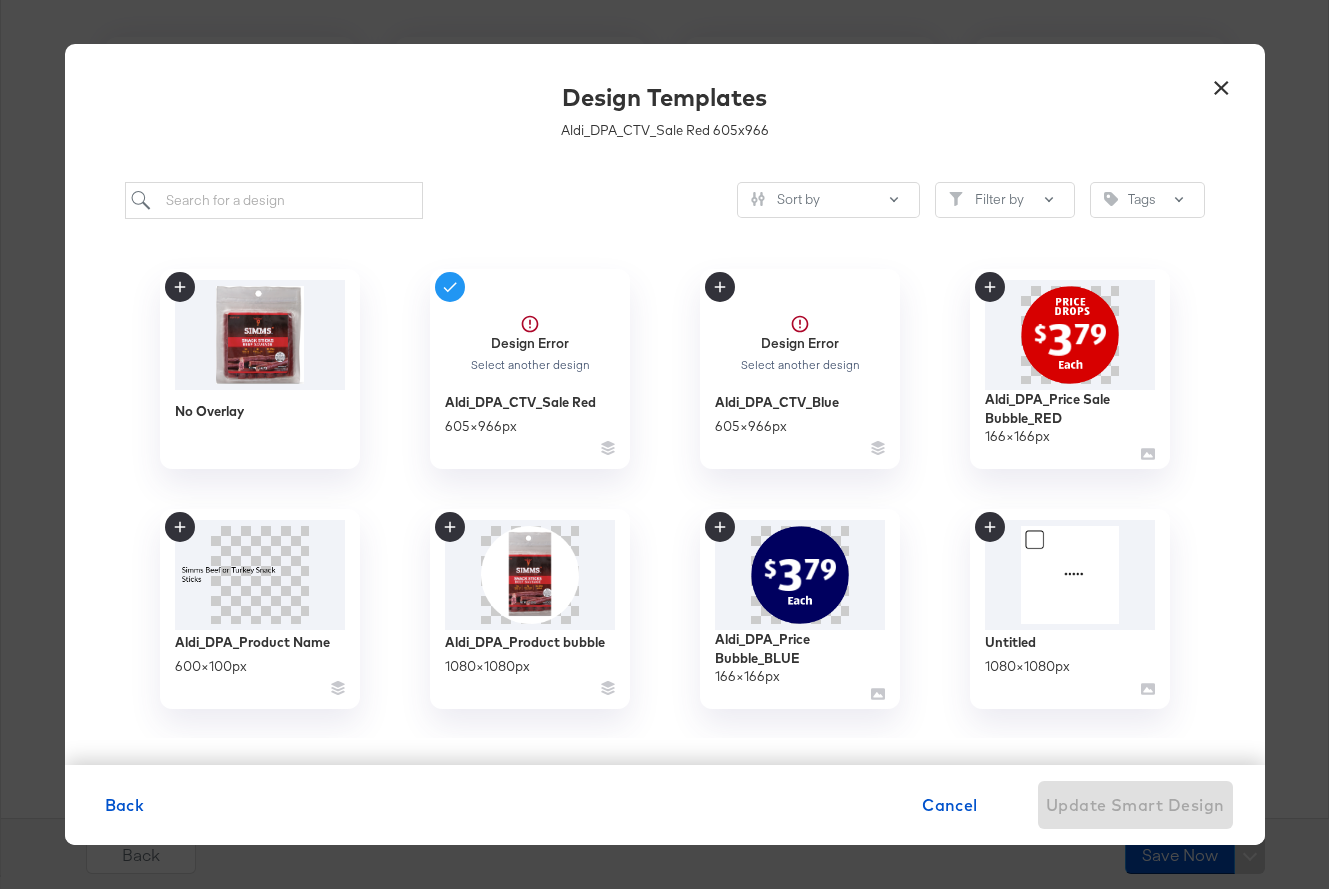 click on "×" at bounding box center [1222, 82] 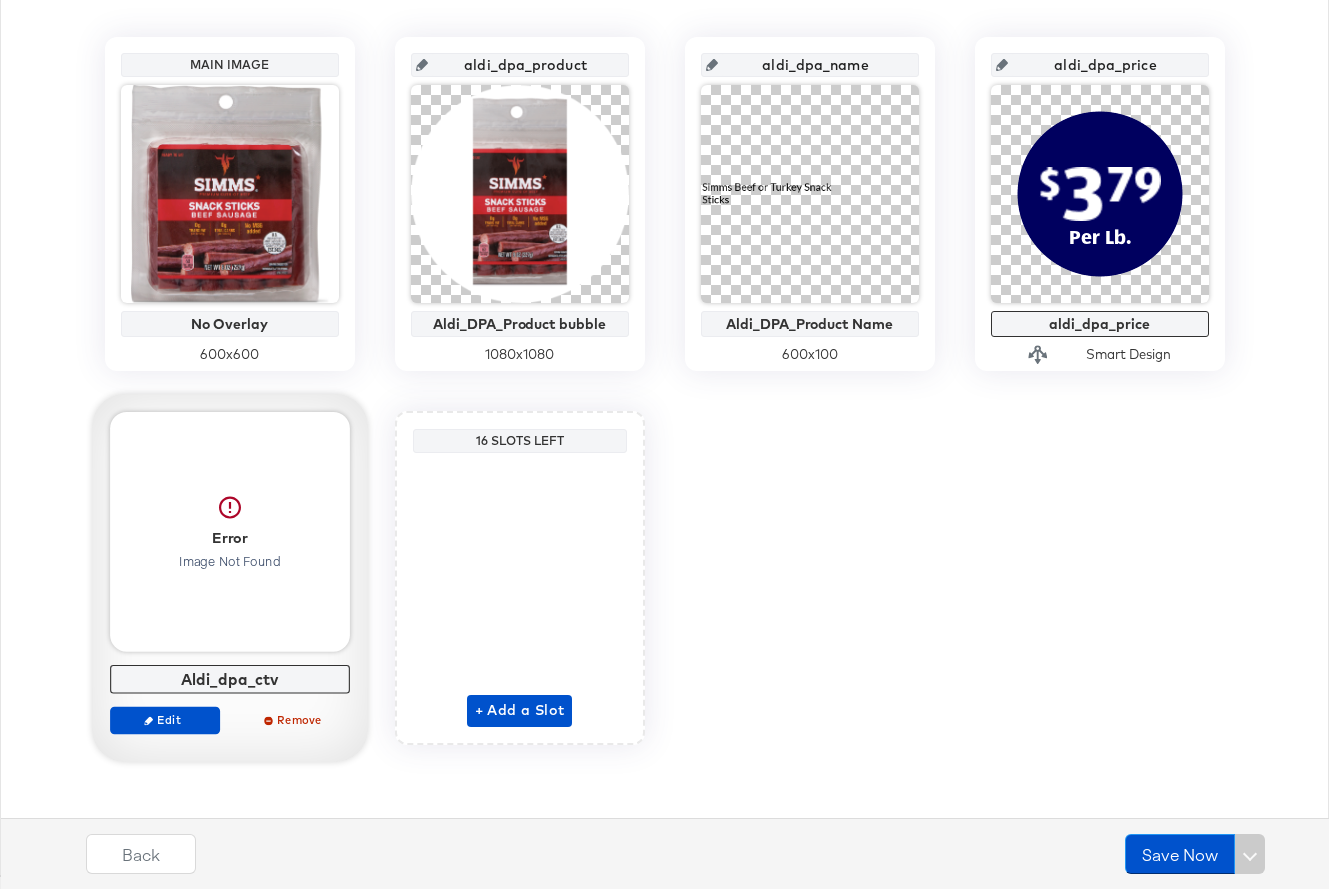 scroll, scrollTop: 412, scrollLeft: 0, axis: vertical 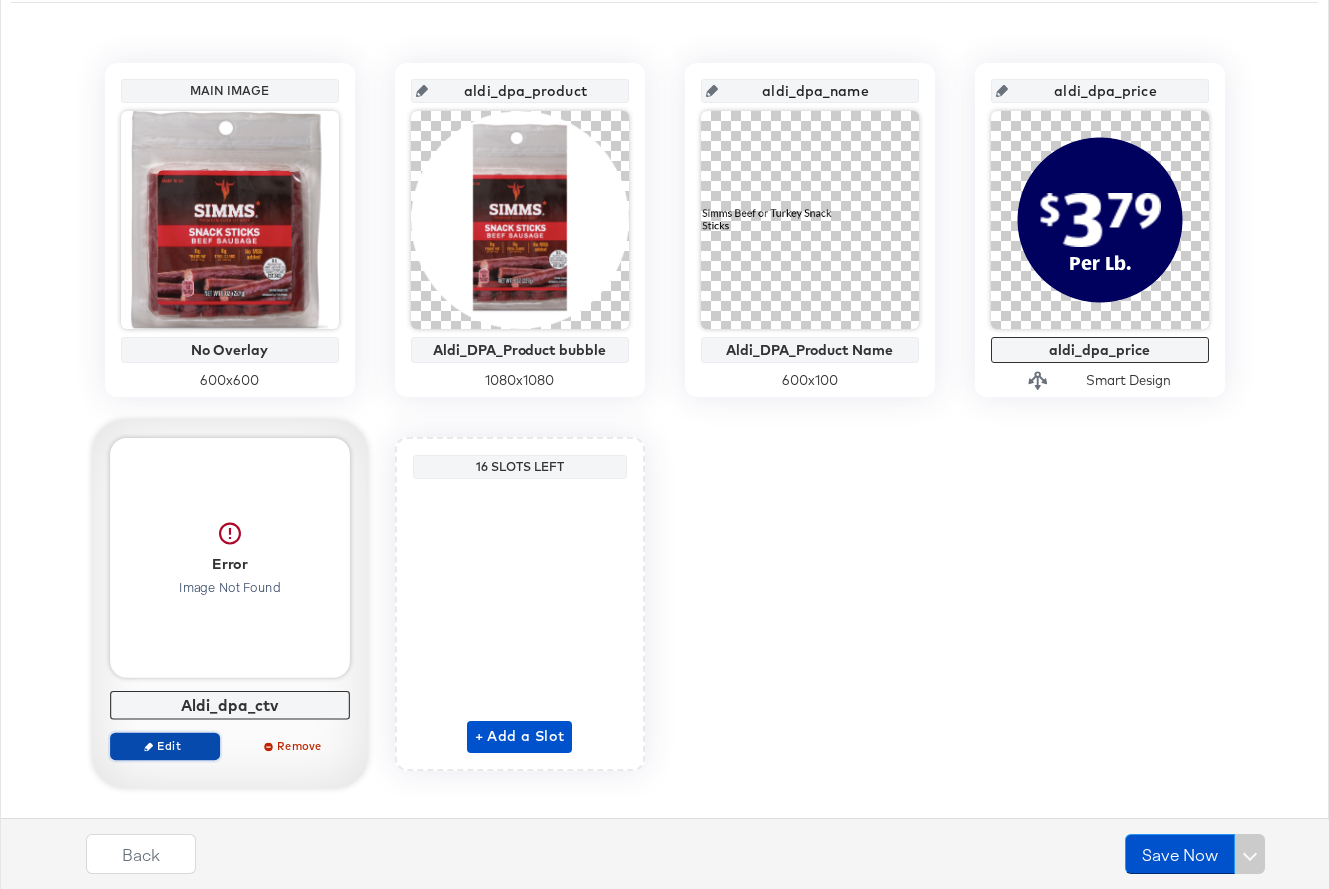 click on "Edit" at bounding box center [164, 745] 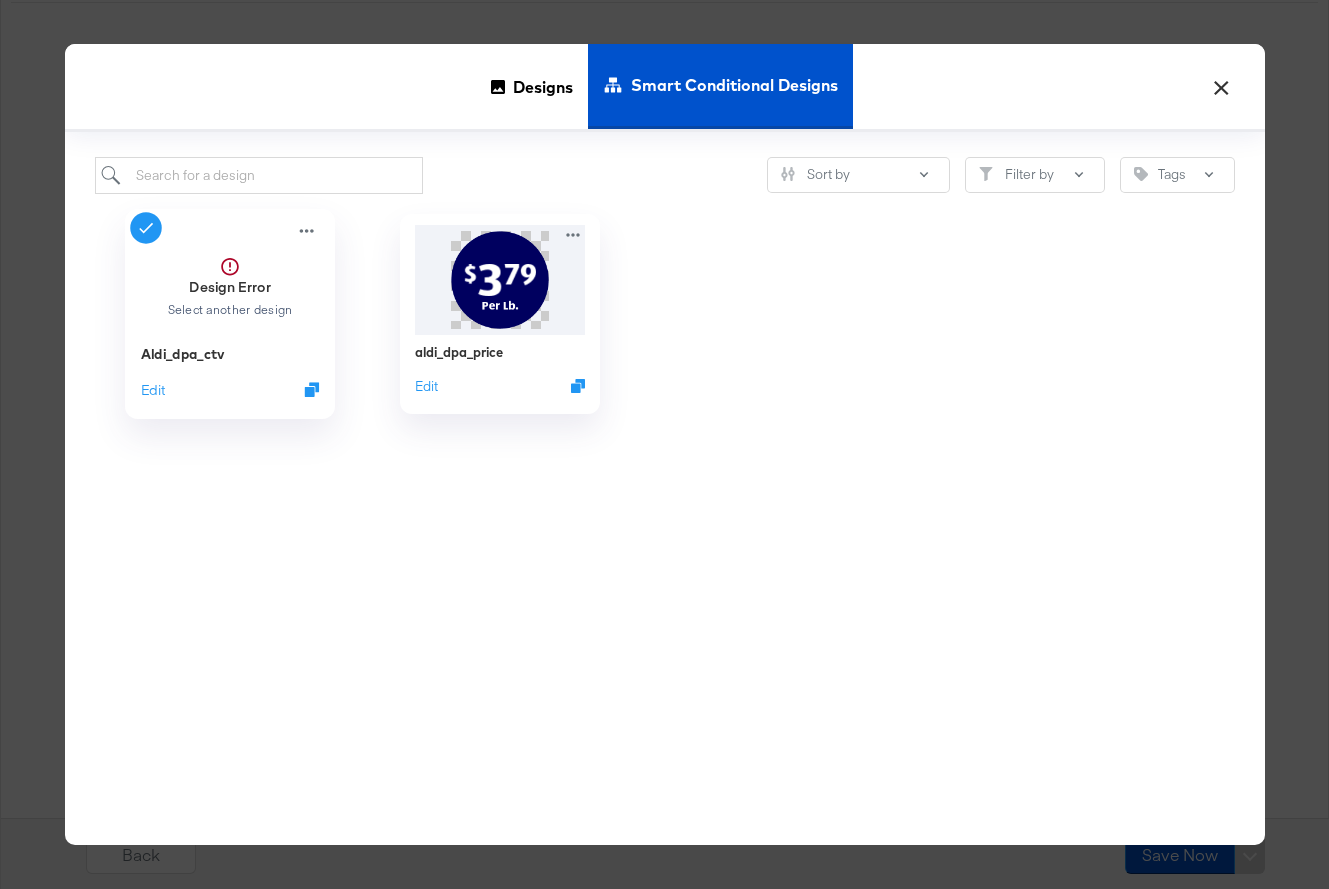 click on "Design Error Select another design" at bounding box center (229, 278) 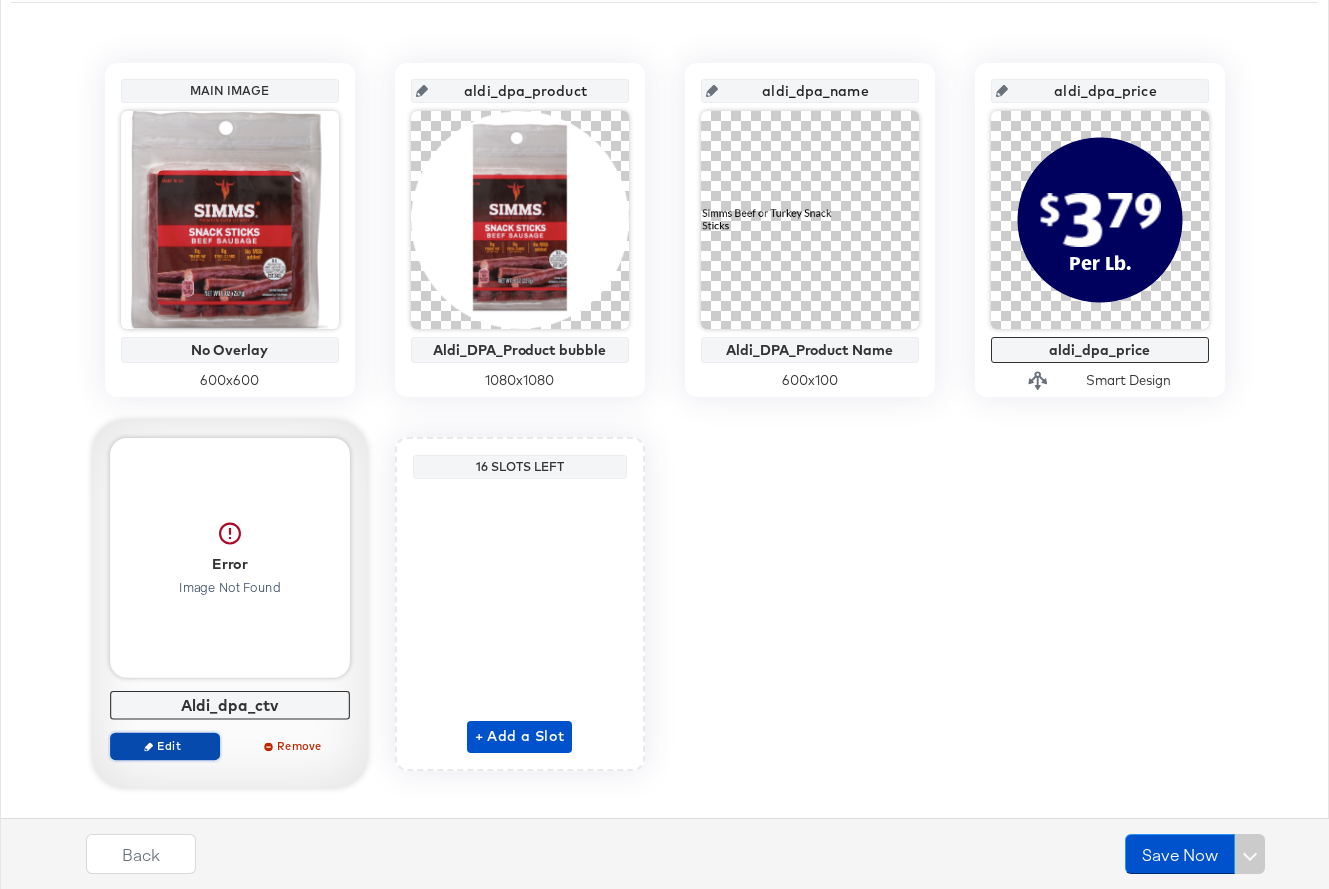click on "Edit" at bounding box center (164, 745) 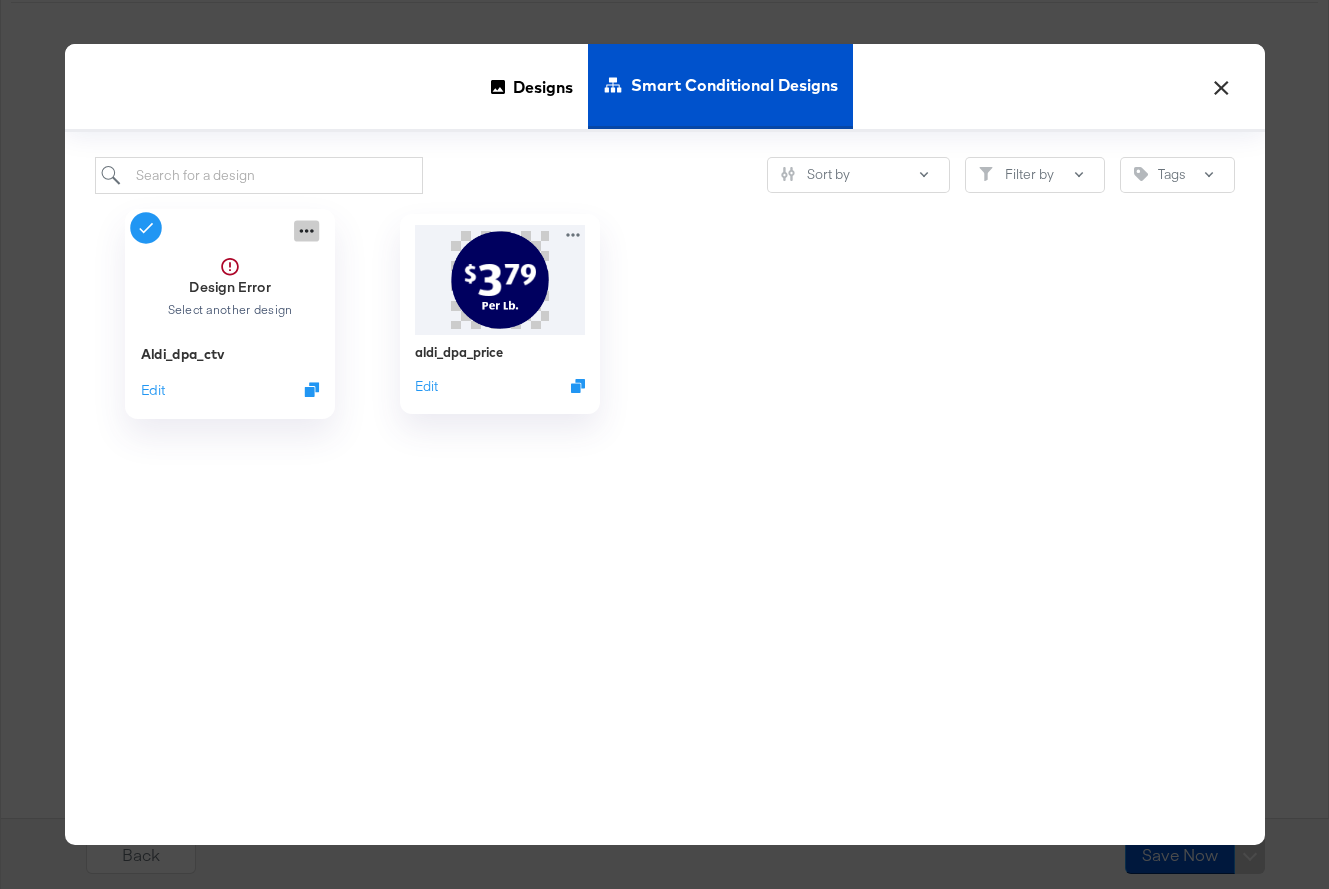 click 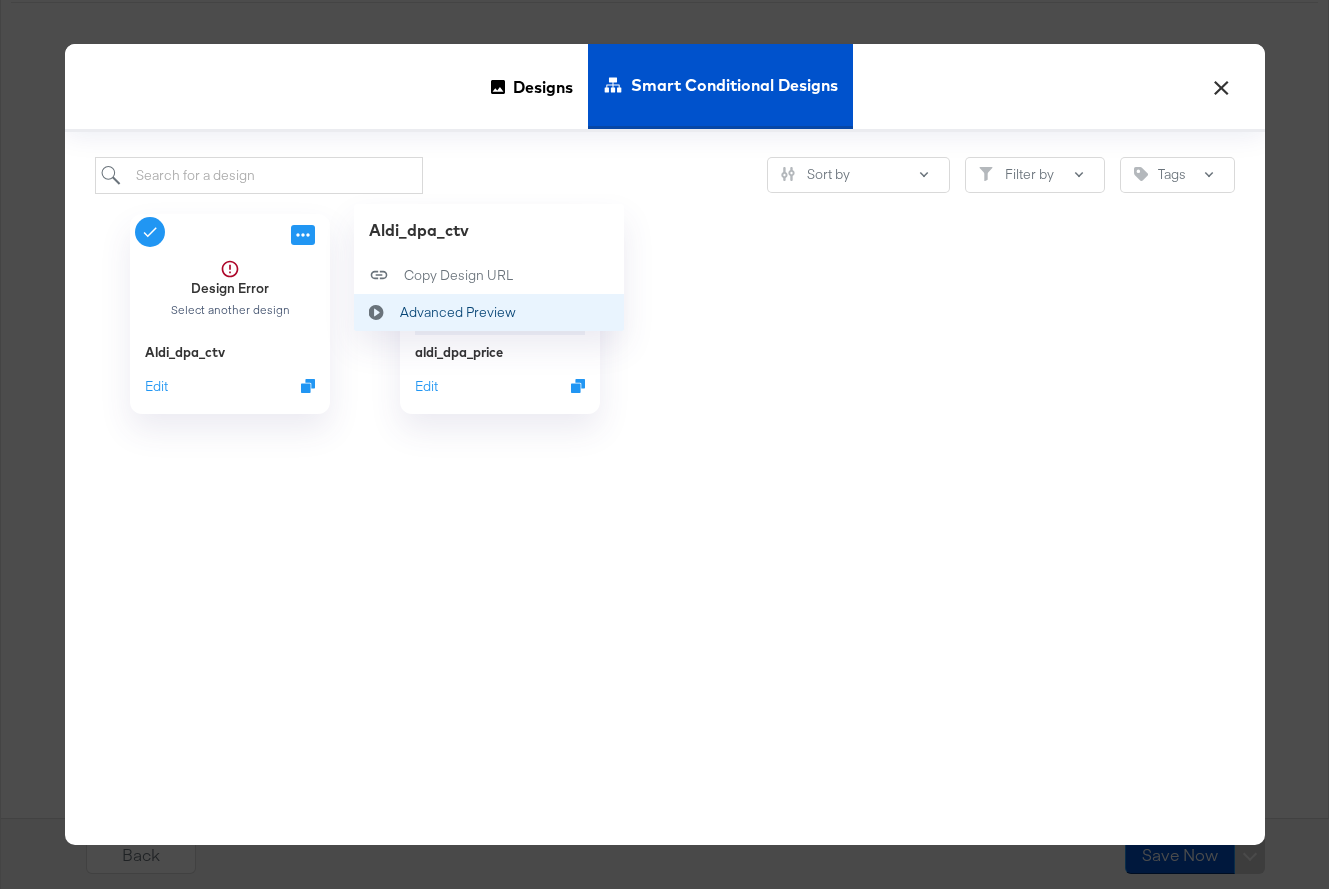click 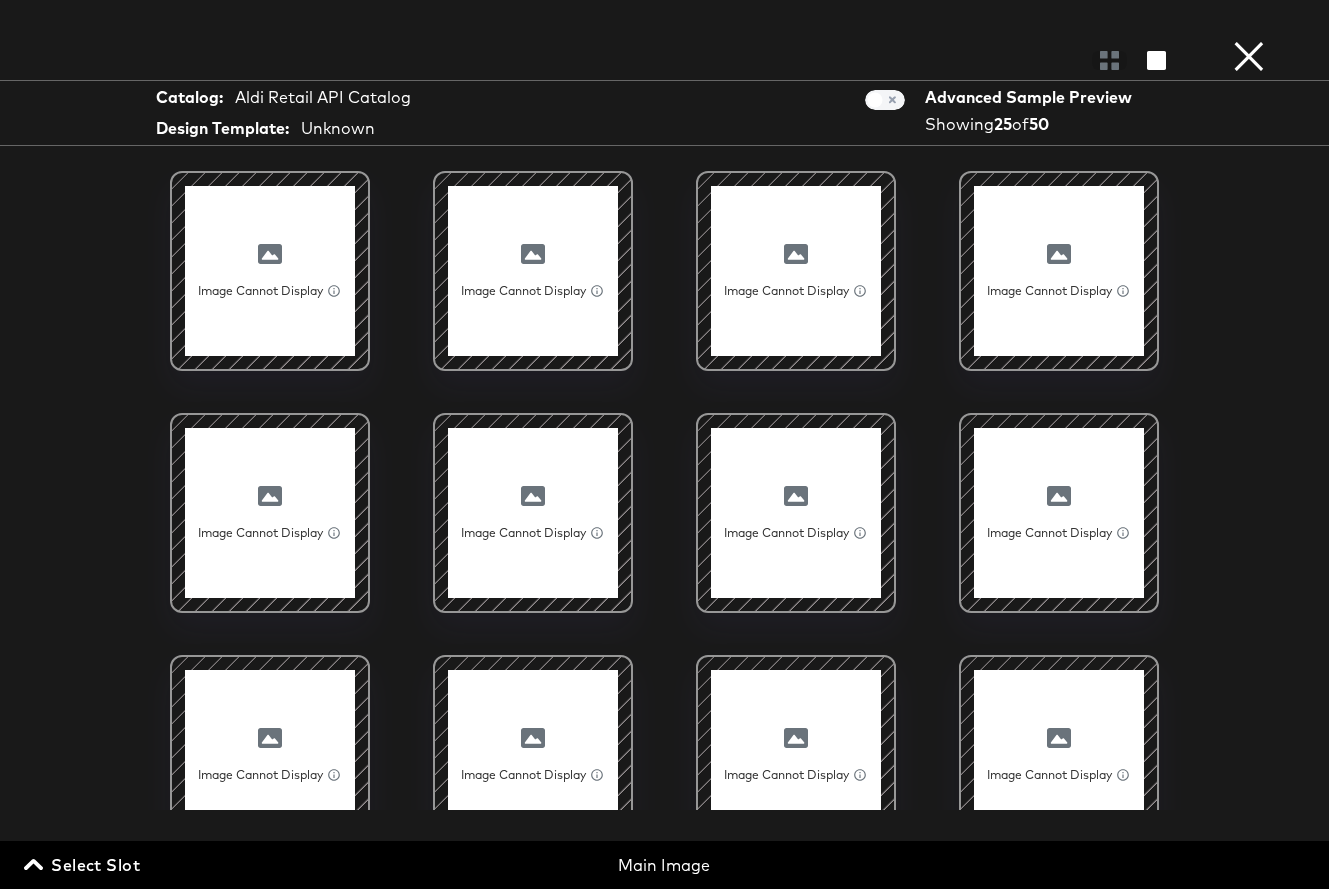 click on "×" at bounding box center [1249, 20] 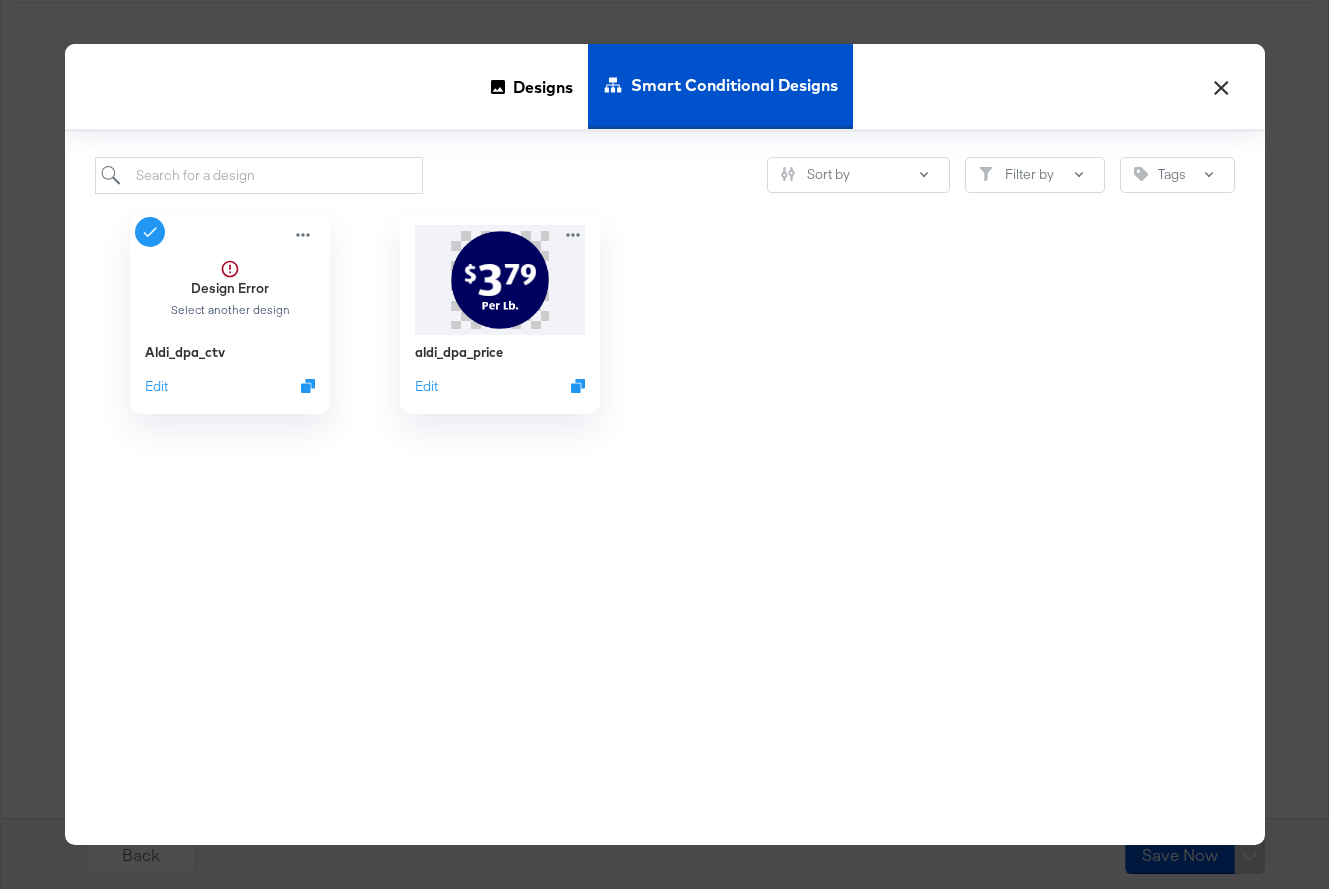 click on "×" at bounding box center (1222, 82) 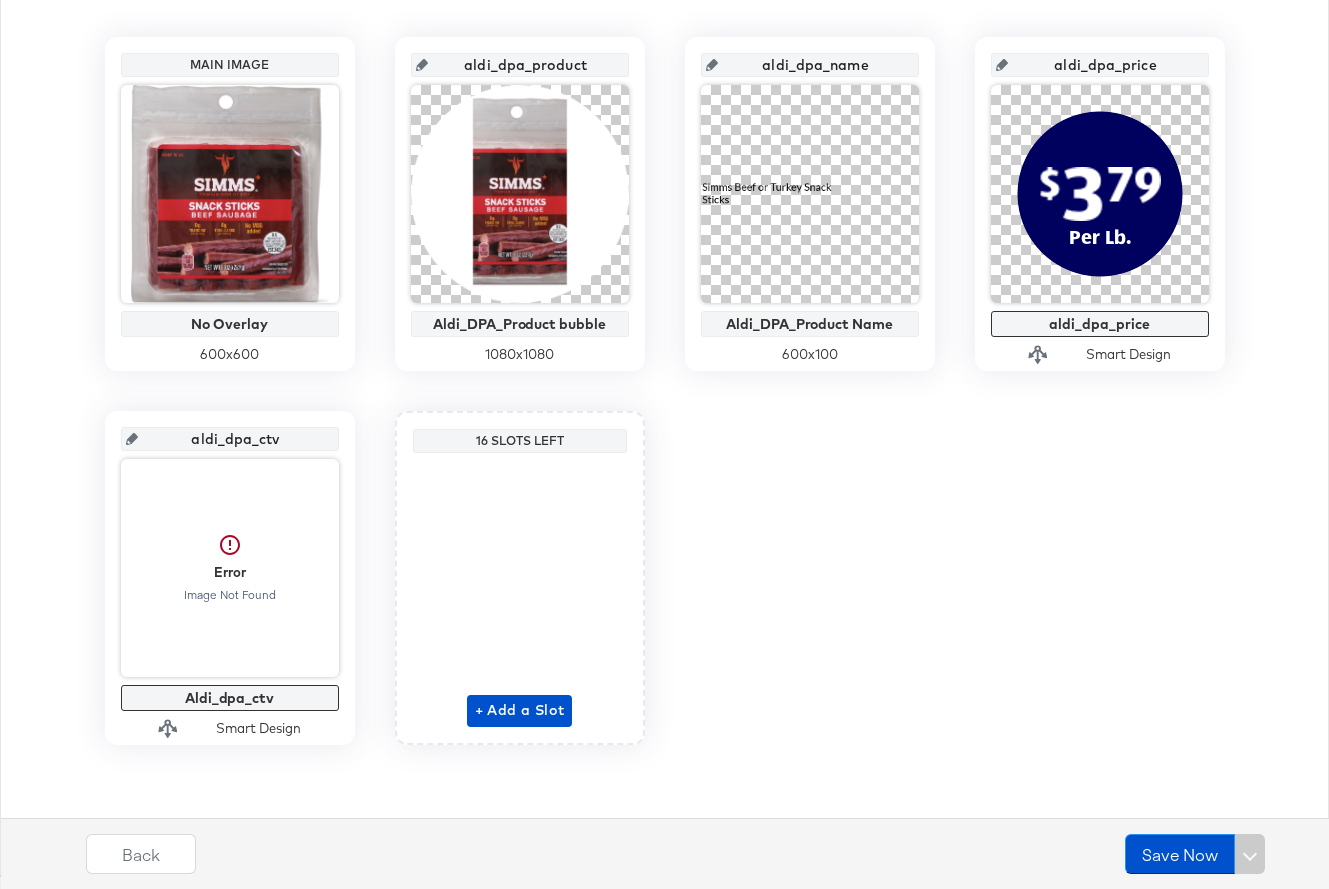scroll, scrollTop: 0, scrollLeft: 0, axis: both 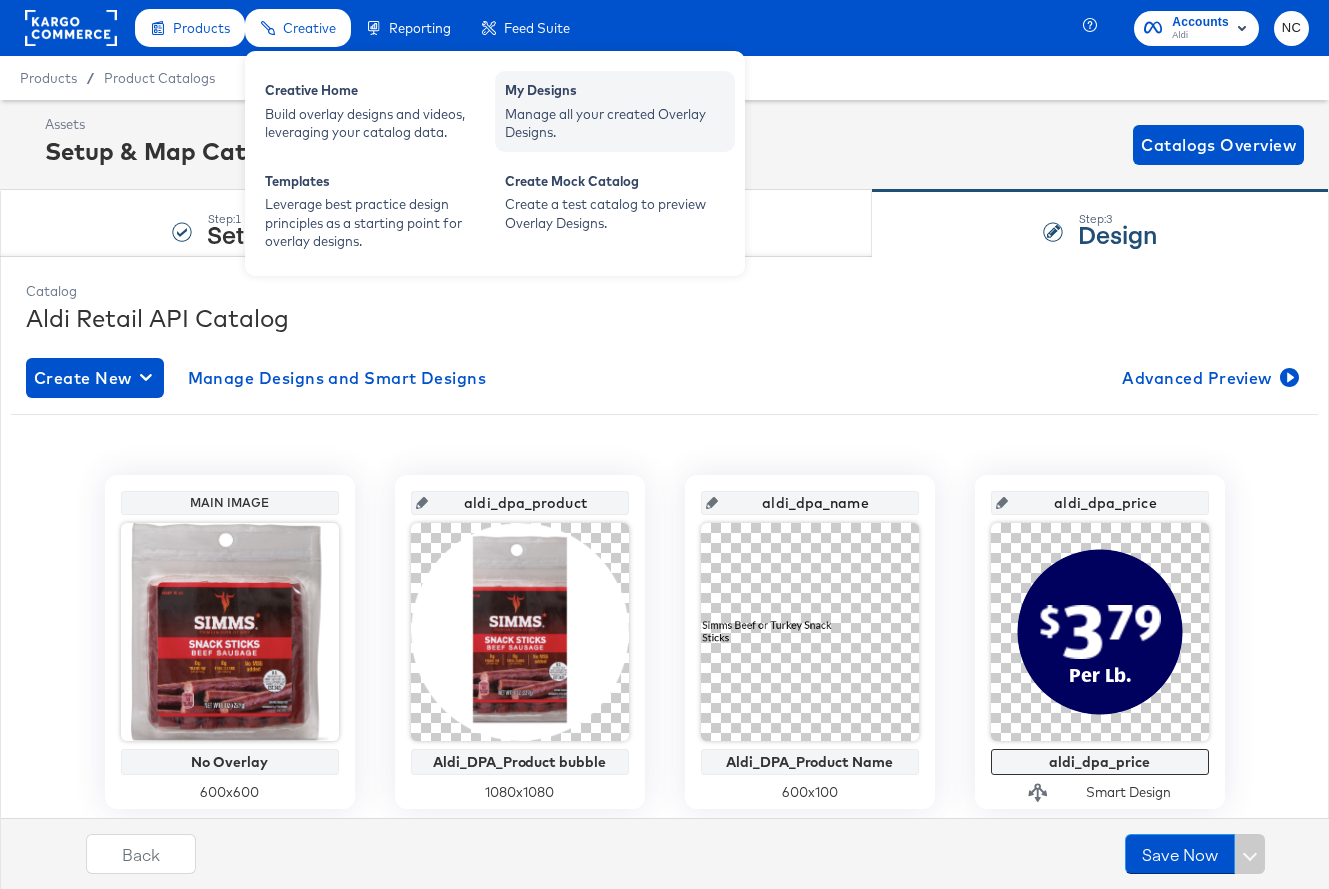 click on "Manage all your created Overlay Designs." at bounding box center (615, 123) 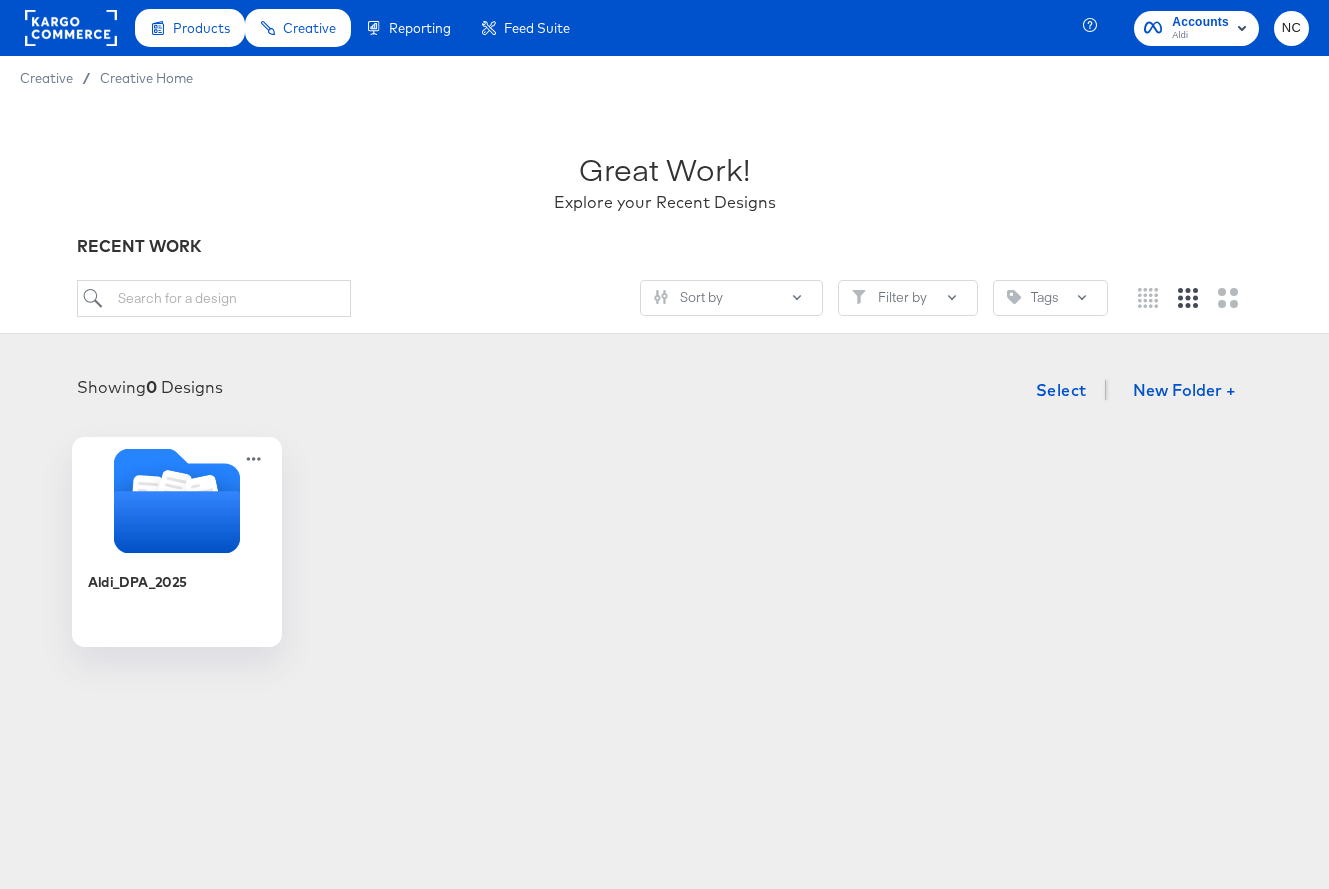 click on "Aldi_DPA_2025" at bounding box center [176, 596] 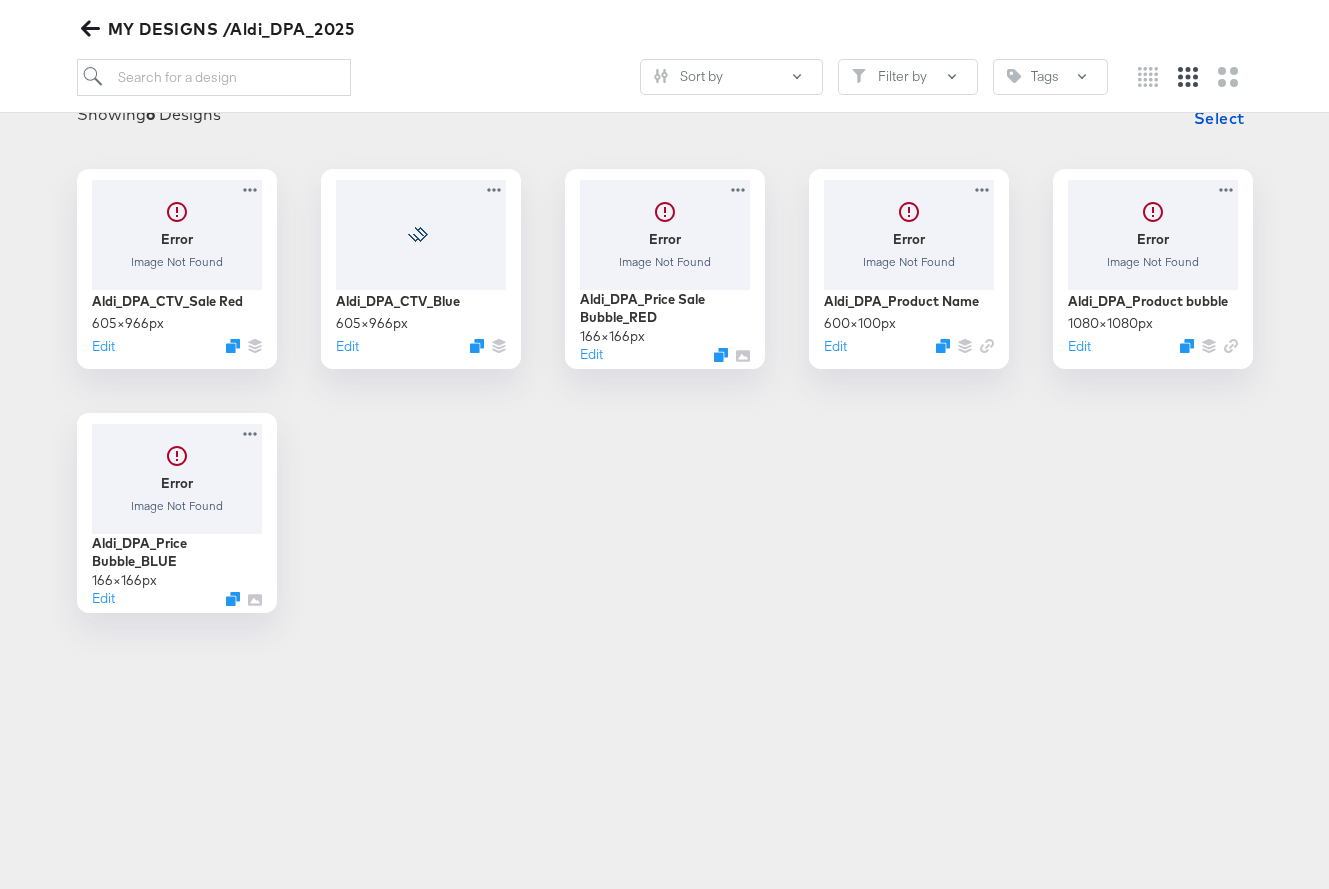 scroll, scrollTop: 289, scrollLeft: 0, axis: vertical 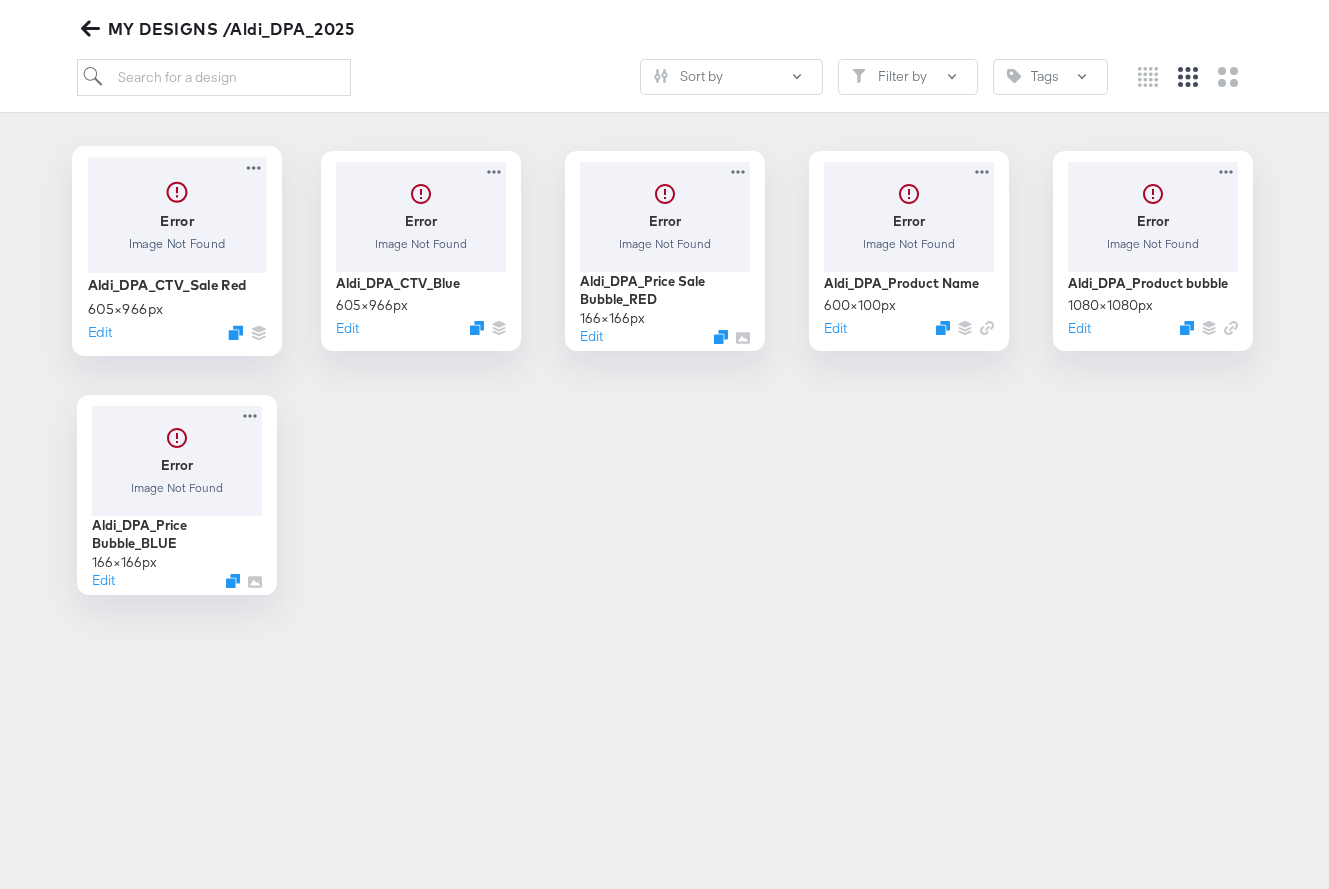click at bounding box center (176, 214) 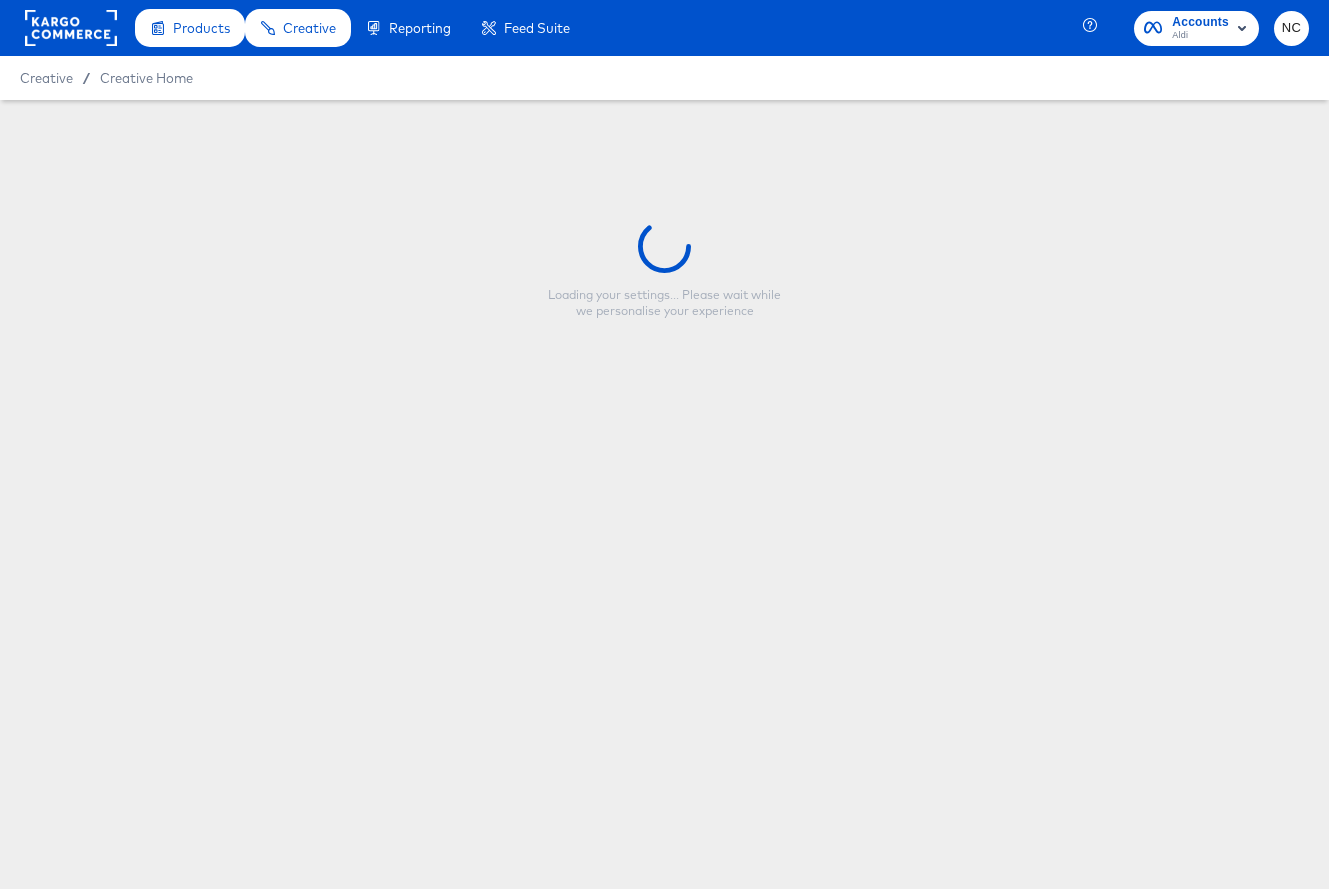 type on "Aldi_DPA_CTV_Sale Red" 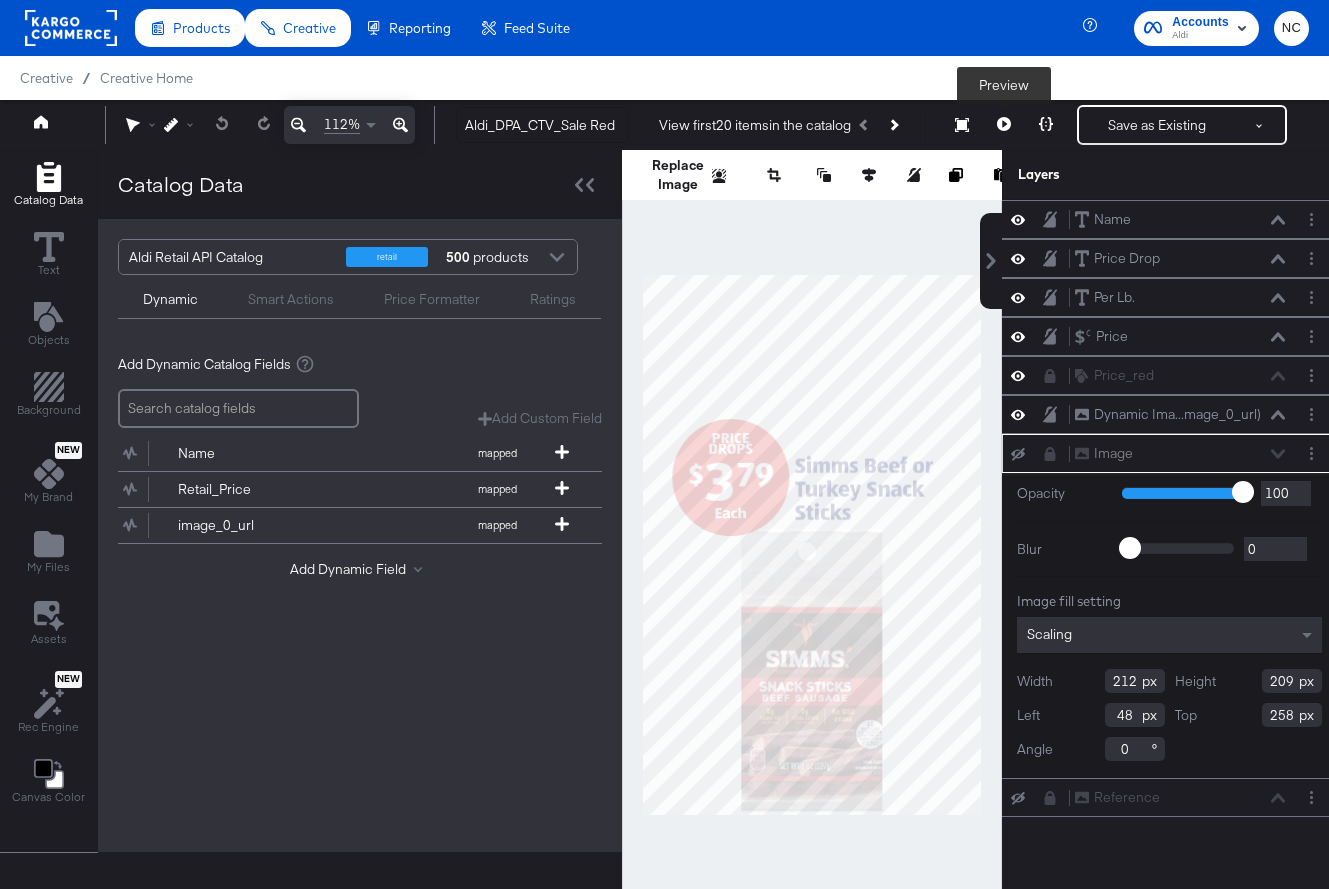 click at bounding box center [1004, 125] 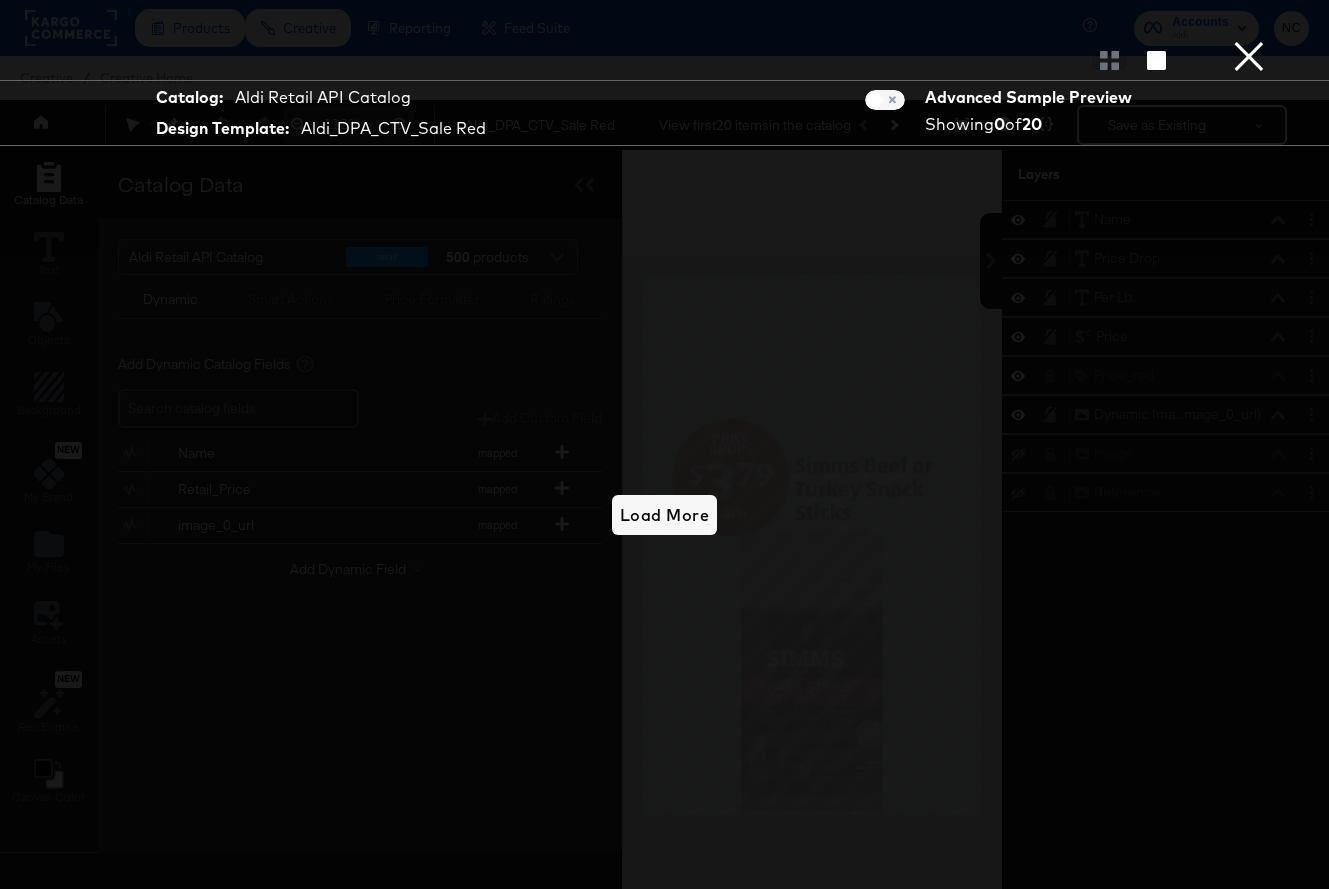 click on "×" at bounding box center [1249, 20] 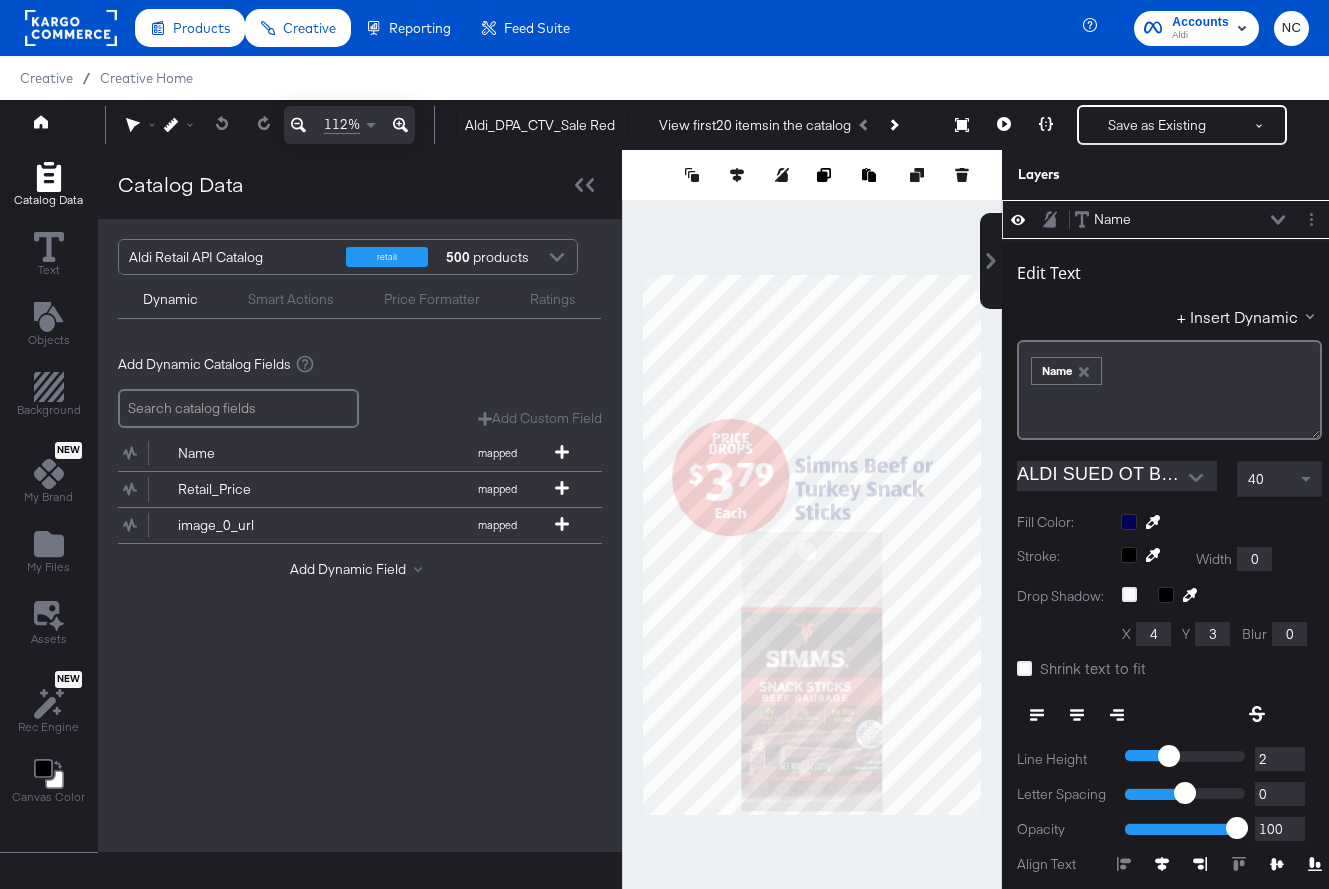 scroll, scrollTop: 20, scrollLeft: 7, axis: both 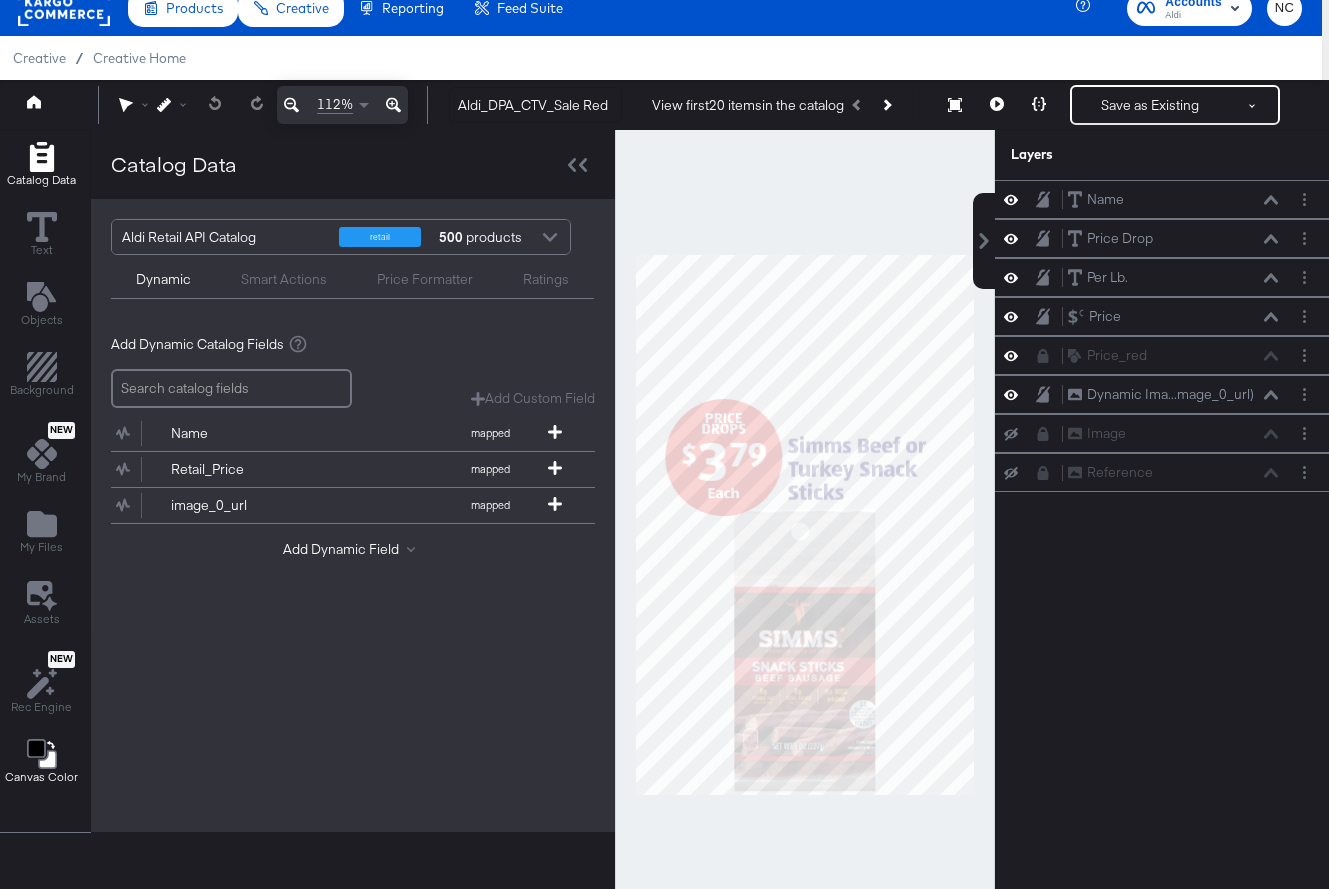 click 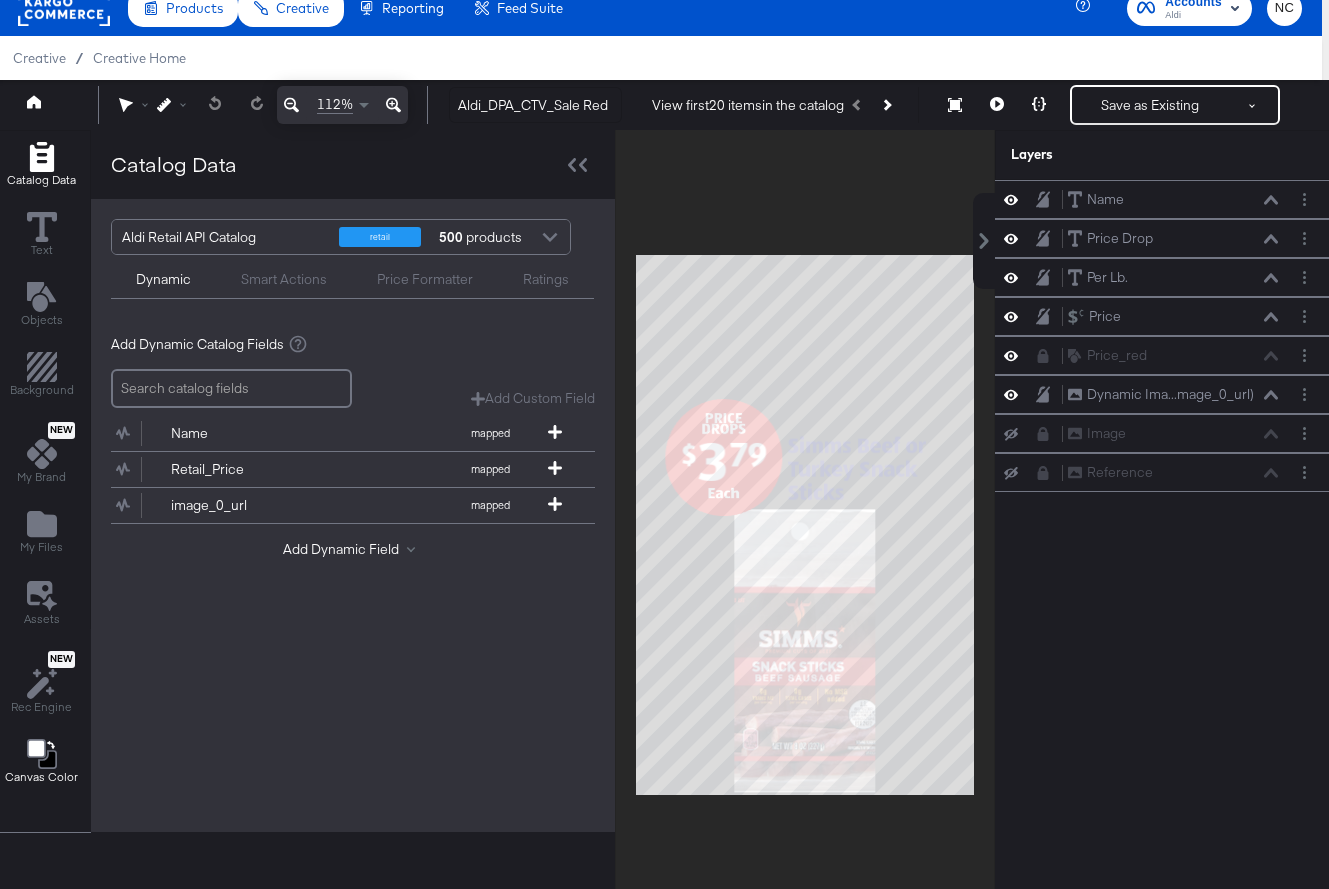 click 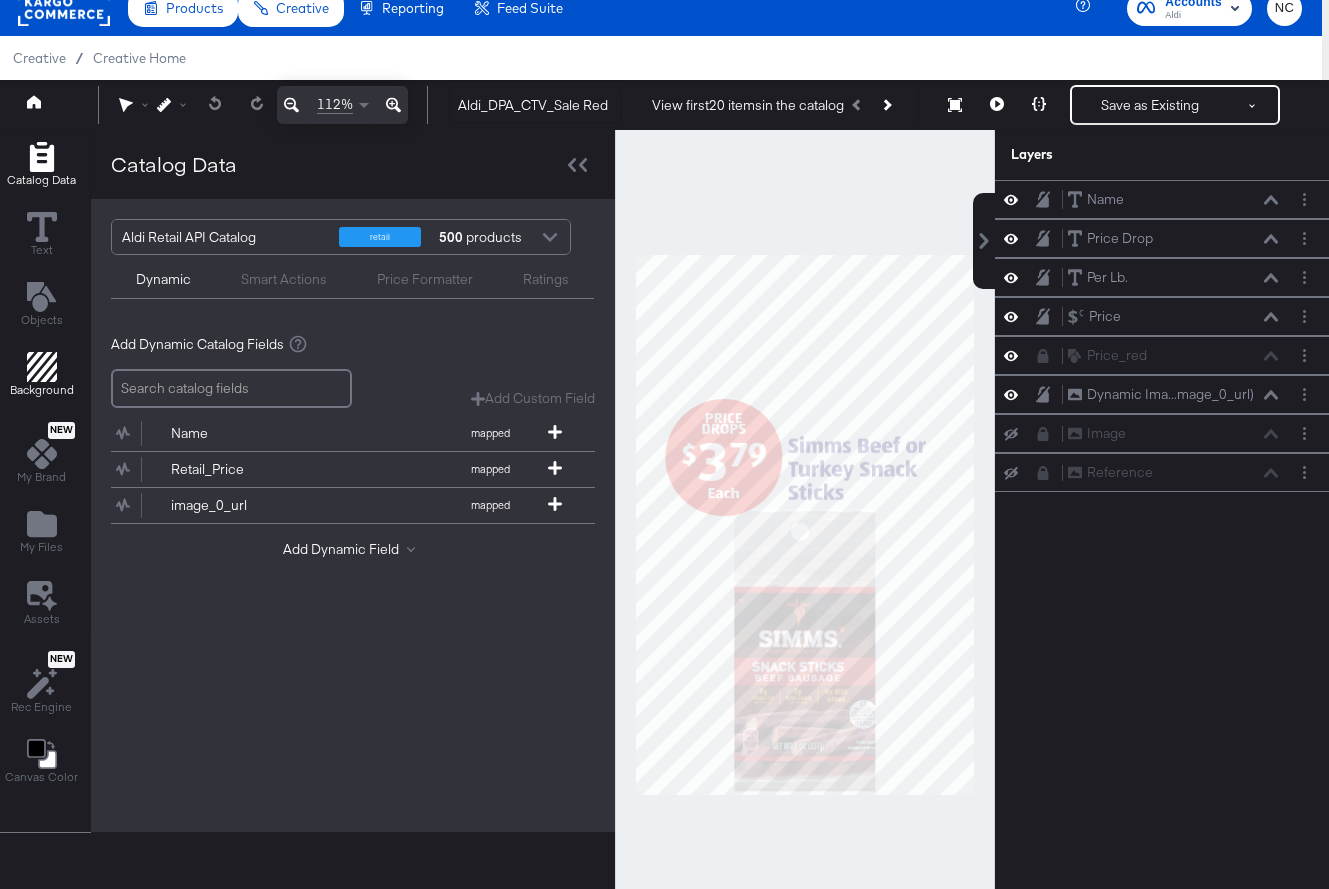 click on "Background" at bounding box center (42, 390) 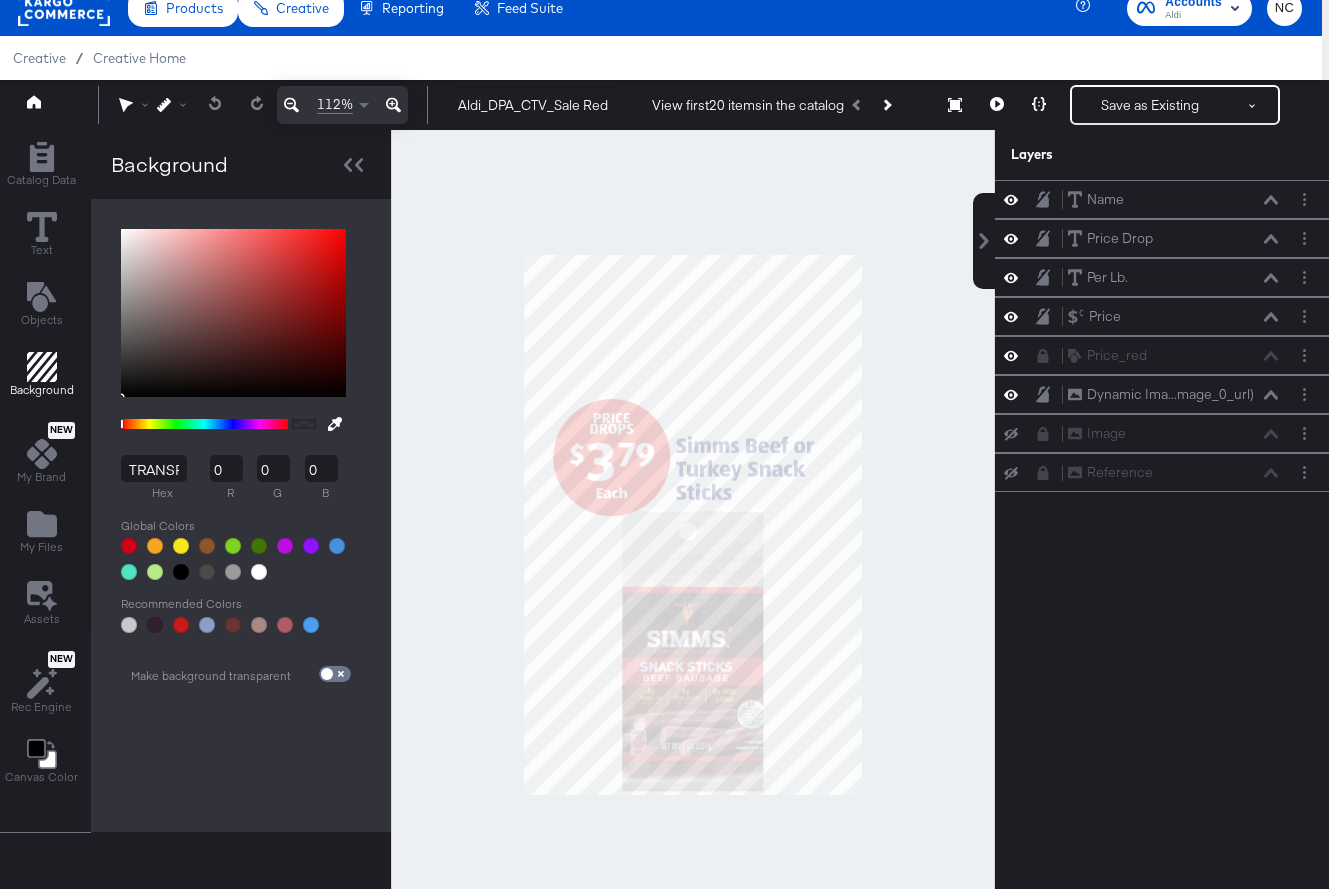 click at bounding box center [335, 674] 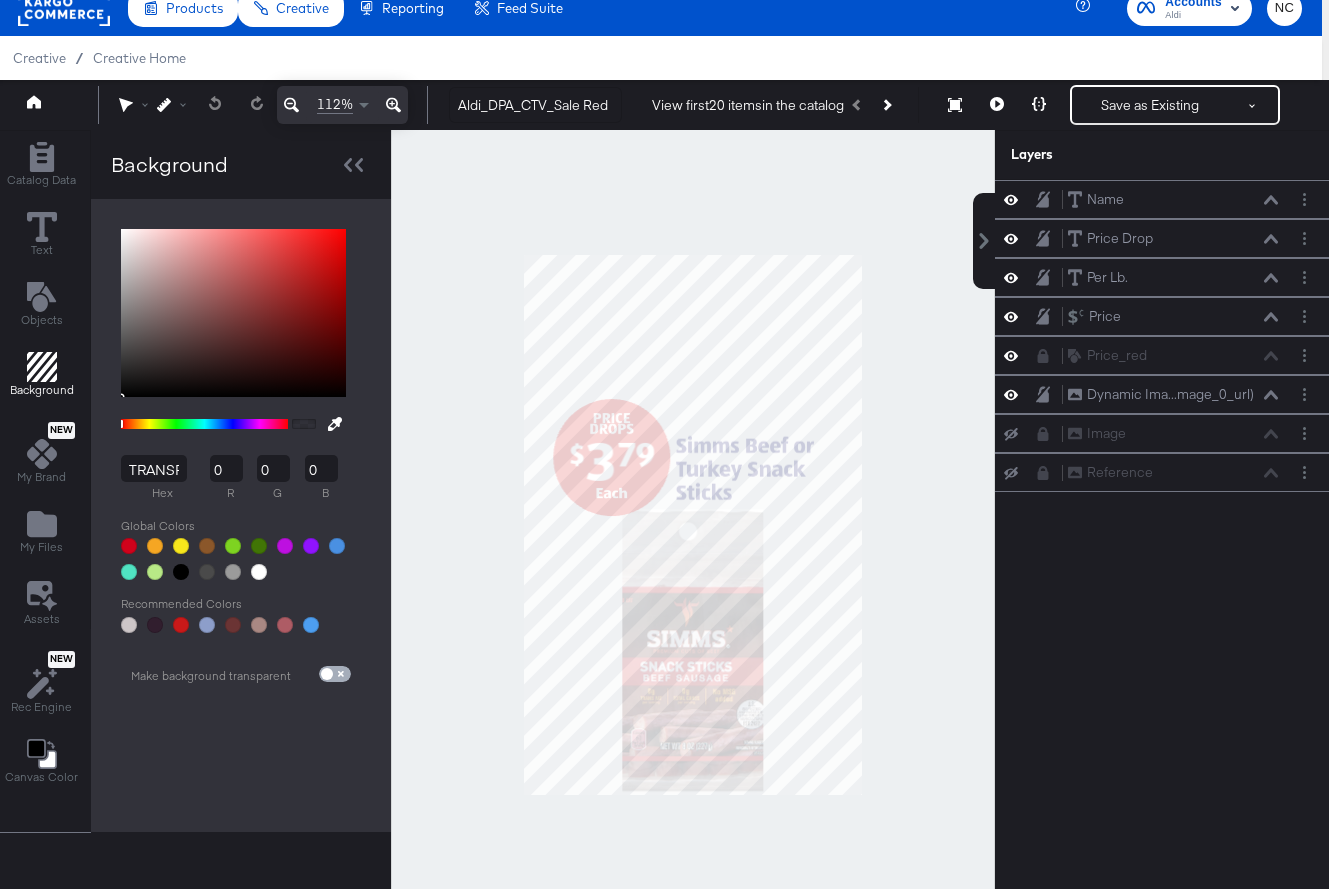 click at bounding box center [327, 678] 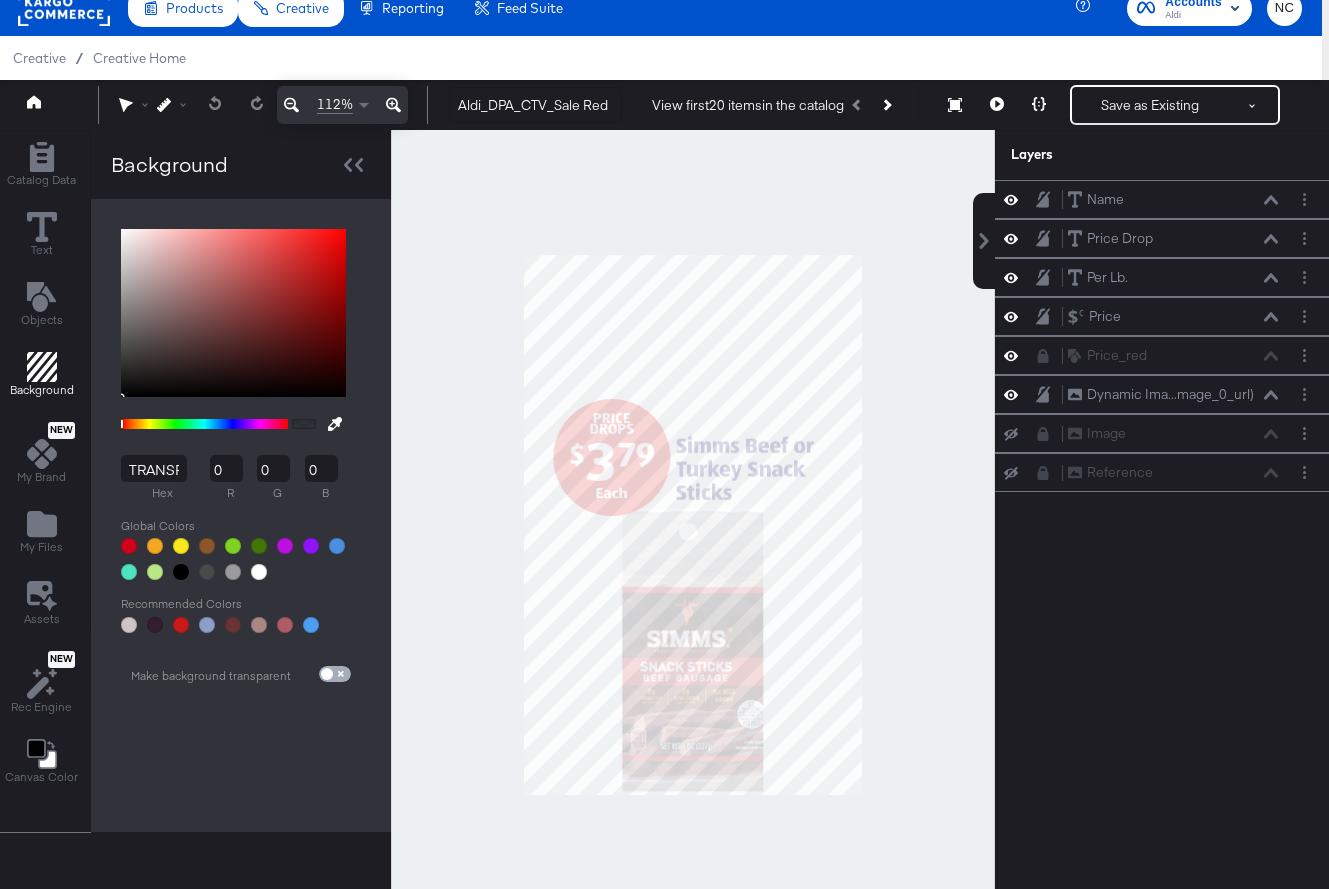 type on "255" 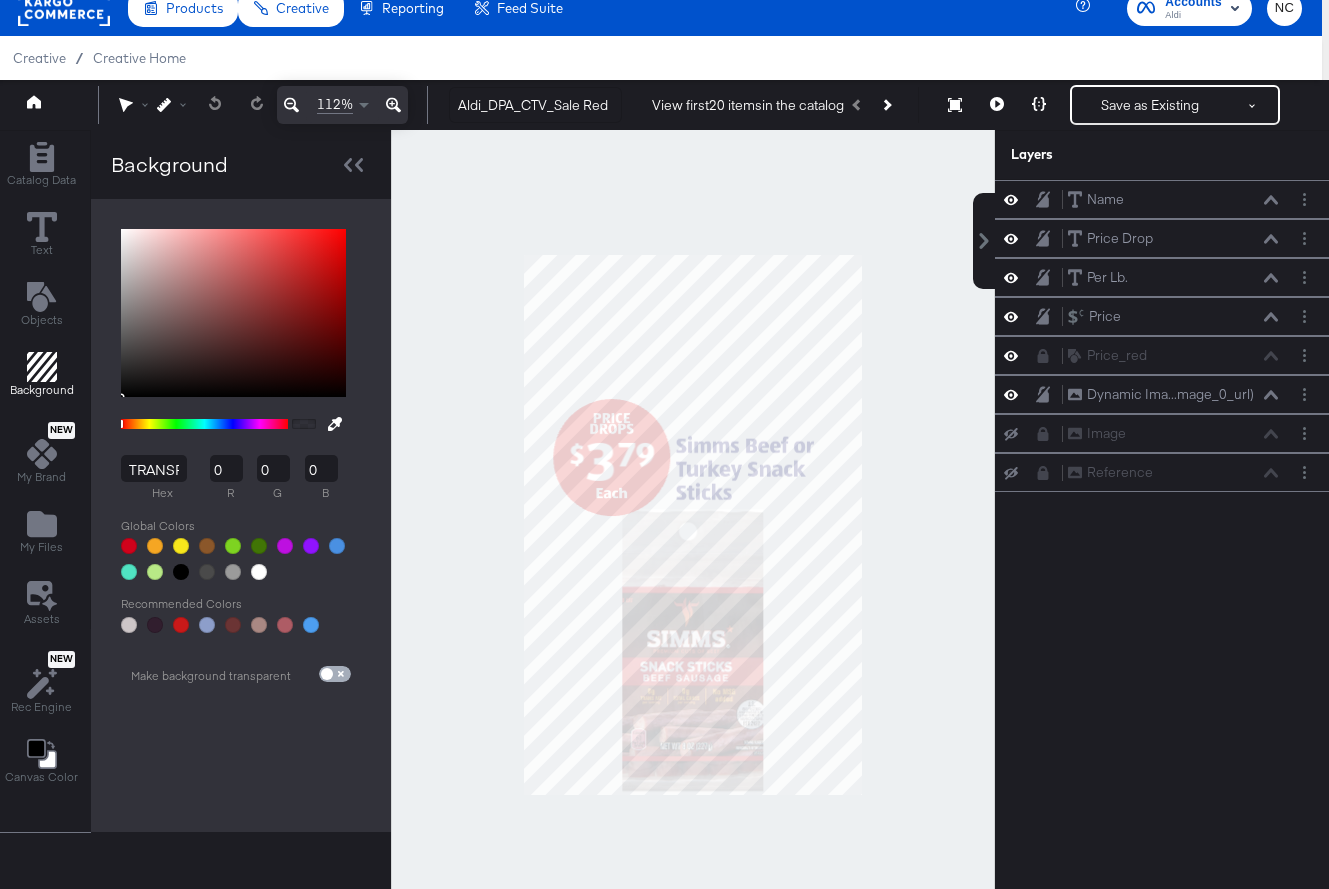 type on "255" 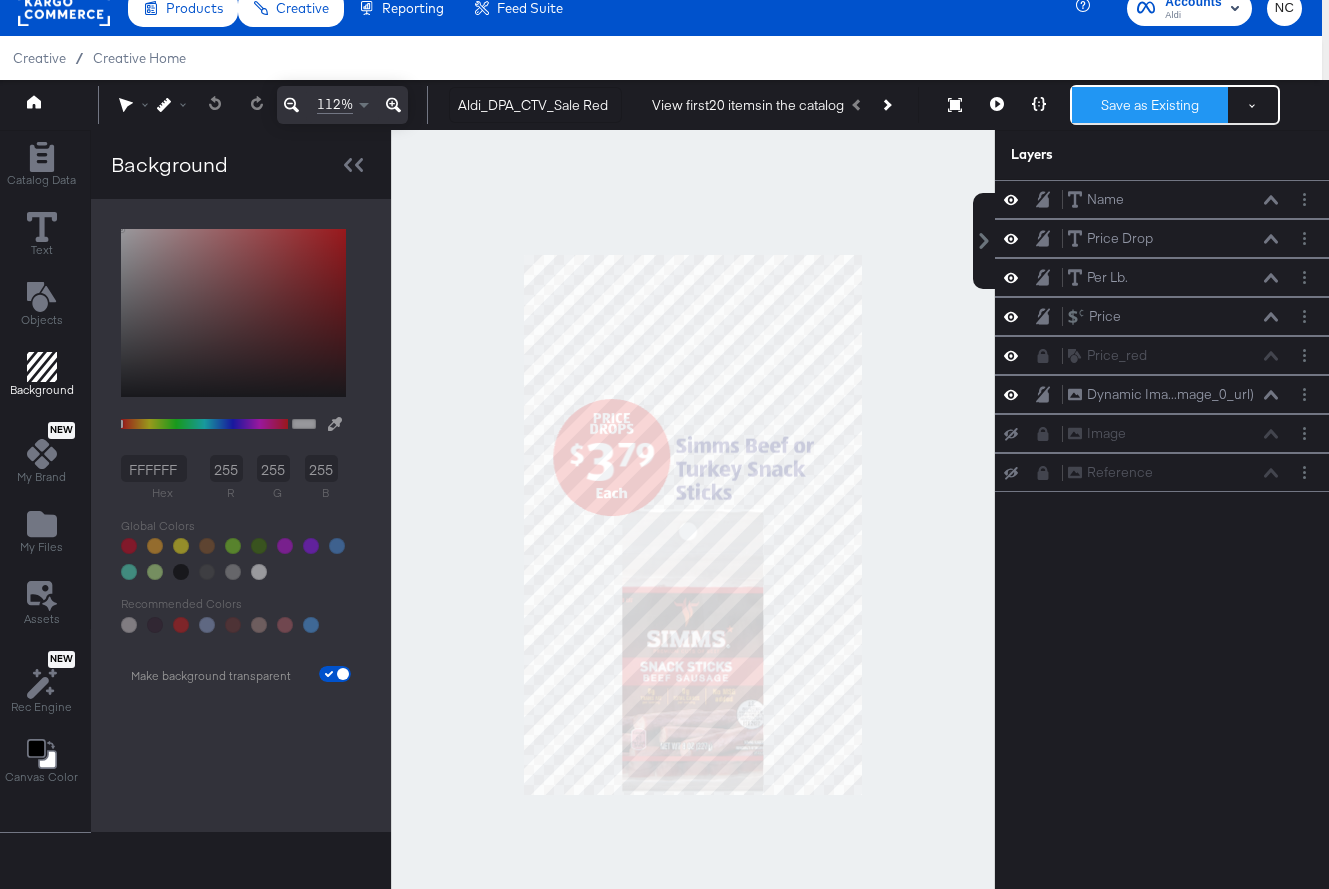 click on "Save as Existing" at bounding box center [1150, 105] 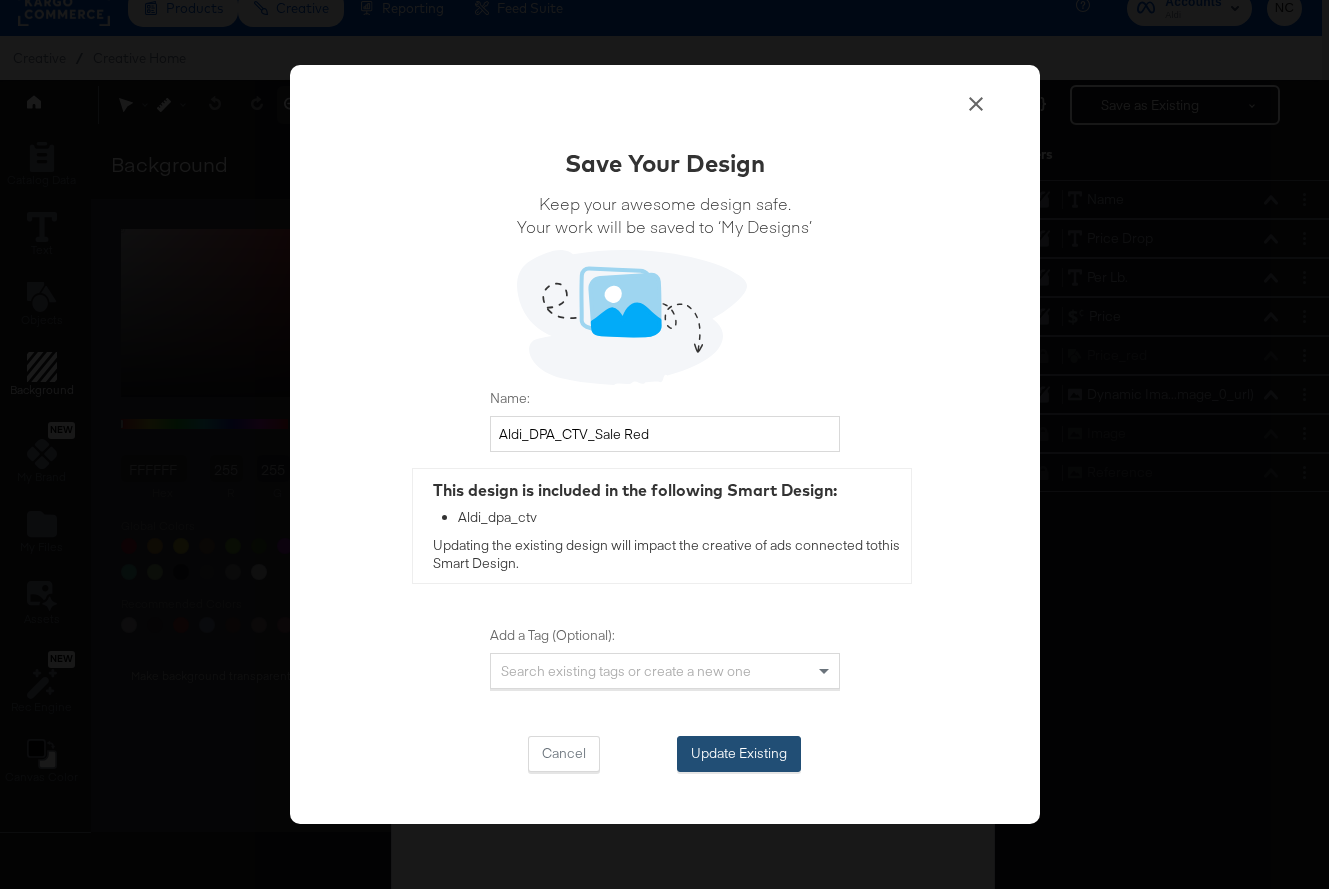 click on "Update Existing" at bounding box center (739, 754) 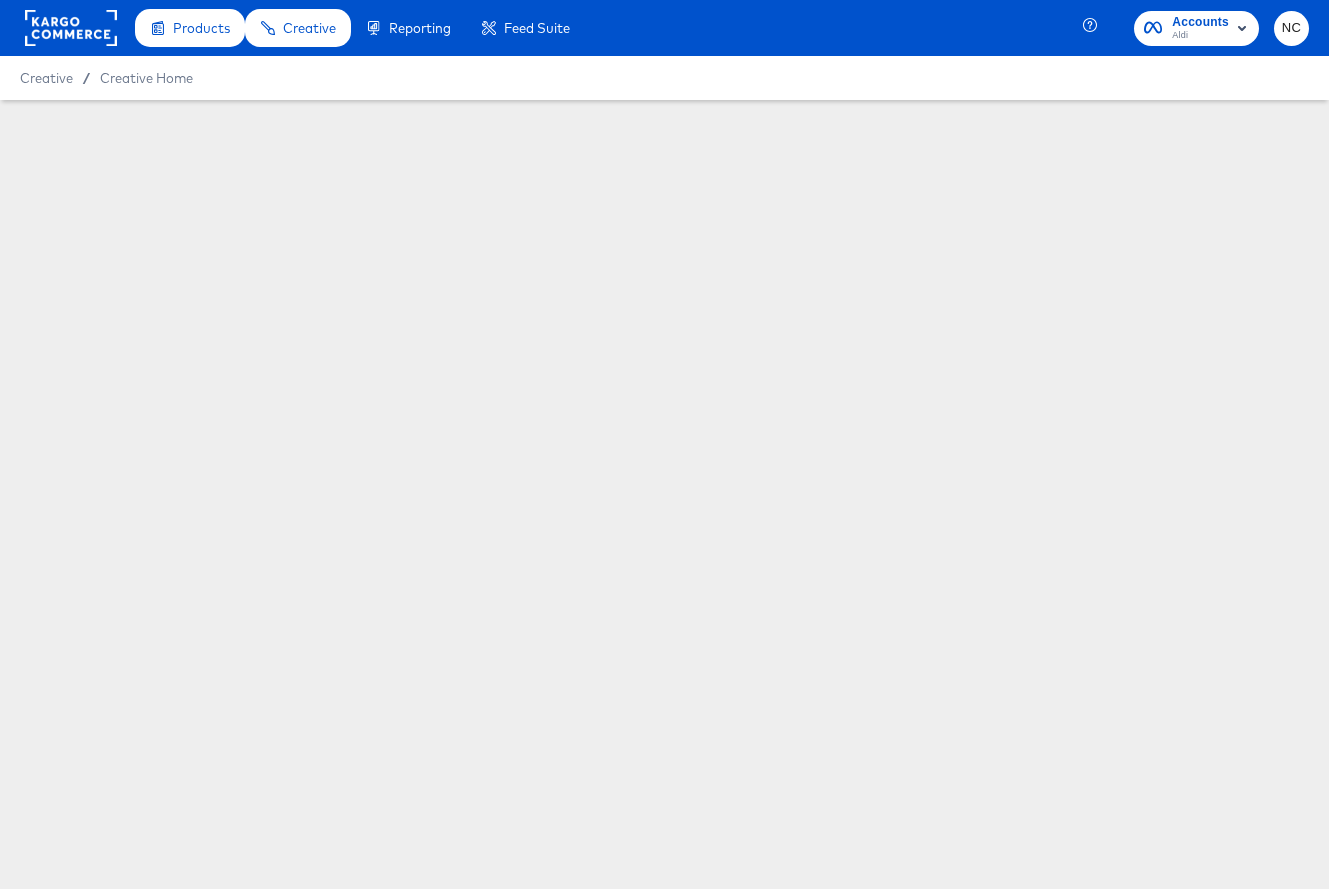 scroll, scrollTop: 0, scrollLeft: 0, axis: both 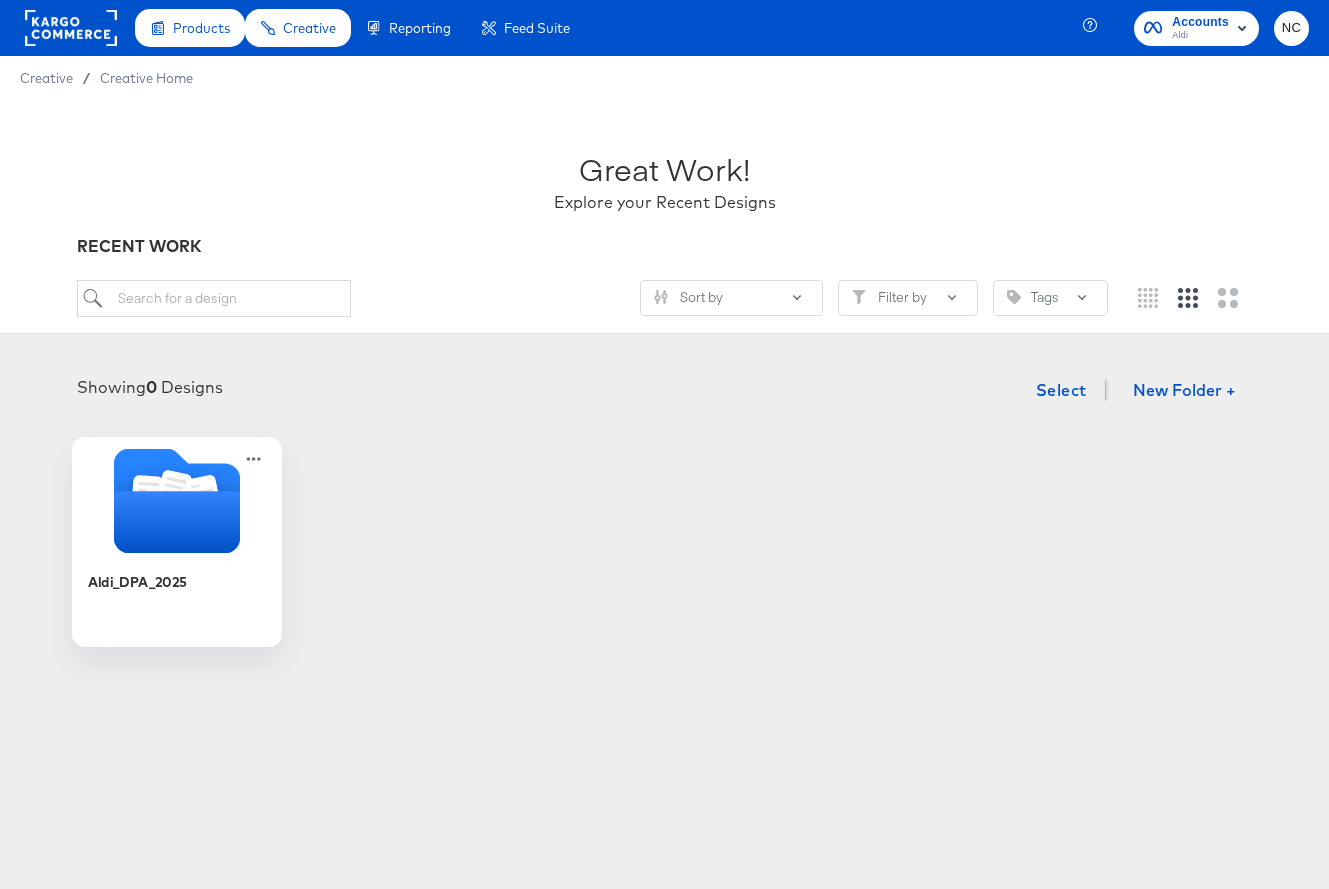 click at bounding box center (177, 503) 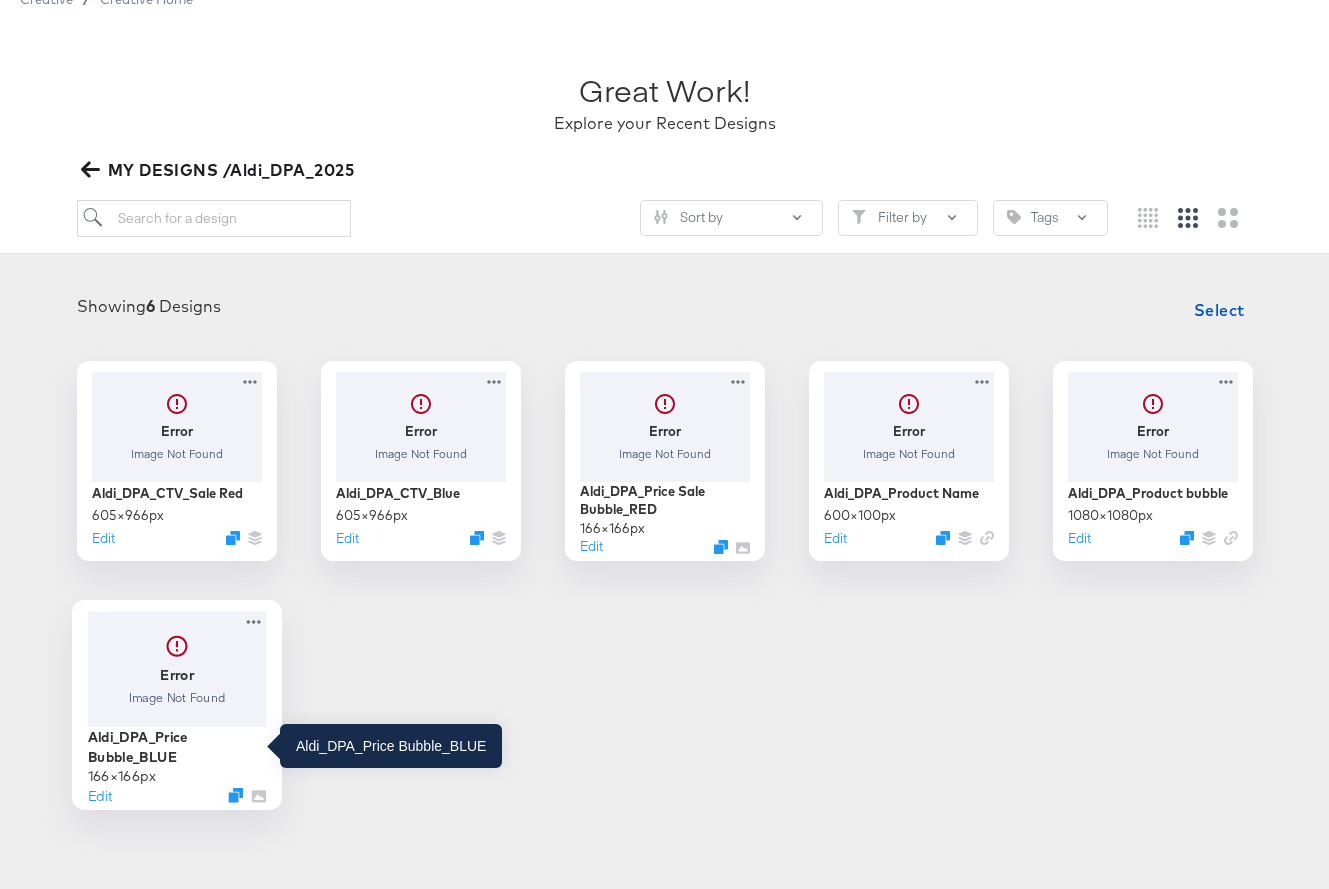 scroll, scrollTop: 85, scrollLeft: 0, axis: vertical 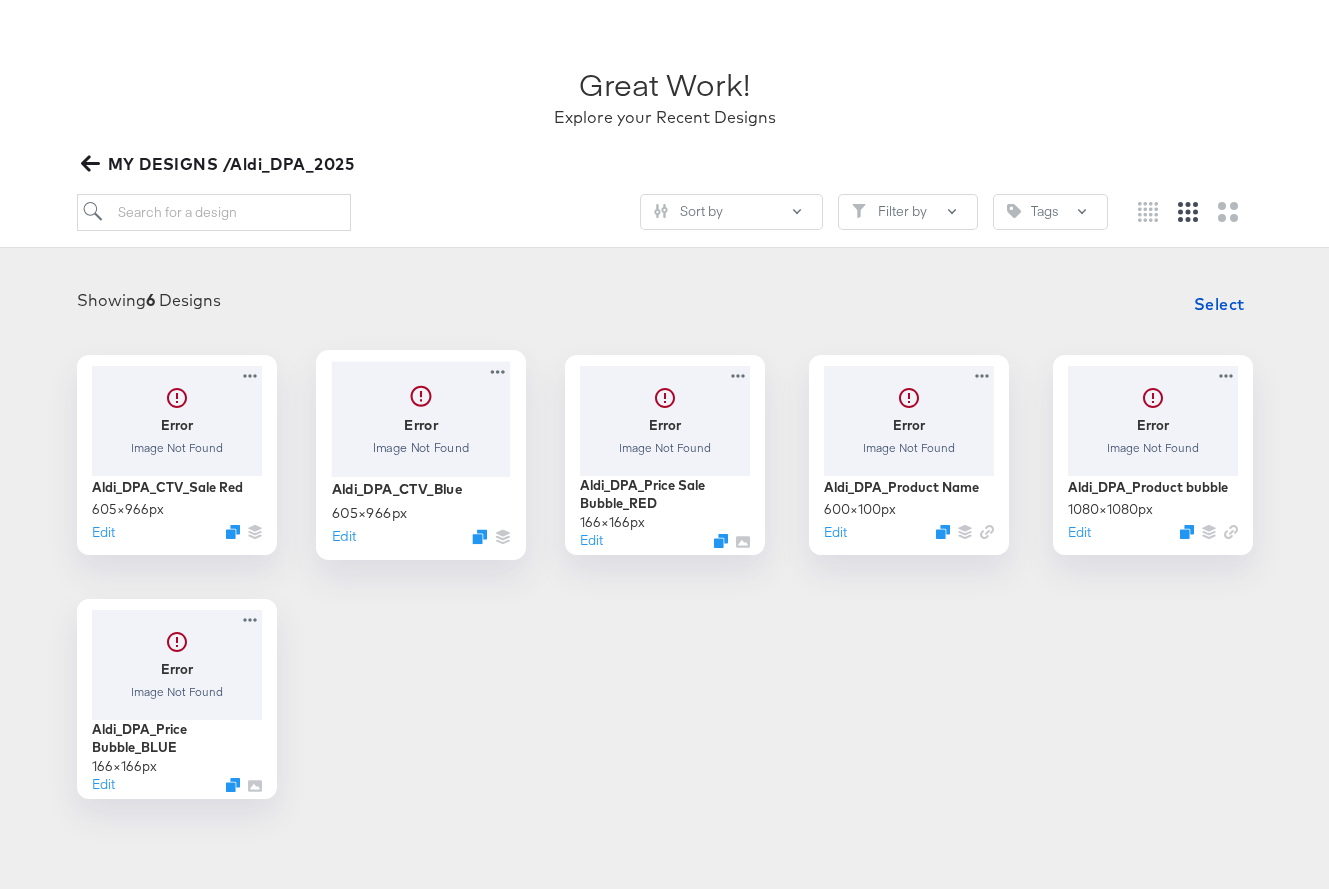 click at bounding box center (420, 418) 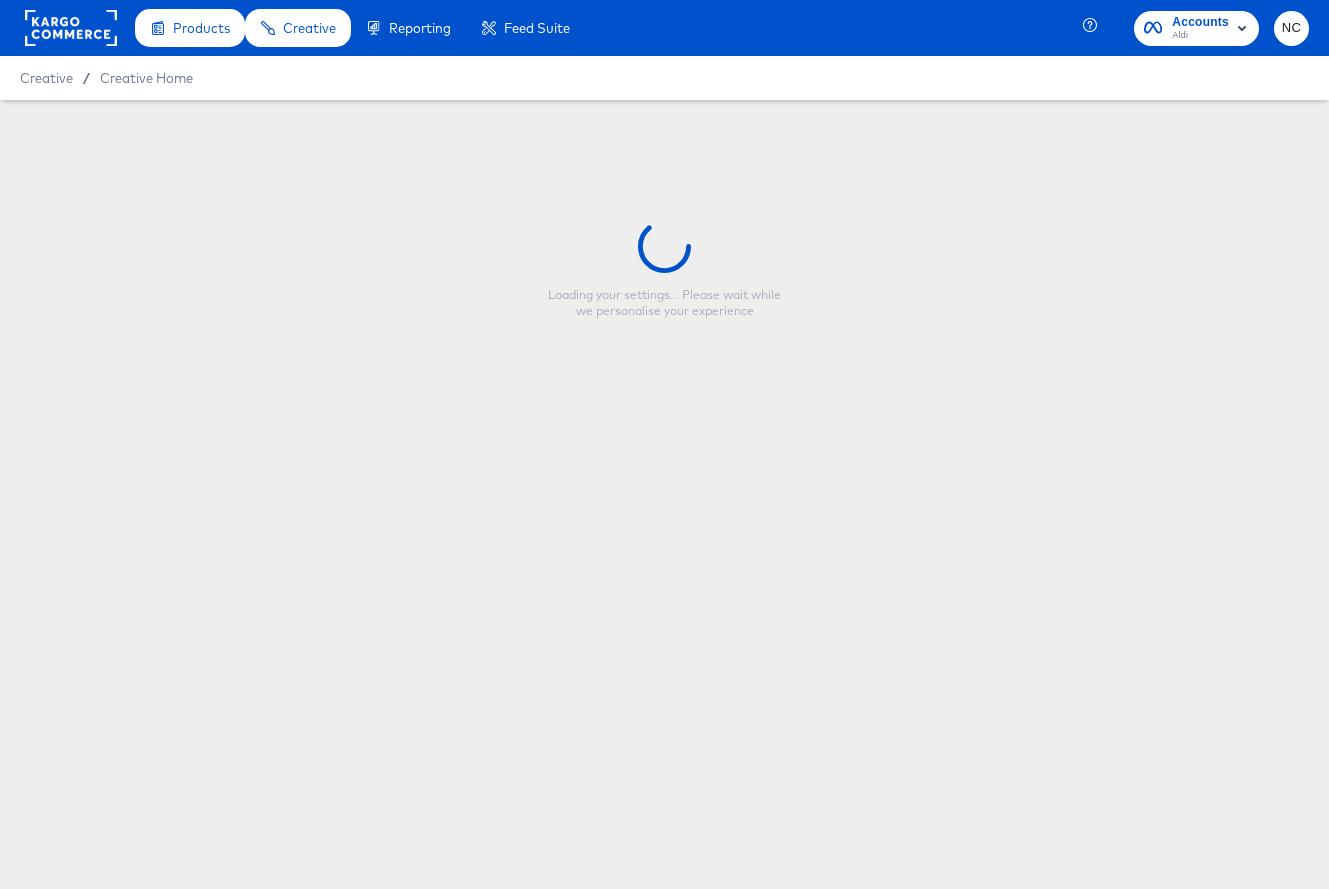 type on "Aldi_DPA_CTV_Blue" 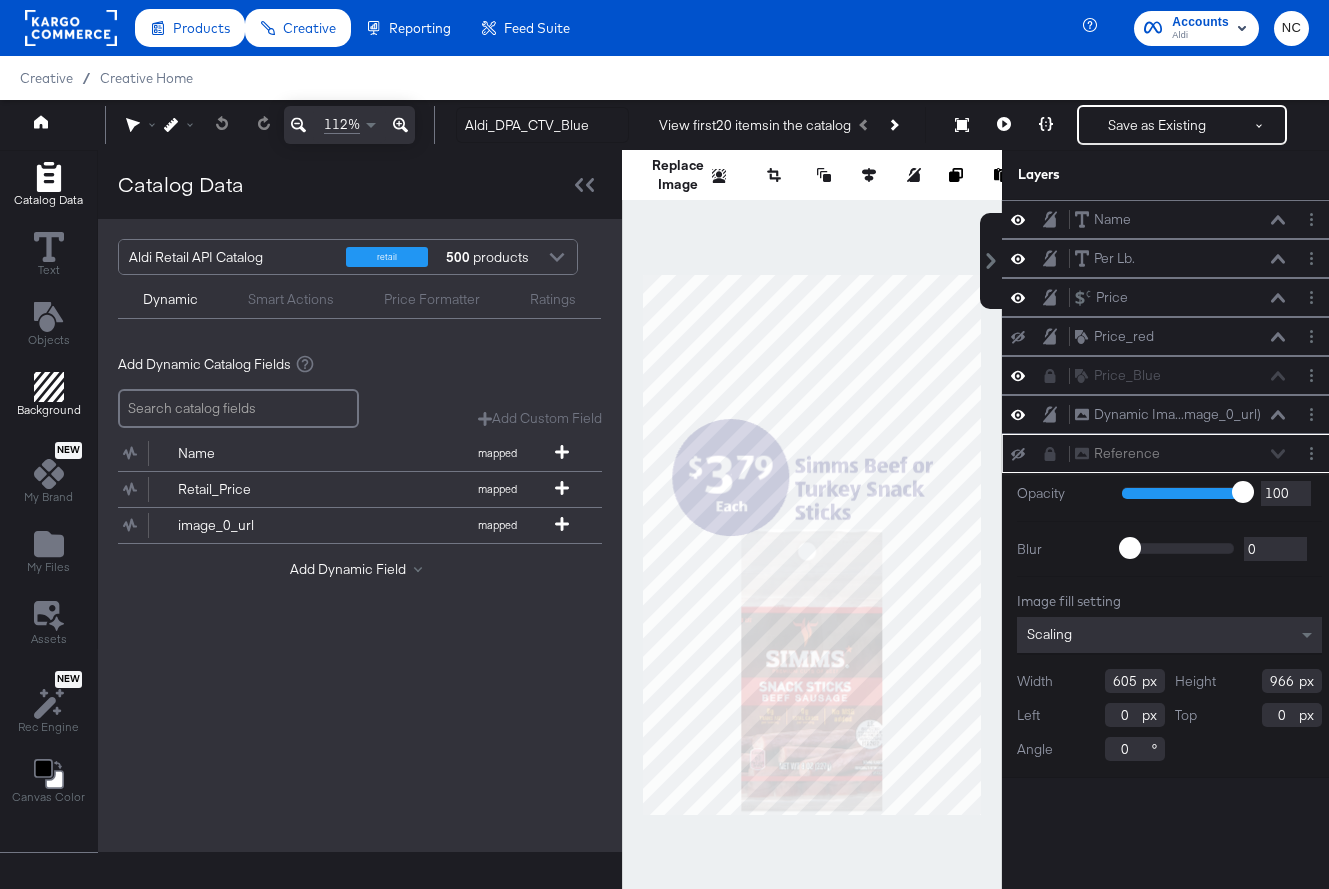 click on "Background" at bounding box center [49, 395] 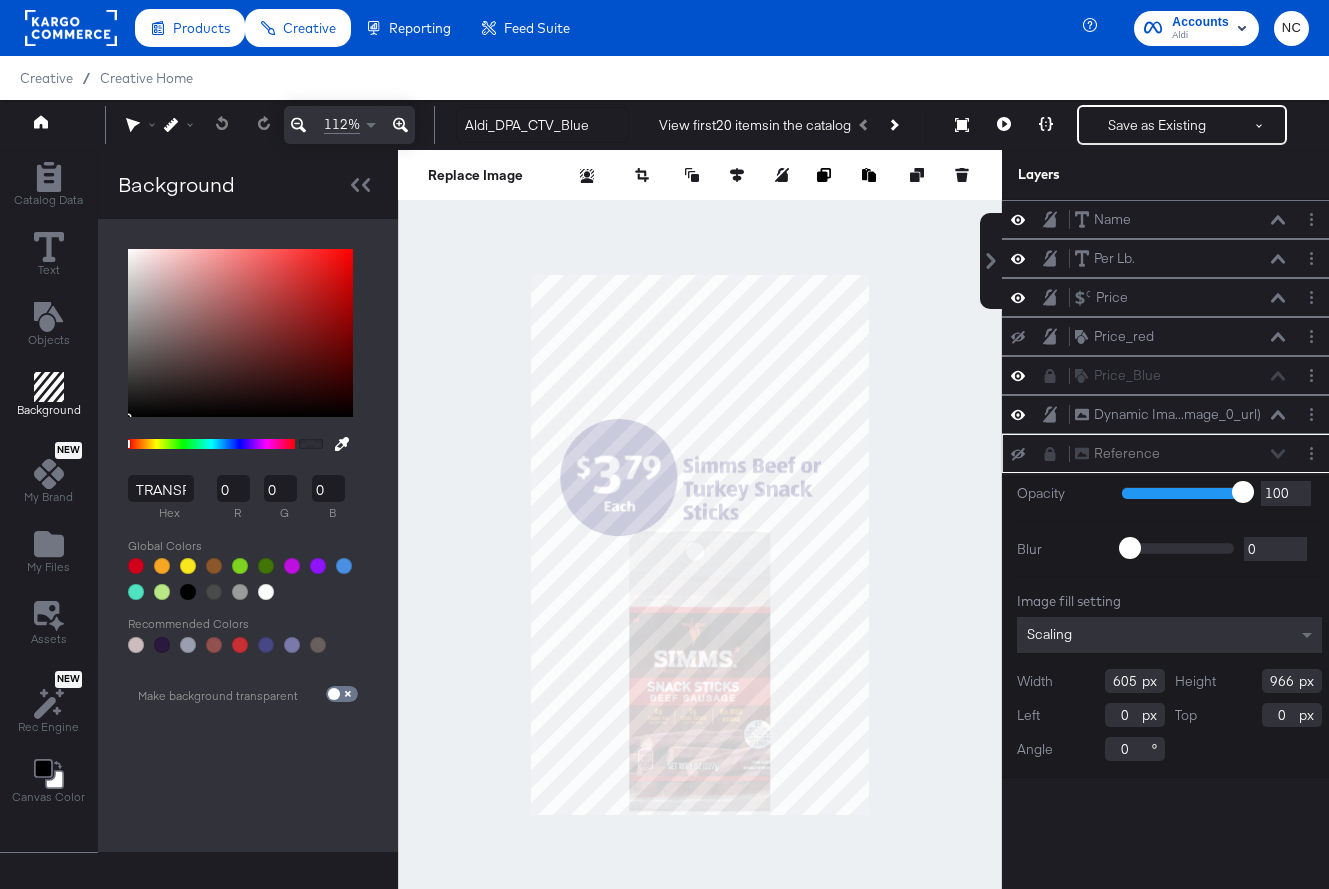 click on "TRANSPARENT hex 0 r 0 g 0 b 0 a Recommended Colors Make background transparent" at bounding box center [248, 535] 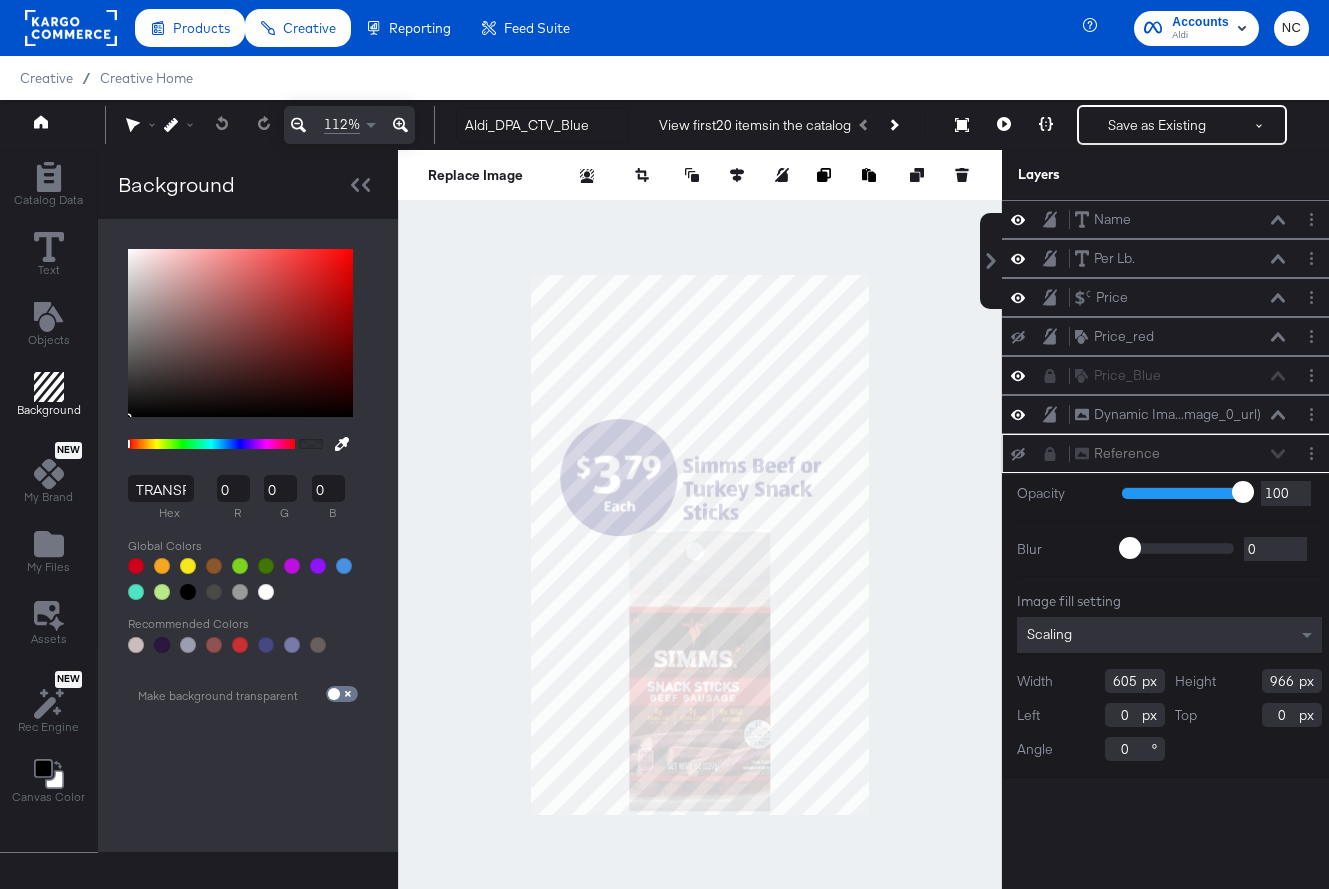 click at bounding box center [342, 694] 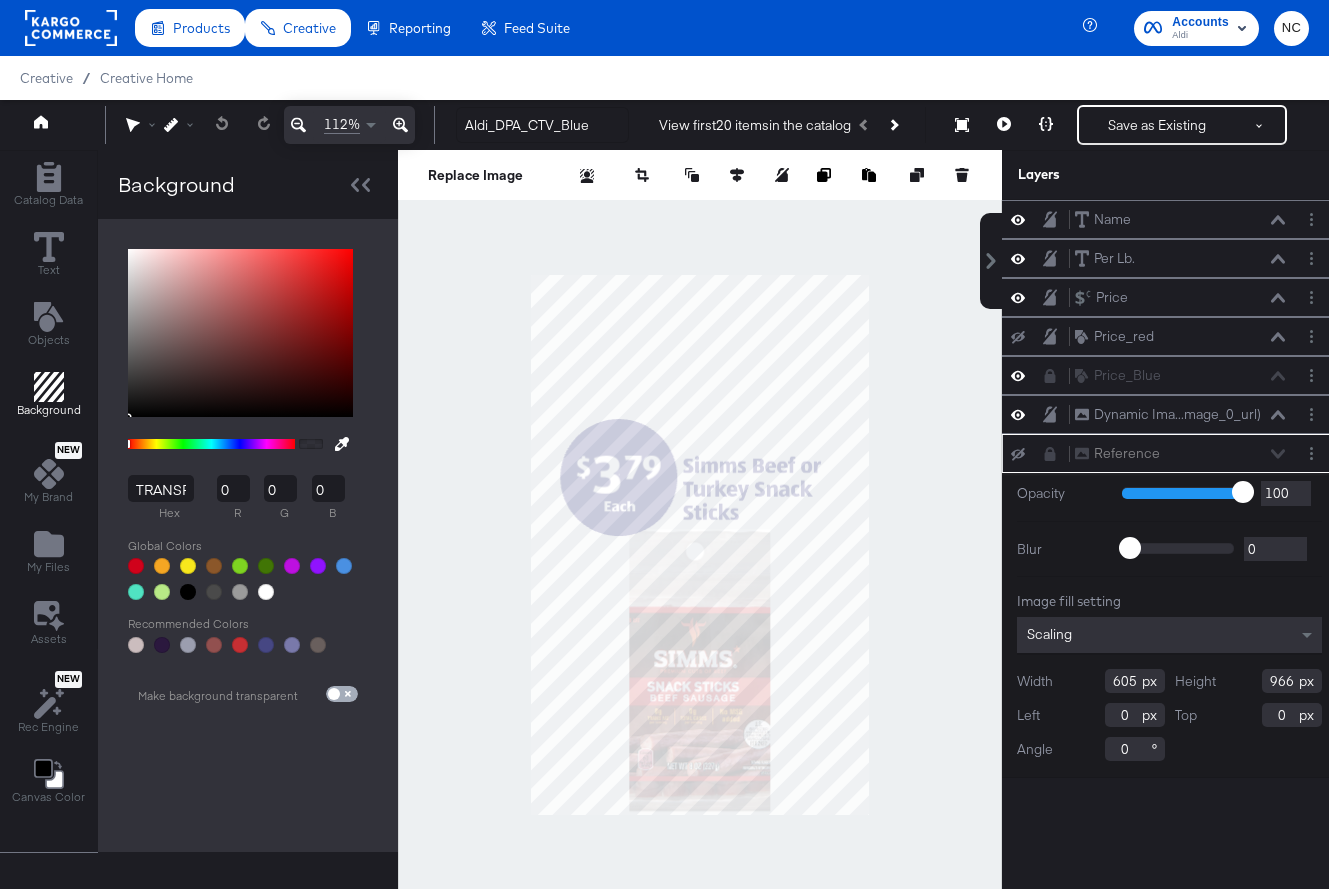 click at bounding box center (334, 698) 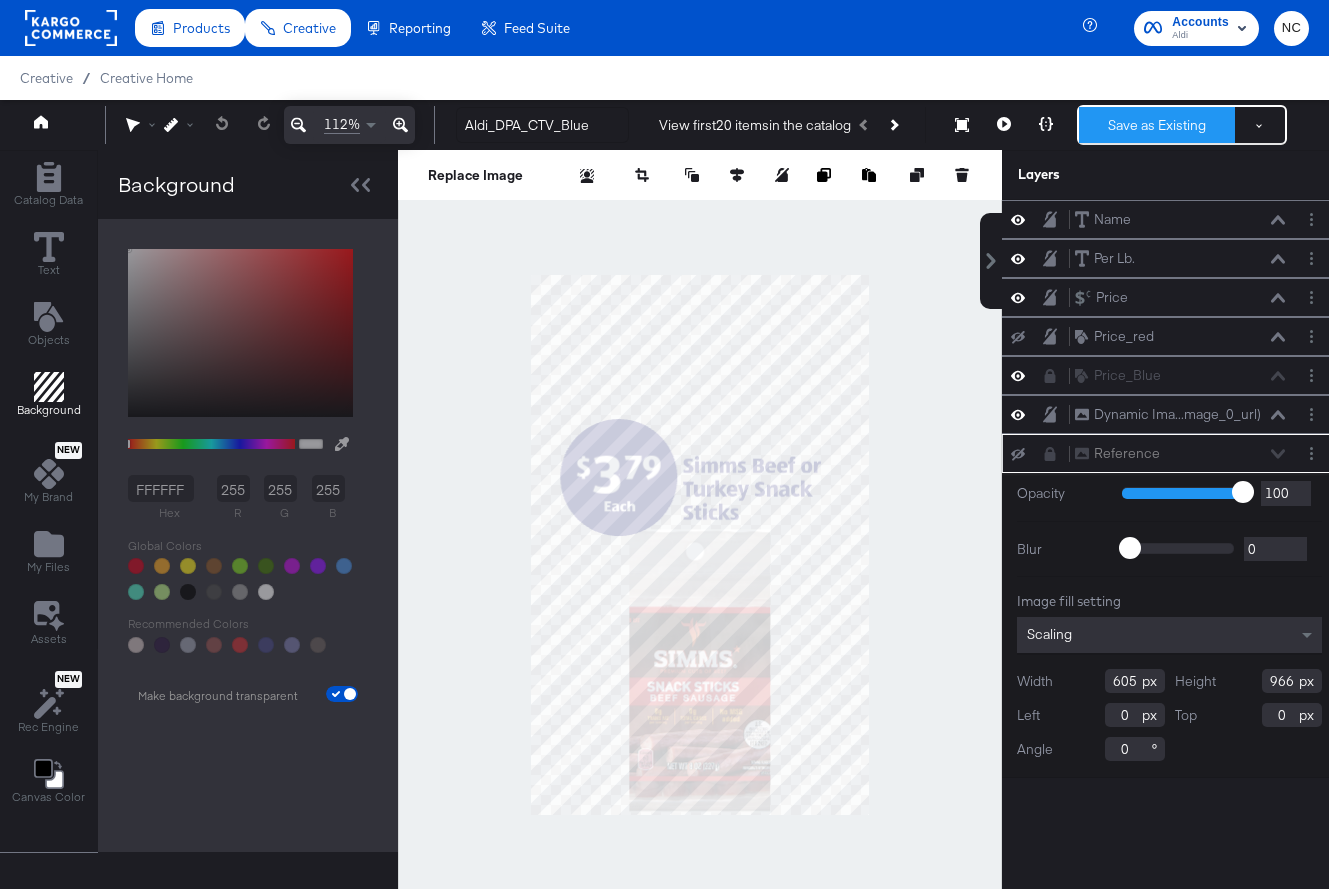 click on "Save as Existing" at bounding box center (1157, 125) 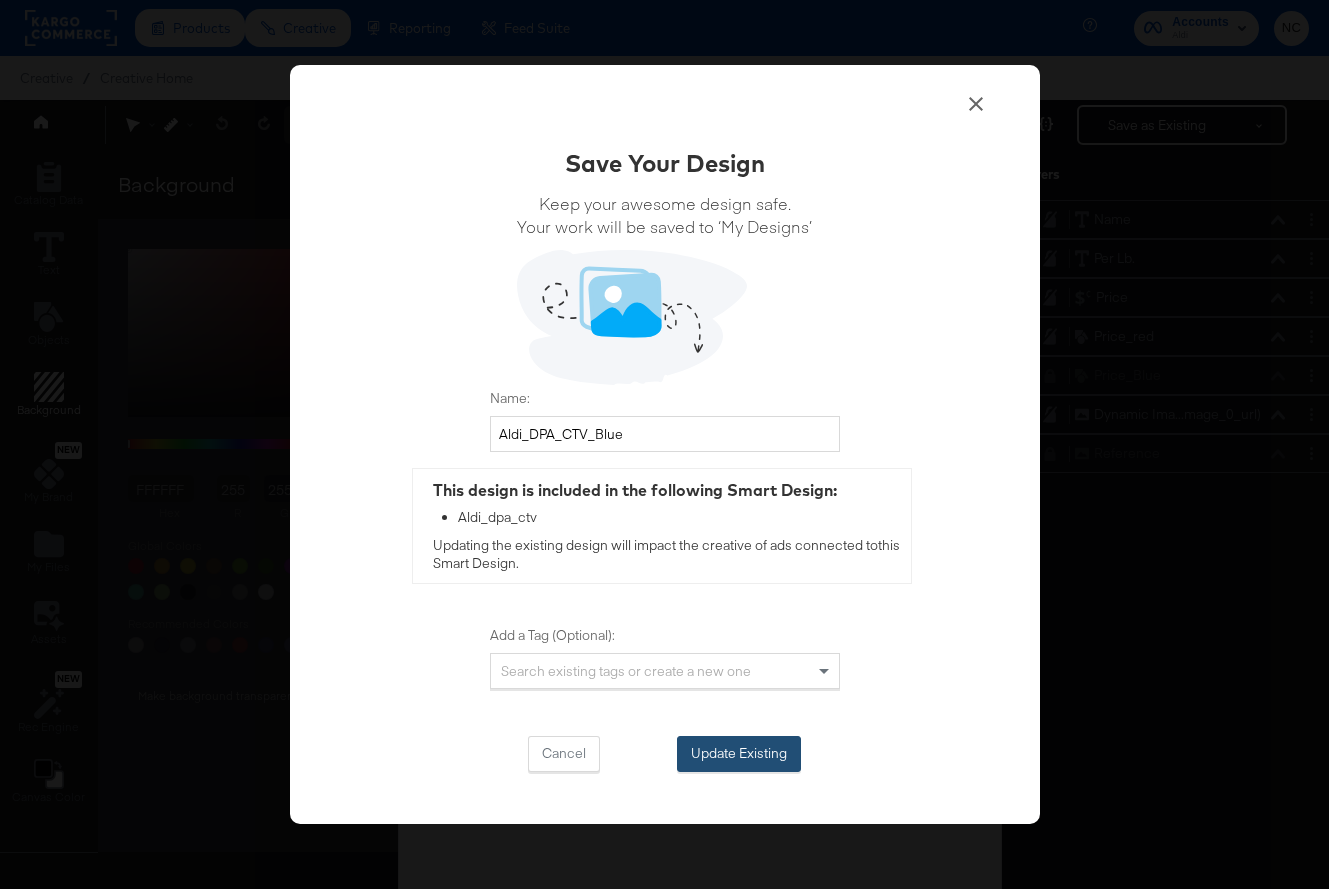 click on "Update Existing" at bounding box center [739, 754] 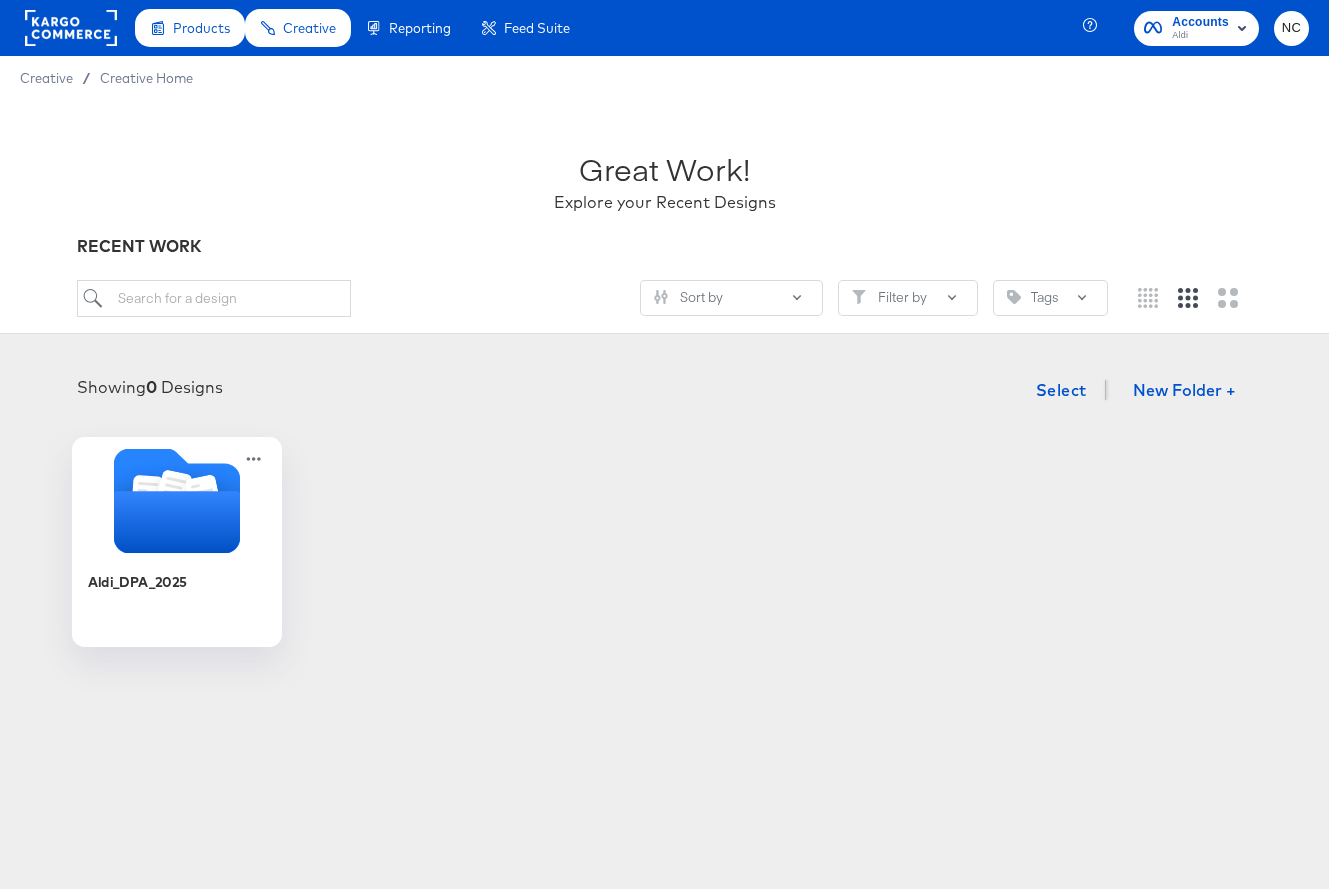 click 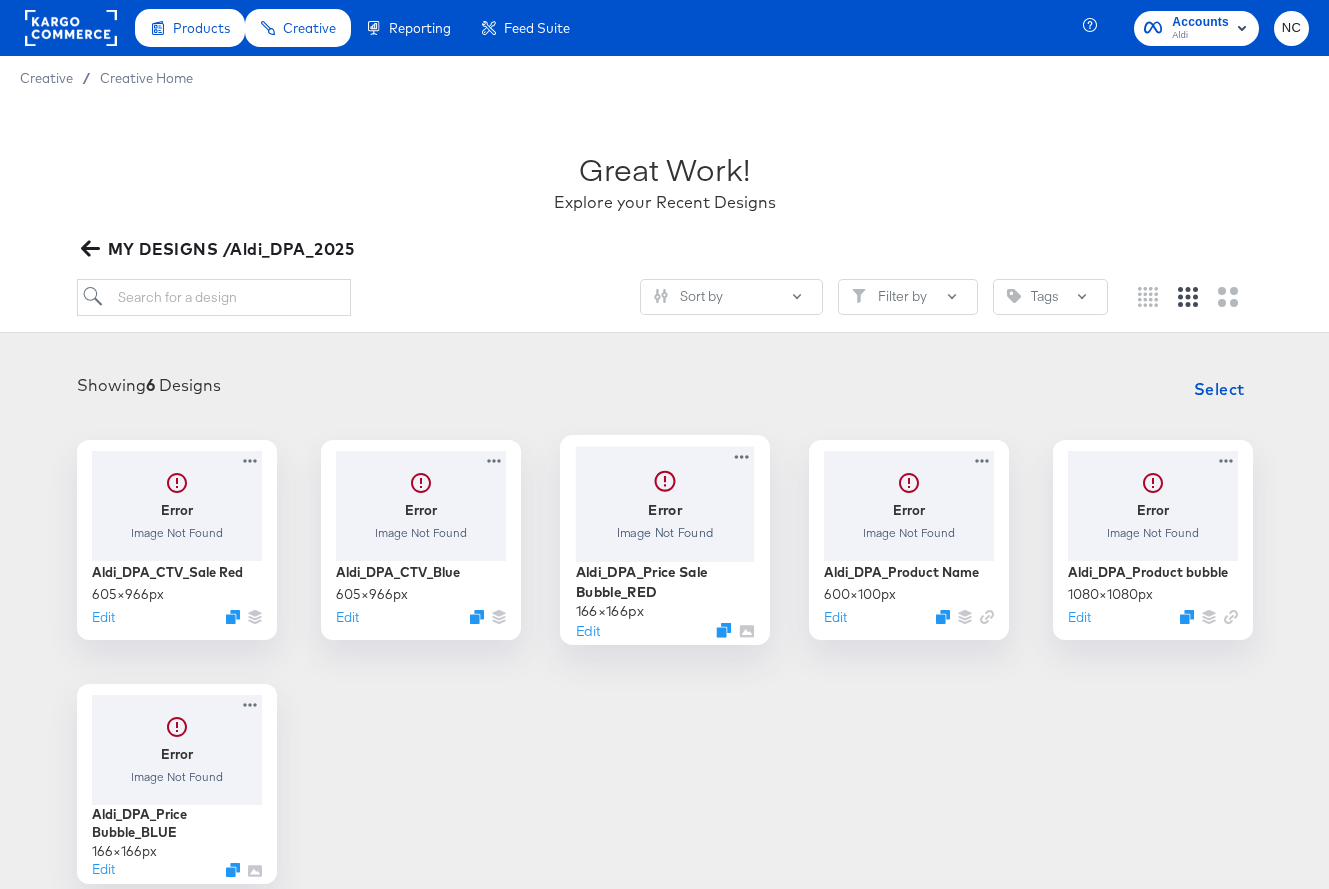 click at bounding box center [664, 503] 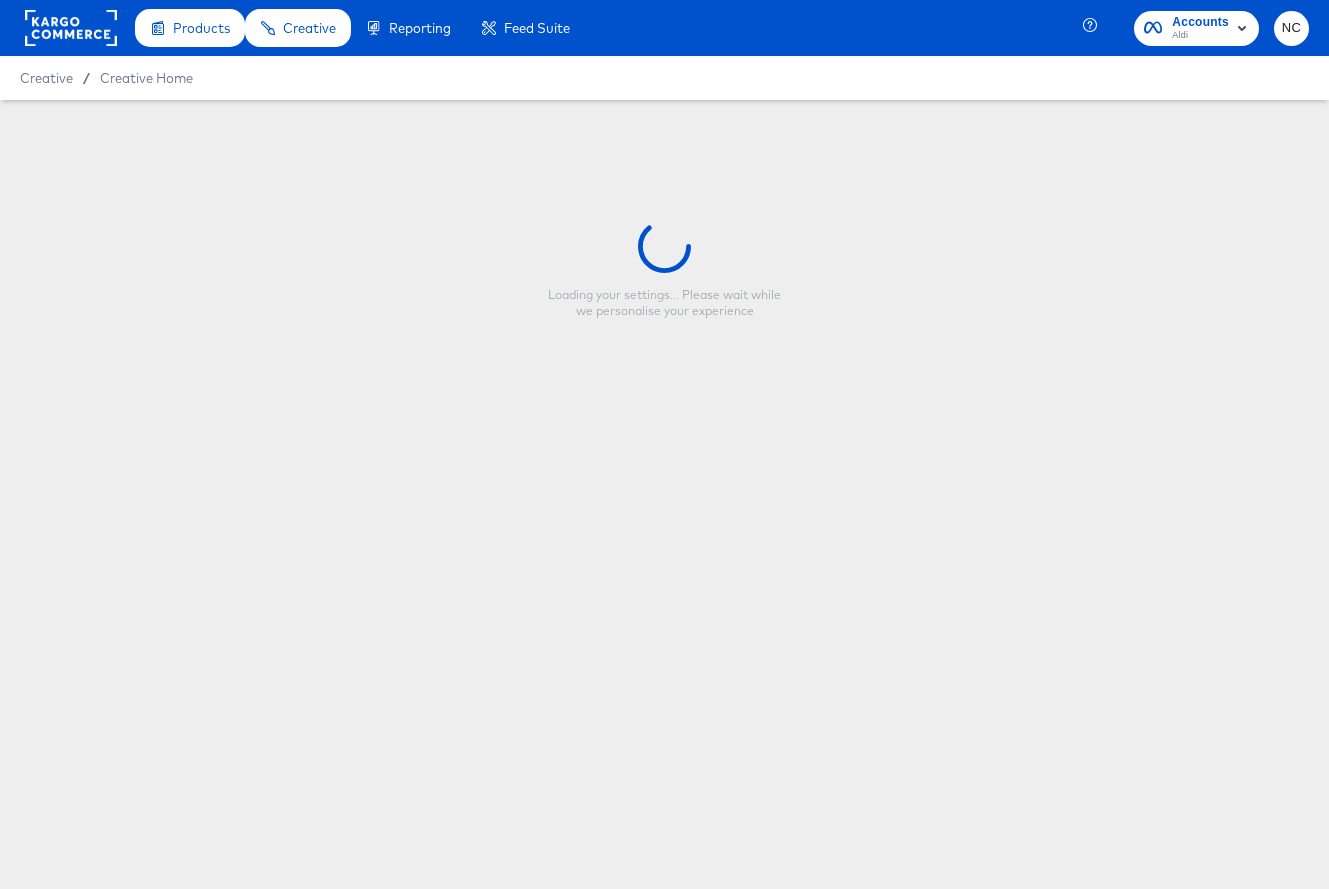 type on "Aldi_DPA_Price Sale Bubble_RED" 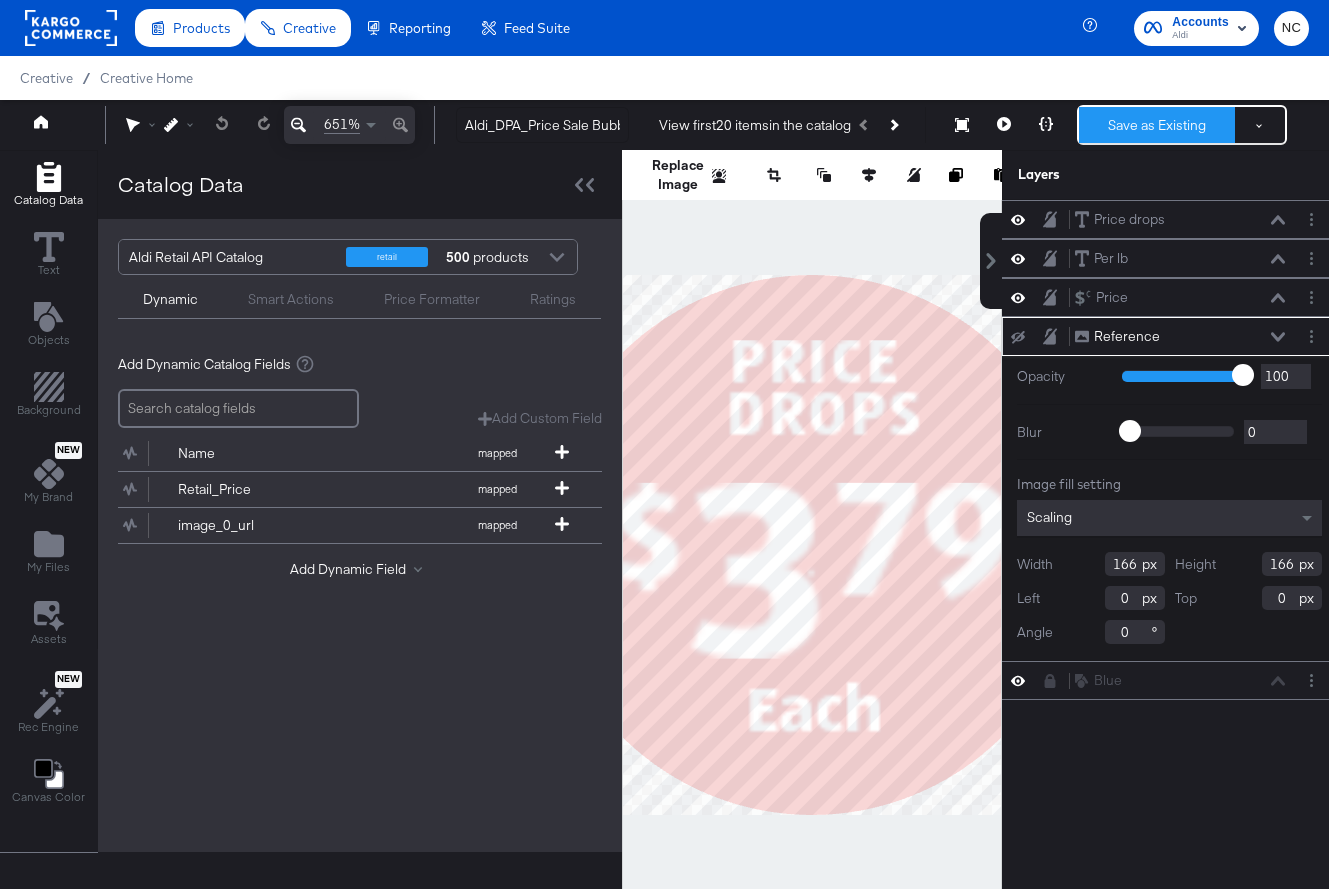 click on "Save as Existing" at bounding box center [1157, 125] 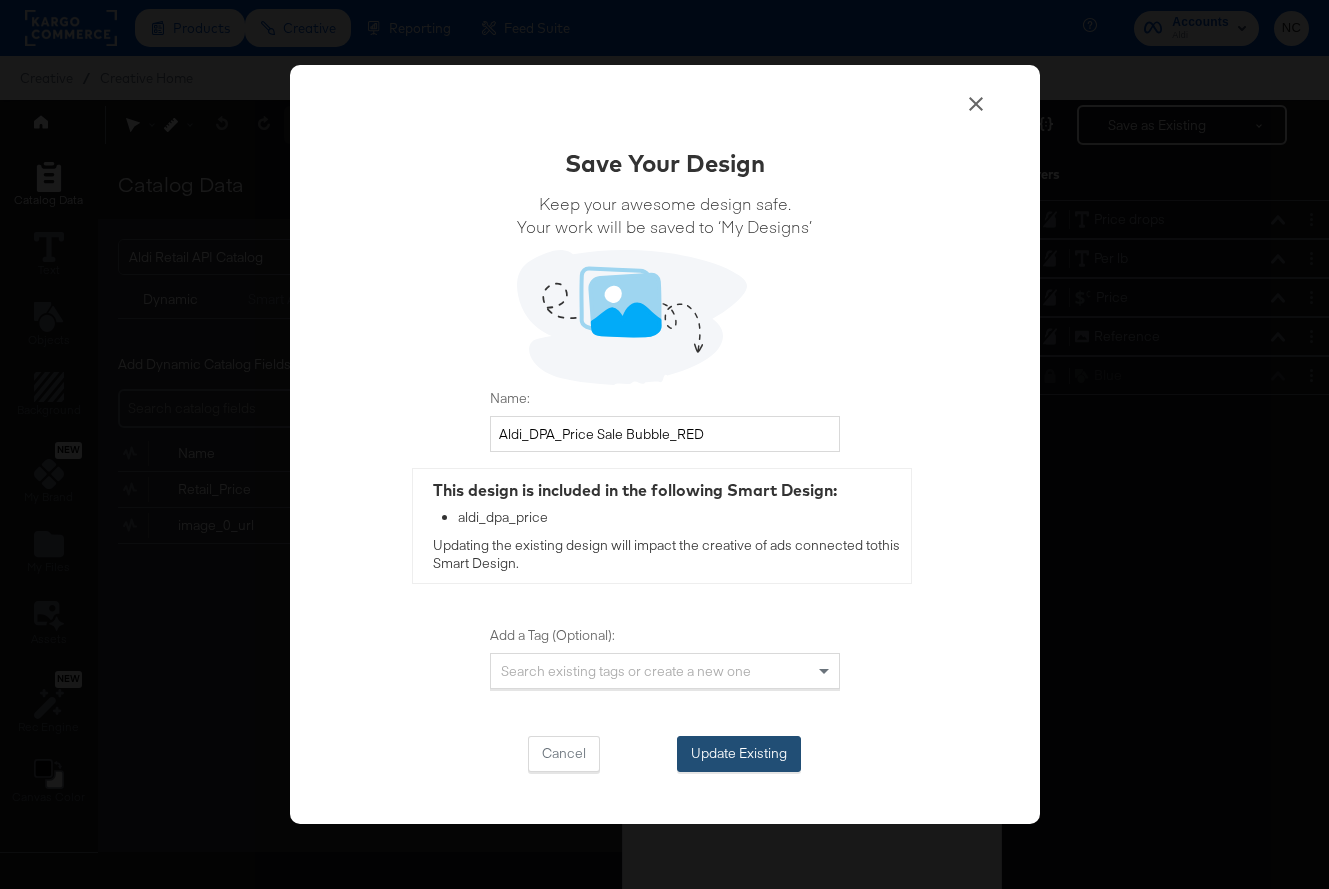 click on "Update Existing" at bounding box center (739, 754) 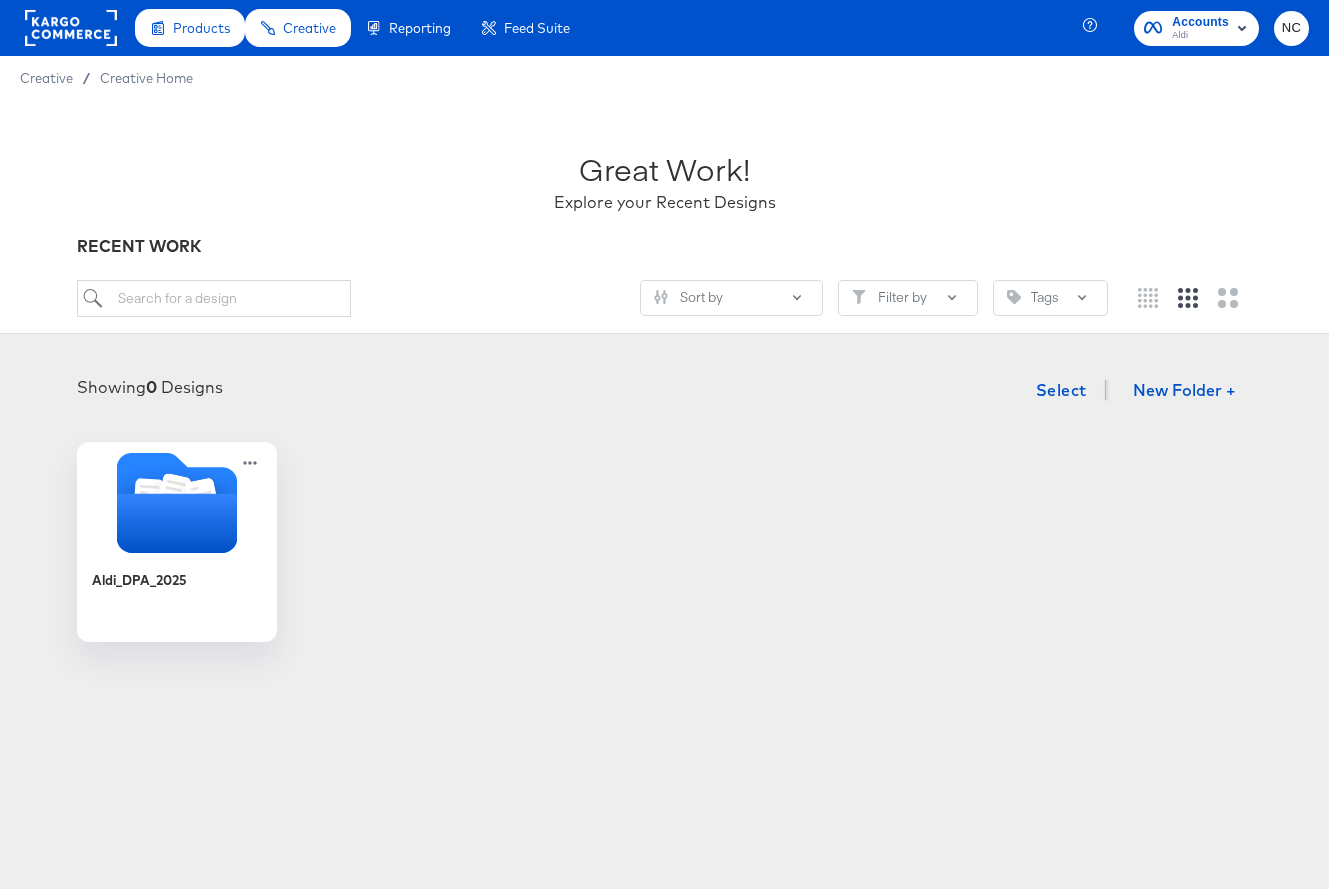 drag, startPoint x: 306, startPoint y: 517, endPoint x: 294, endPoint y: 527, distance: 15.6205 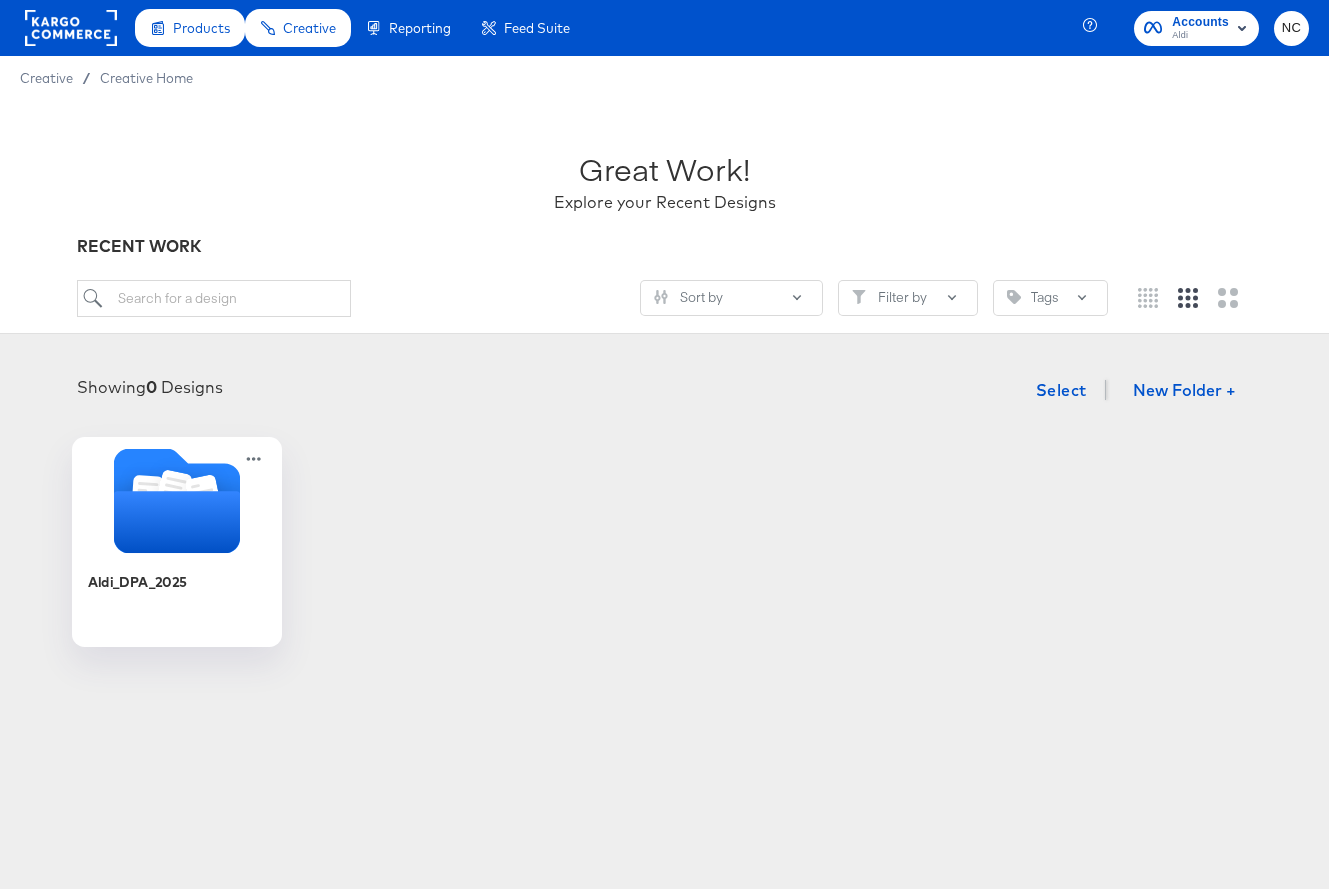 click at bounding box center [177, 503] 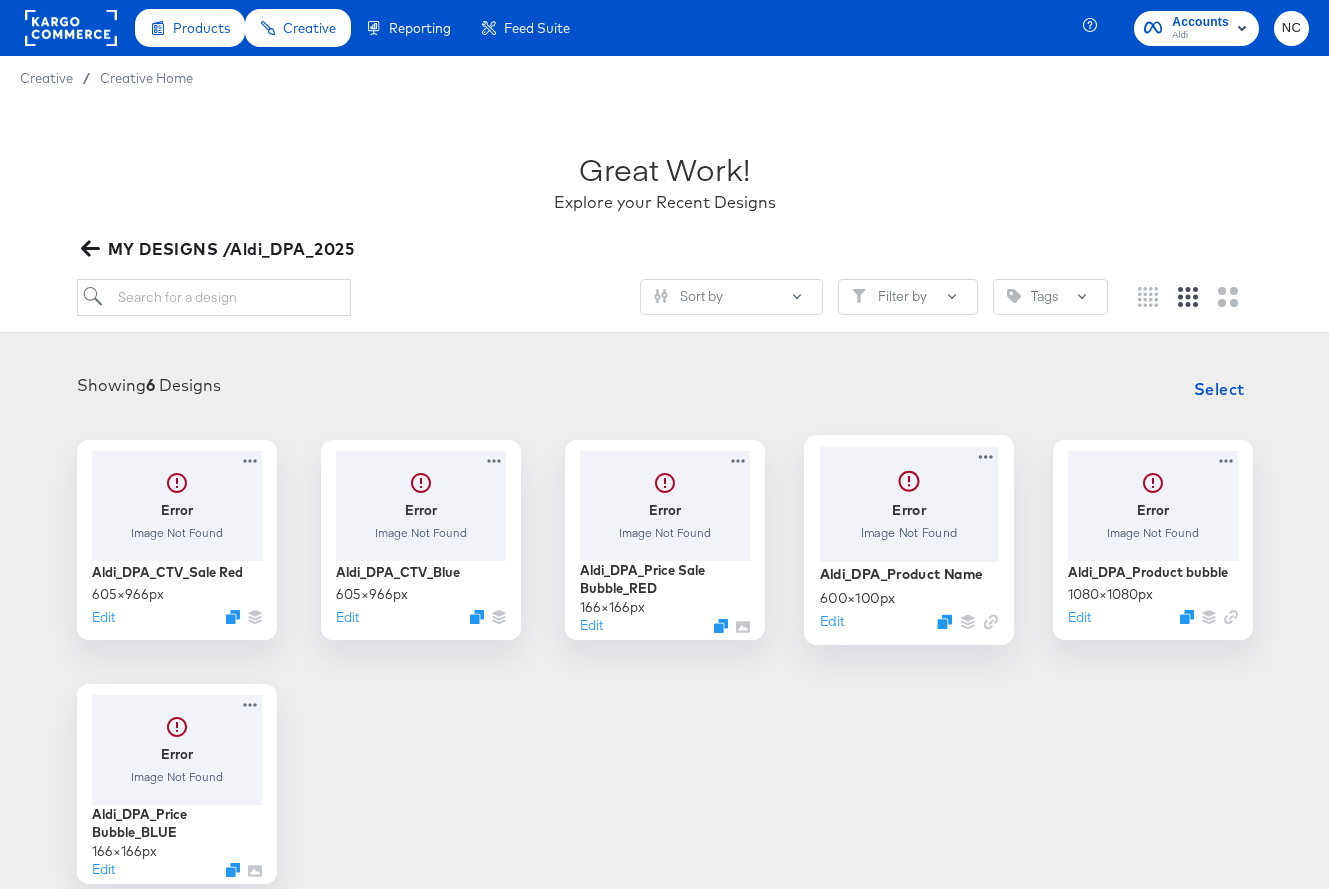 click at bounding box center (908, 503) 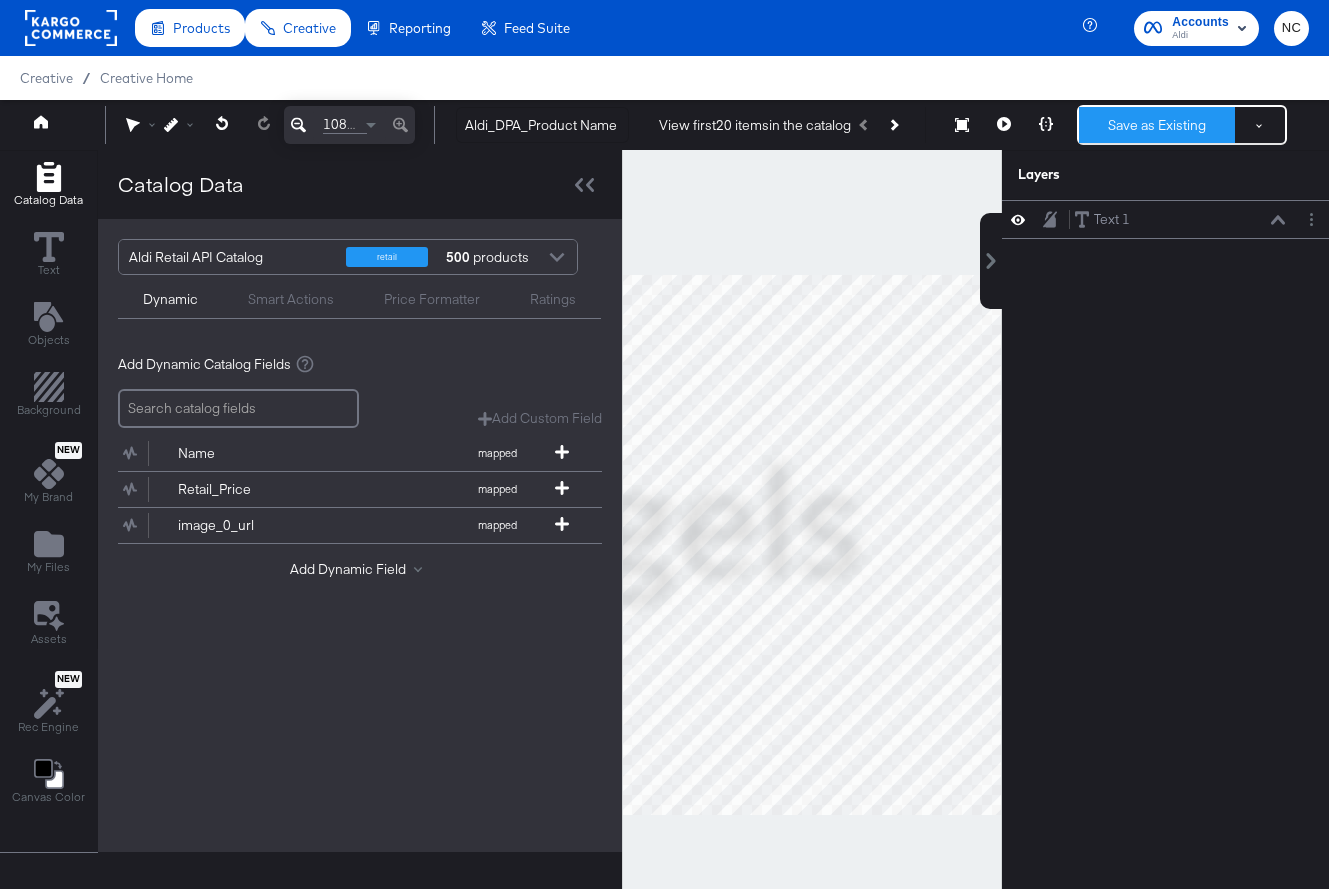 click on "Save as Existing" at bounding box center [1157, 125] 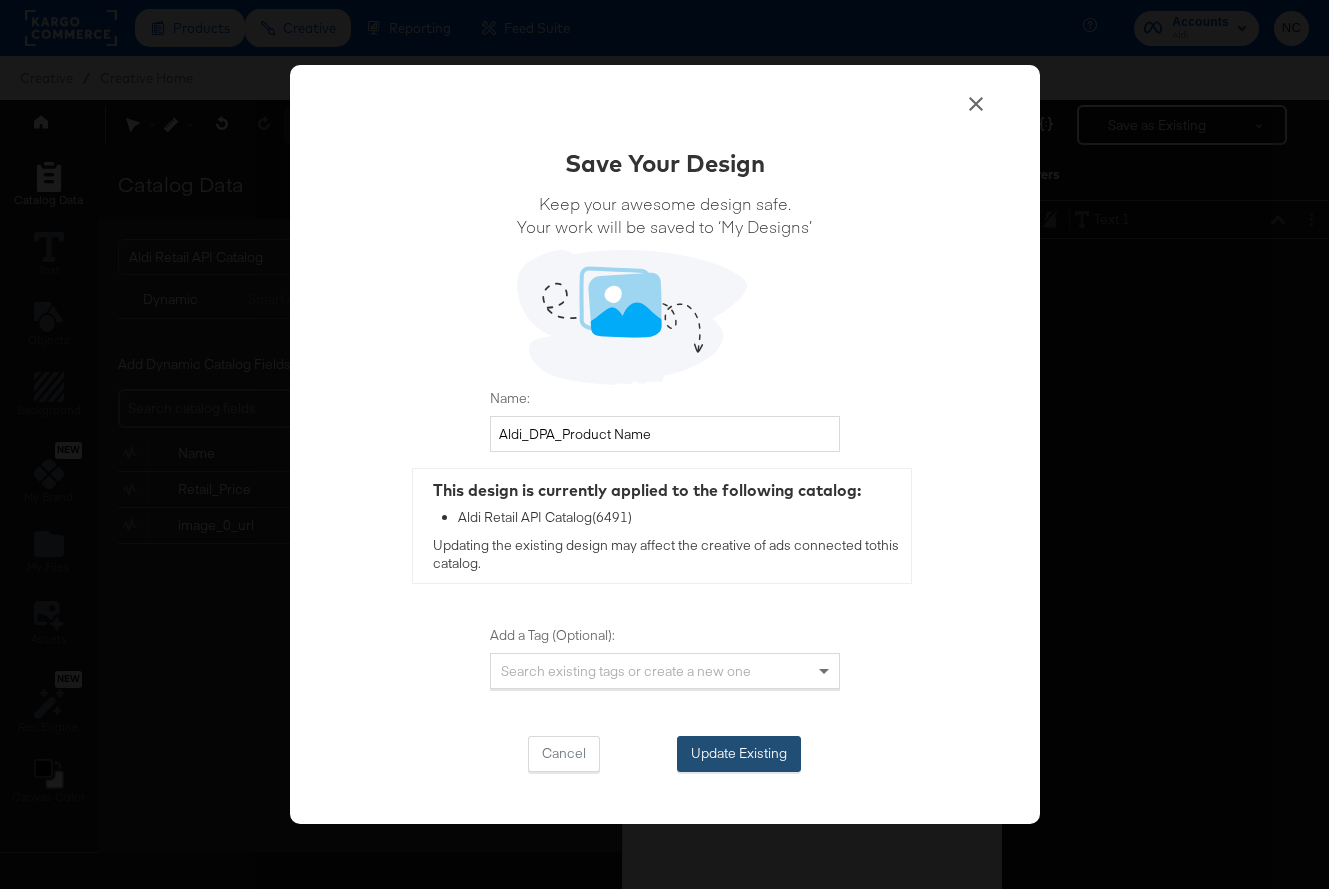 click on "Update Existing" at bounding box center (739, 754) 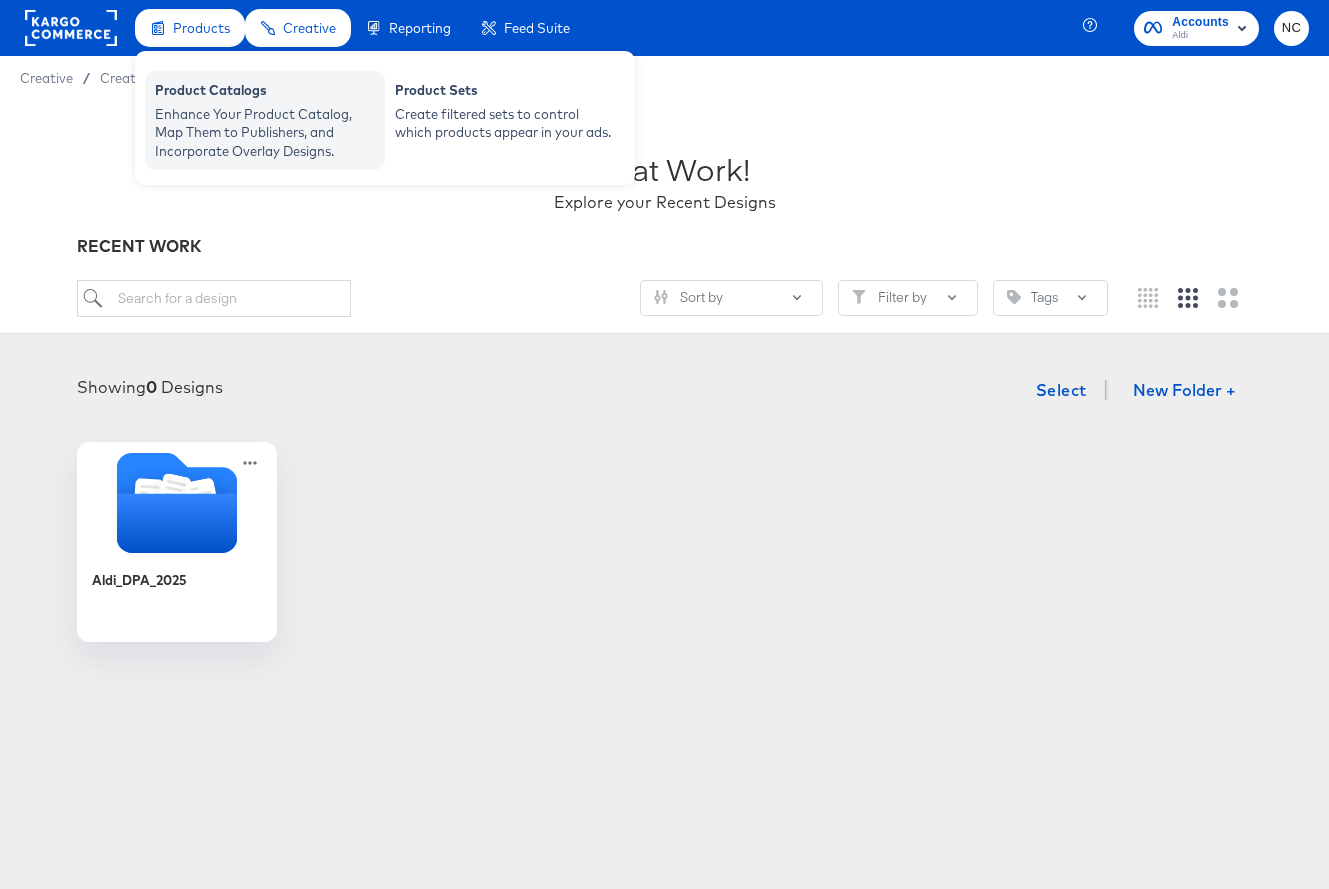 click on "Enhance Your Product Catalog, Map Them to Publishers, and Incorporate Overlay Designs." at bounding box center [265, 133] 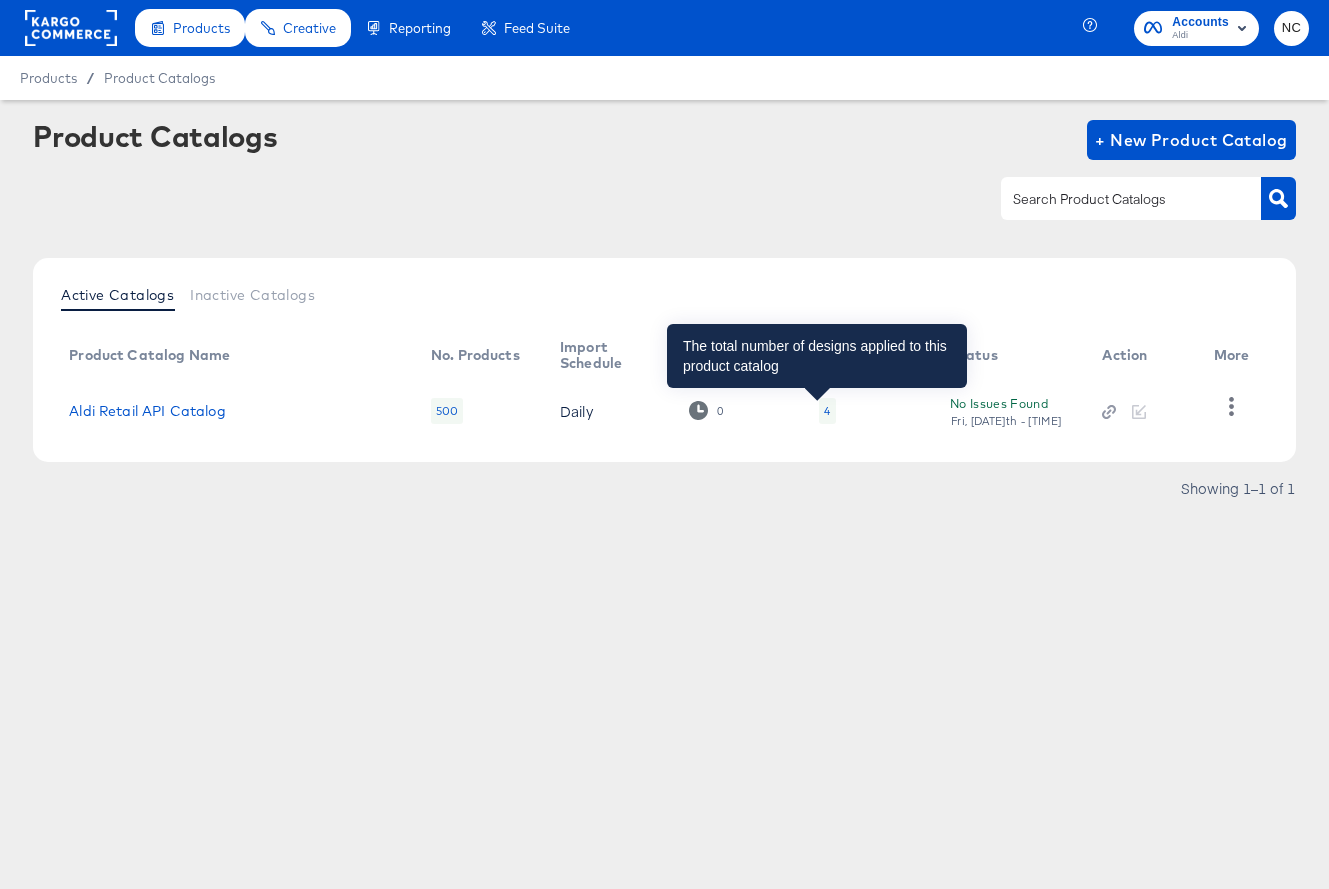 click on "4" at bounding box center [827, 411] 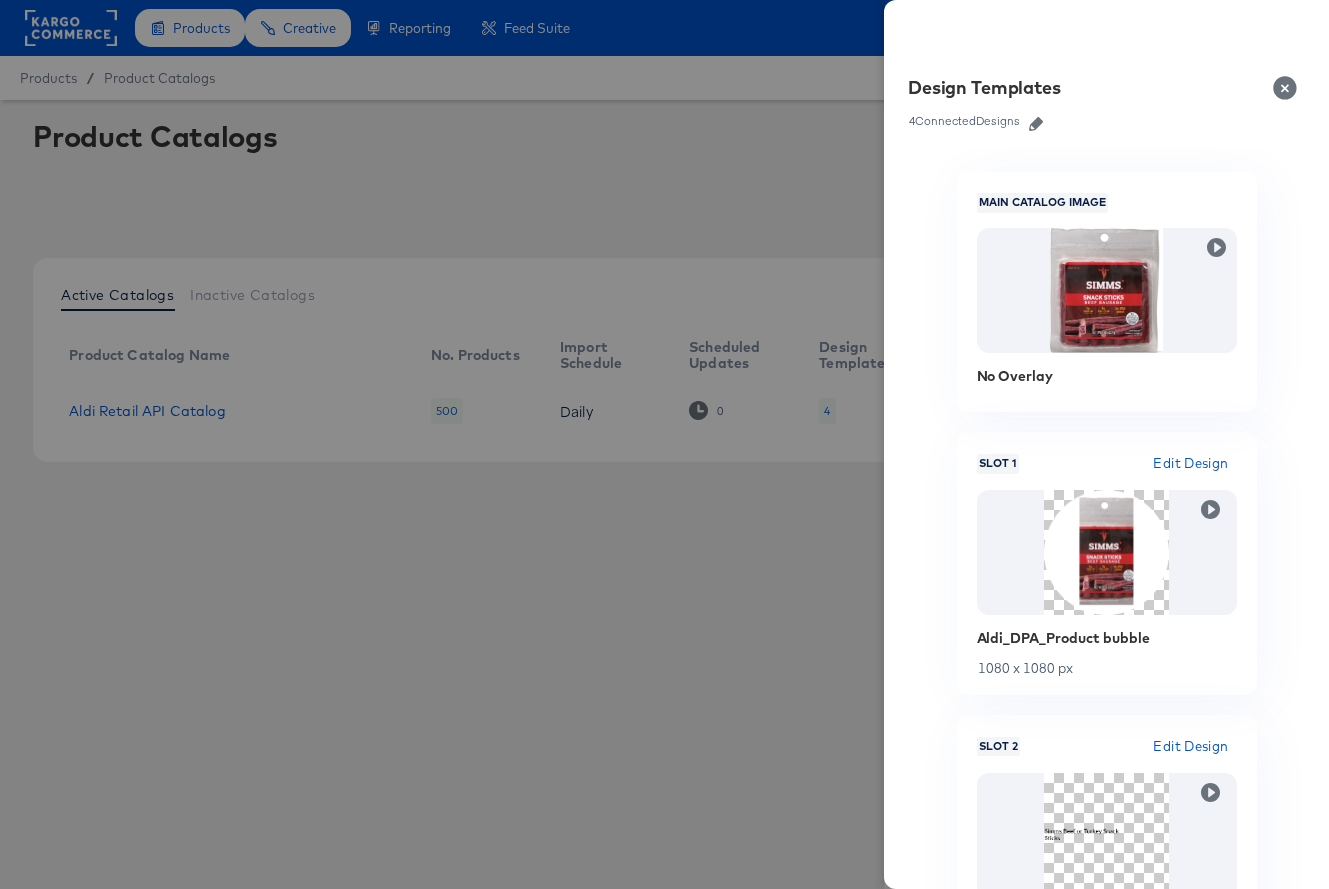 click 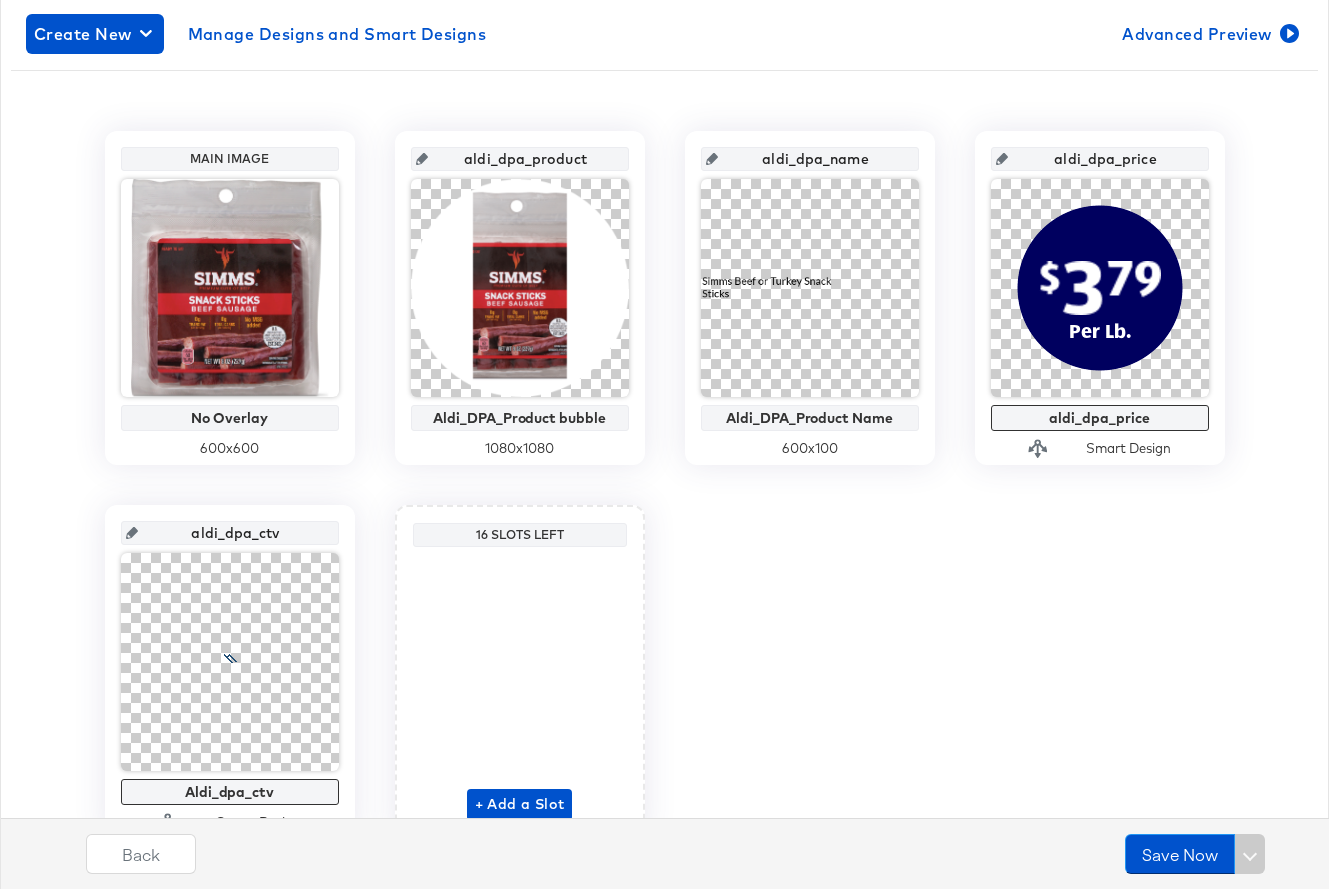 scroll, scrollTop: 438, scrollLeft: 0, axis: vertical 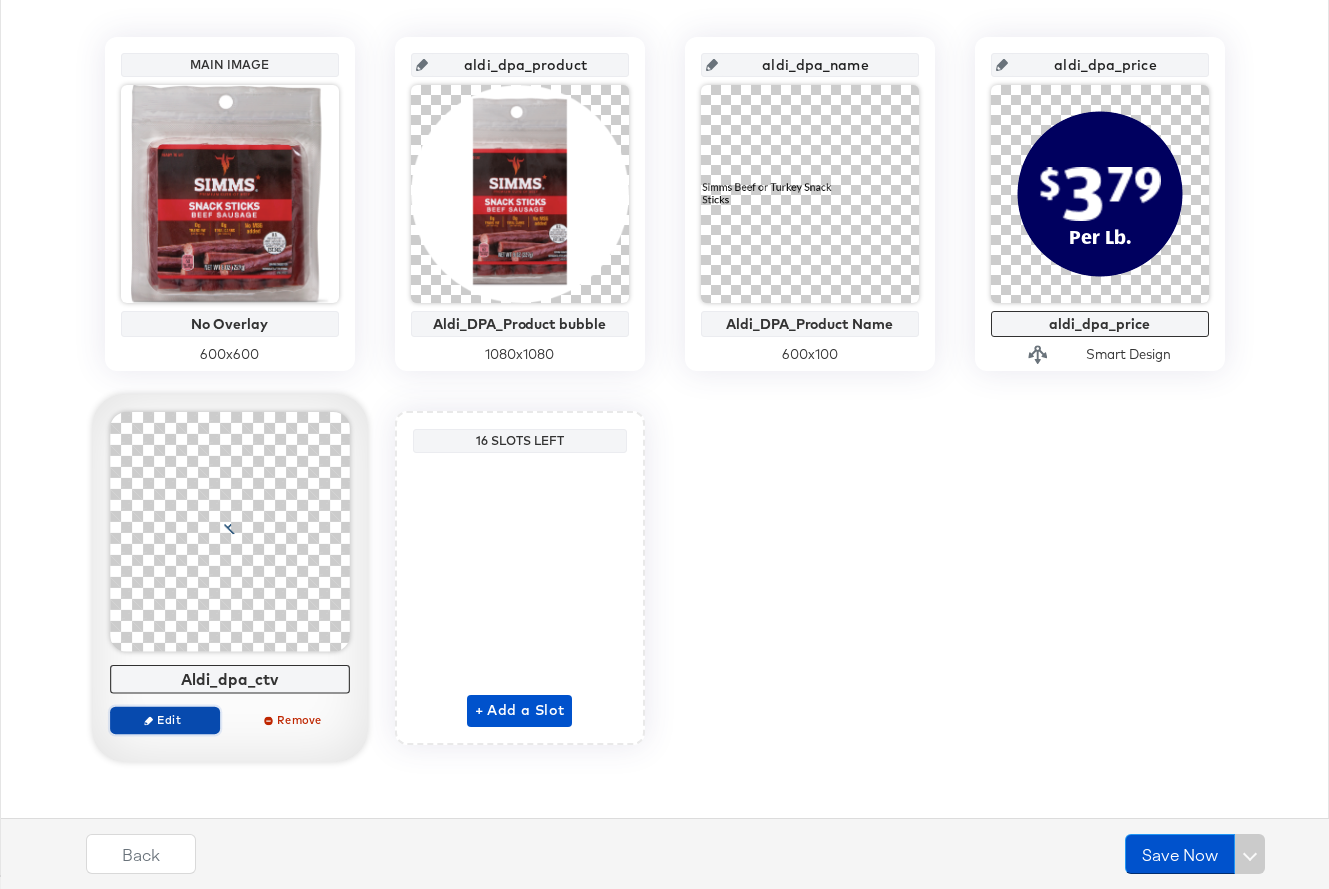 click on "Edit" at bounding box center [164, 719] 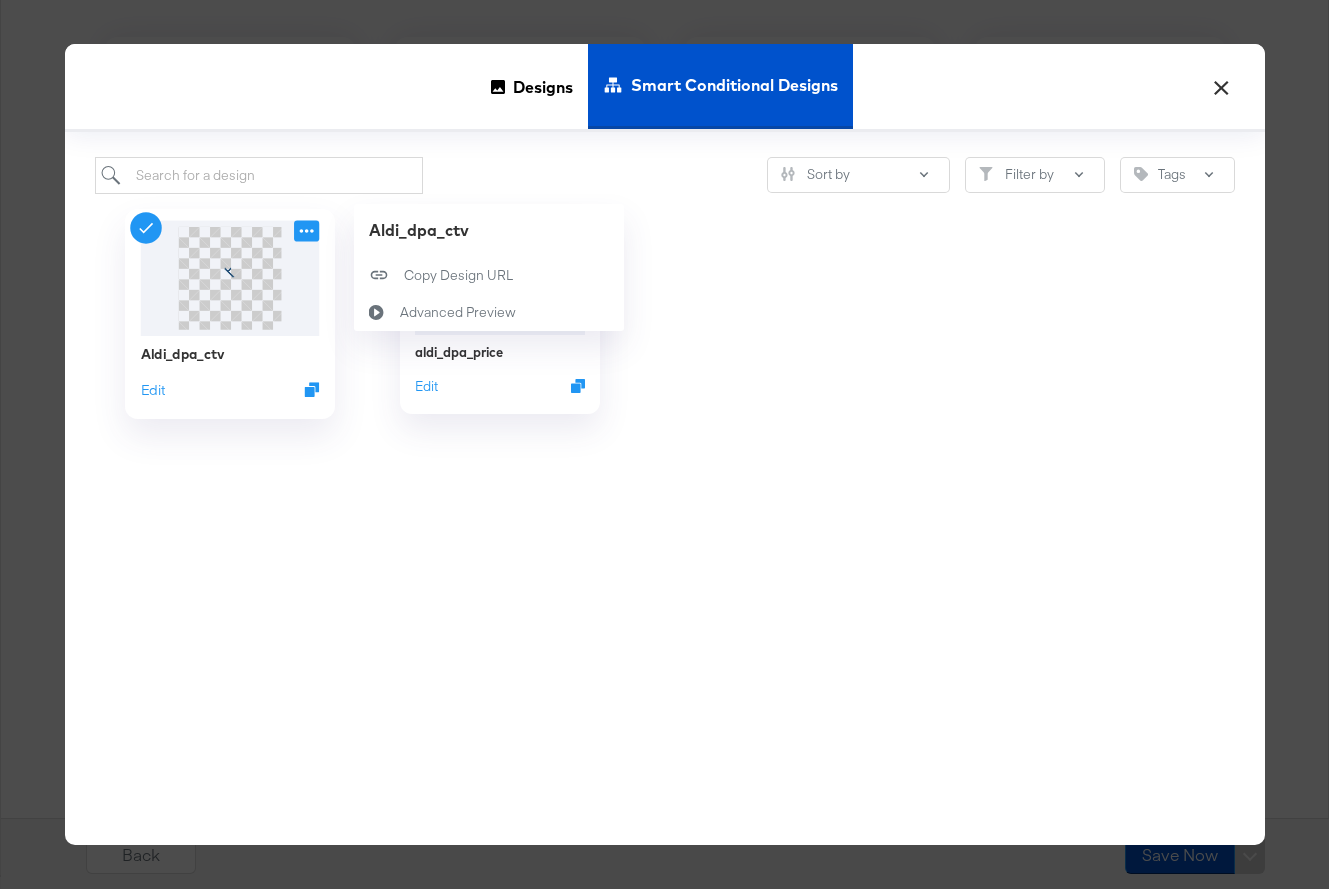 click 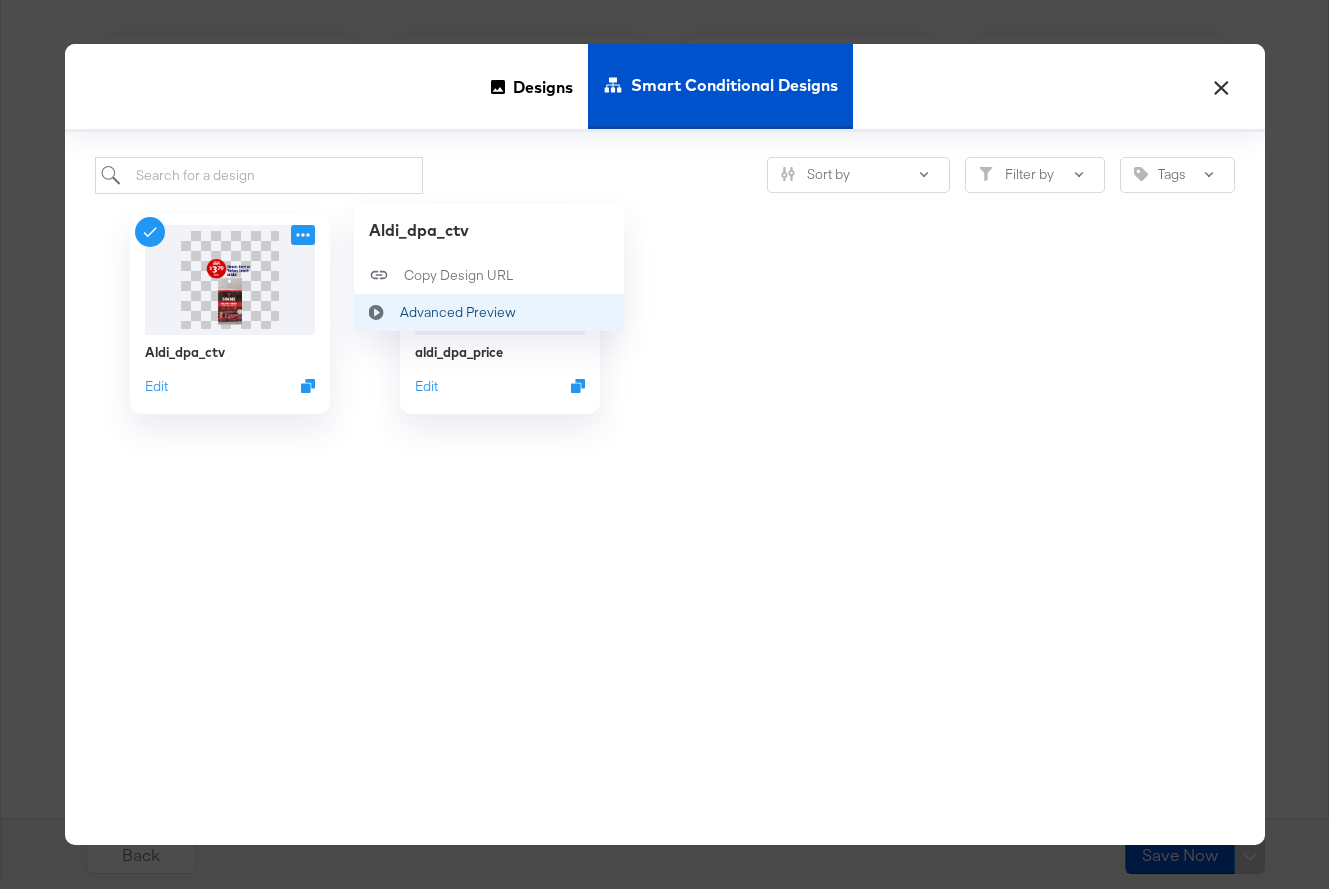 click 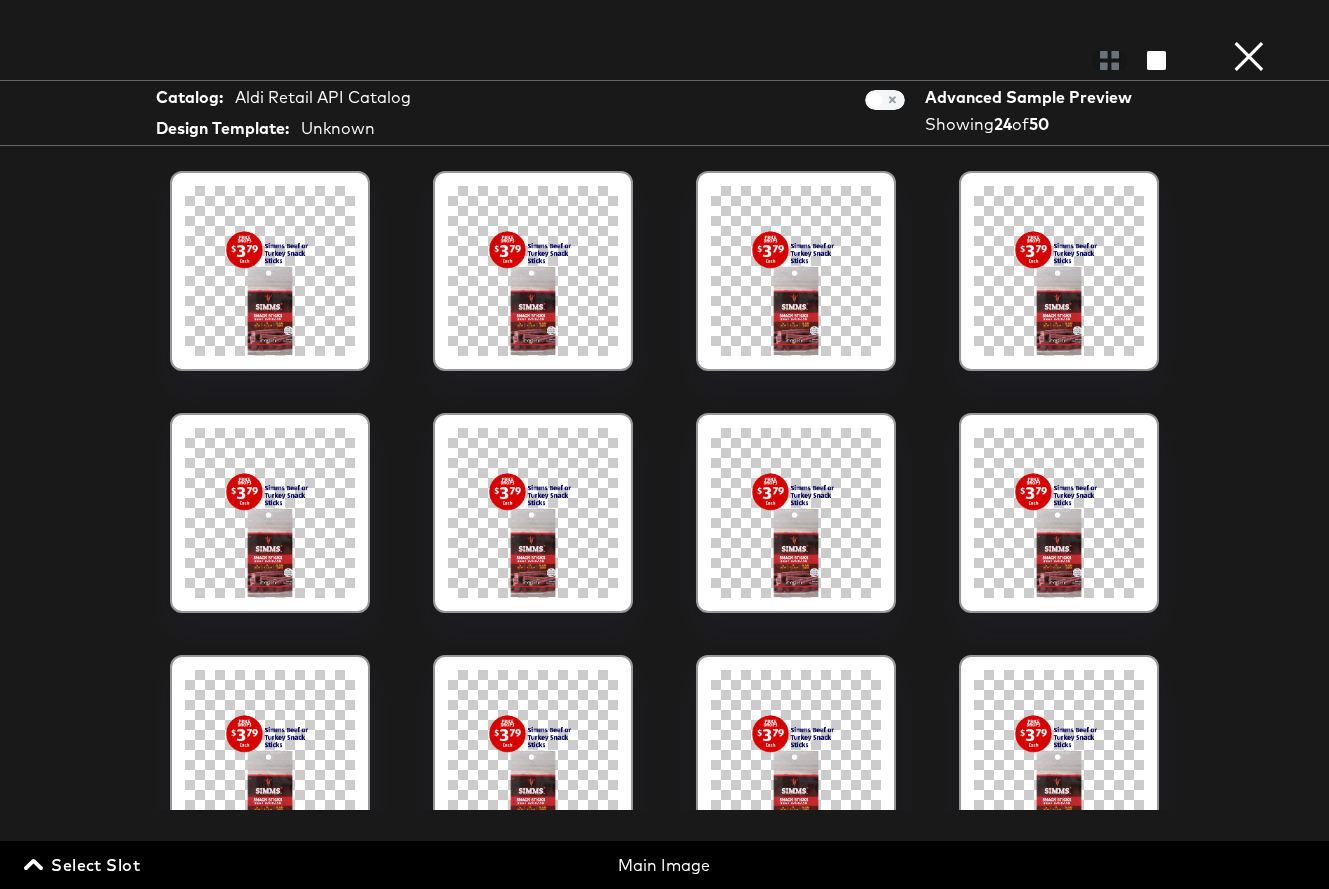 scroll, scrollTop: 853, scrollLeft: 0, axis: vertical 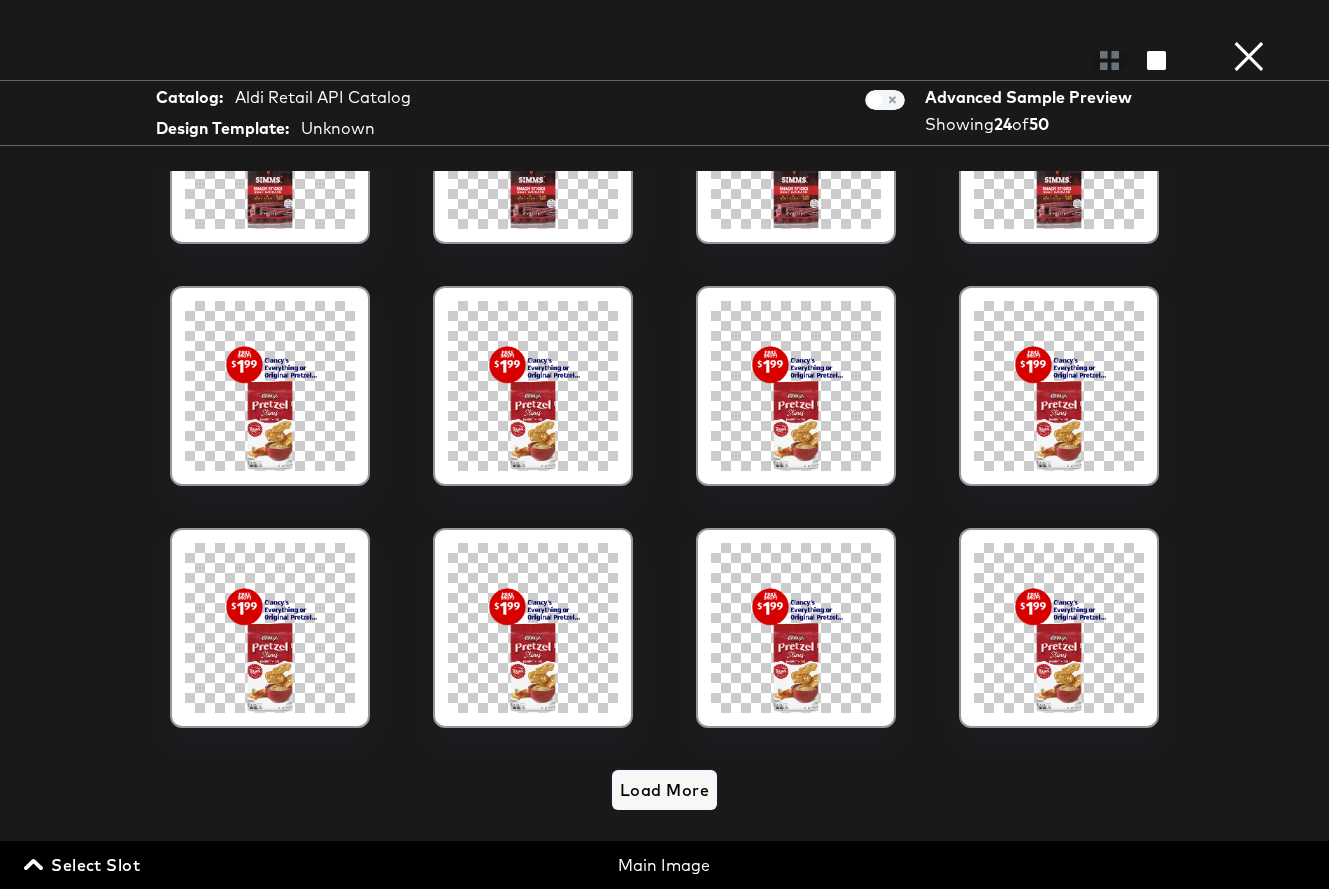click on "Load More" at bounding box center [664, 790] 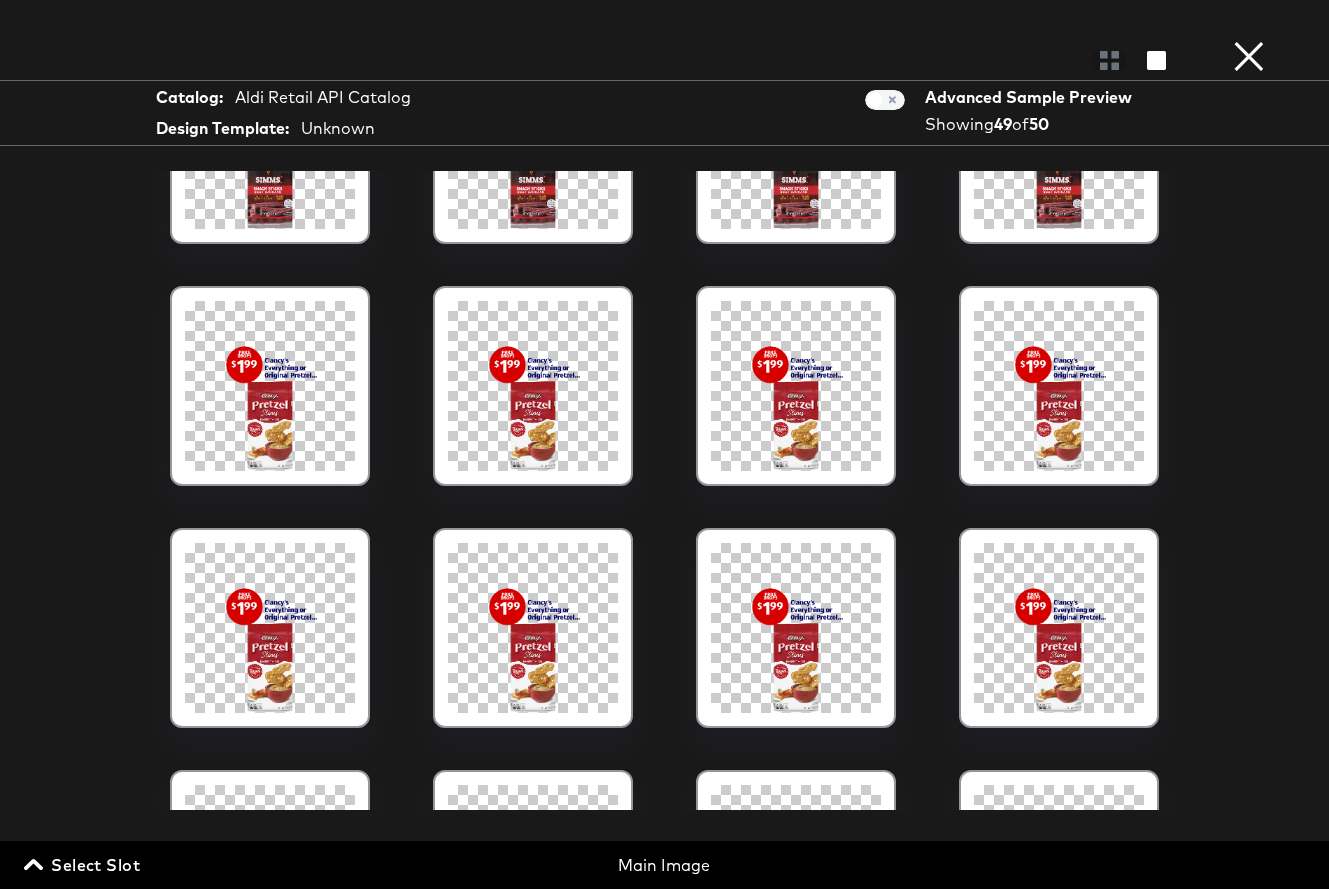 click on "×" at bounding box center (1249, 20) 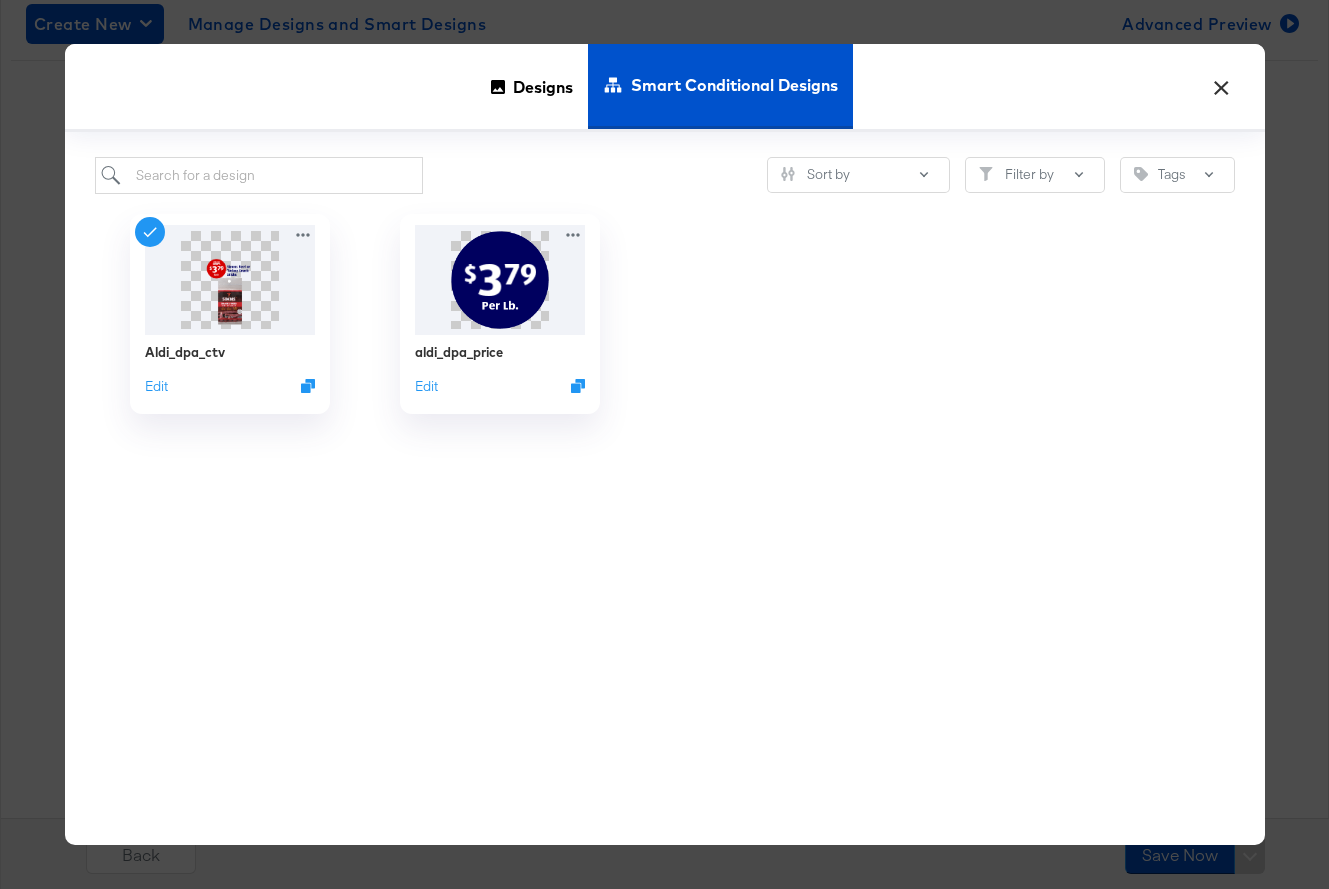 scroll, scrollTop: 324, scrollLeft: 0, axis: vertical 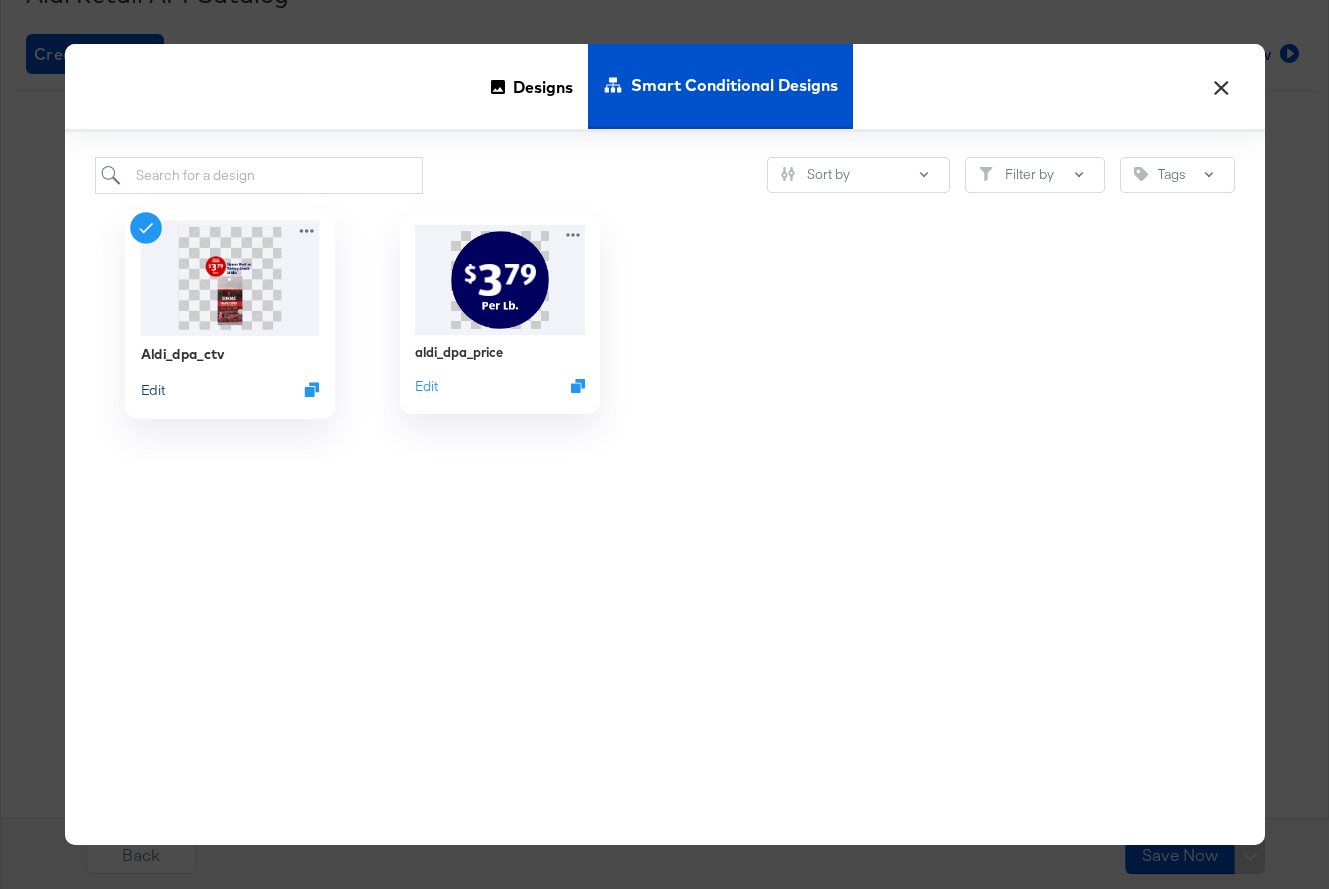 click on "Edit" at bounding box center (152, 389) 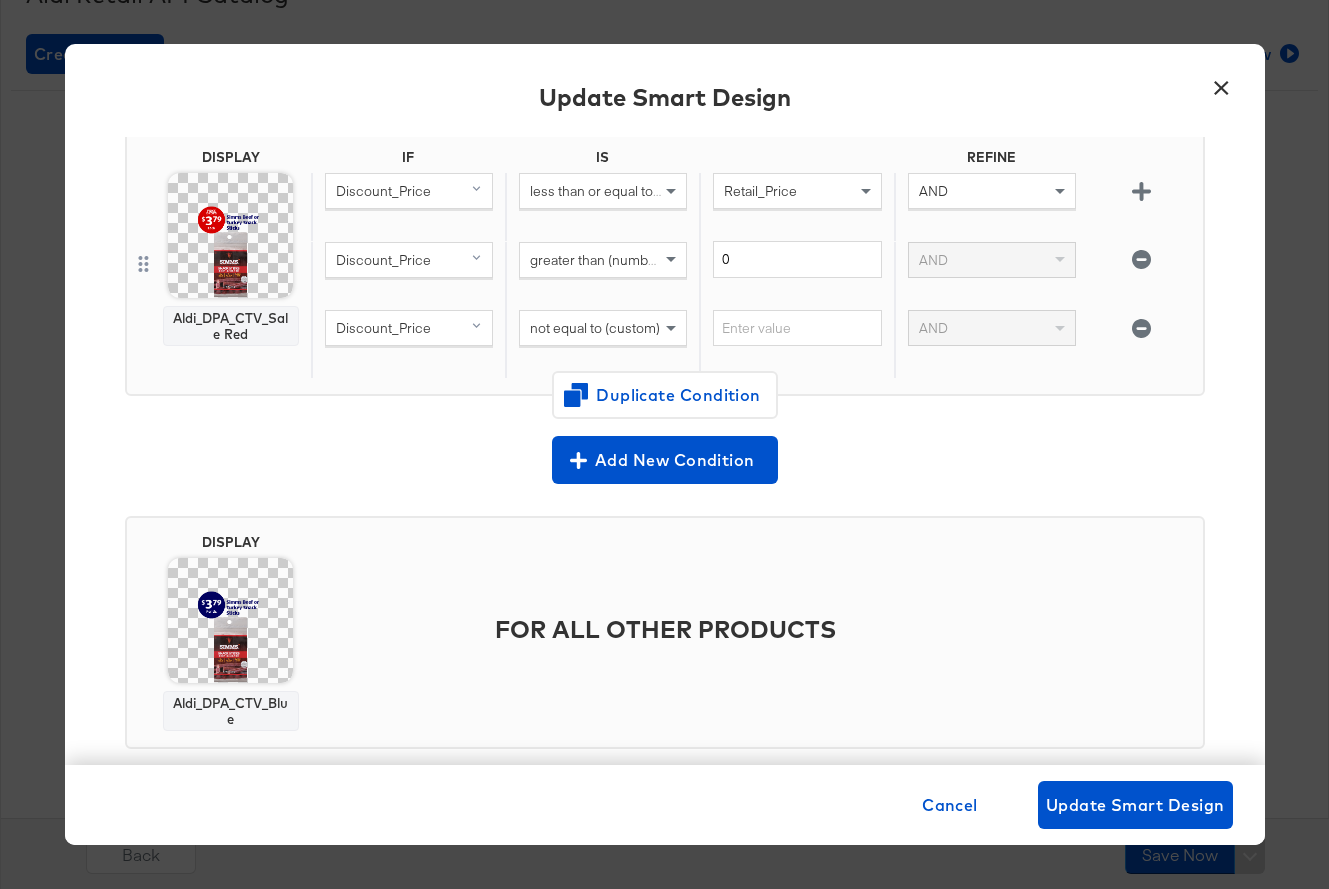 scroll, scrollTop: 127, scrollLeft: 0, axis: vertical 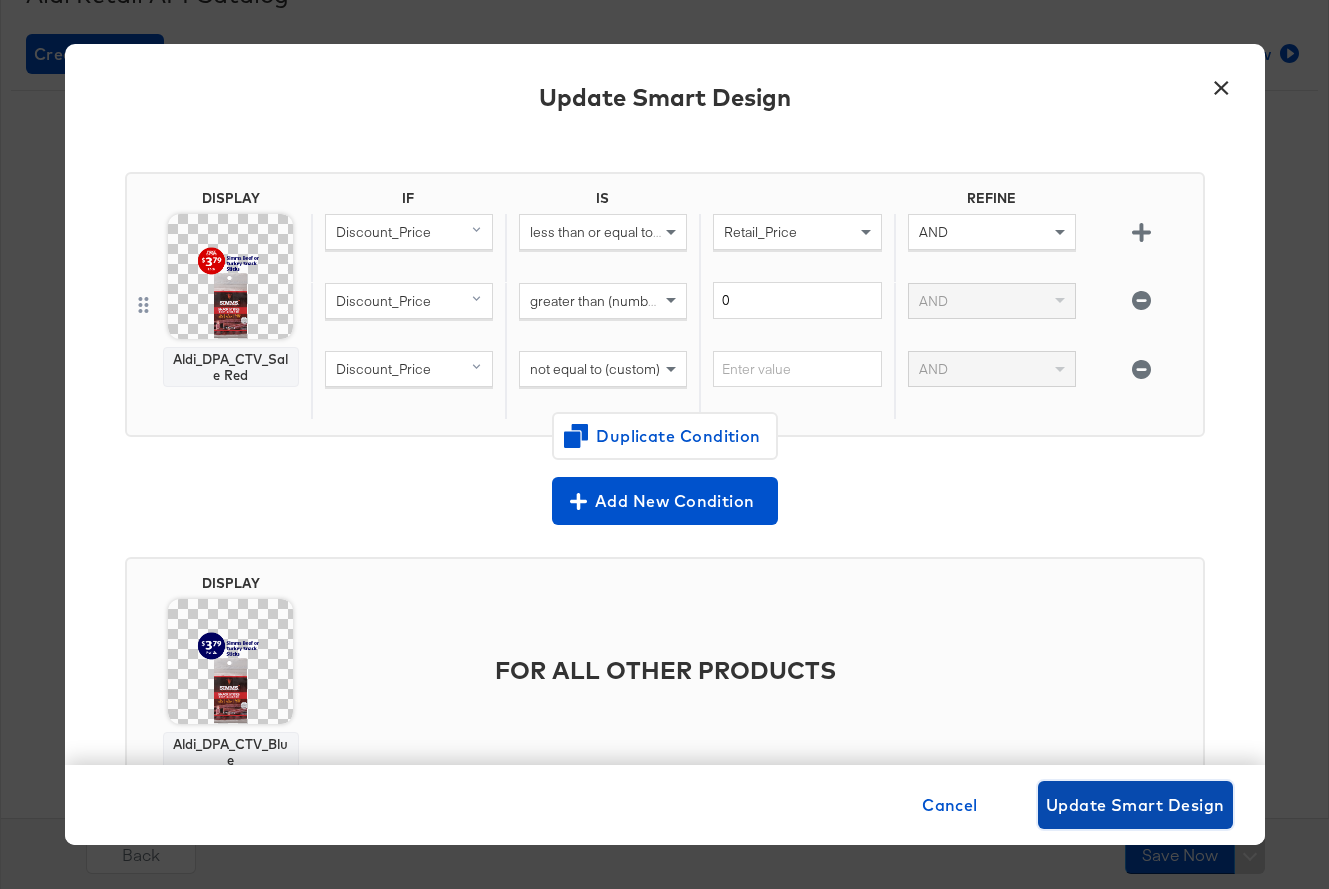 click on "Update Smart Design" at bounding box center [1135, 805] 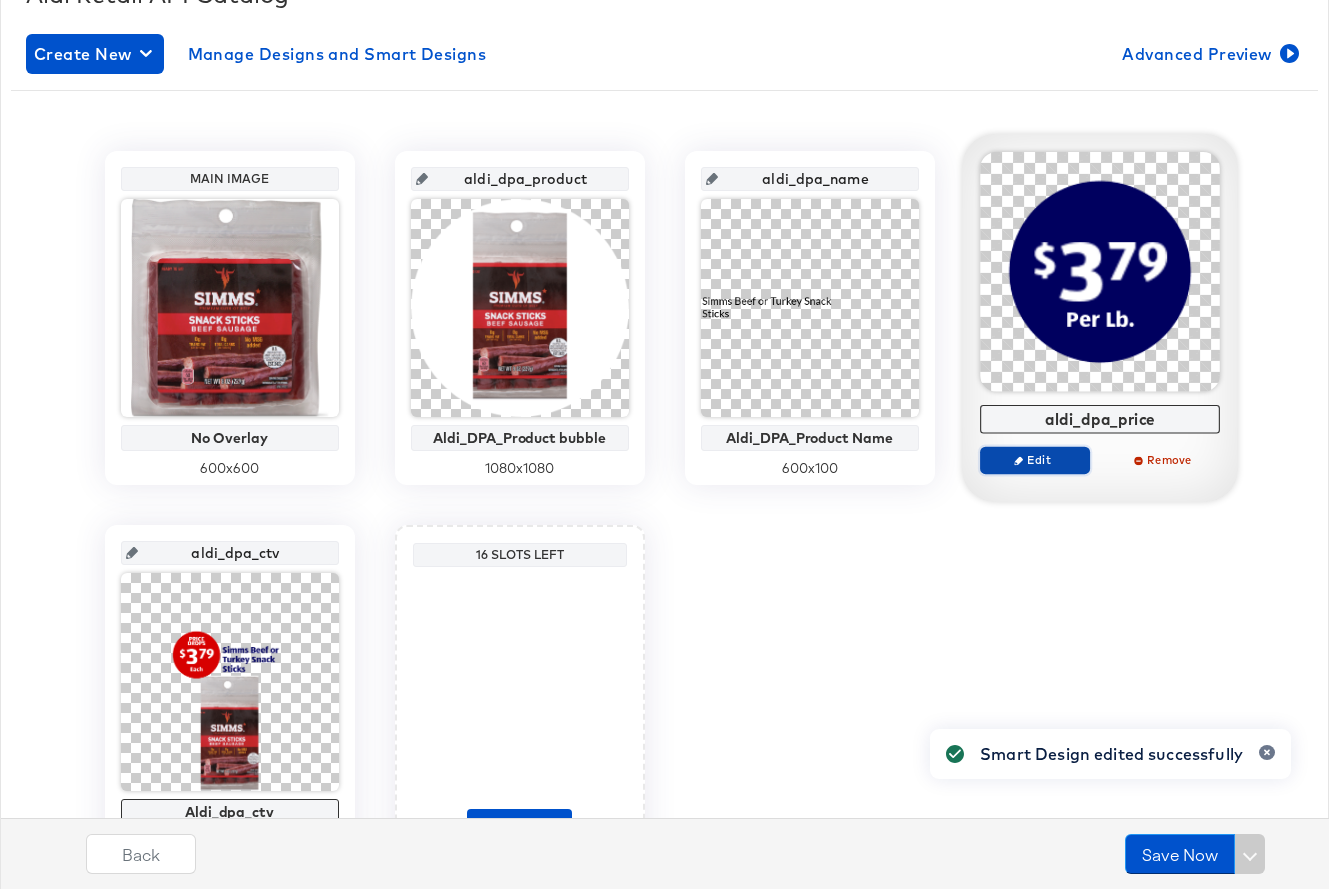 click on "Edit" at bounding box center [1034, 459] 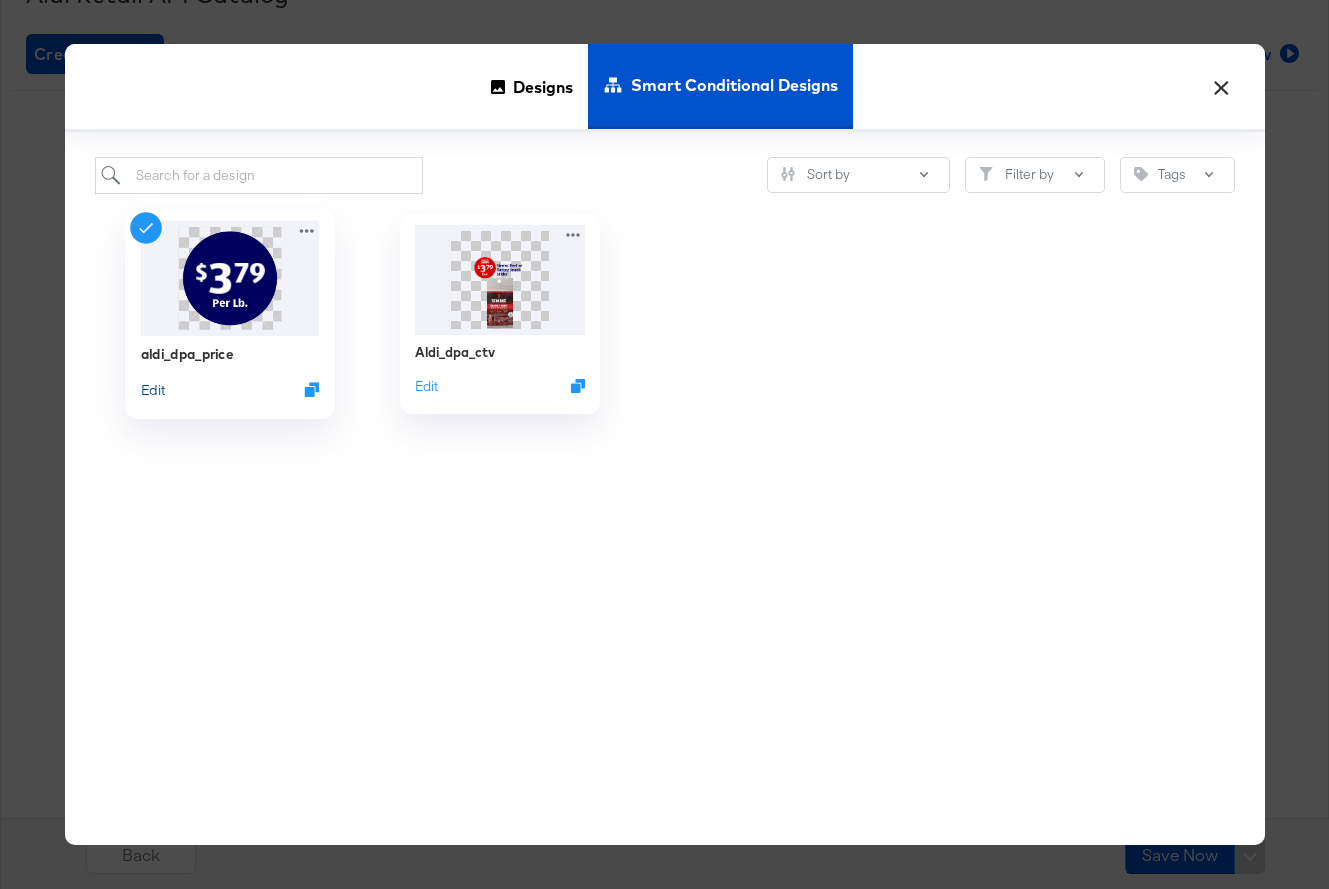 click on "Edit" at bounding box center [152, 389] 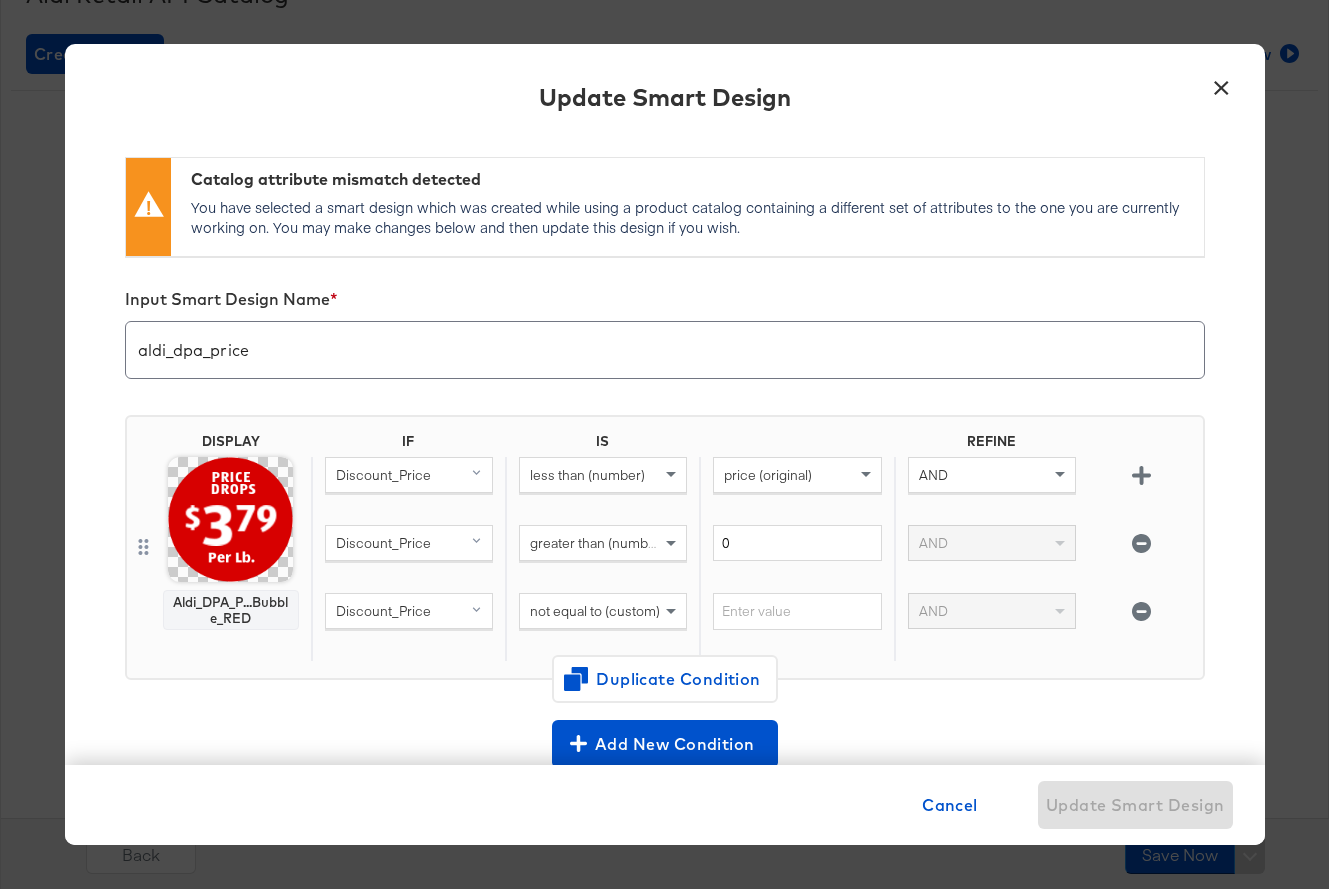 scroll, scrollTop: 99, scrollLeft: 0, axis: vertical 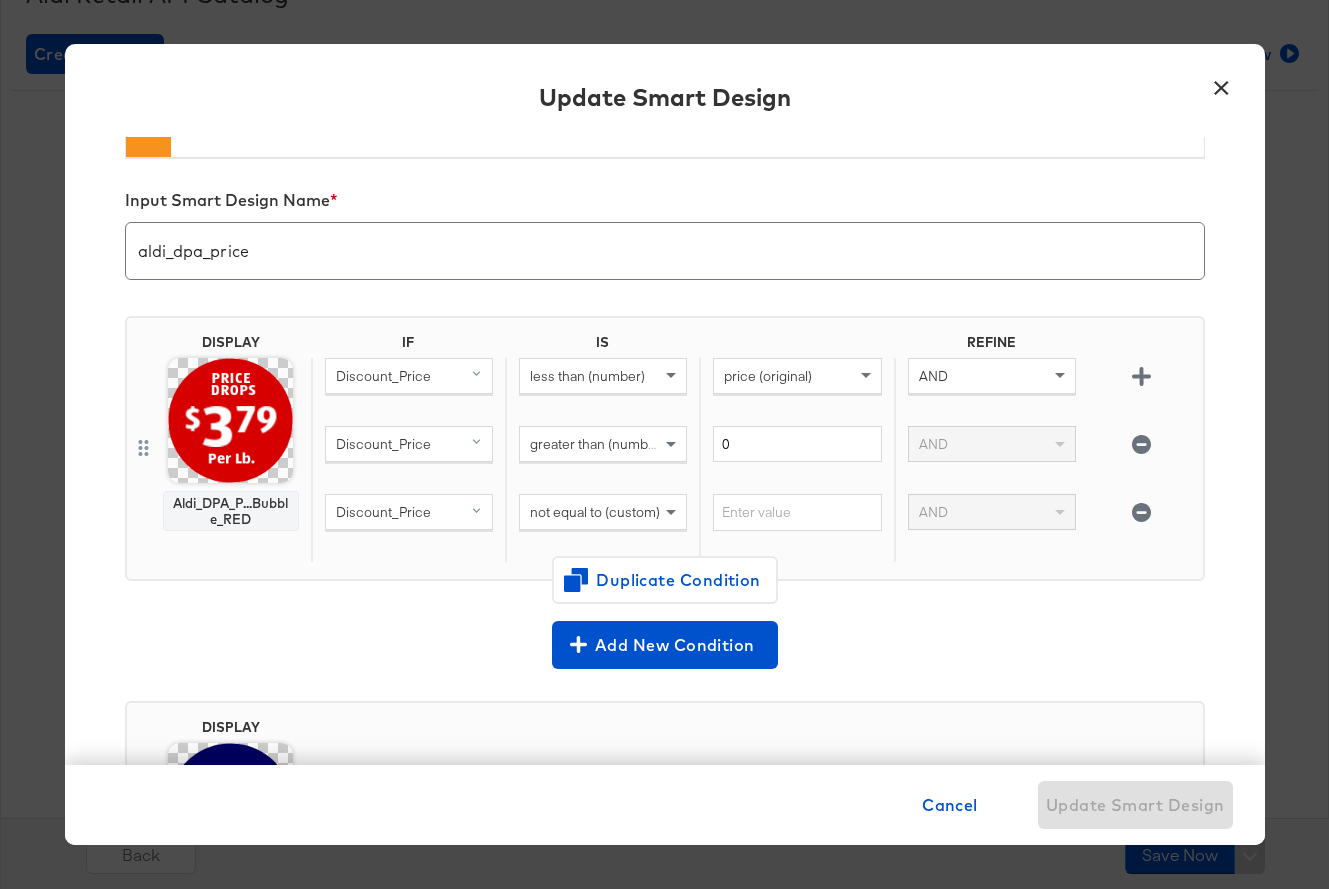 click on "Discount_Price" at bounding box center (409, 512) 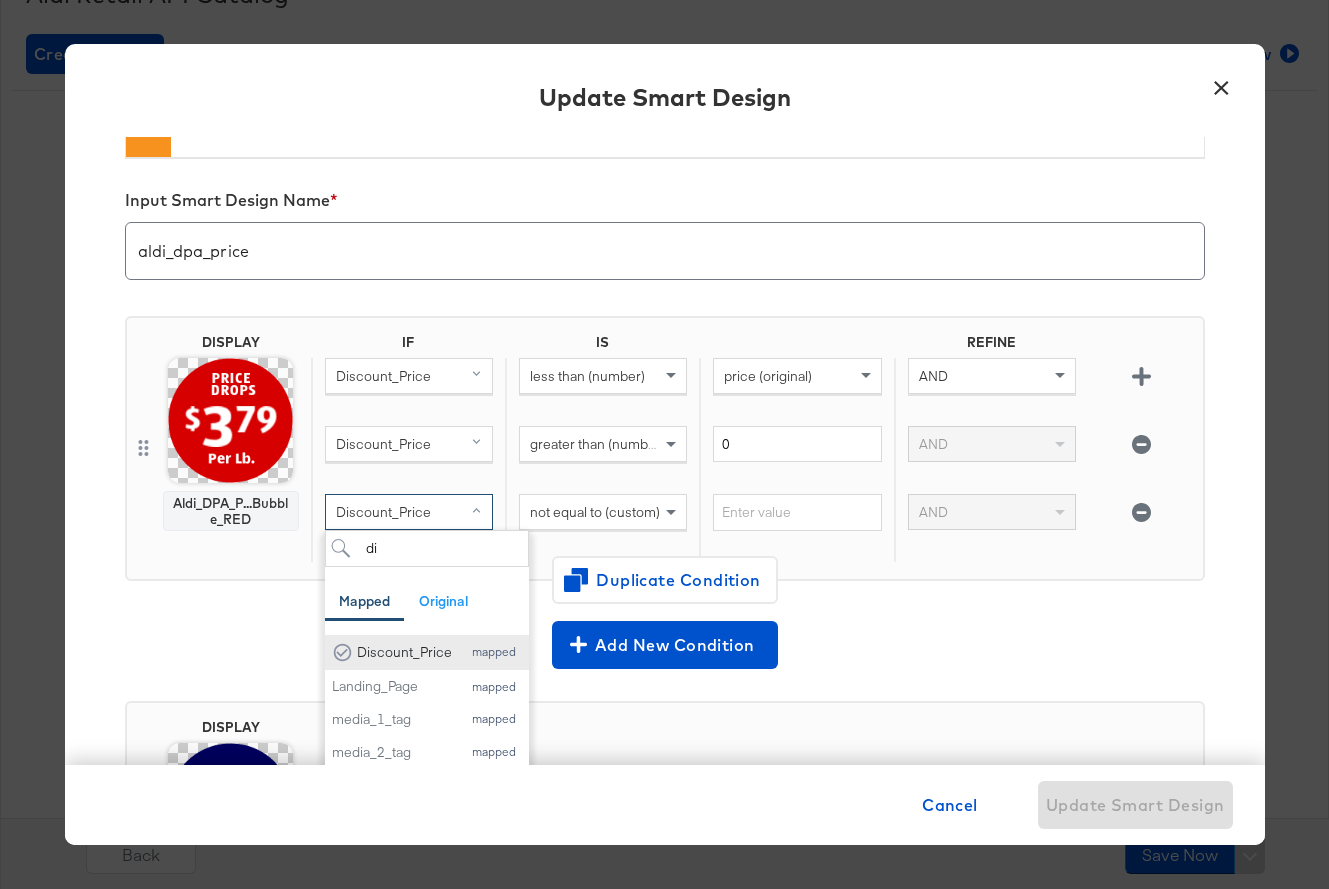 type on "di" 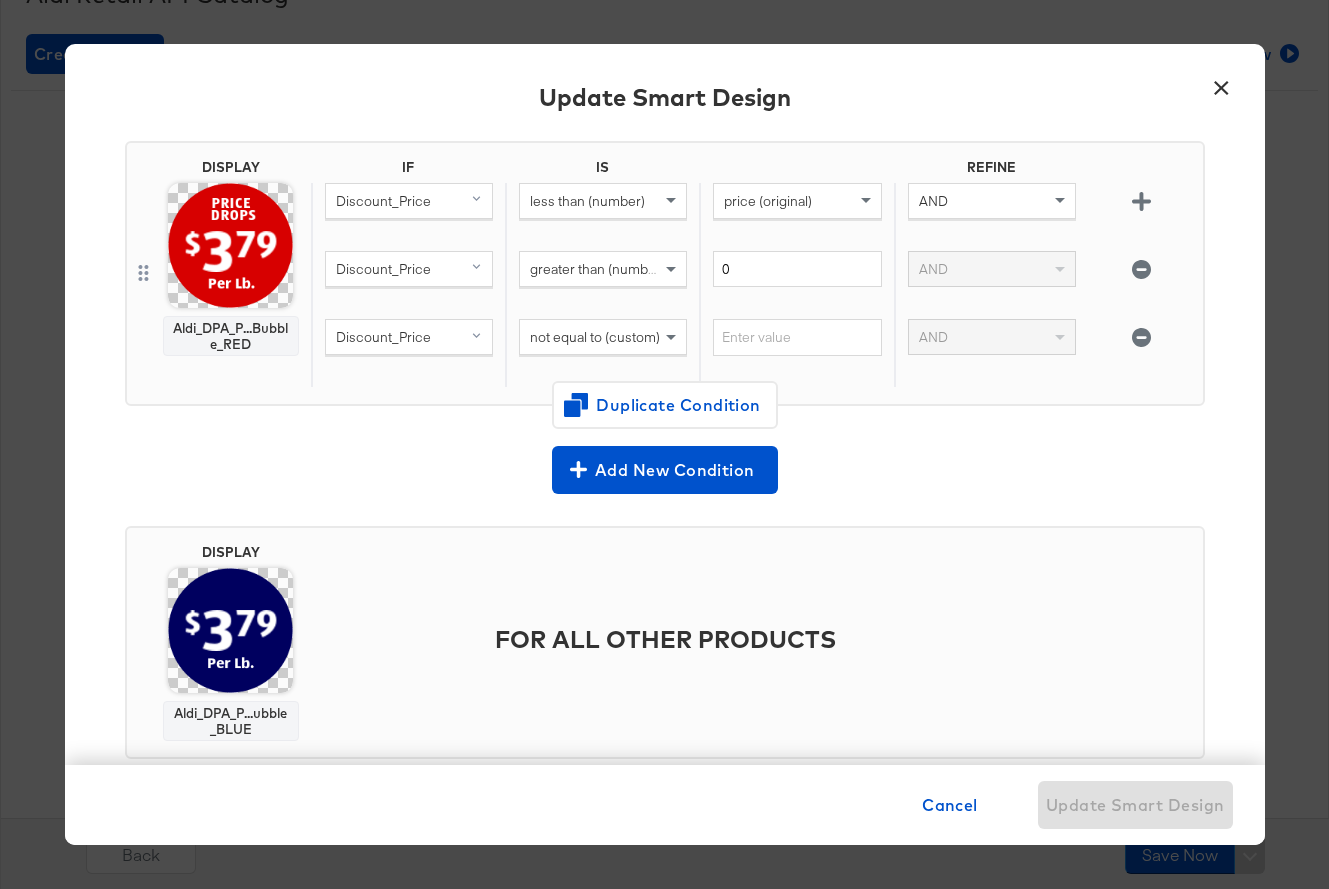 scroll, scrollTop: 320, scrollLeft: 0, axis: vertical 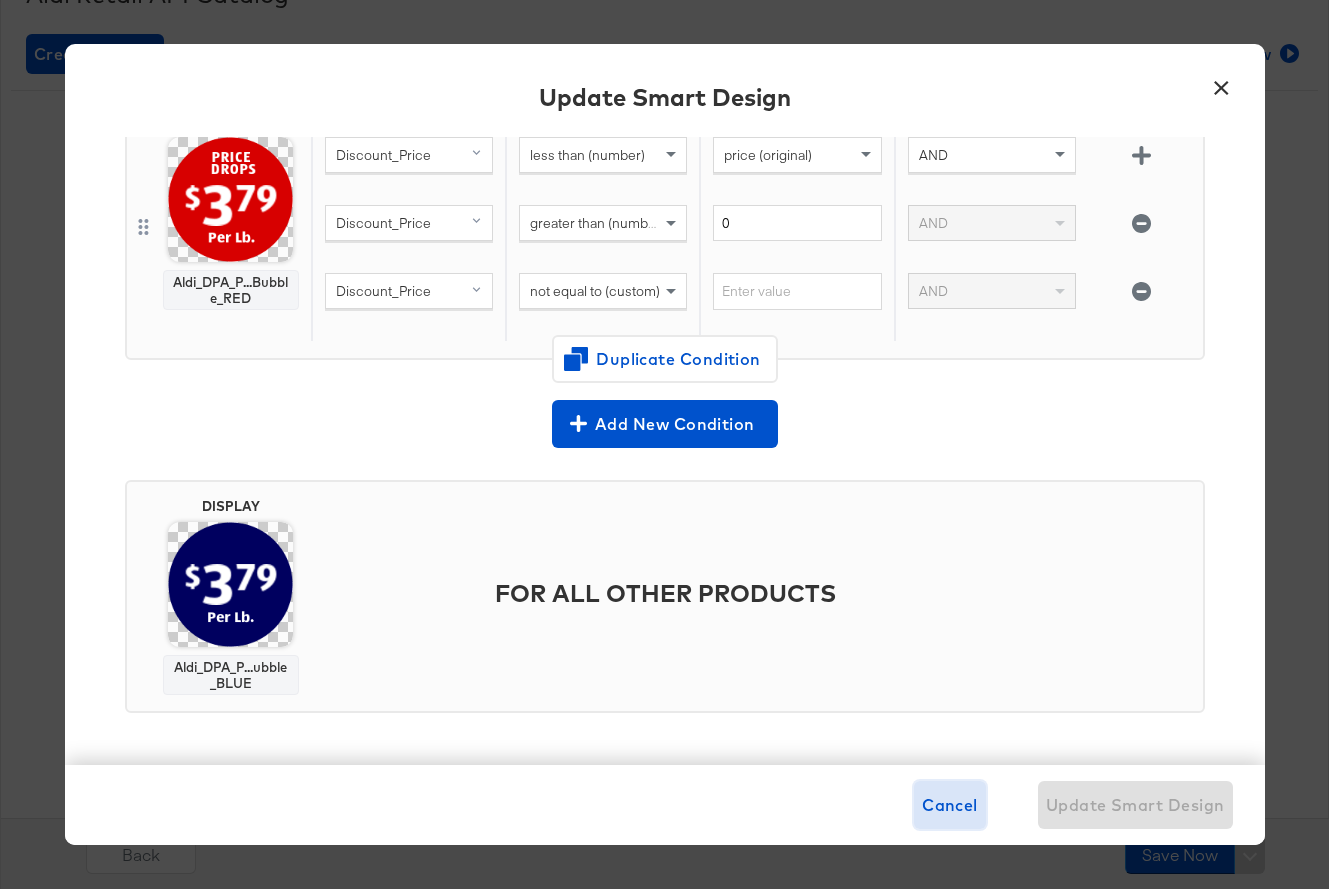 click on "Cancel" at bounding box center (950, 805) 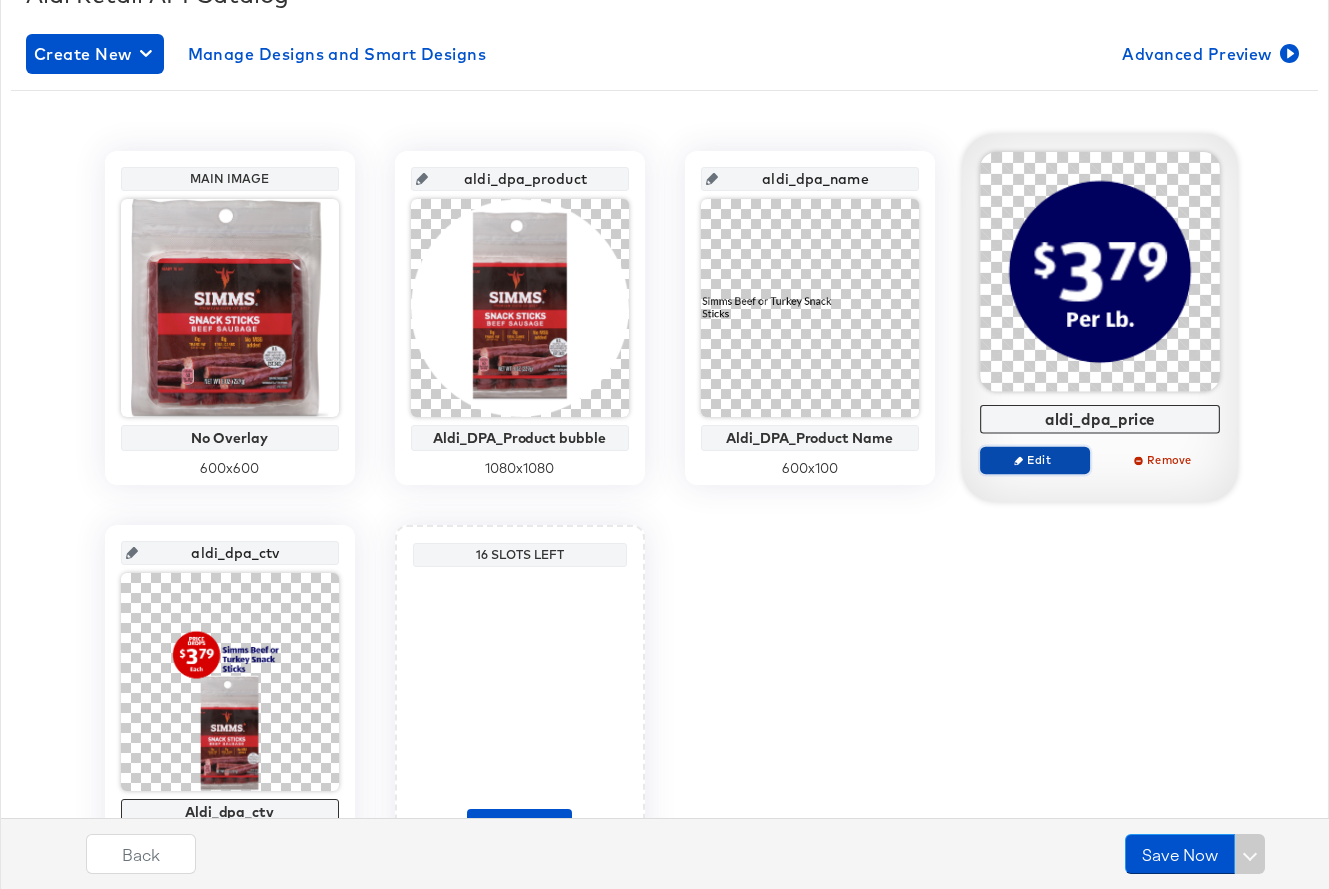 click on "Edit" at bounding box center (1034, 459) 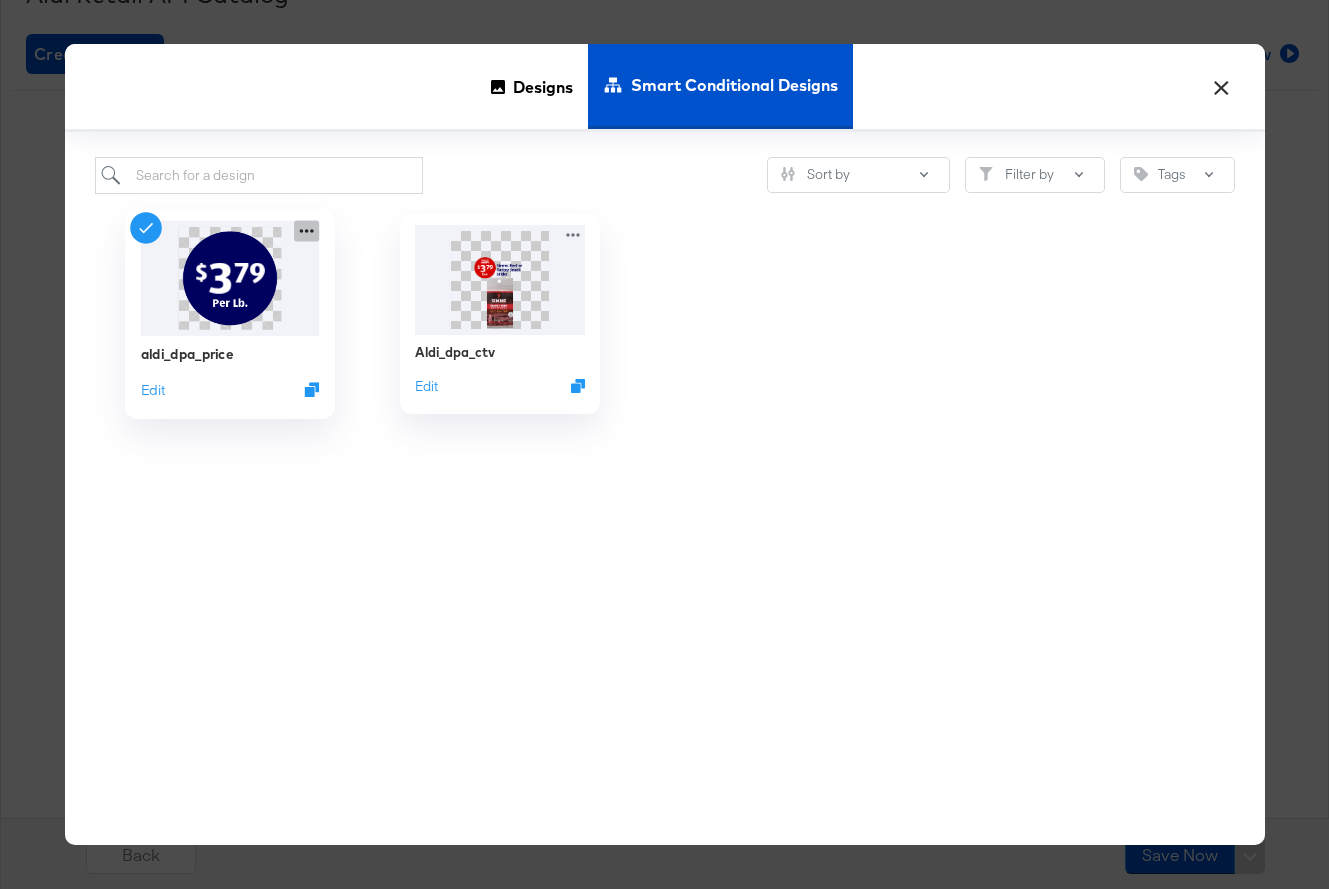 click 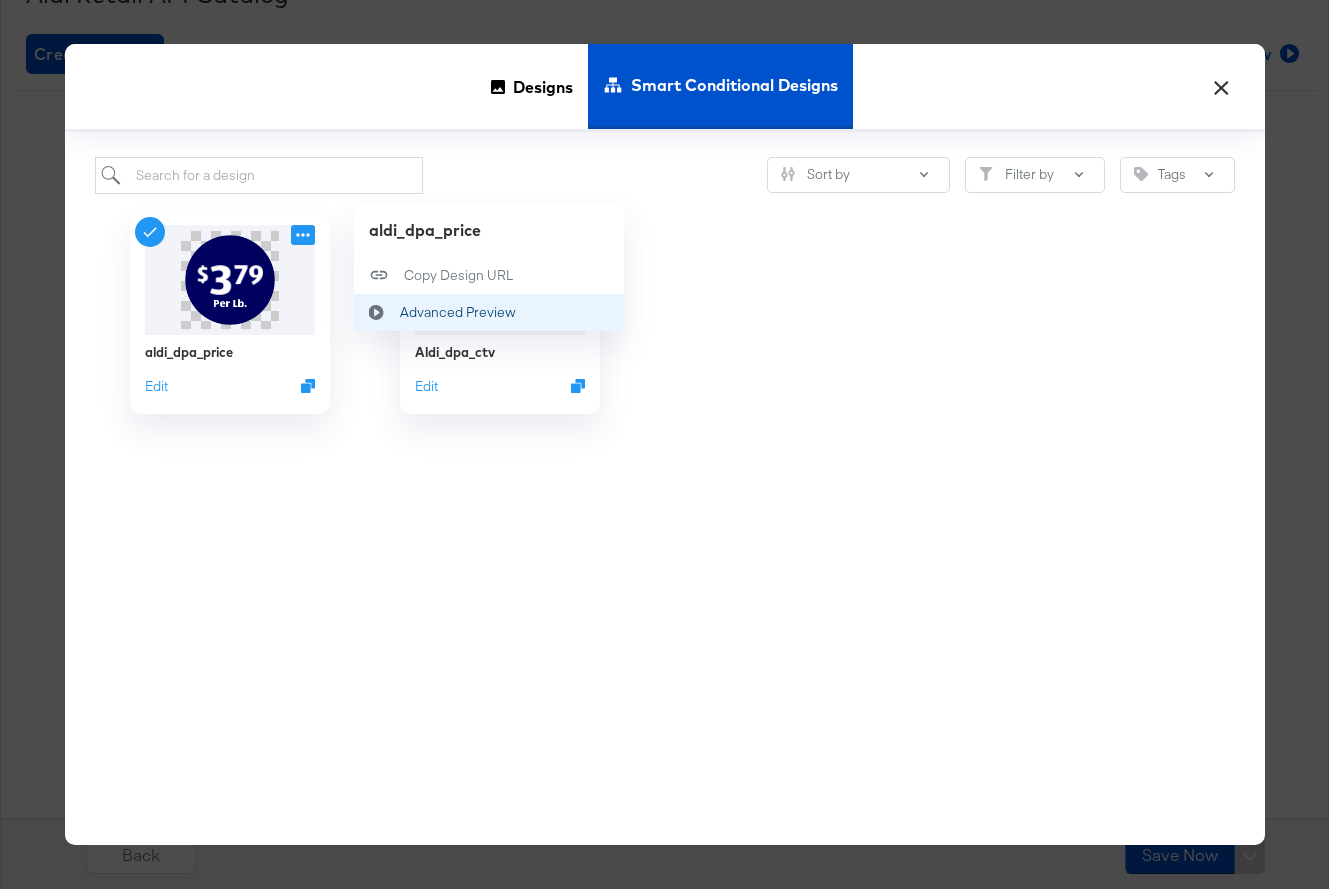 click on "Advanced Preview Advanced Preview" at bounding box center [377, 312] 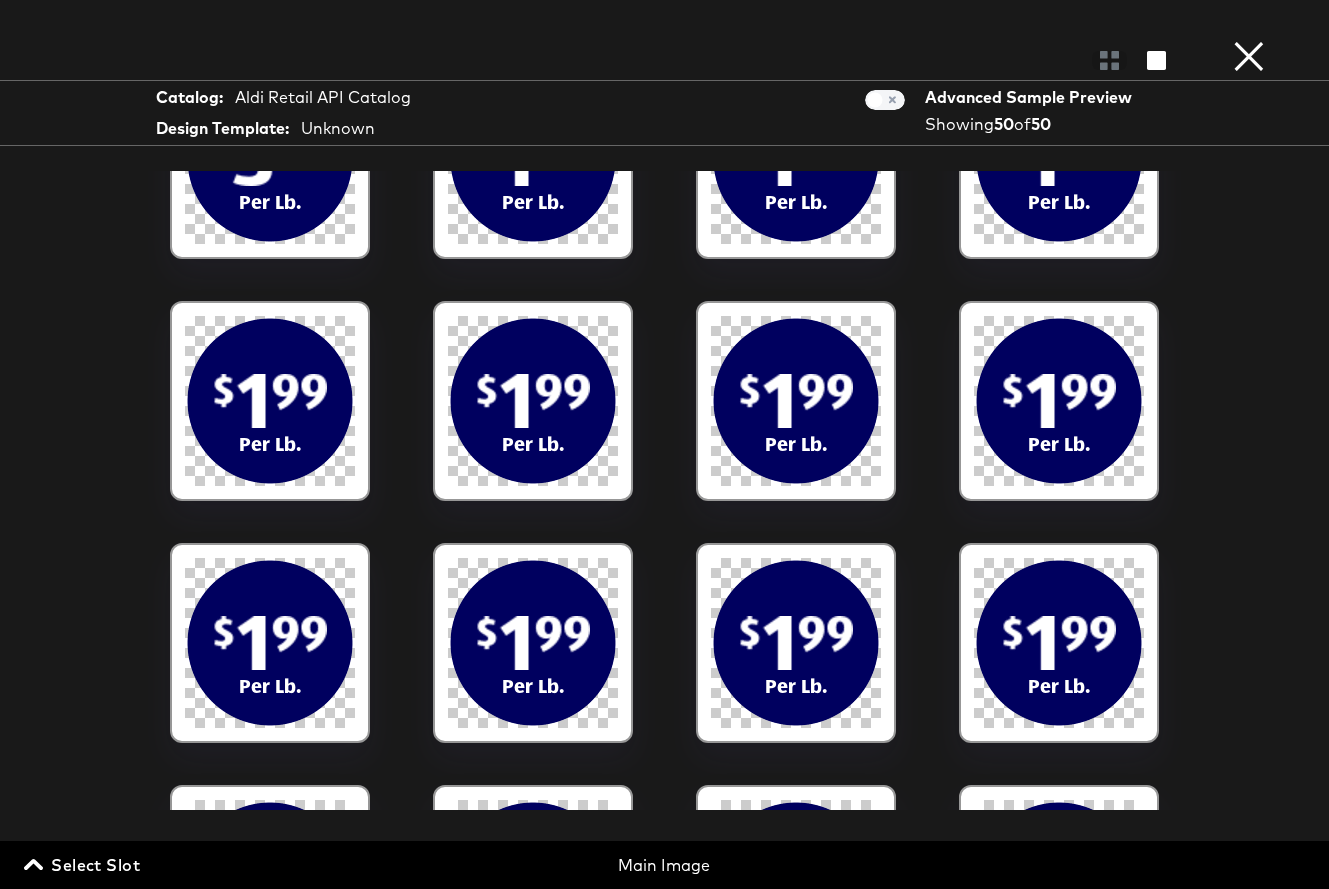 scroll, scrollTop: 0, scrollLeft: 0, axis: both 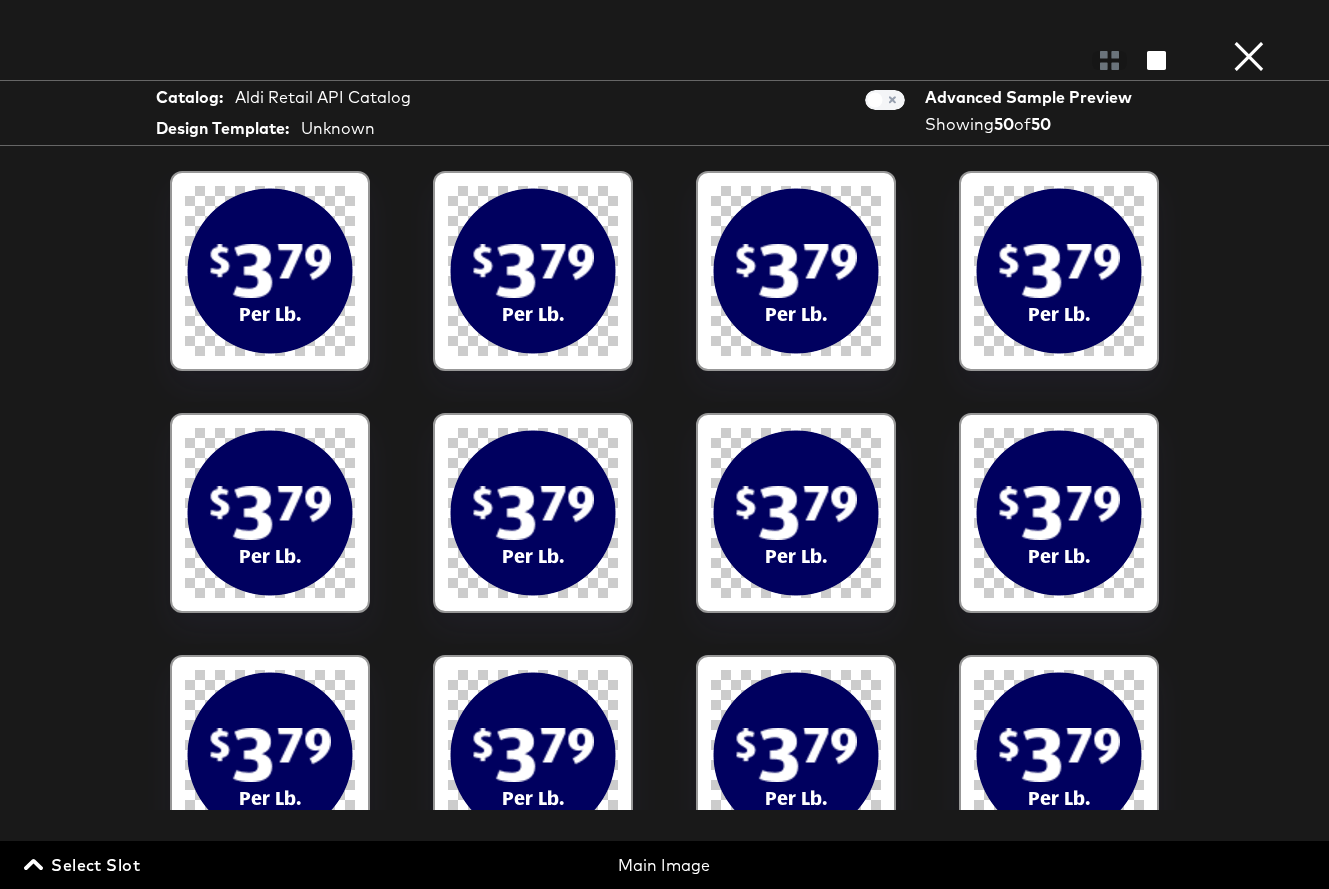 click on "×" at bounding box center [1249, 20] 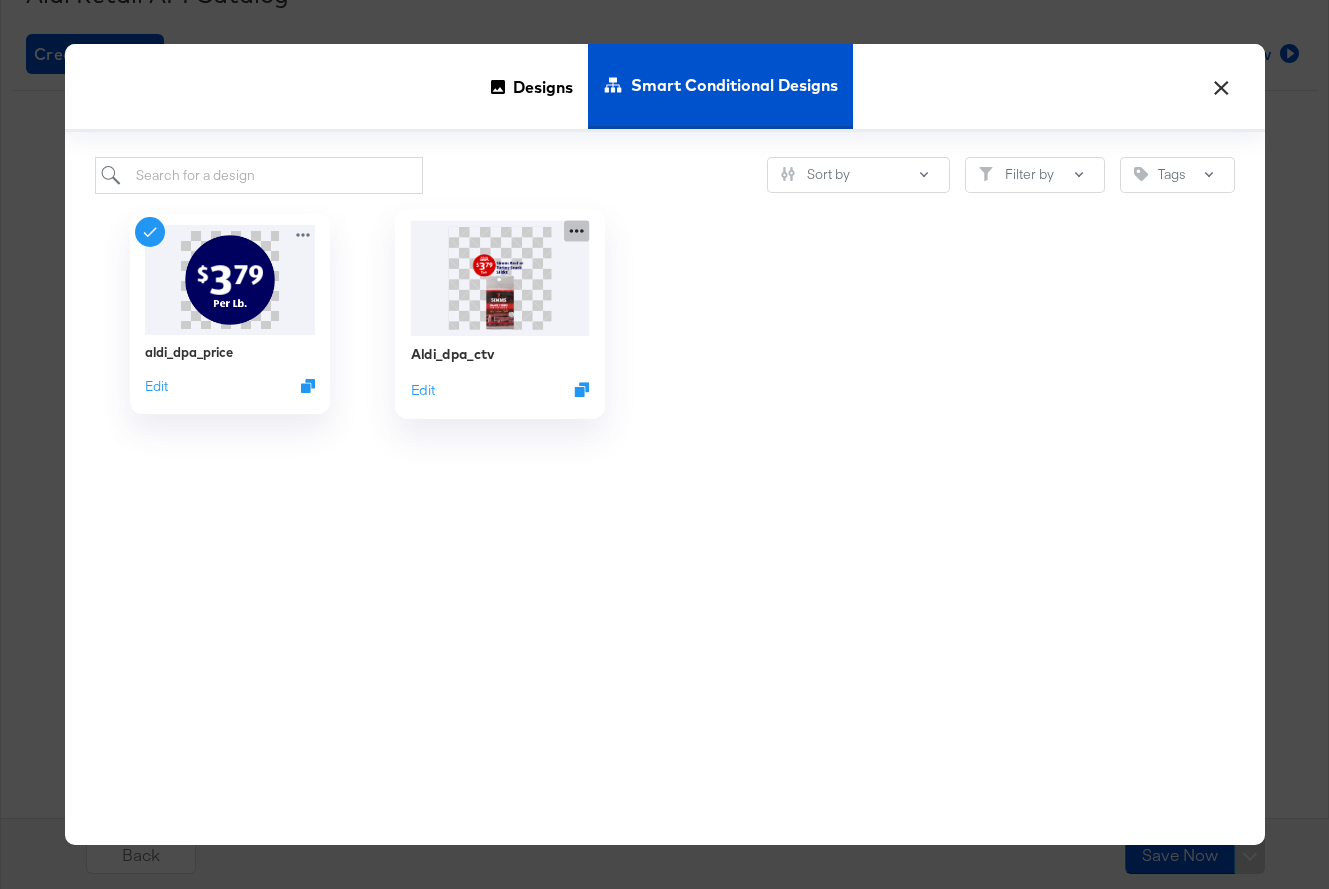 click 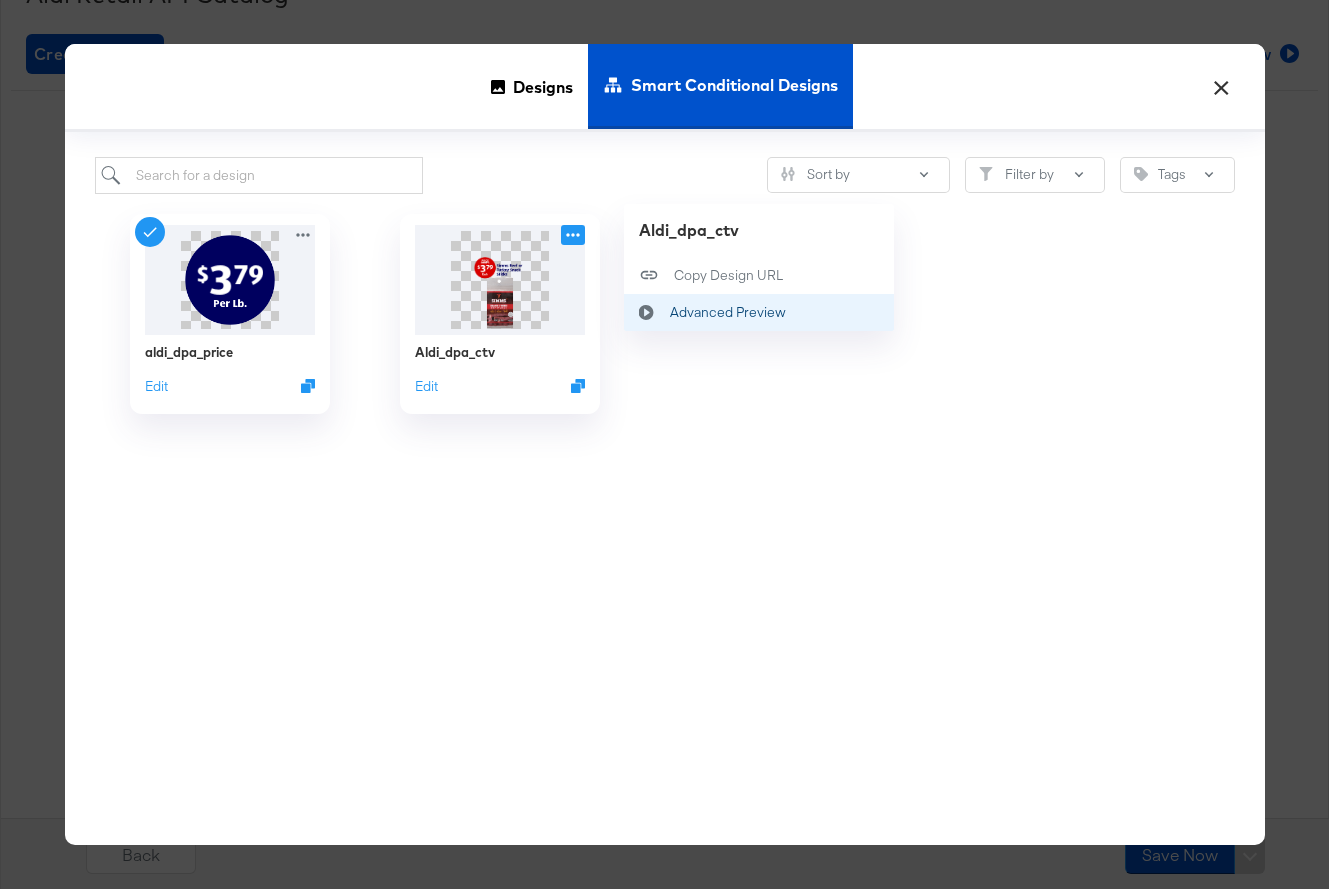 click 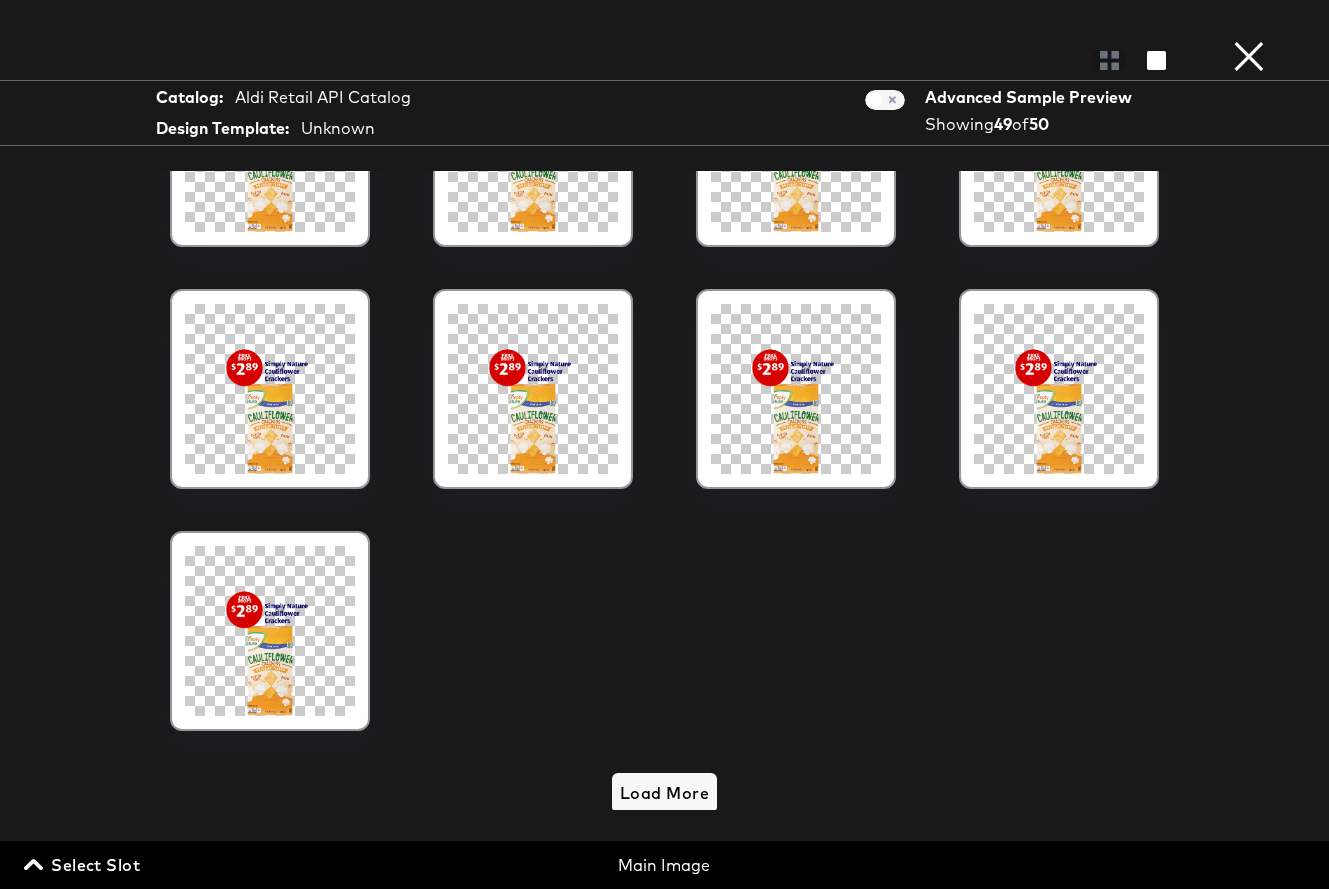 scroll, scrollTop: 2547, scrollLeft: 0, axis: vertical 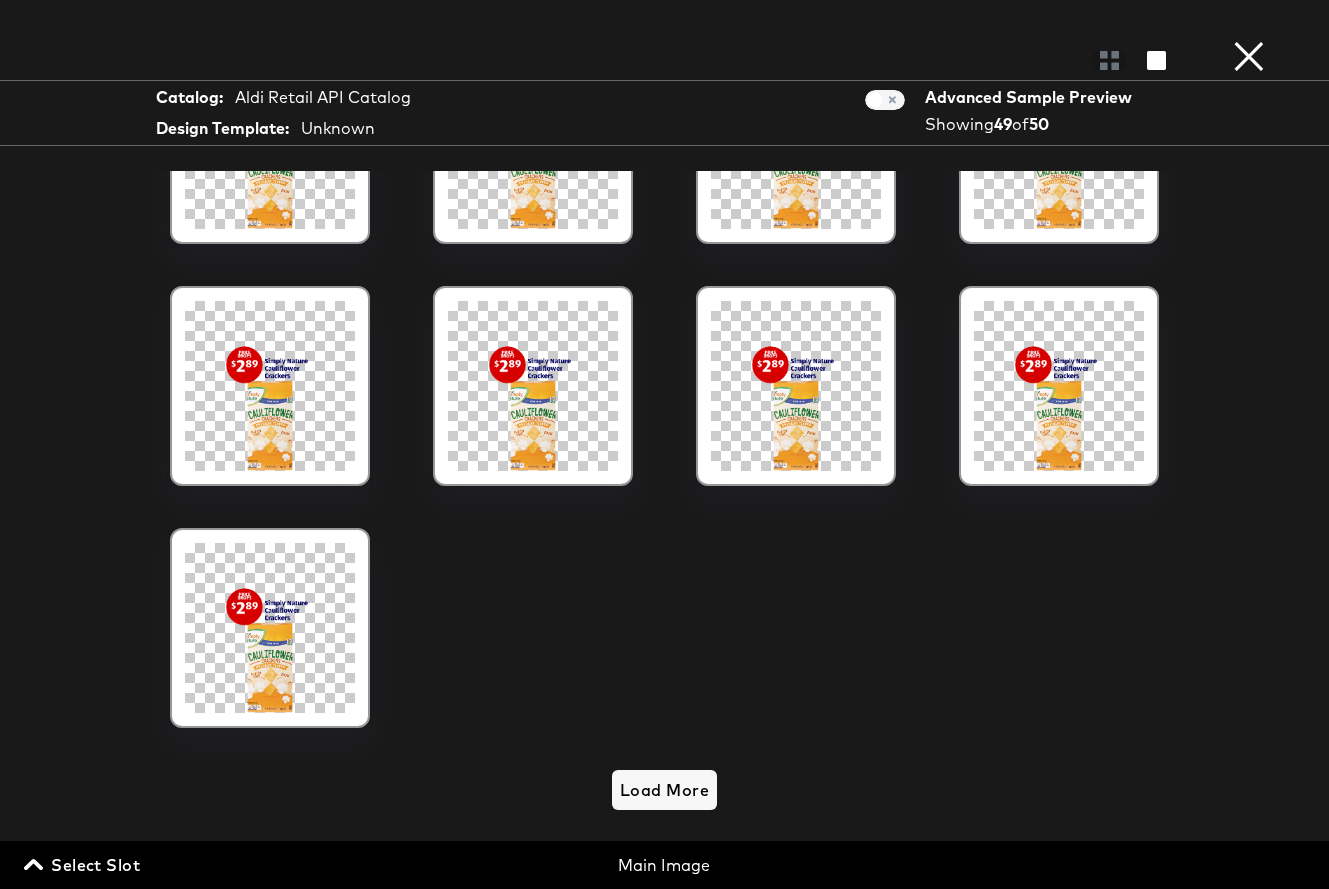 click at bounding box center [1059, 386] 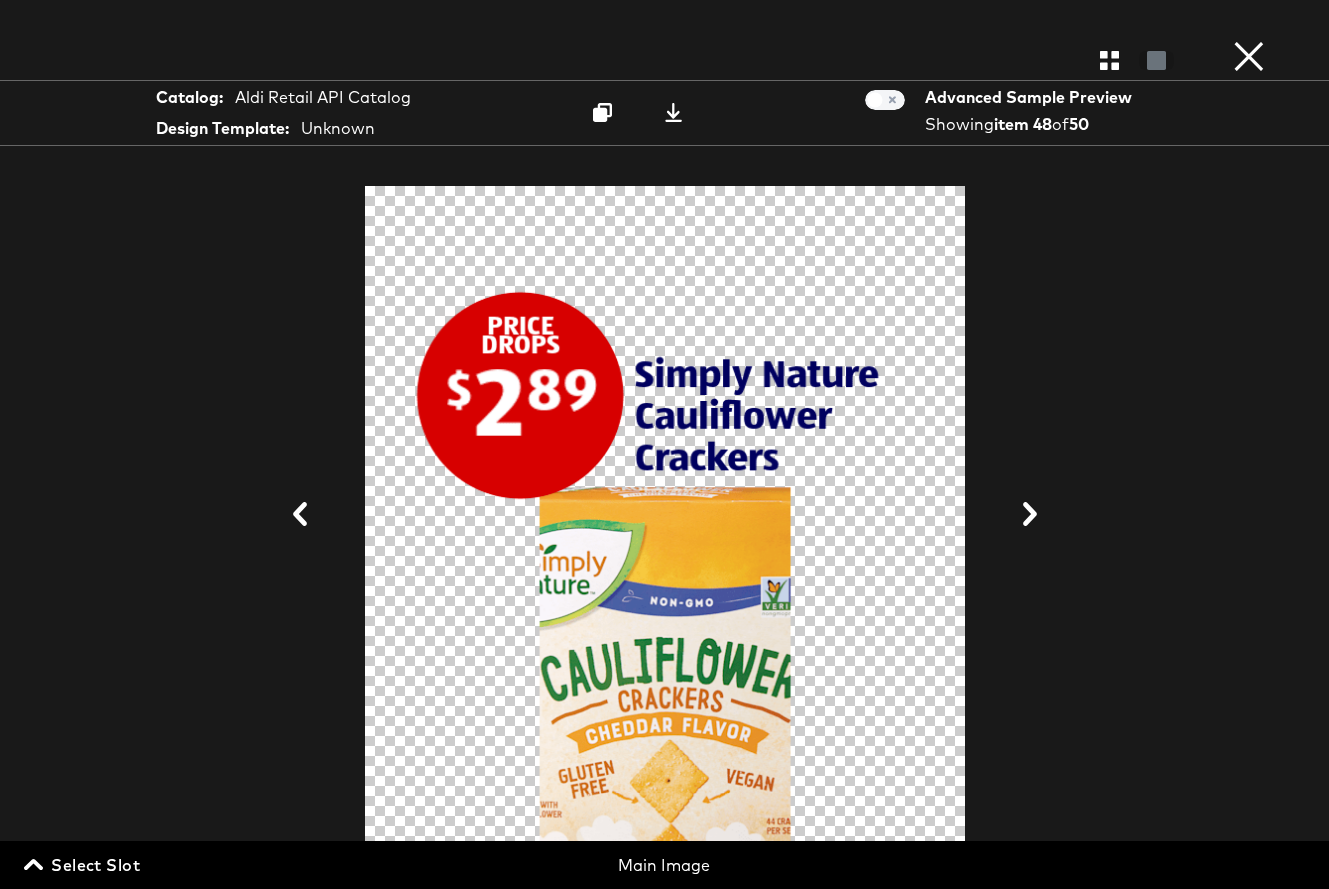 scroll, scrollTop: 438, scrollLeft: 0, axis: vertical 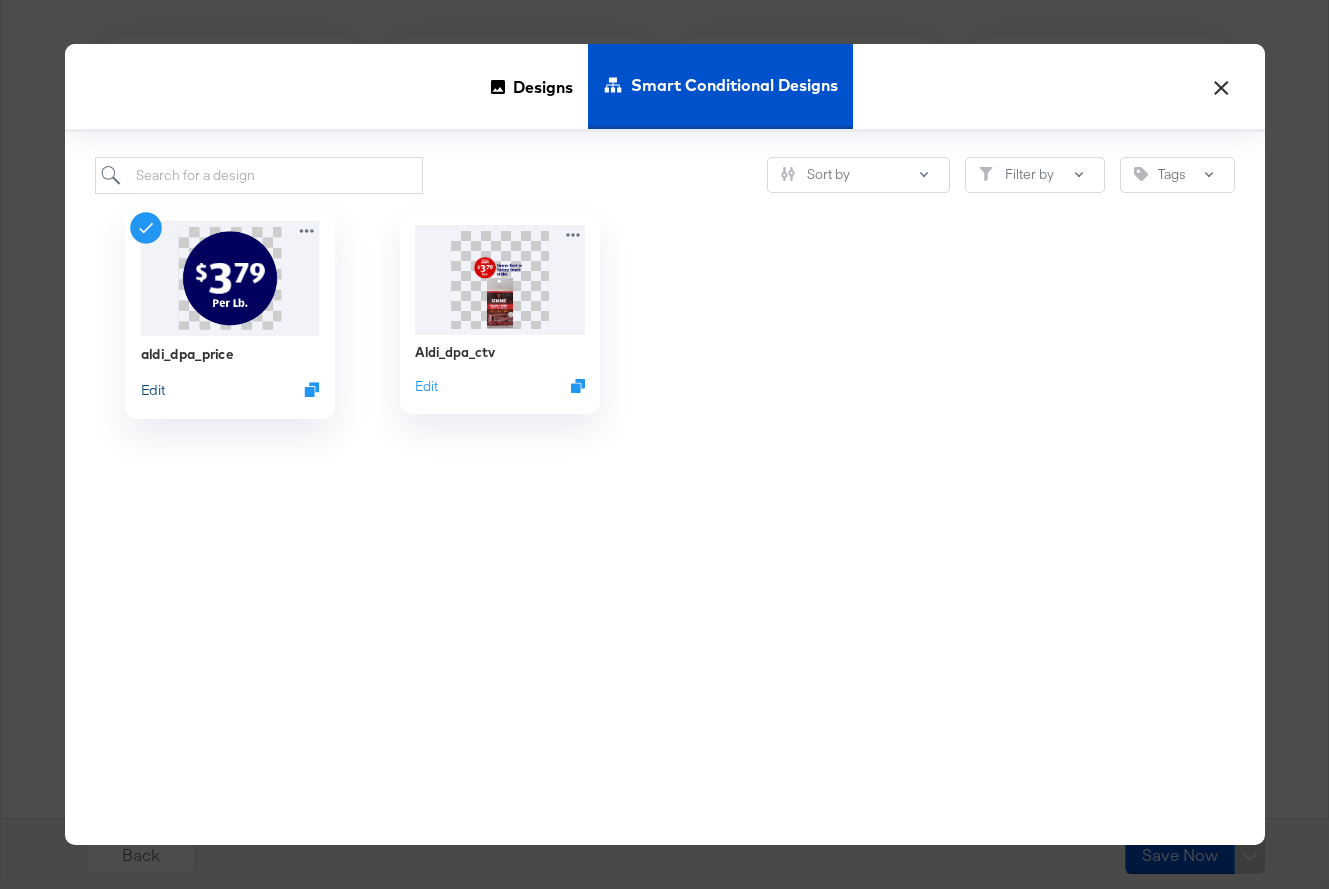click on "Edit" at bounding box center [152, 389] 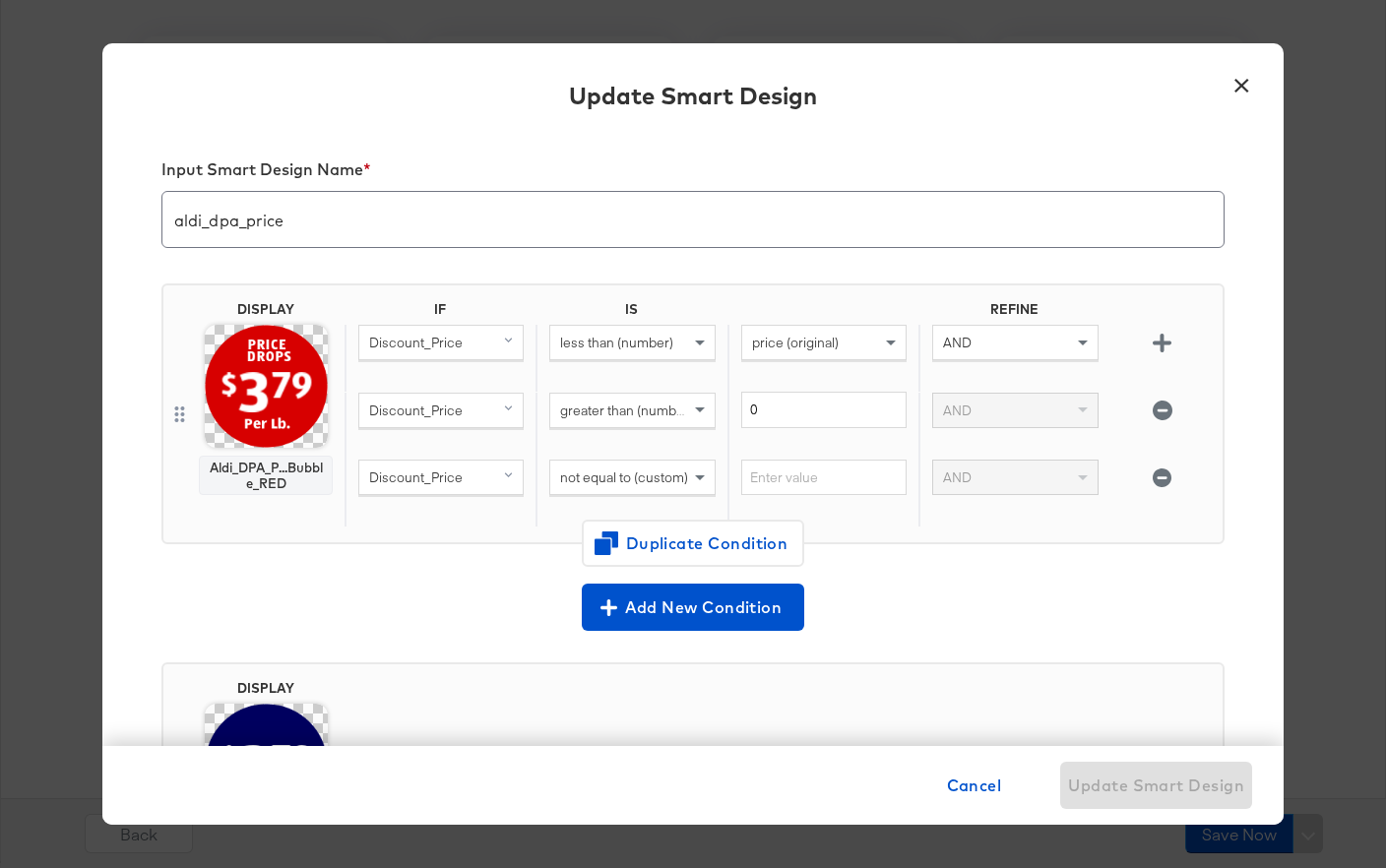 scroll, scrollTop: 150, scrollLeft: 0, axis: vertical 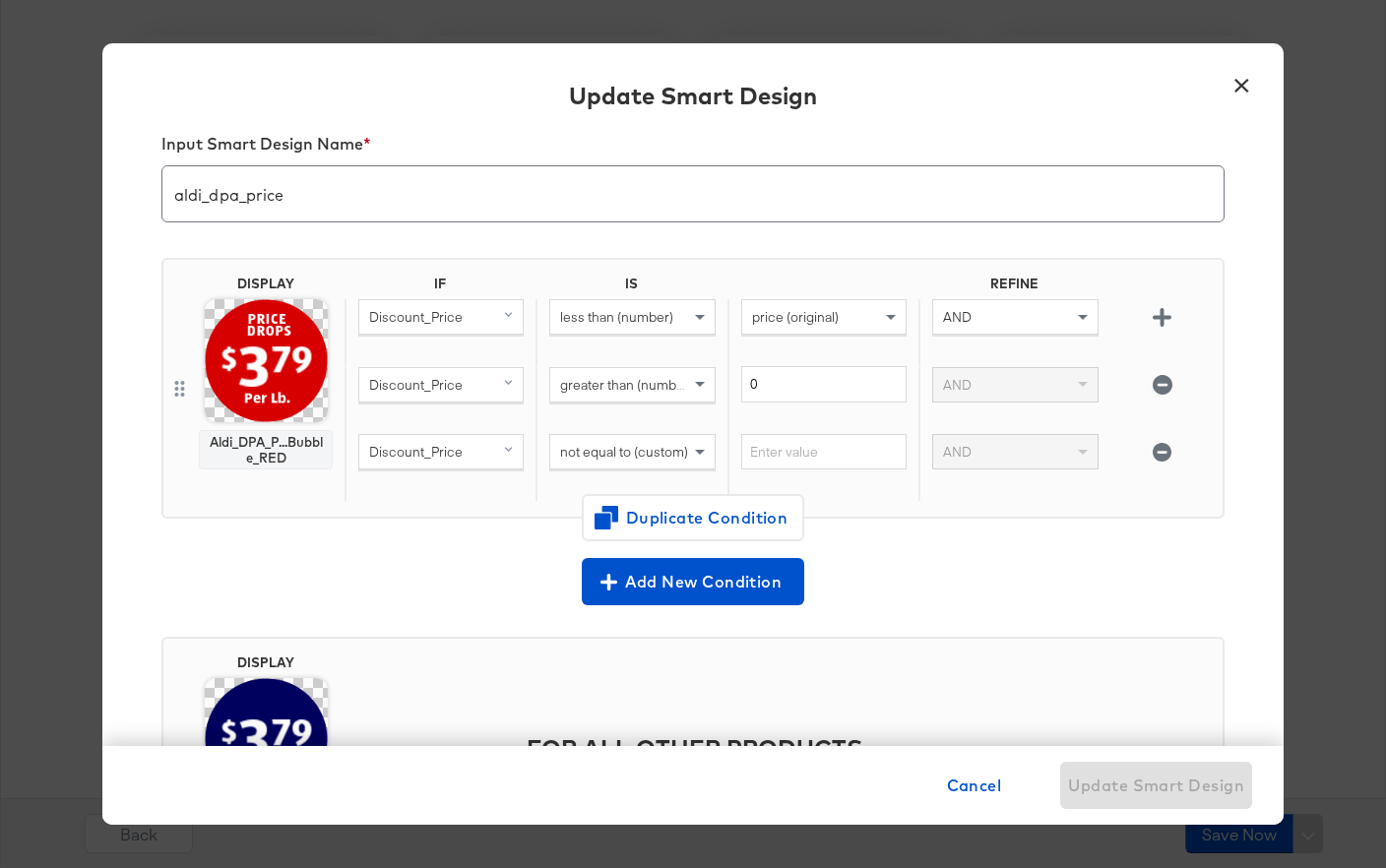 click 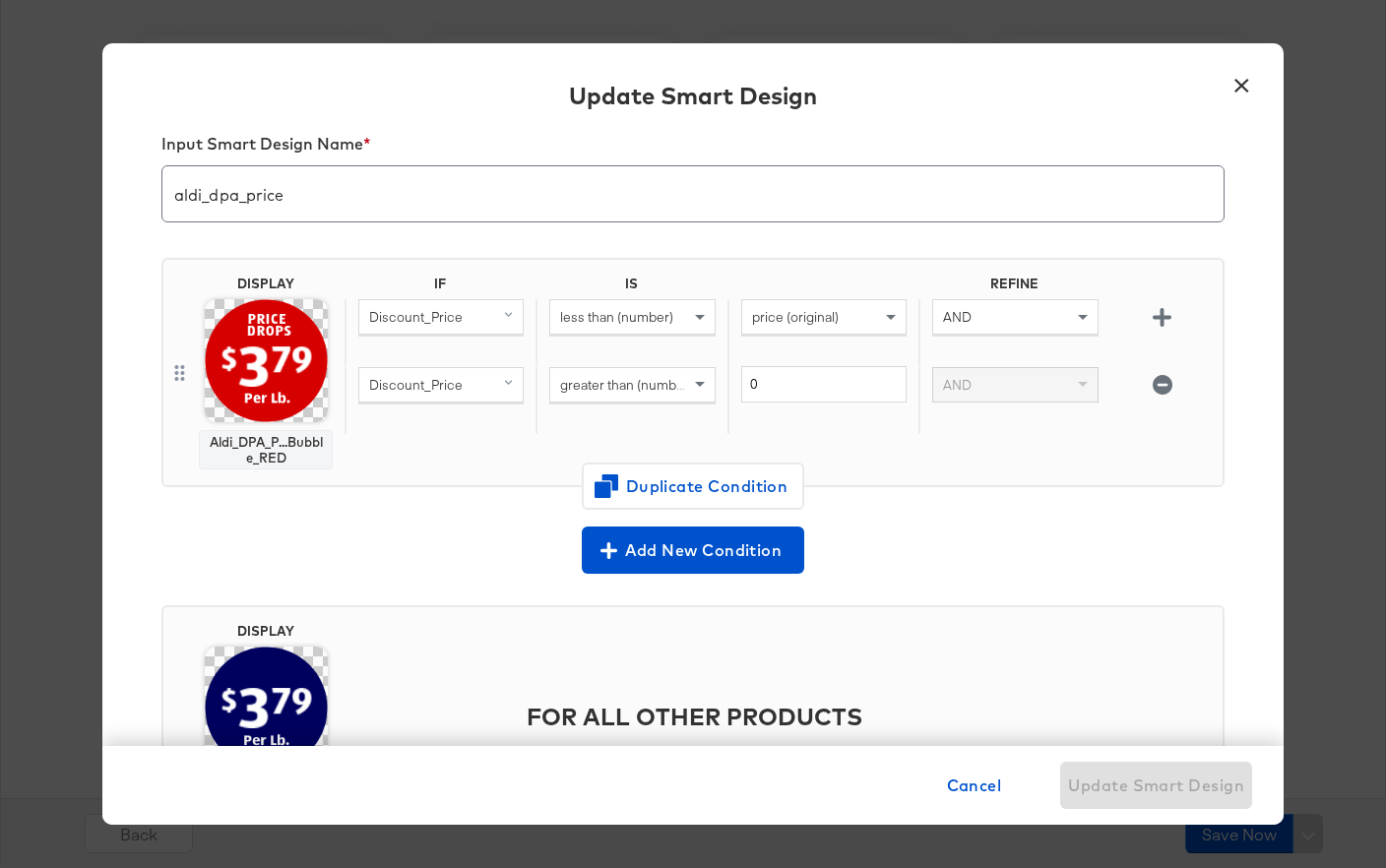 click 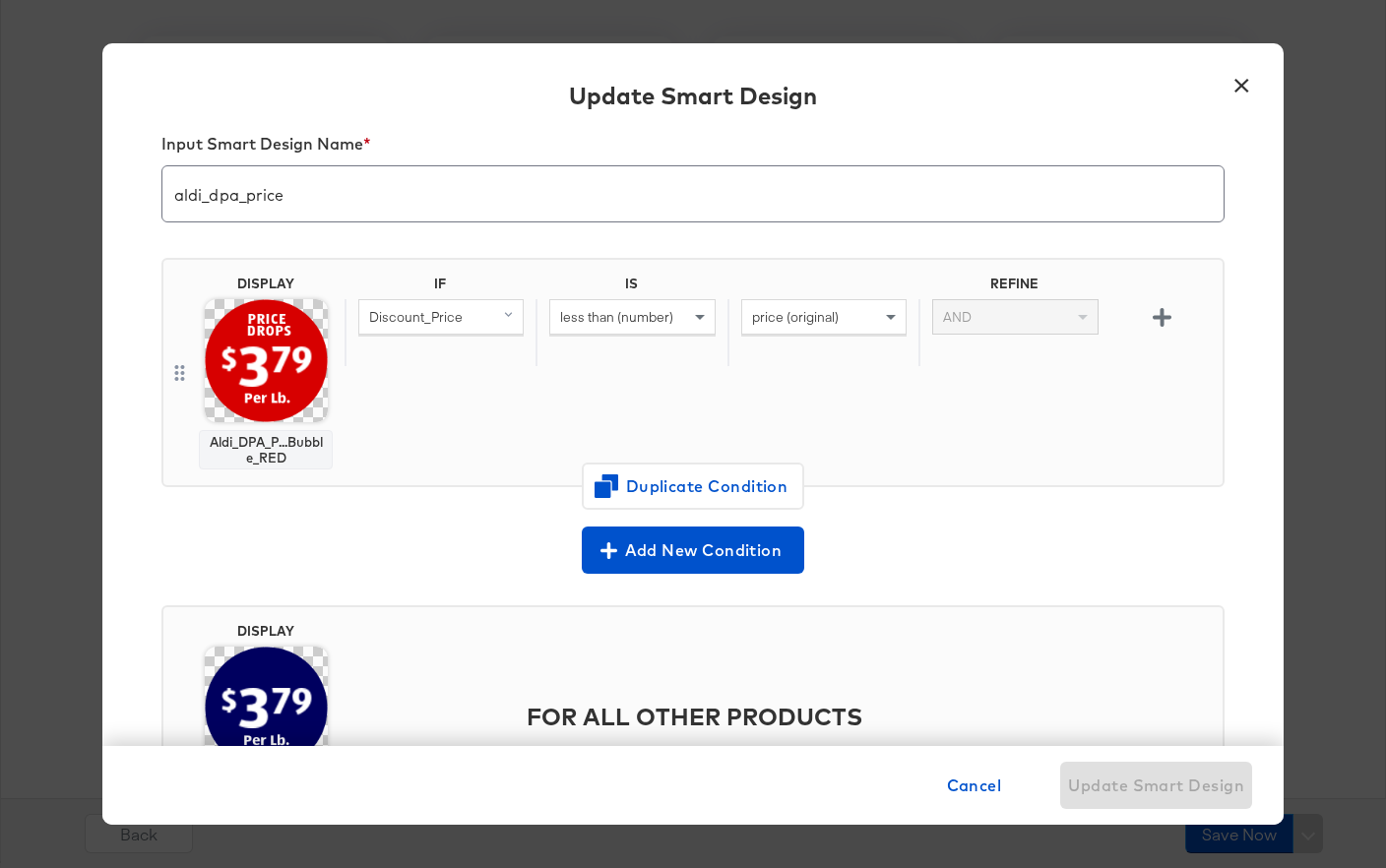 click at bounding box center [266, 360] 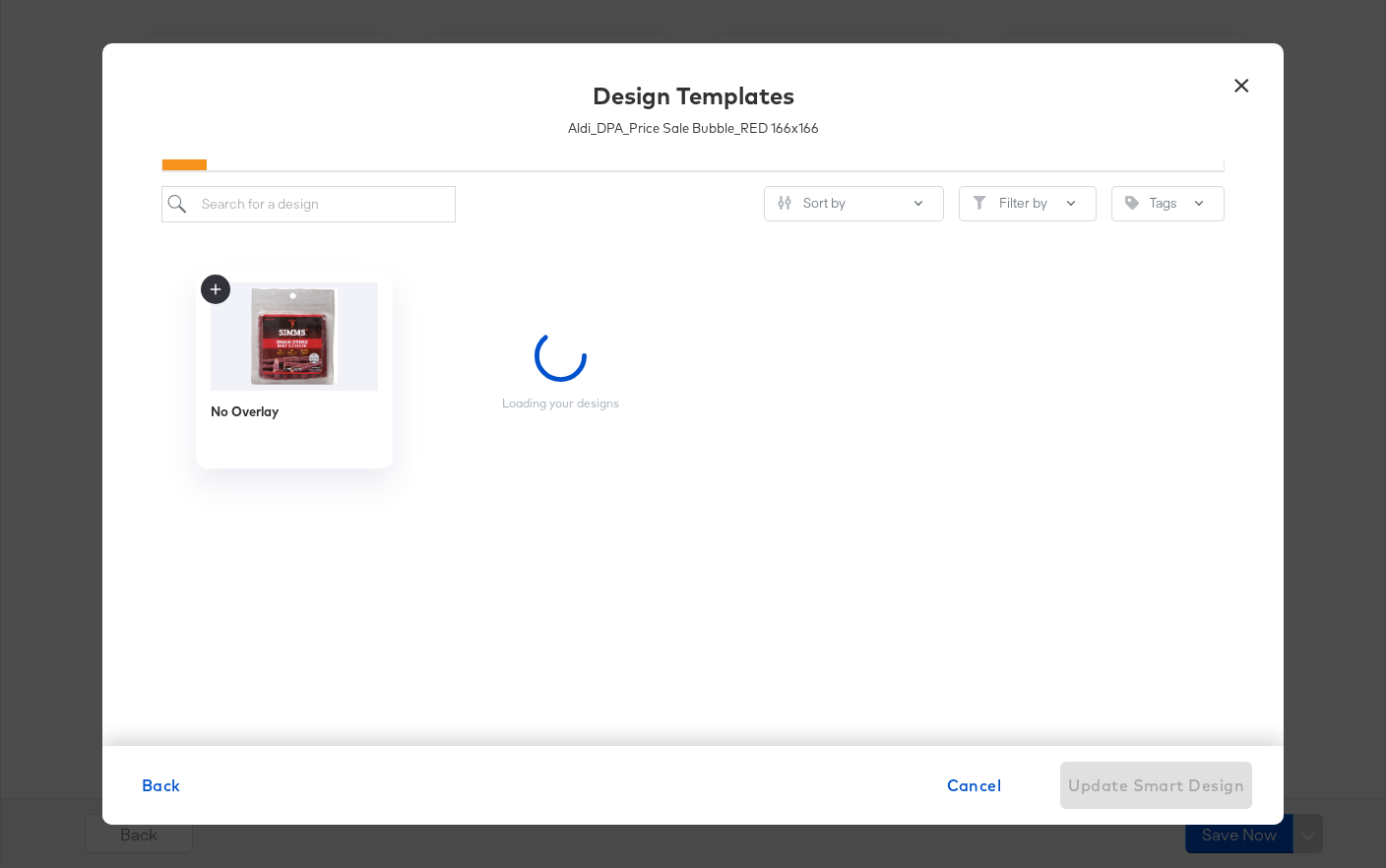 scroll, scrollTop: 106, scrollLeft: 0, axis: vertical 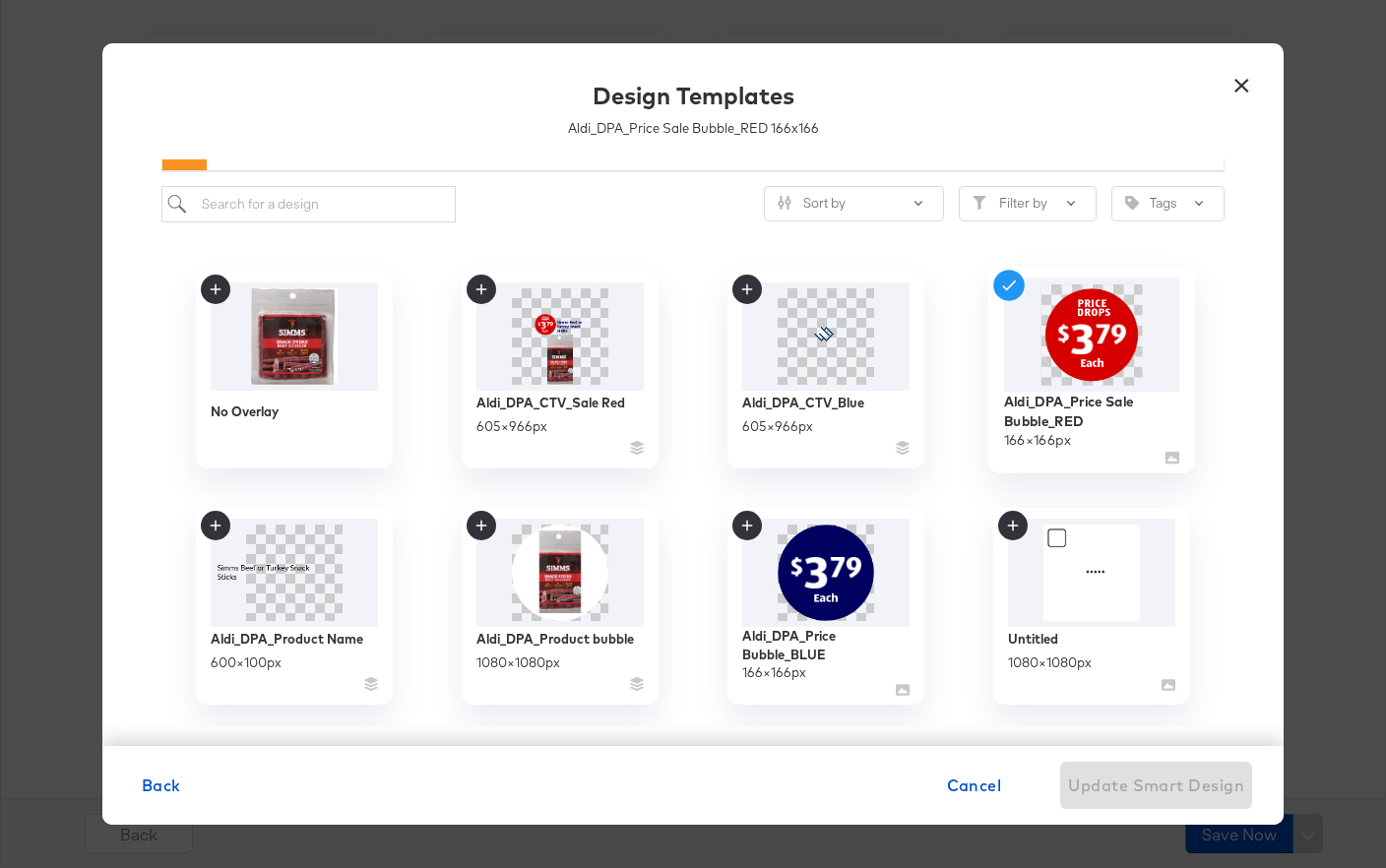 click at bounding box center [1092, 334] 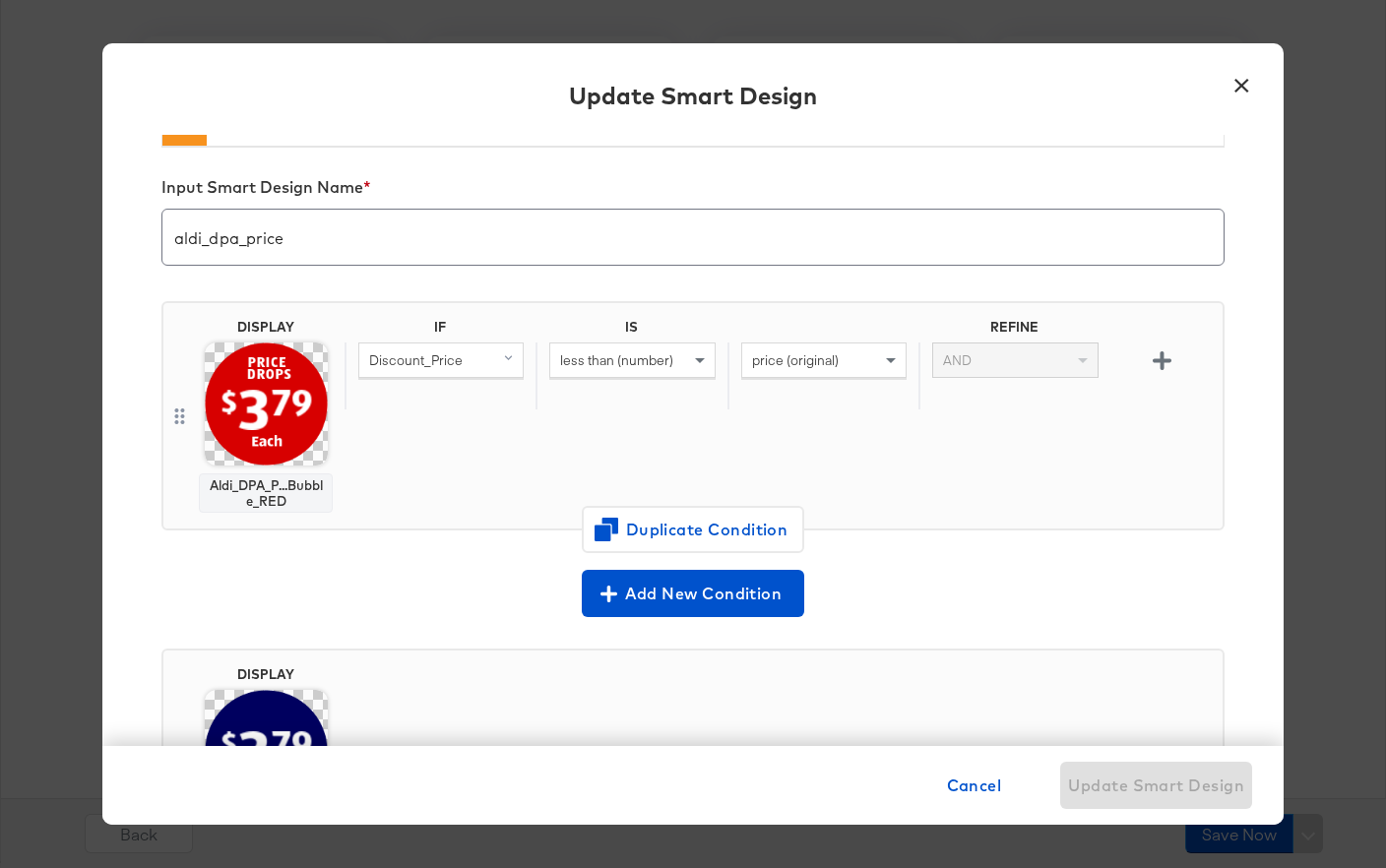 scroll, scrollTop: 150, scrollLeft: 0, axis: vertical 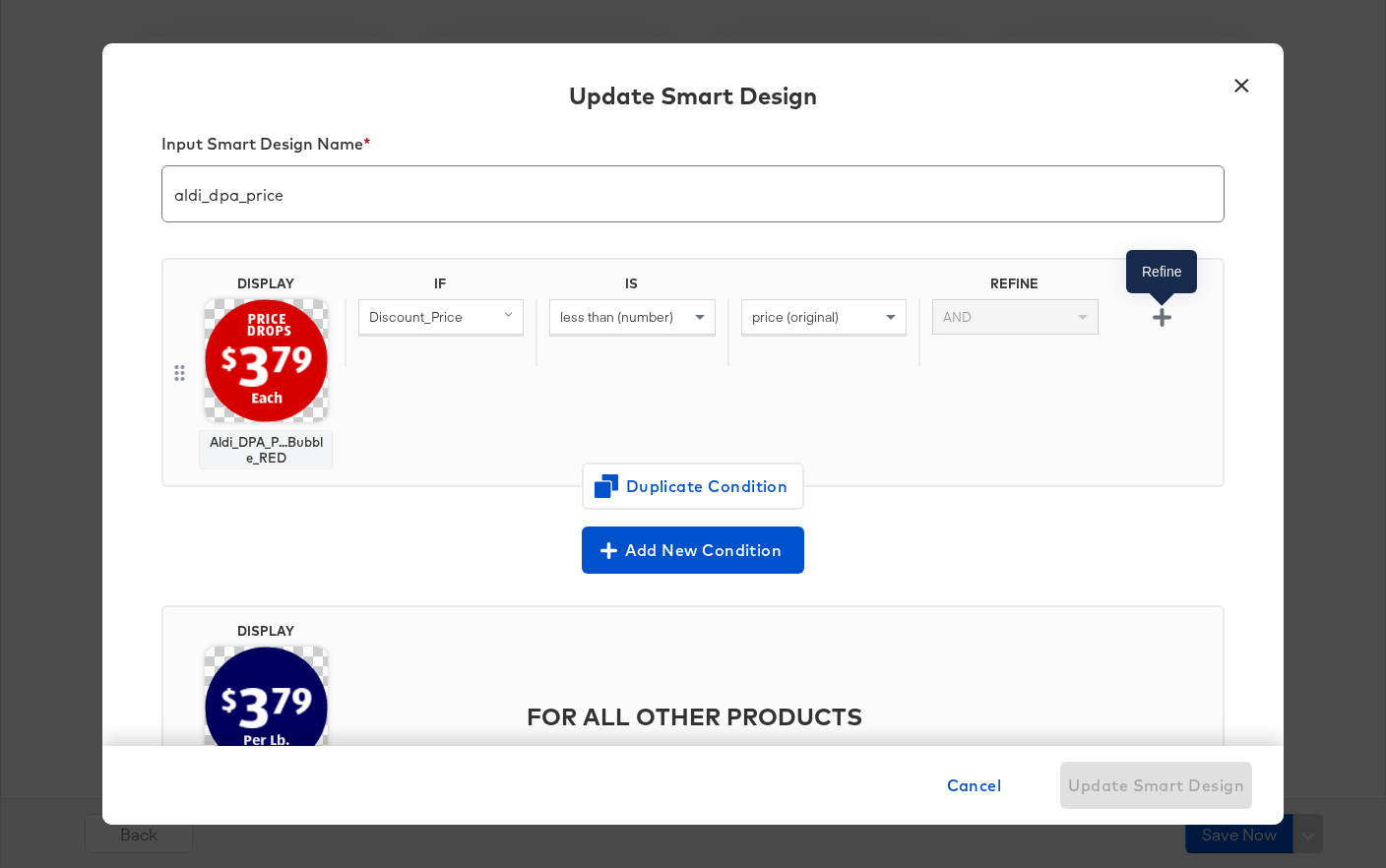 click 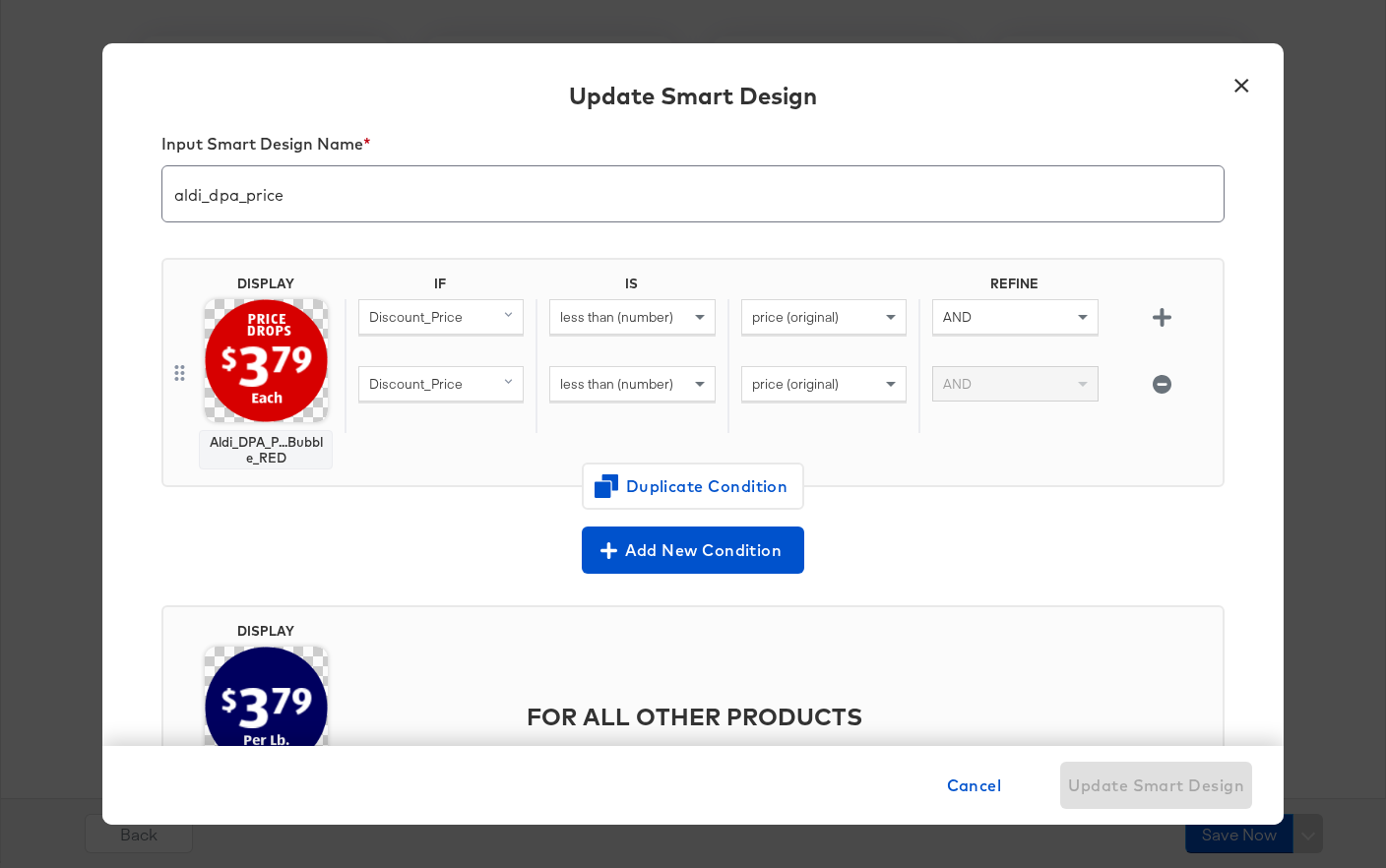 click on "less than (number)" at bounding box center [632, 384] 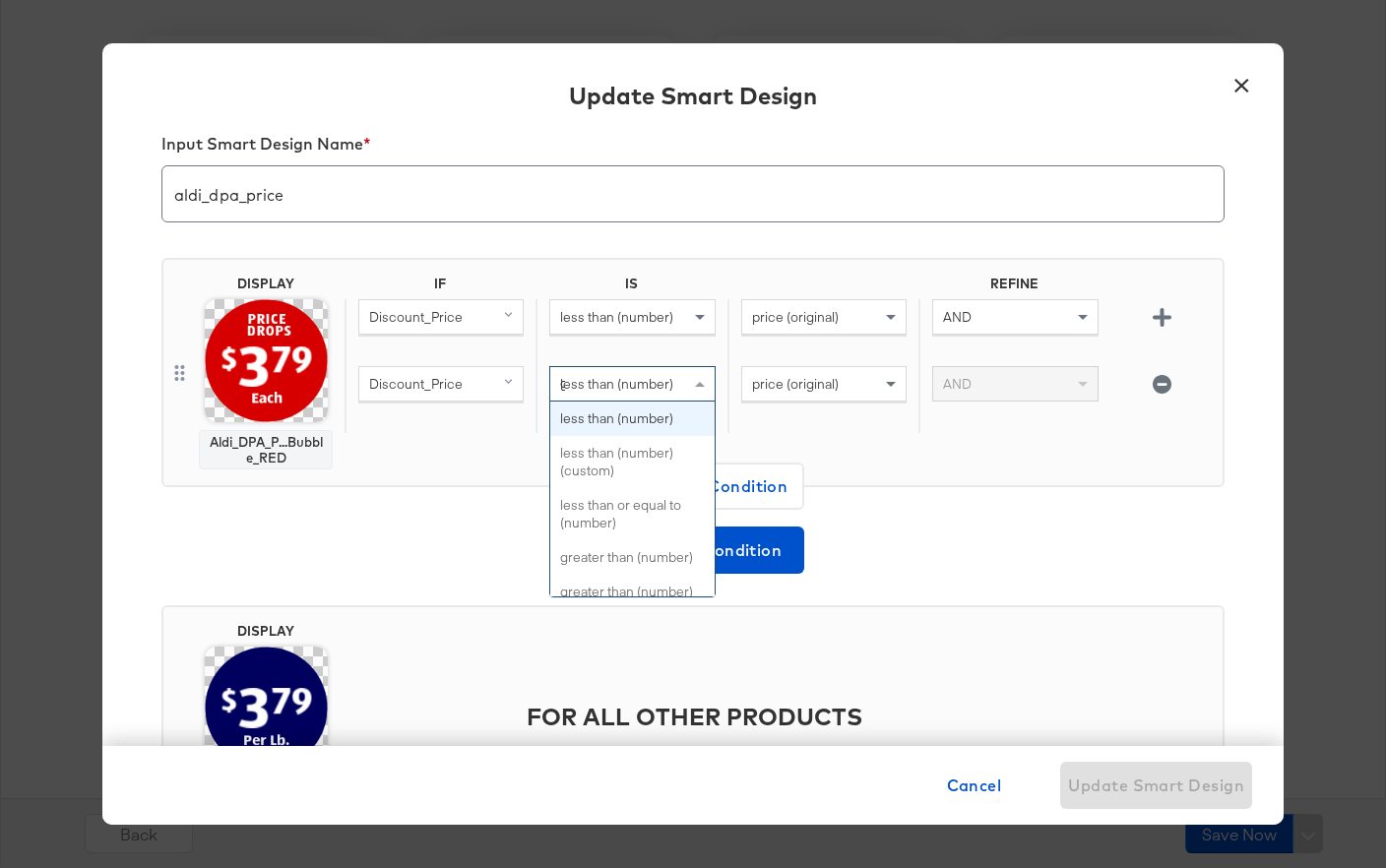 scroll, scrollTop: 0, scrollLeft: 0, axis: both 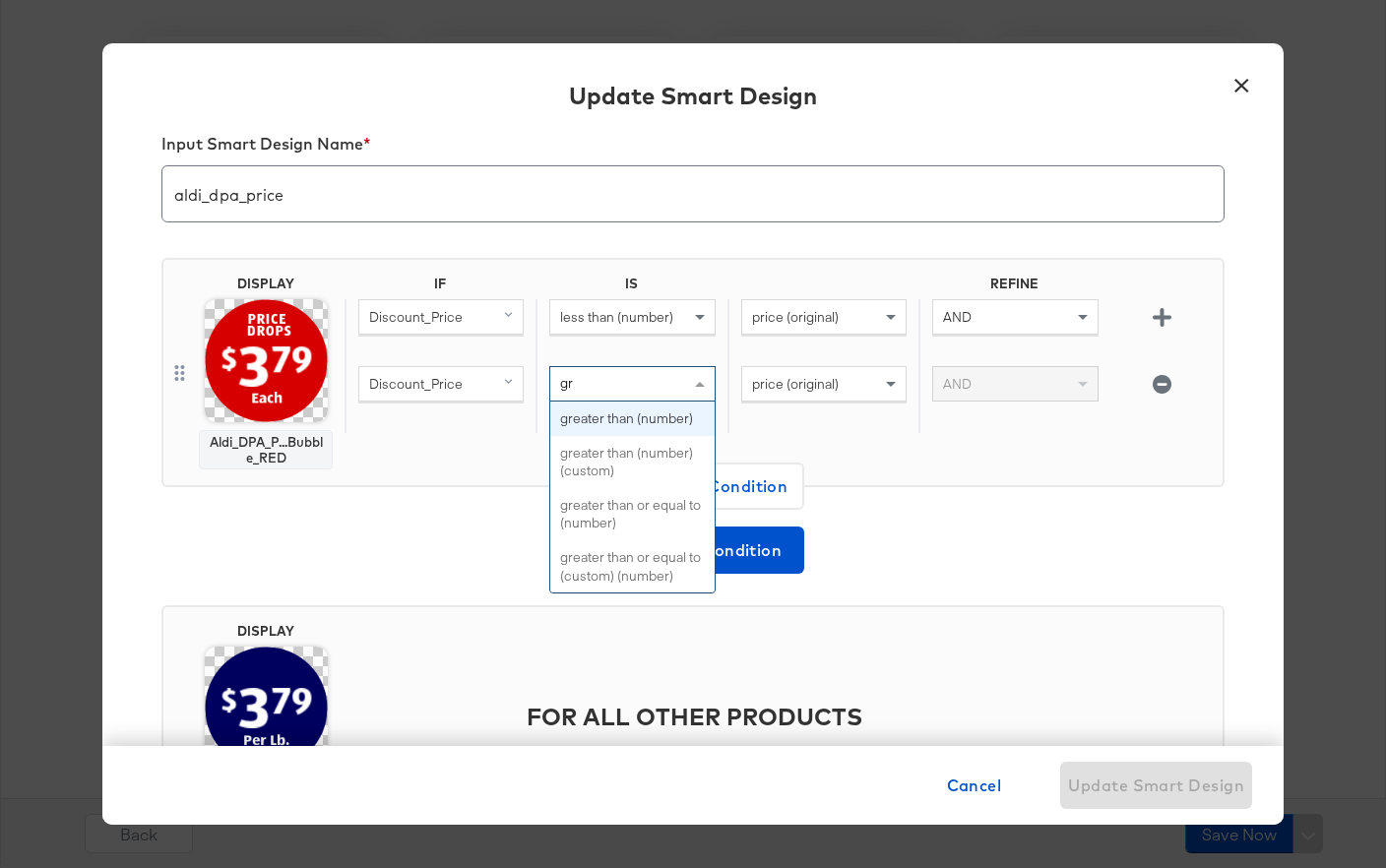 type on "gre" 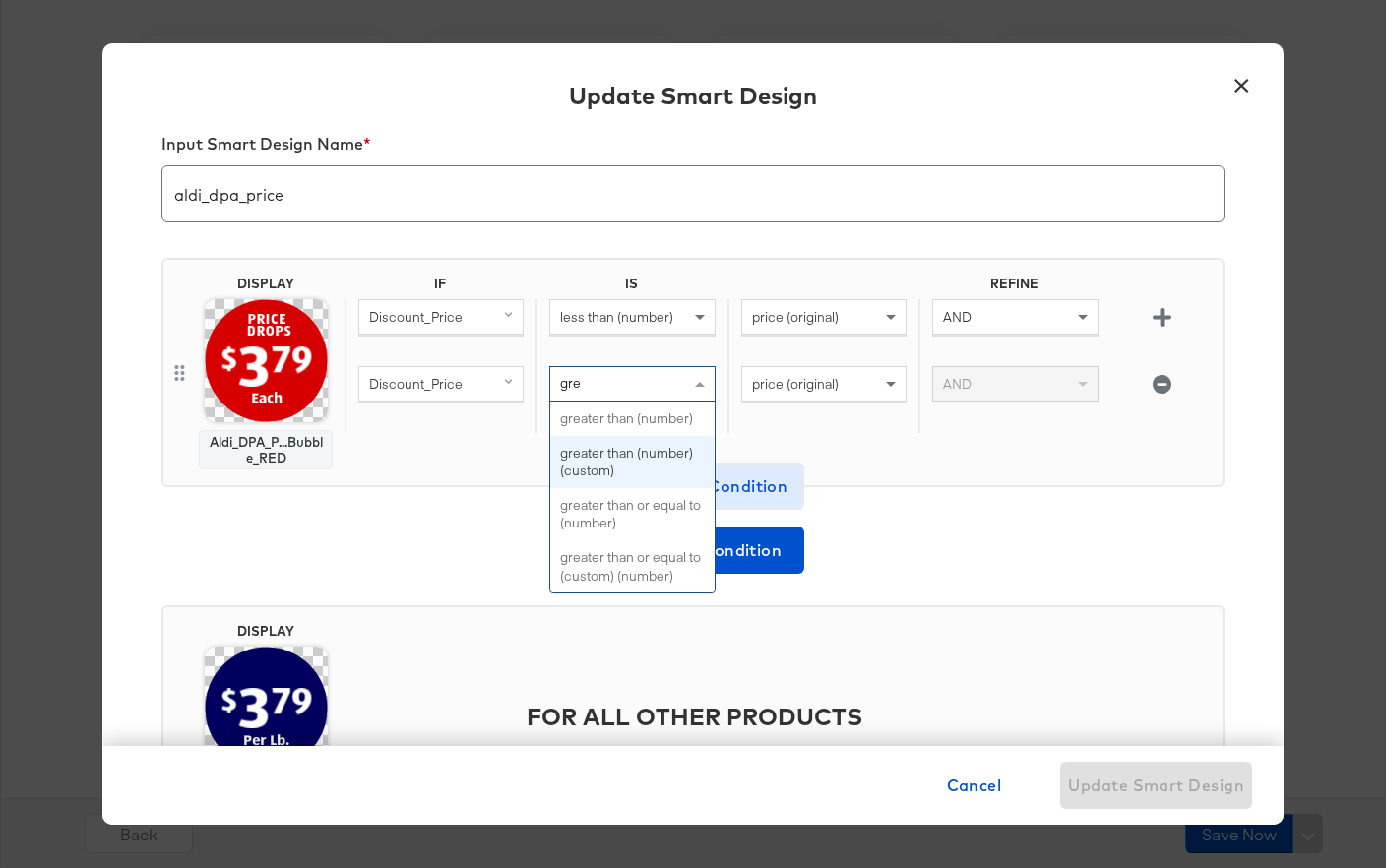 type 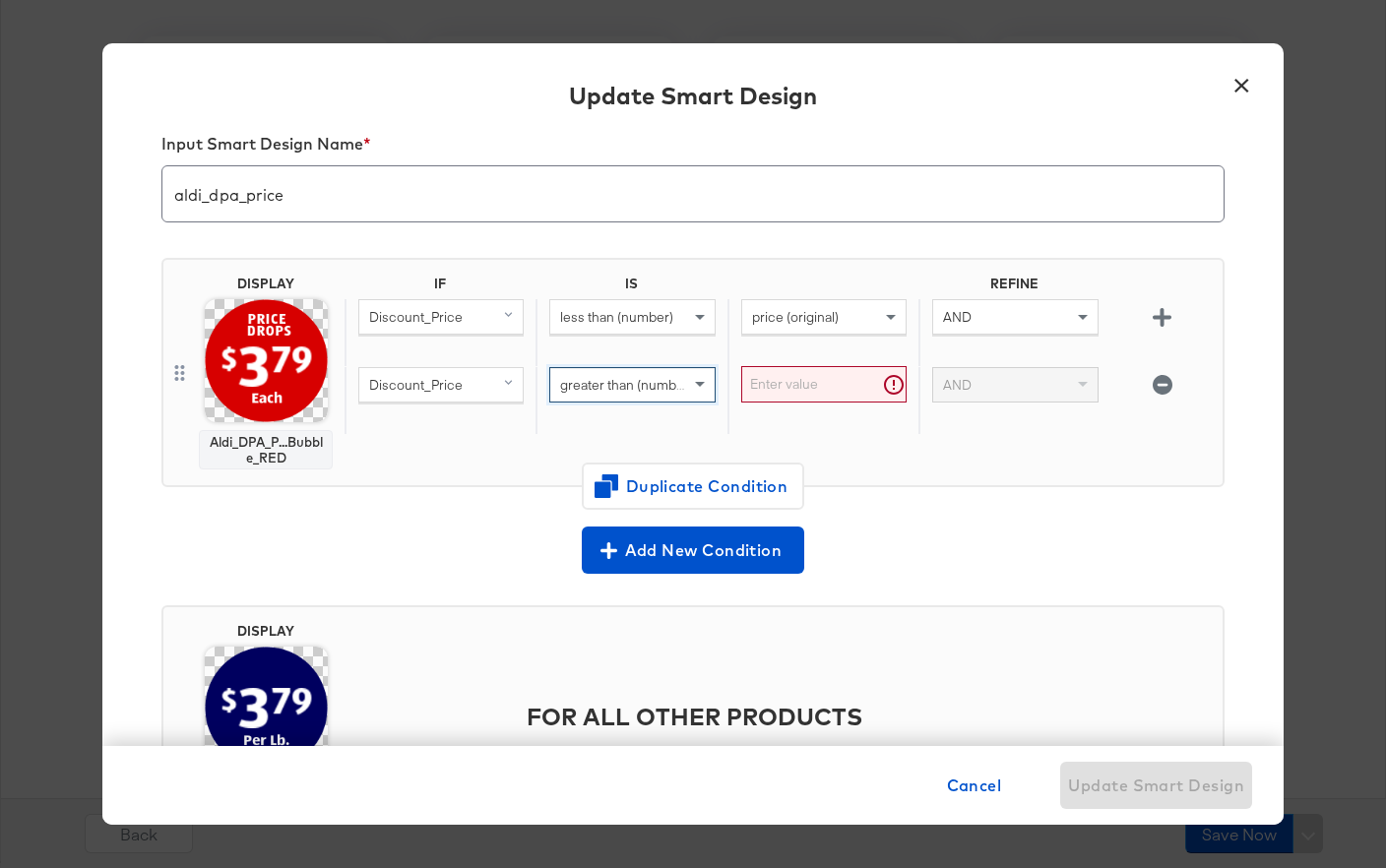 click at bounding box center [824, 384] 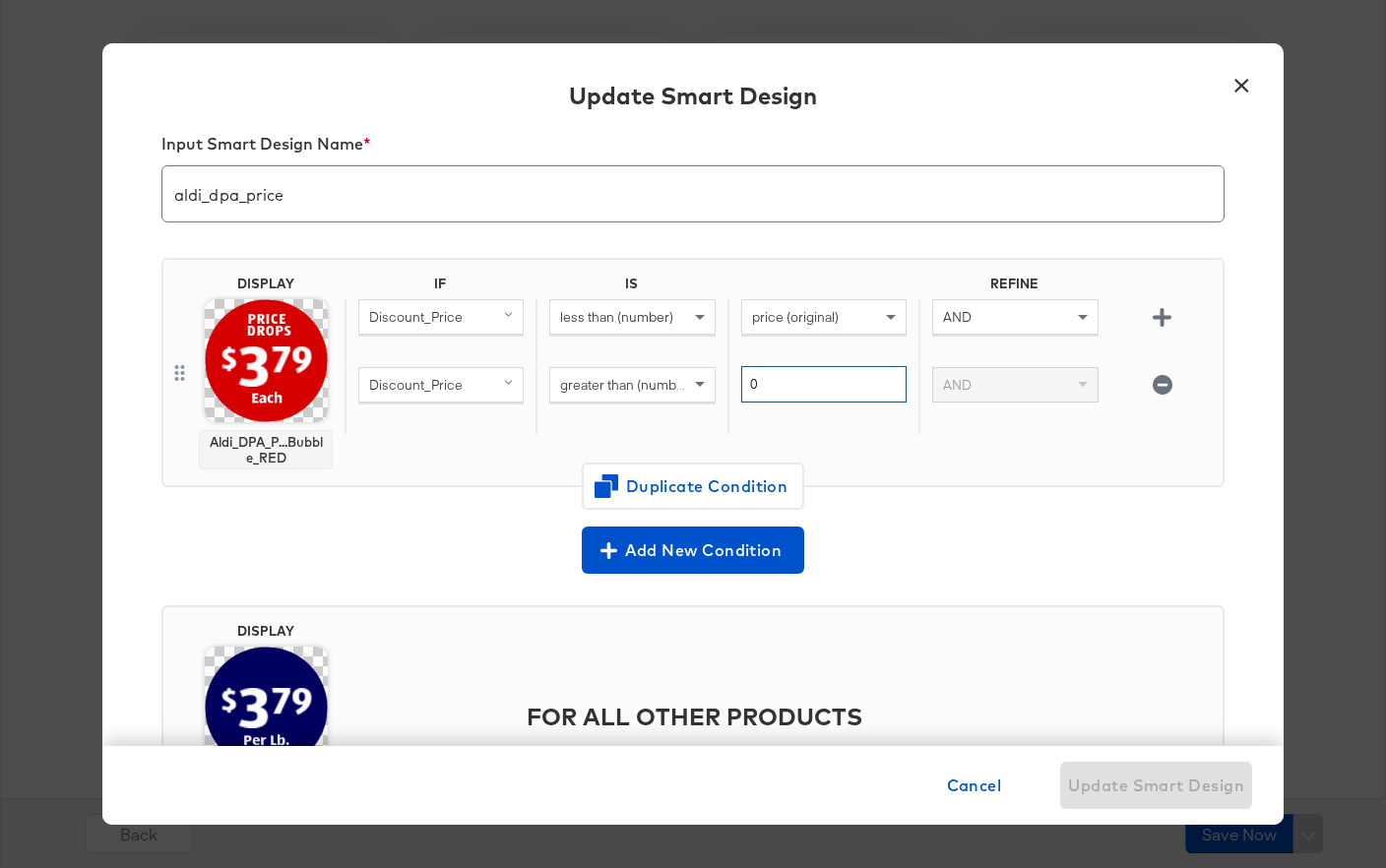 type on "0" 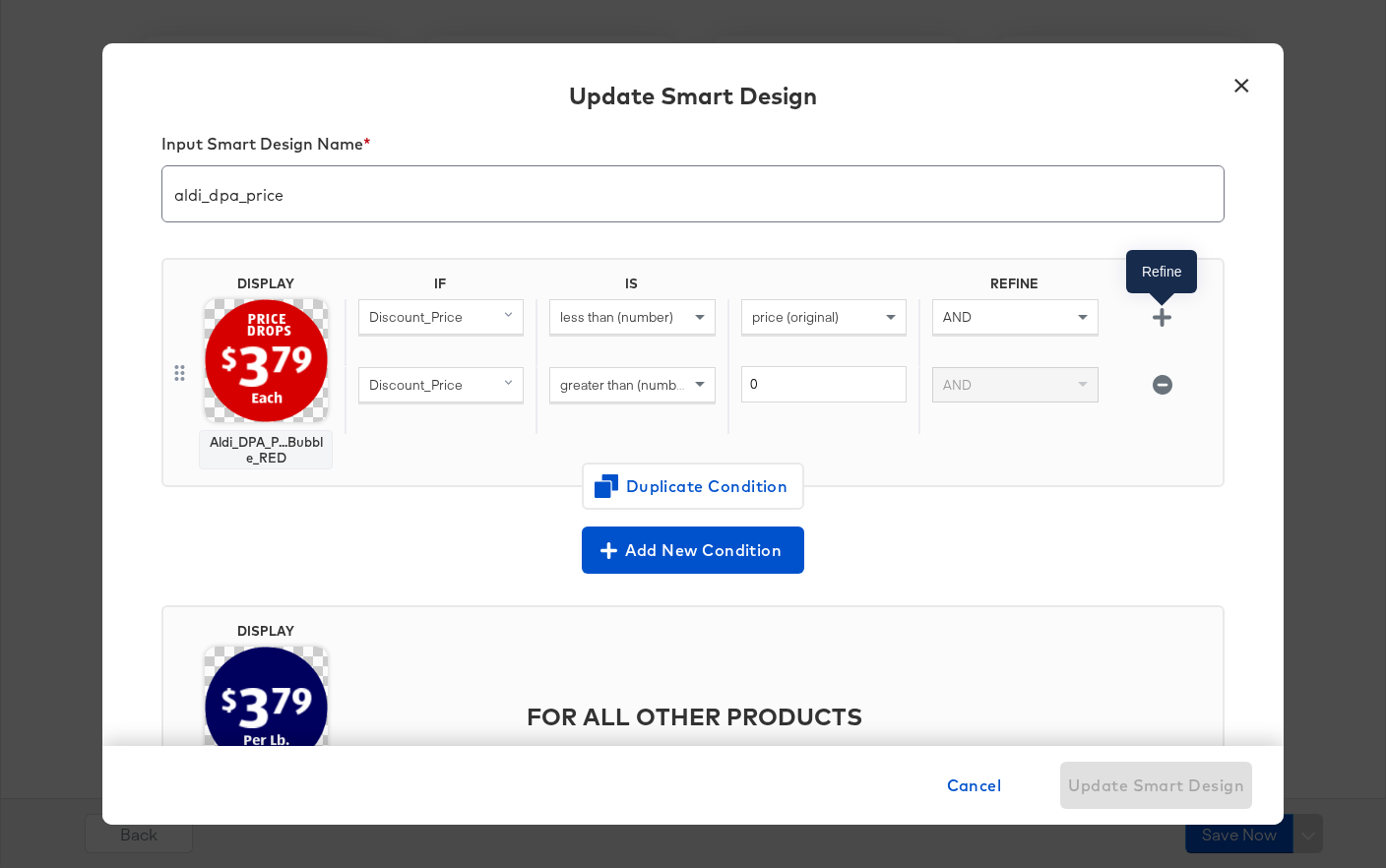 click 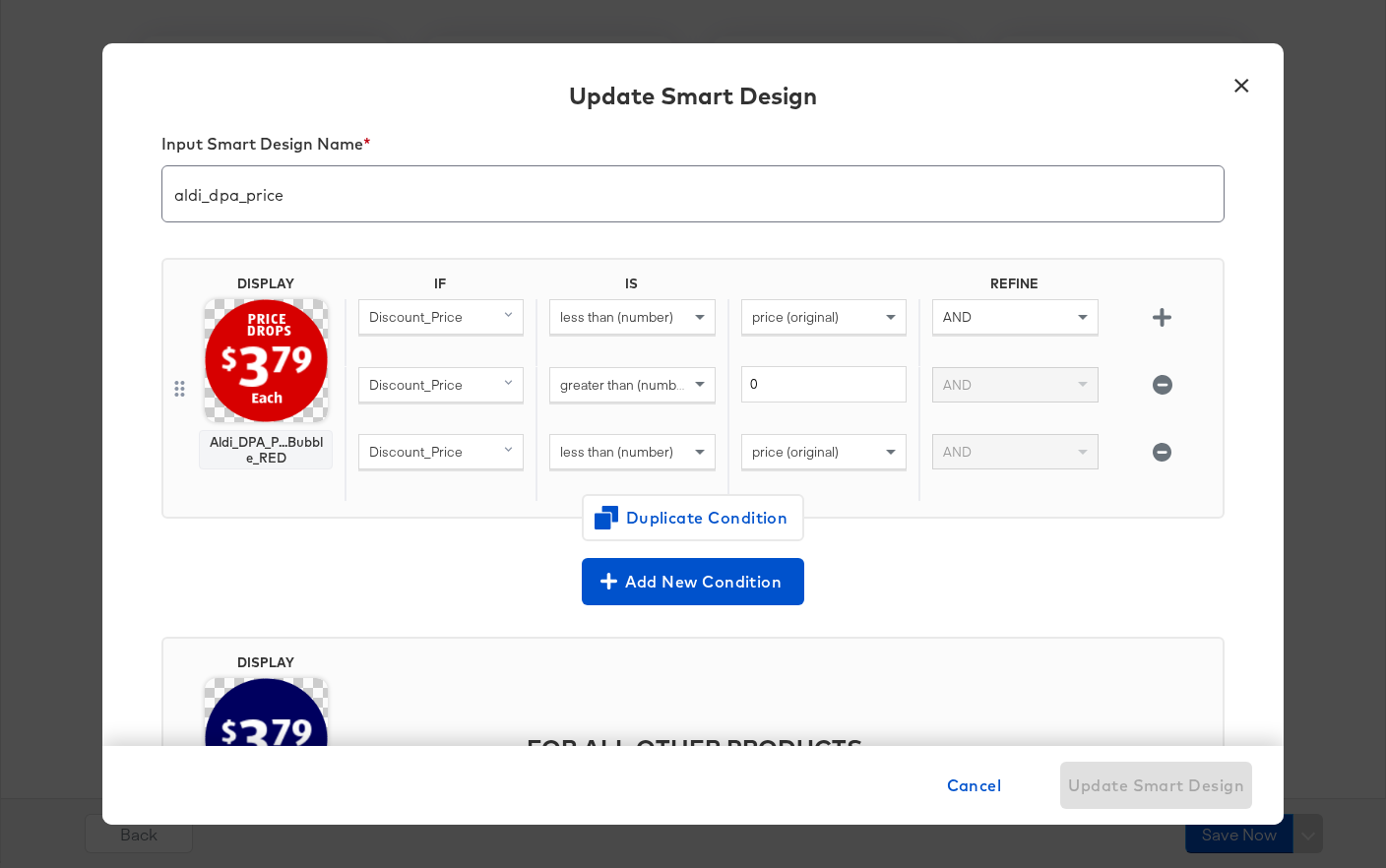 click on "less than (number)" at bounding box center [632, 452] 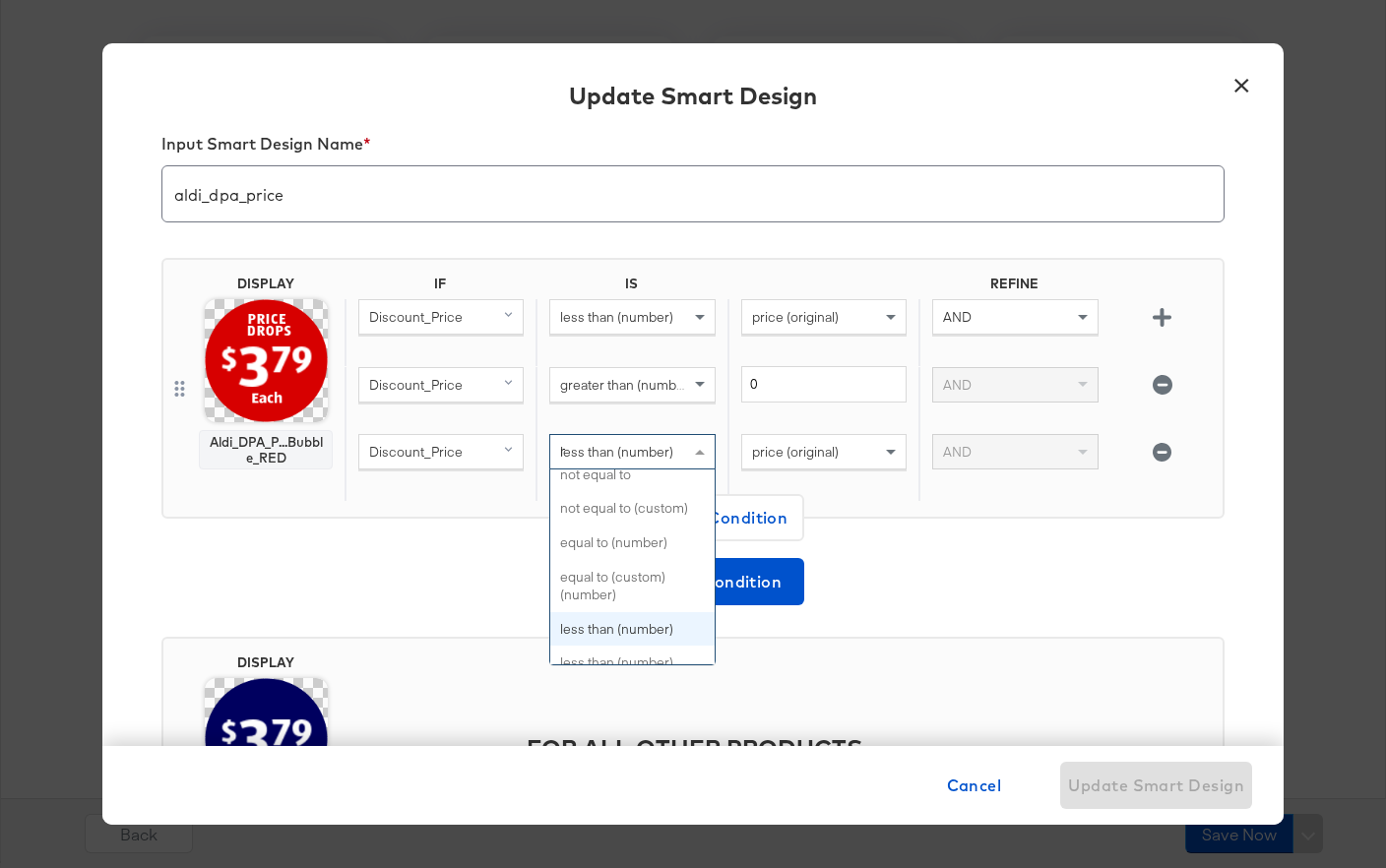 type on "not" 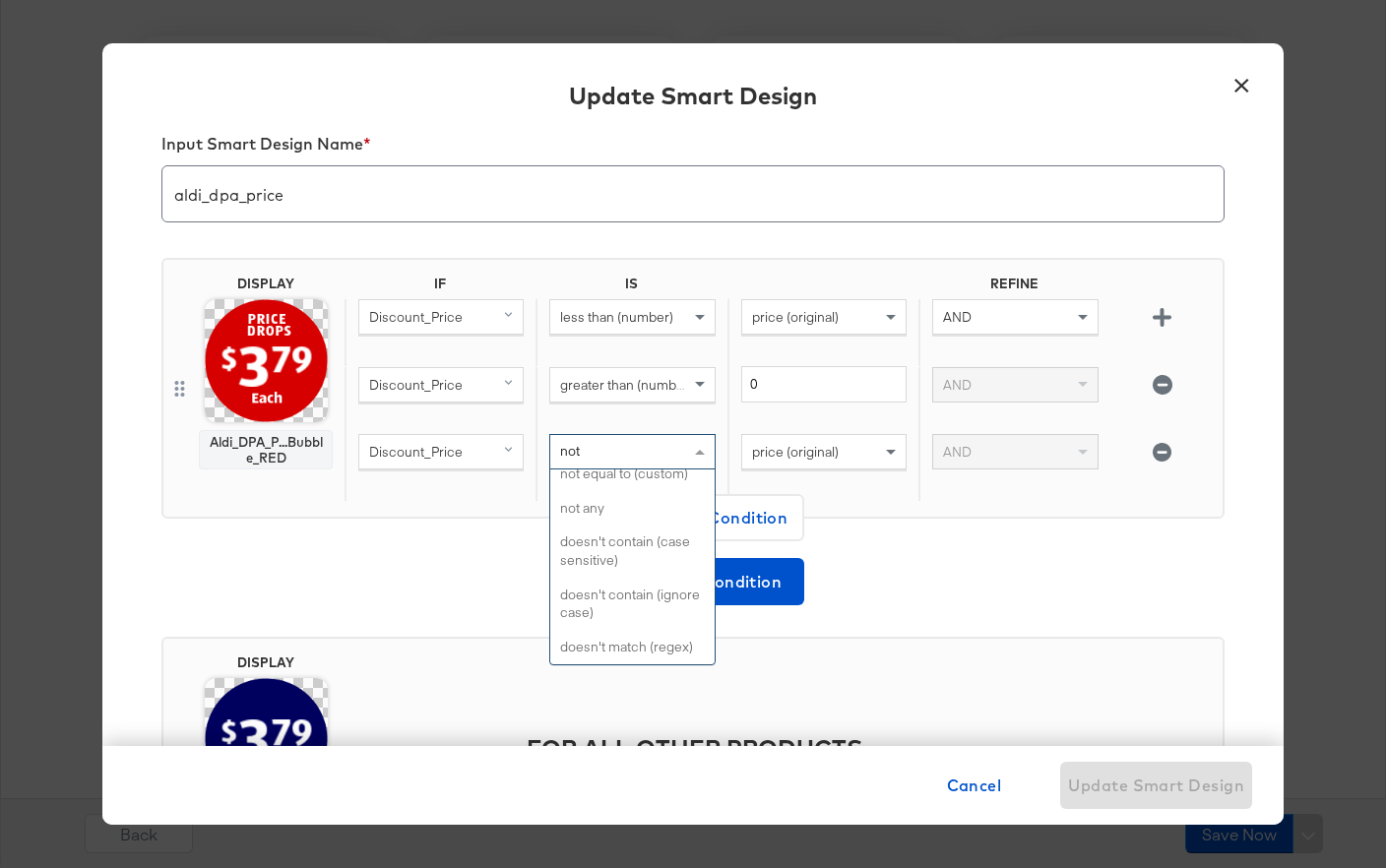 scroll, scrollTop: 45, scrollLeft: 0, axis: vertical 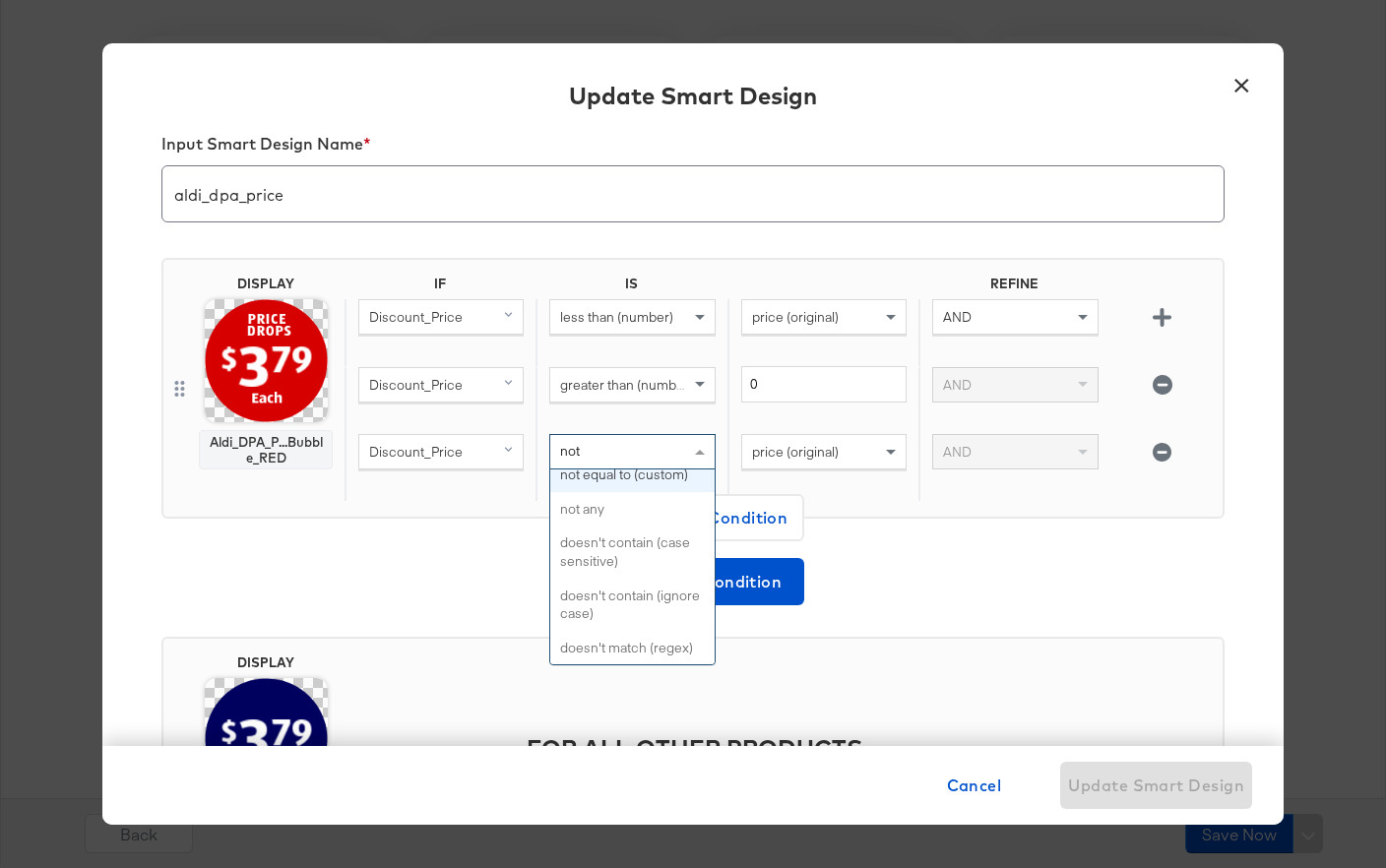 type 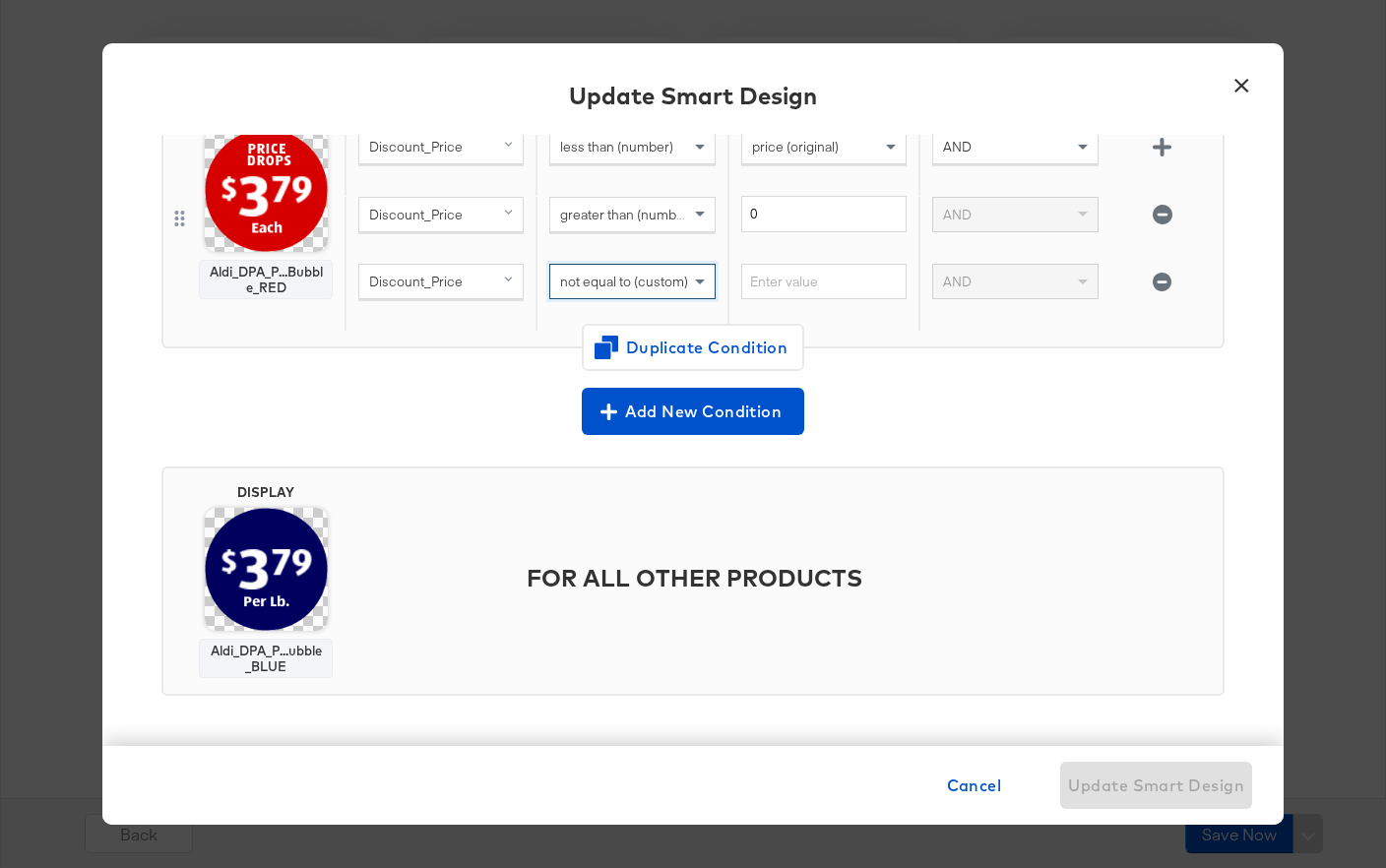 scroll, scrollTop: 321, scrollLeft: 0, axis: vertical 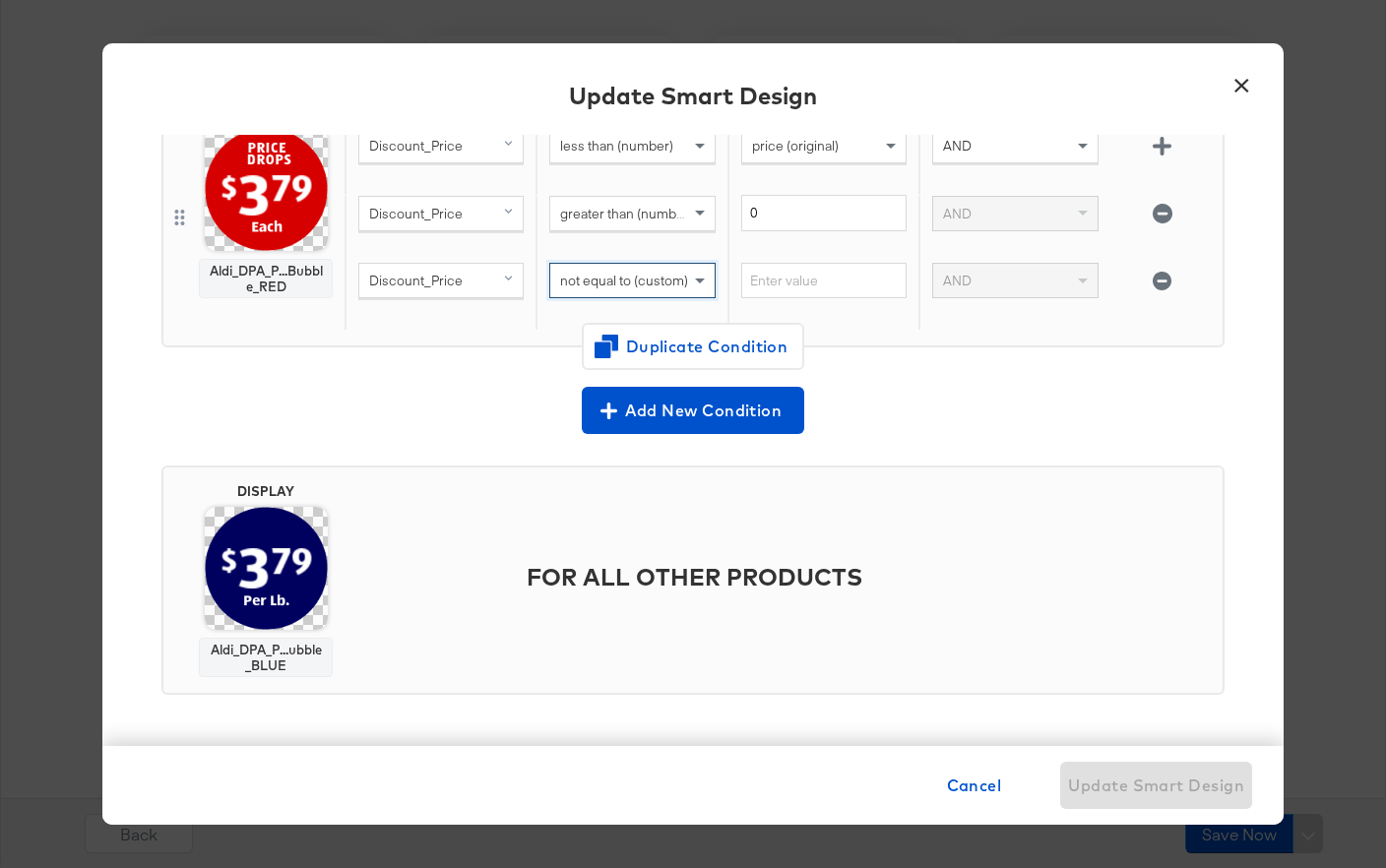 click on "FOR ALL OTHER PRODUCTS" at bounding box center [780, 580] 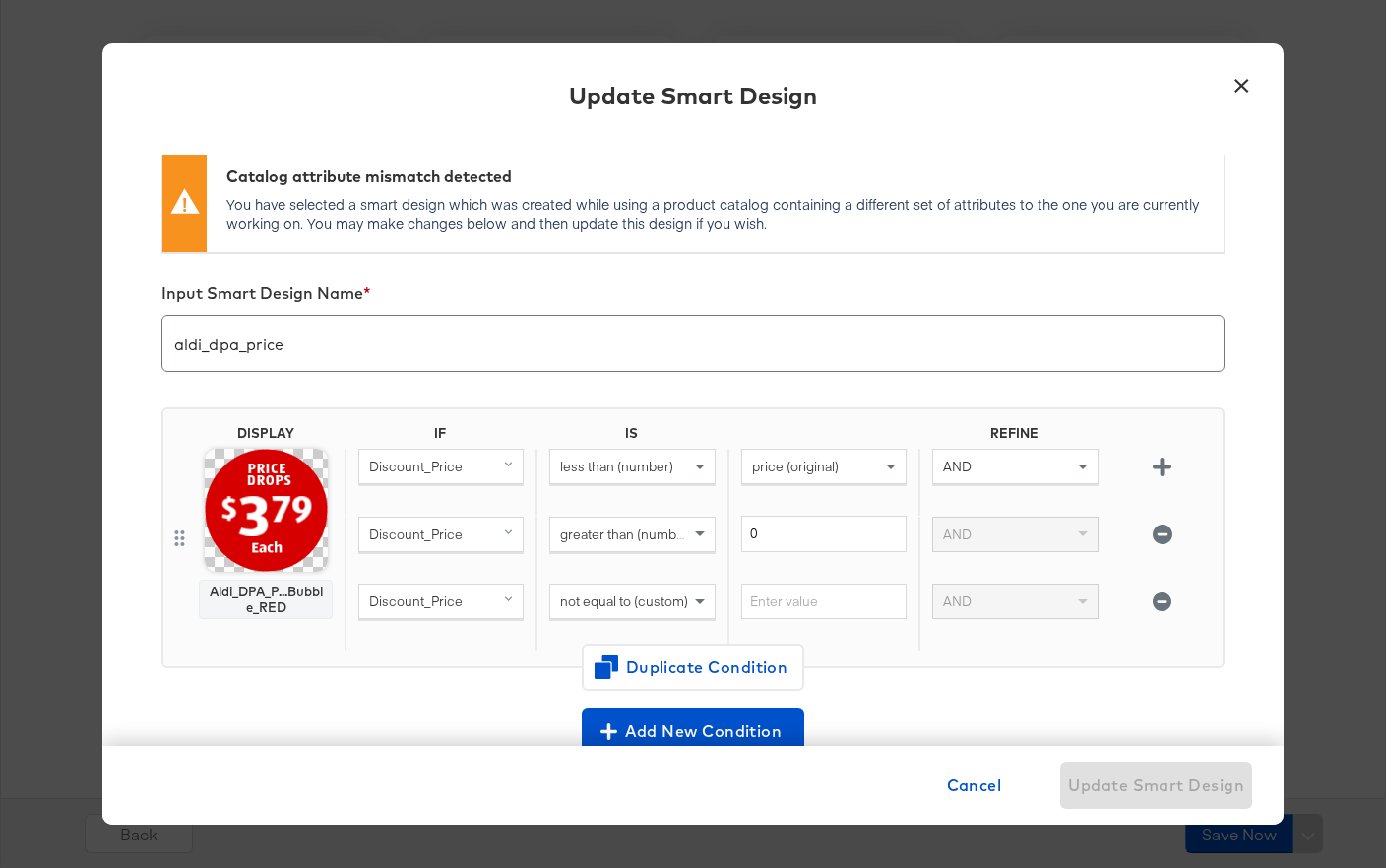scroll, scrollTop: 321, scrollLeft: 0, axis: vertical 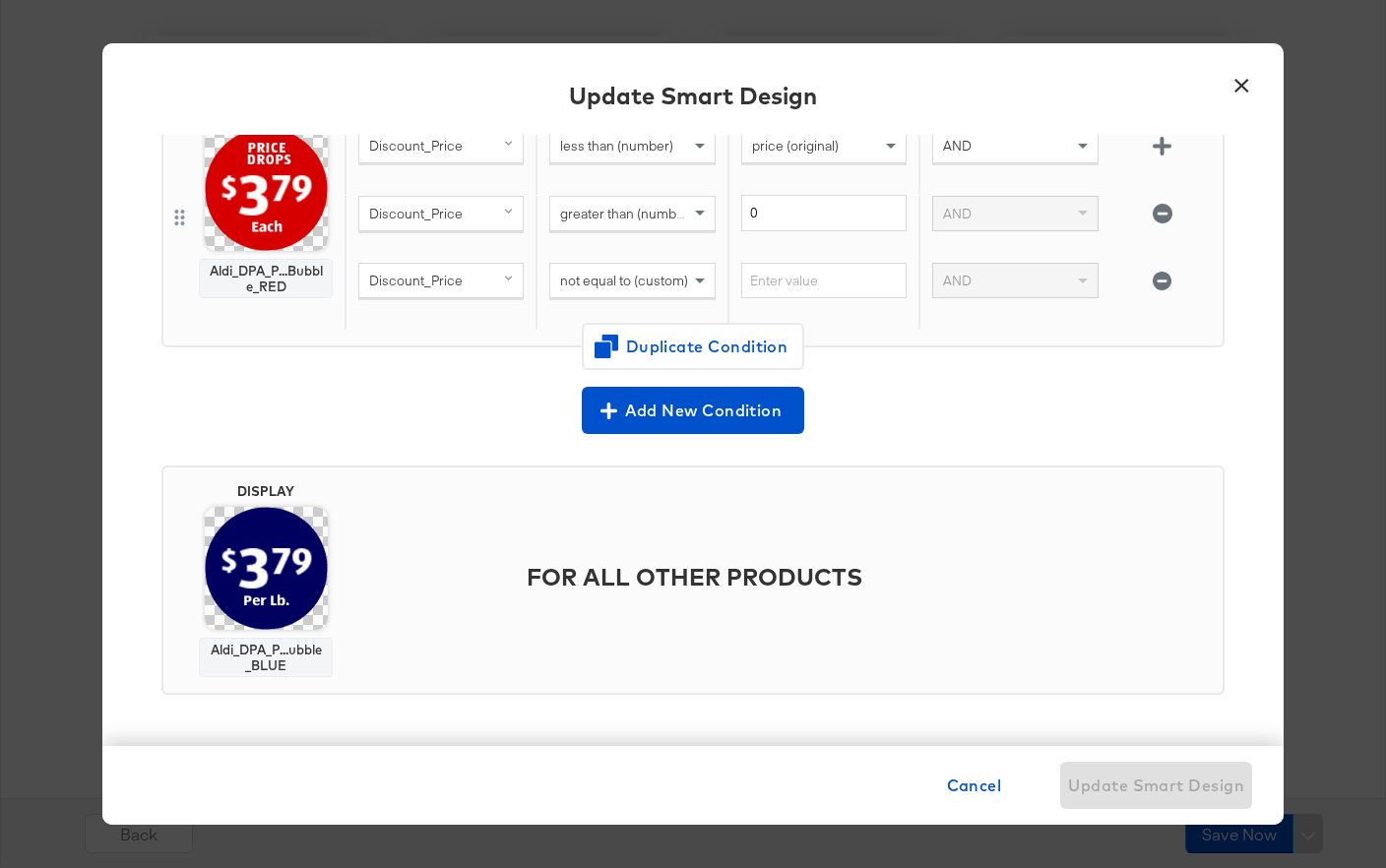 click on "Cancel Update Smart Design" at bounding box center [1096, 785] 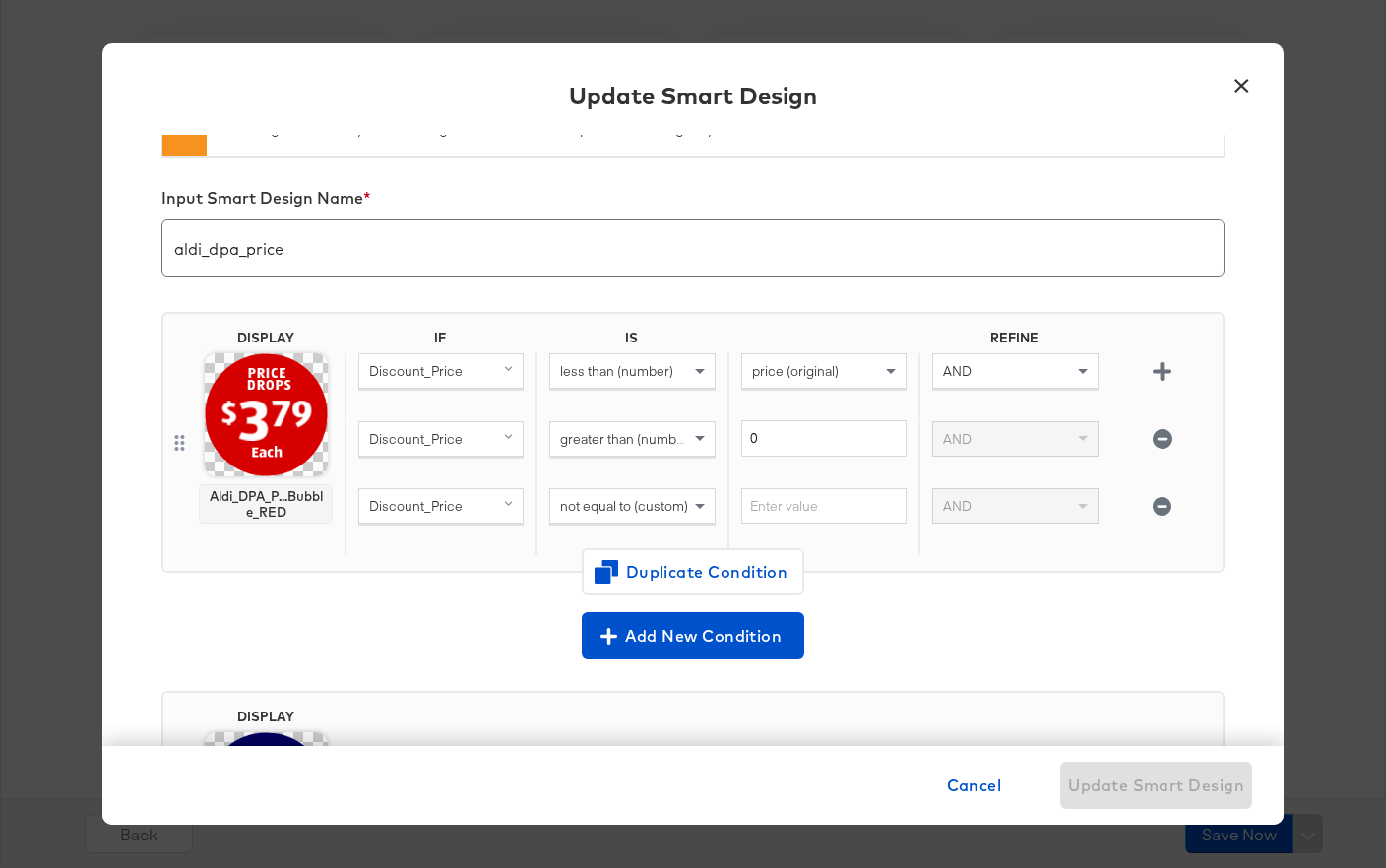 scroll, scrollTop: 0, scrollLeft: 0, axis: both 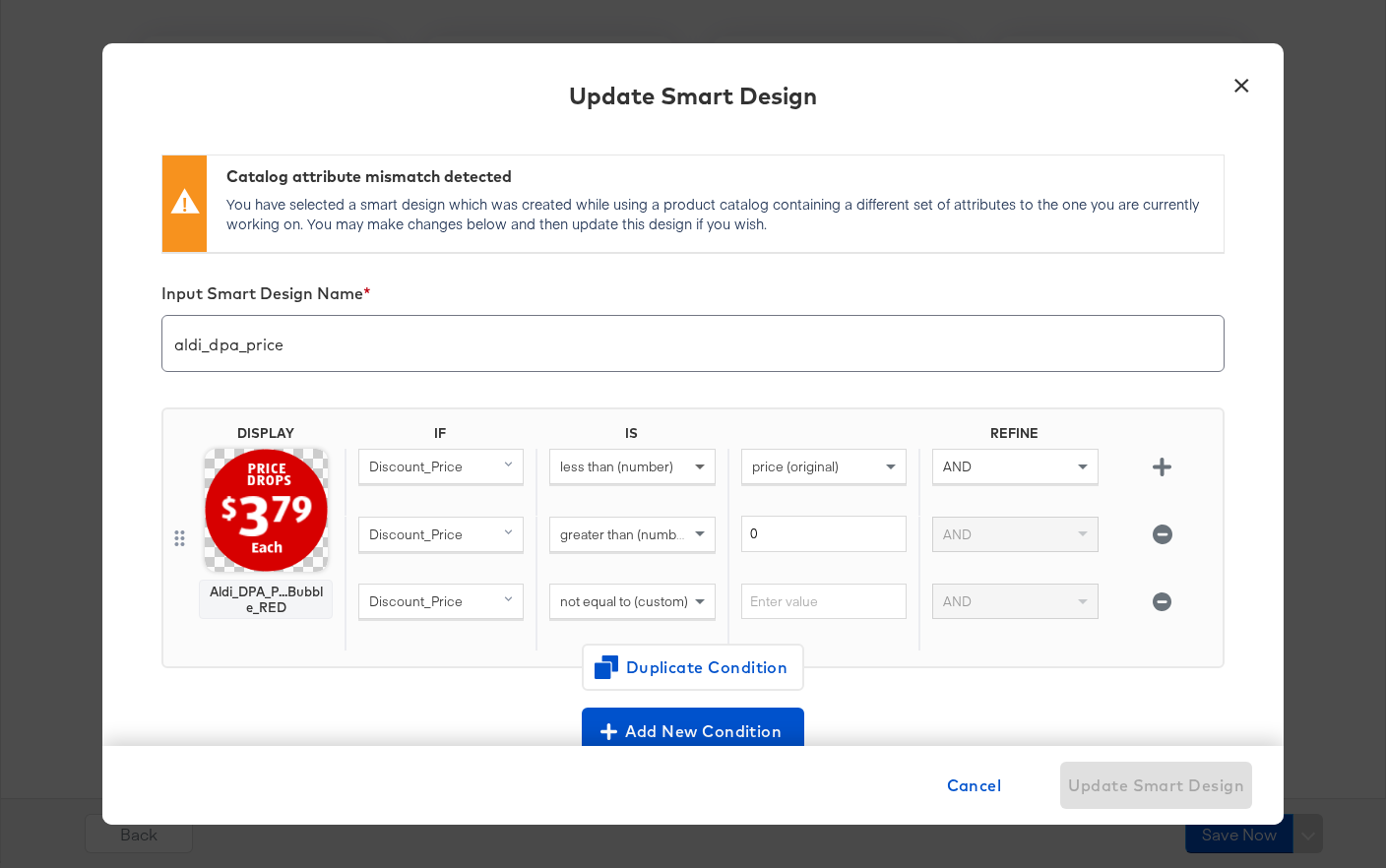 click at bounding box center [702, 466] 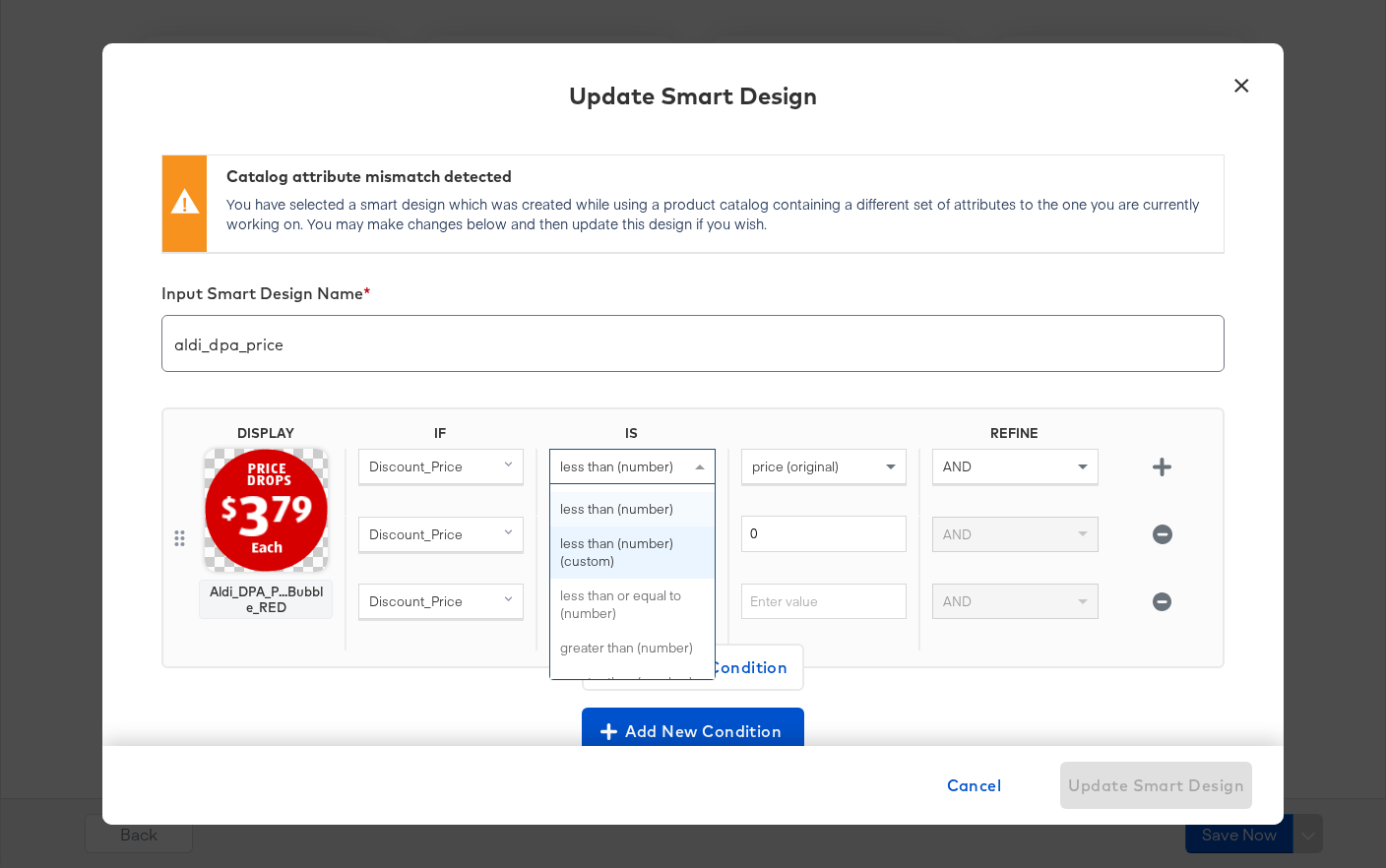 scroll, scrollTop: 212, scrollLeft: 0, axis: vertical 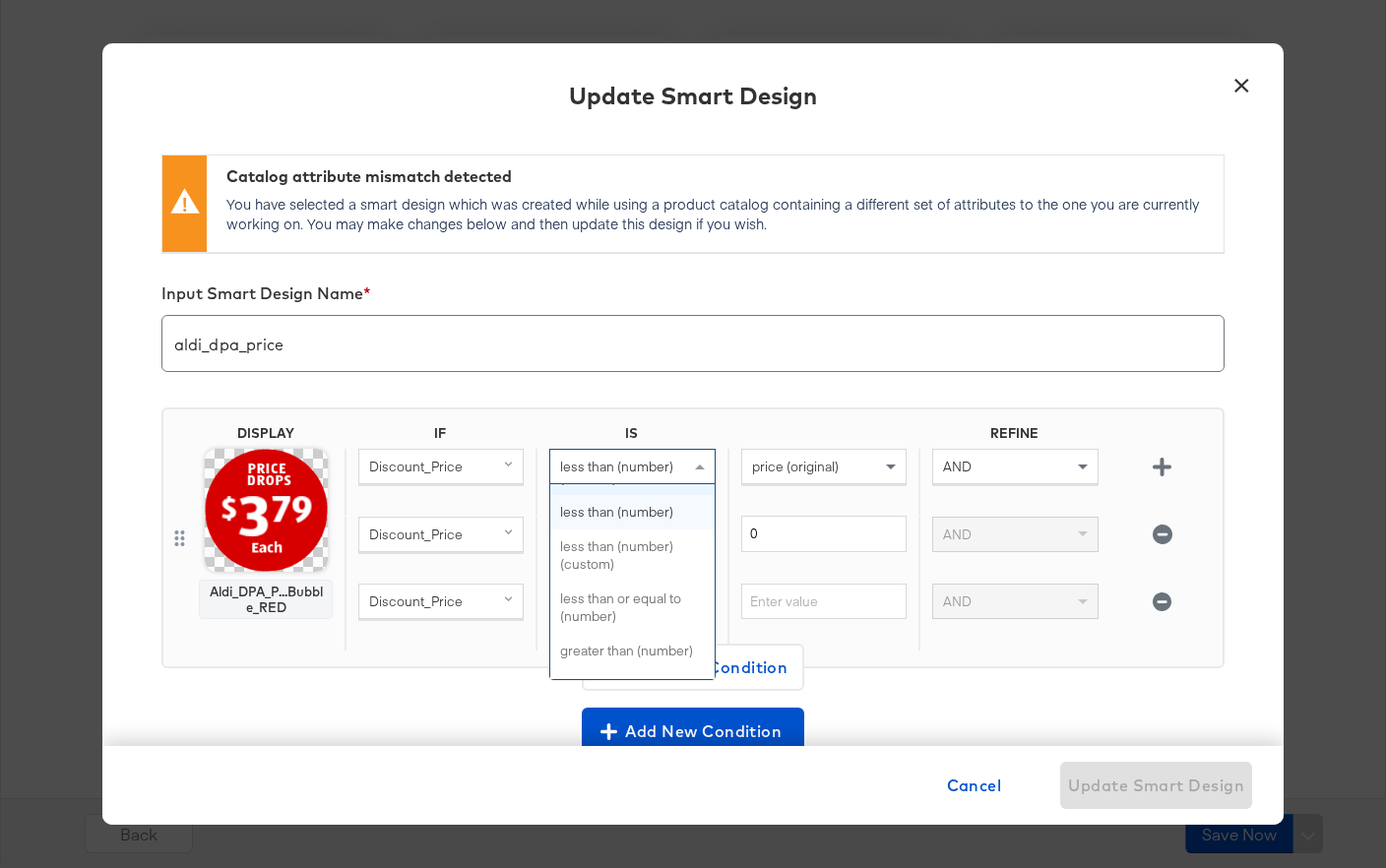click on "DISPLAY Aldi_DPA_P...Bubble_RED IF IS   REFINE   Discount_Price less than (number) equal to equal to (custom) not equal to not equal to (custom) equal to (number) equal to (custom) (number) less than (number) less than (number) (custom) less than or equal to (number) greater than (number) greater than (number) (custom) greater than or equal to (number) greater than or equal to (custom) (number) less than or equal to (custom) (number) is any not any starts with ends with contains (case sensitive) doesn't contain (case sensitive) contains (ignore case) doesn't contain (ignore case) matches (regex) doesn't match (regex) price (original) AND Discount_Price greater than (number) (custom) 0 AND Discount_Price not equal to (custom) AND" at bounding box center (693, 537) 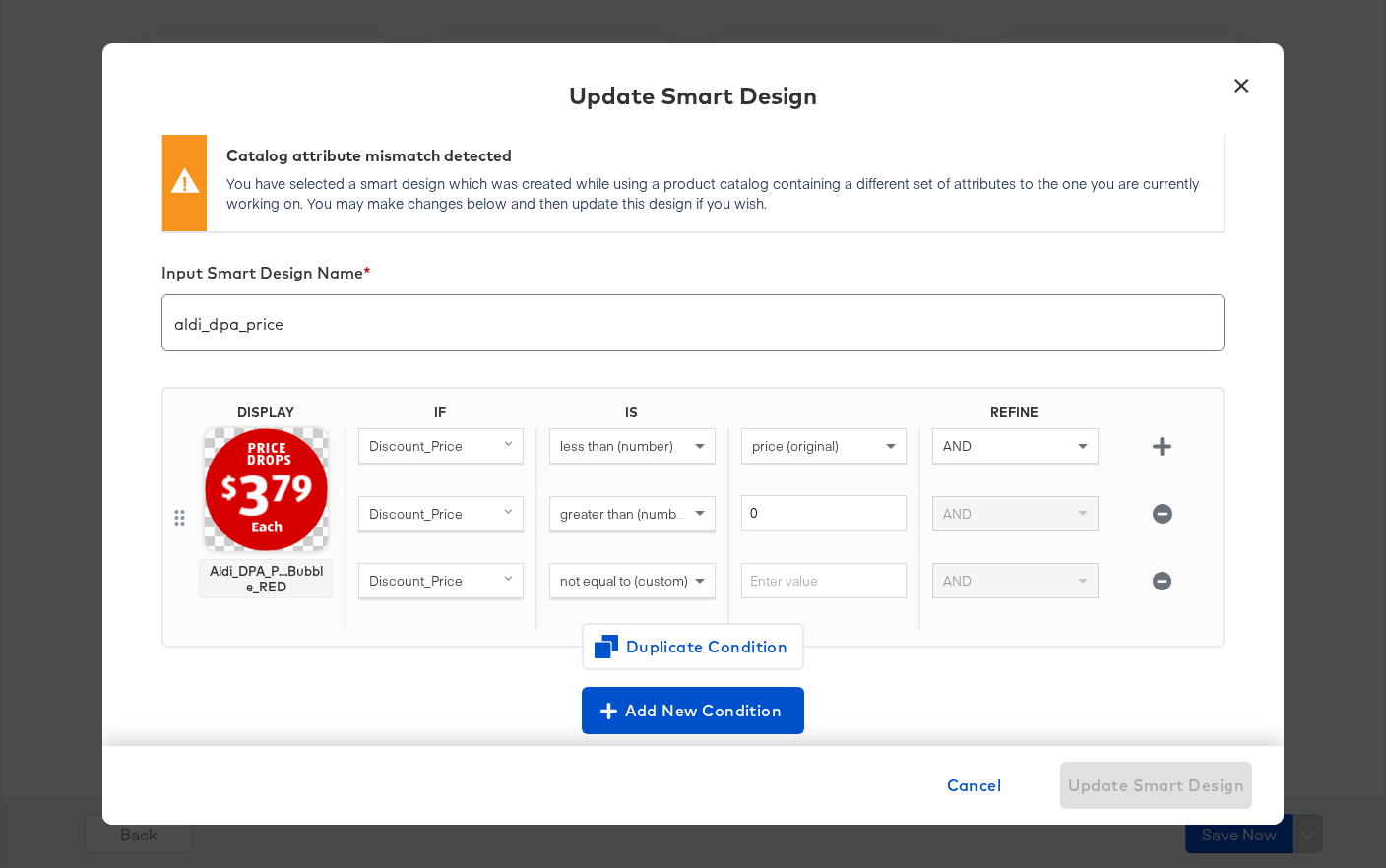 scroll, scrollTop: 0, scrollLeft: 0, axis: both 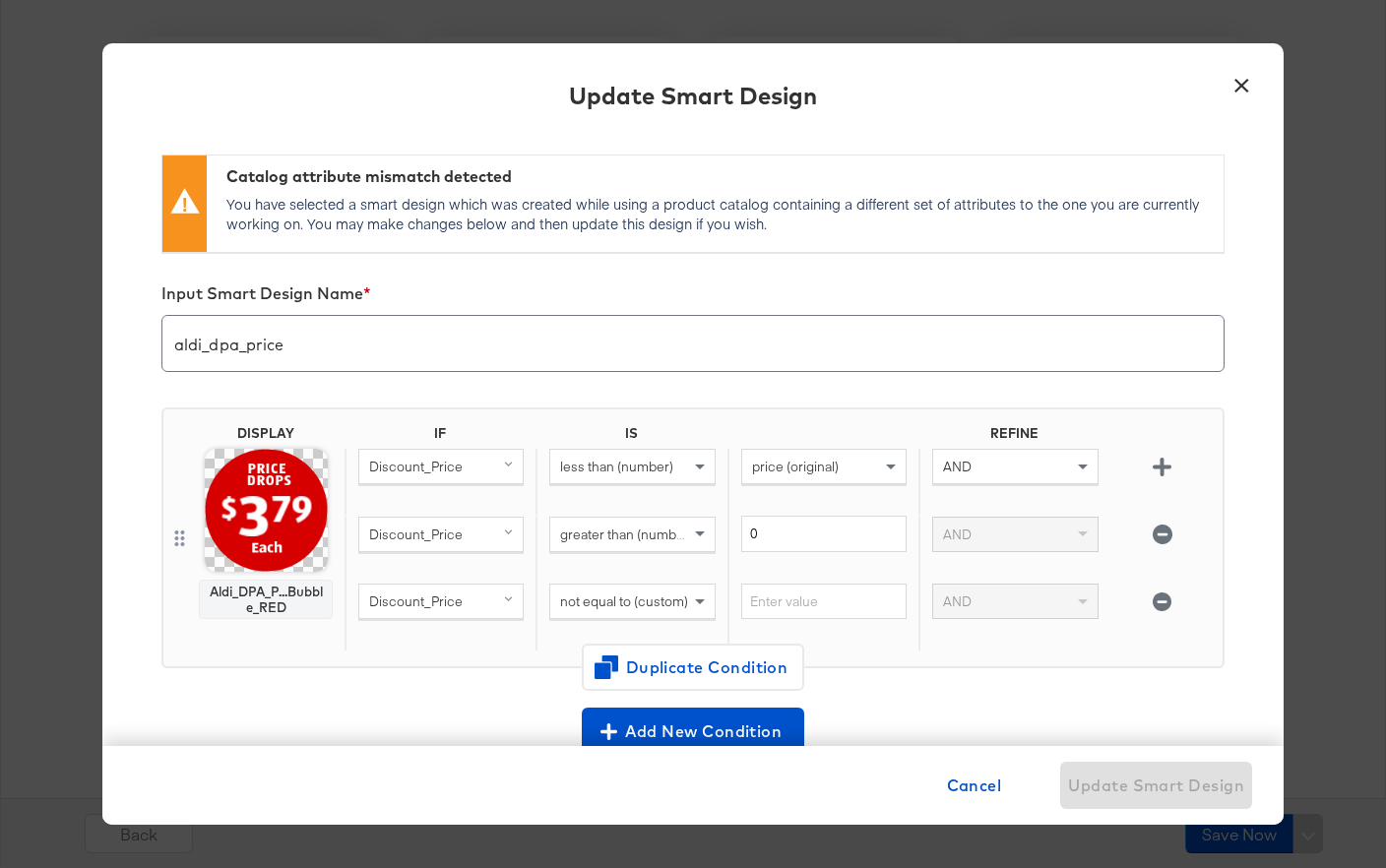 click on "You have selected a smart design which was created while using a product catalog containing a different set of attributes to the one you are currently working on. You may make changes below and then update this design if you wish." at bounding box center (720, 214) 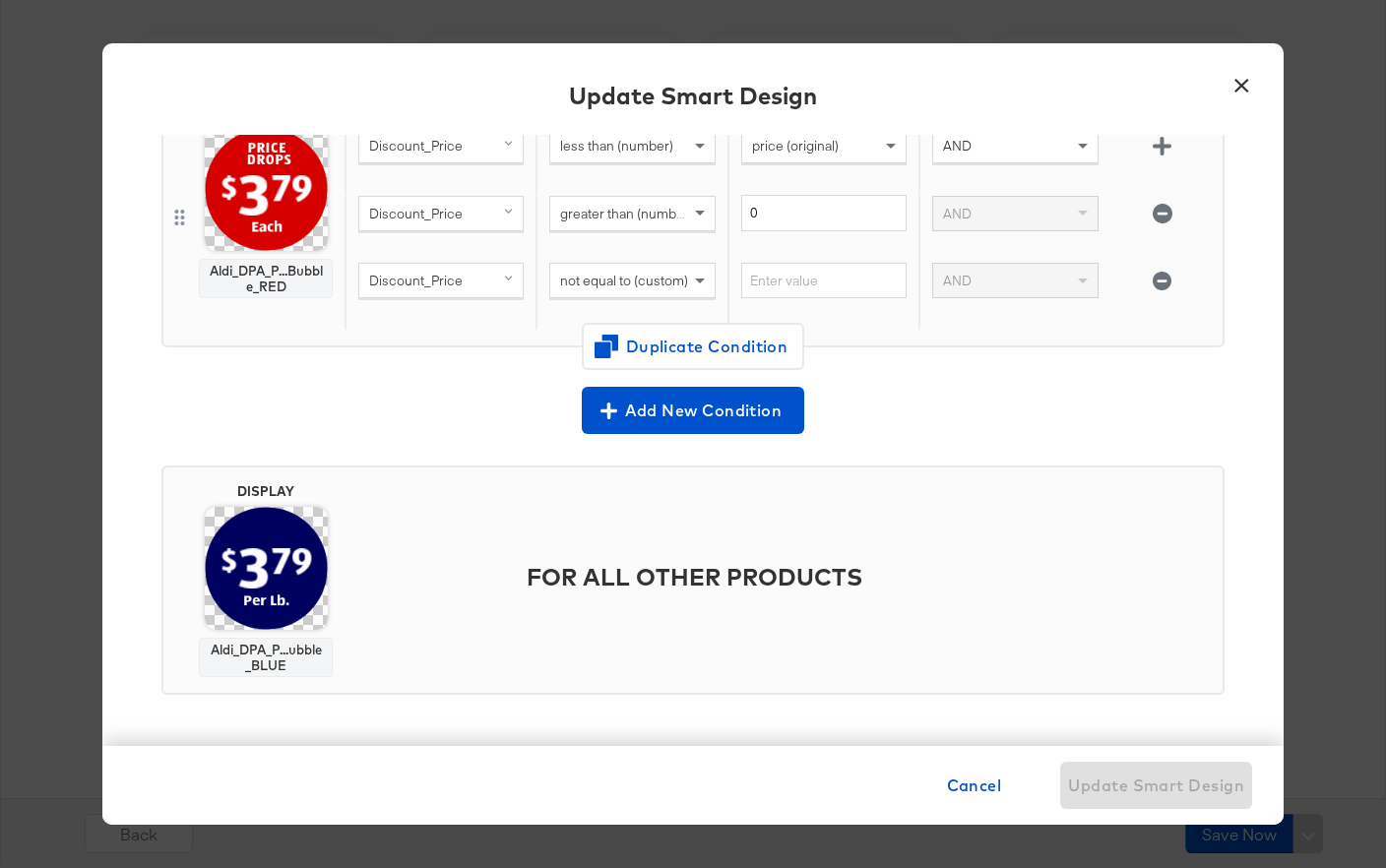 click at bounding box center [266, 568] 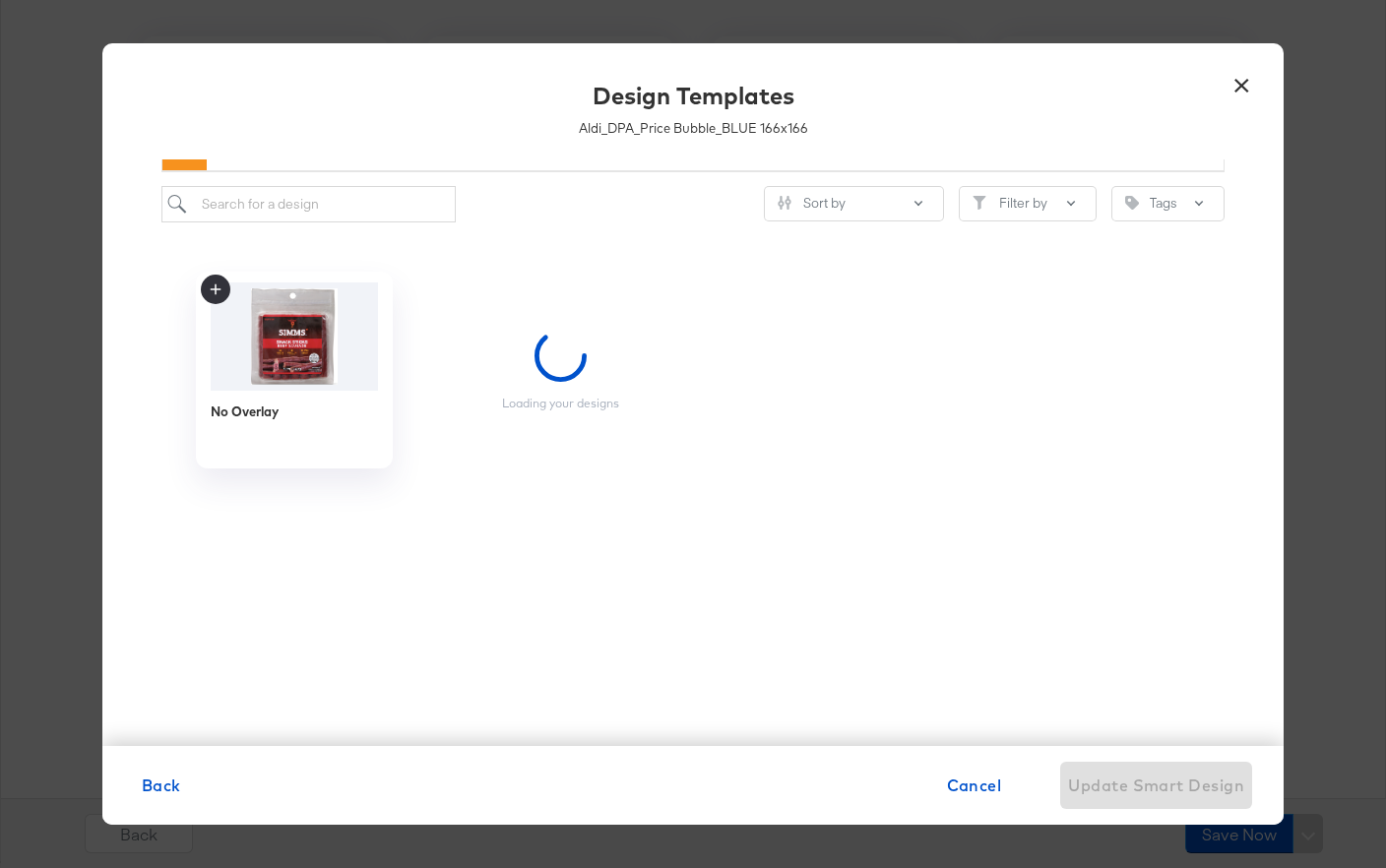 scroll, scrollTop: 106, scrollLeft: 0, axis: vertical 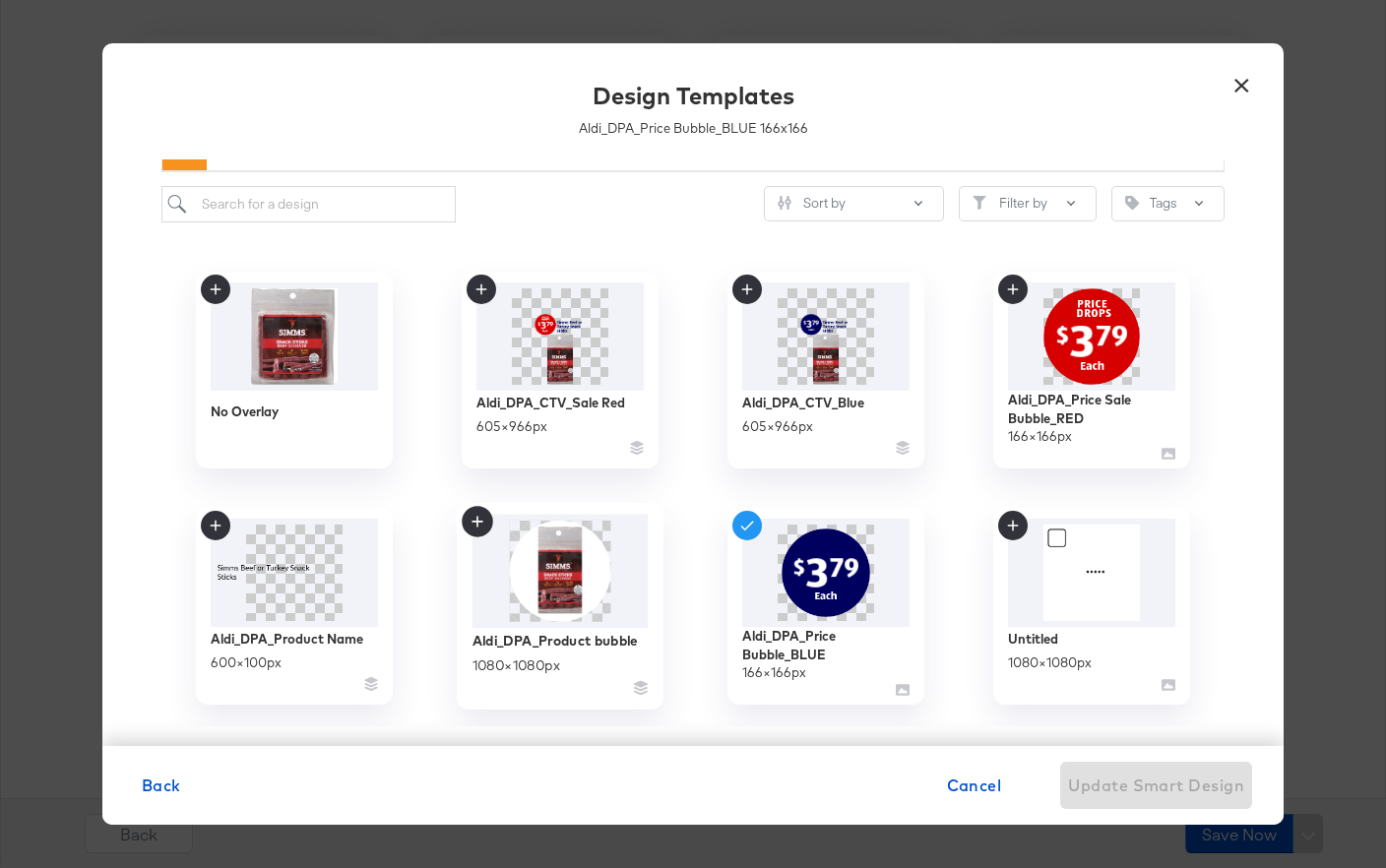 click at bounding box center [560, 571] 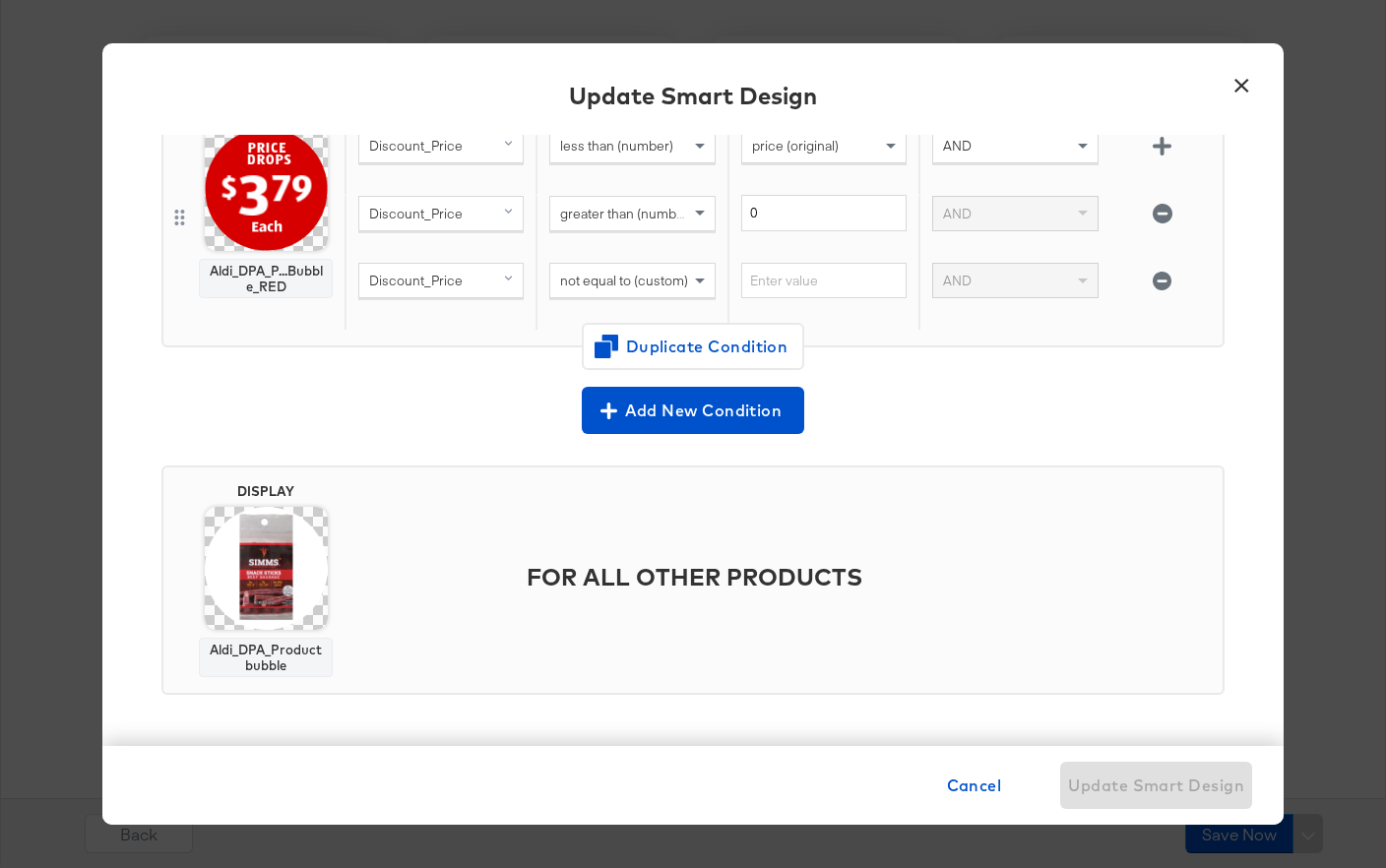 click on "Catalog attribute mismatch detected You have selected a smart design which was created while using a product catalog containing a different set of attributes to the one you are currently working on. You may make changes below and then update this design if you wish. Input Smart Design Name  * aldi_dpa_price DISPLAY Aldi_DPA_P...Bubble_RED IF IS   REFINE   Discount_Price less than (number) price (original) AND Discount_Price greater than (number) (custom) 0 AND Discount_Price not equal to (custom) AND Duplicate Condition Add New Condition DISPLAY Aldi_DPA_Product bubble FOR ALL OTHER PRODUCTS" at bounding box center [693, 440] 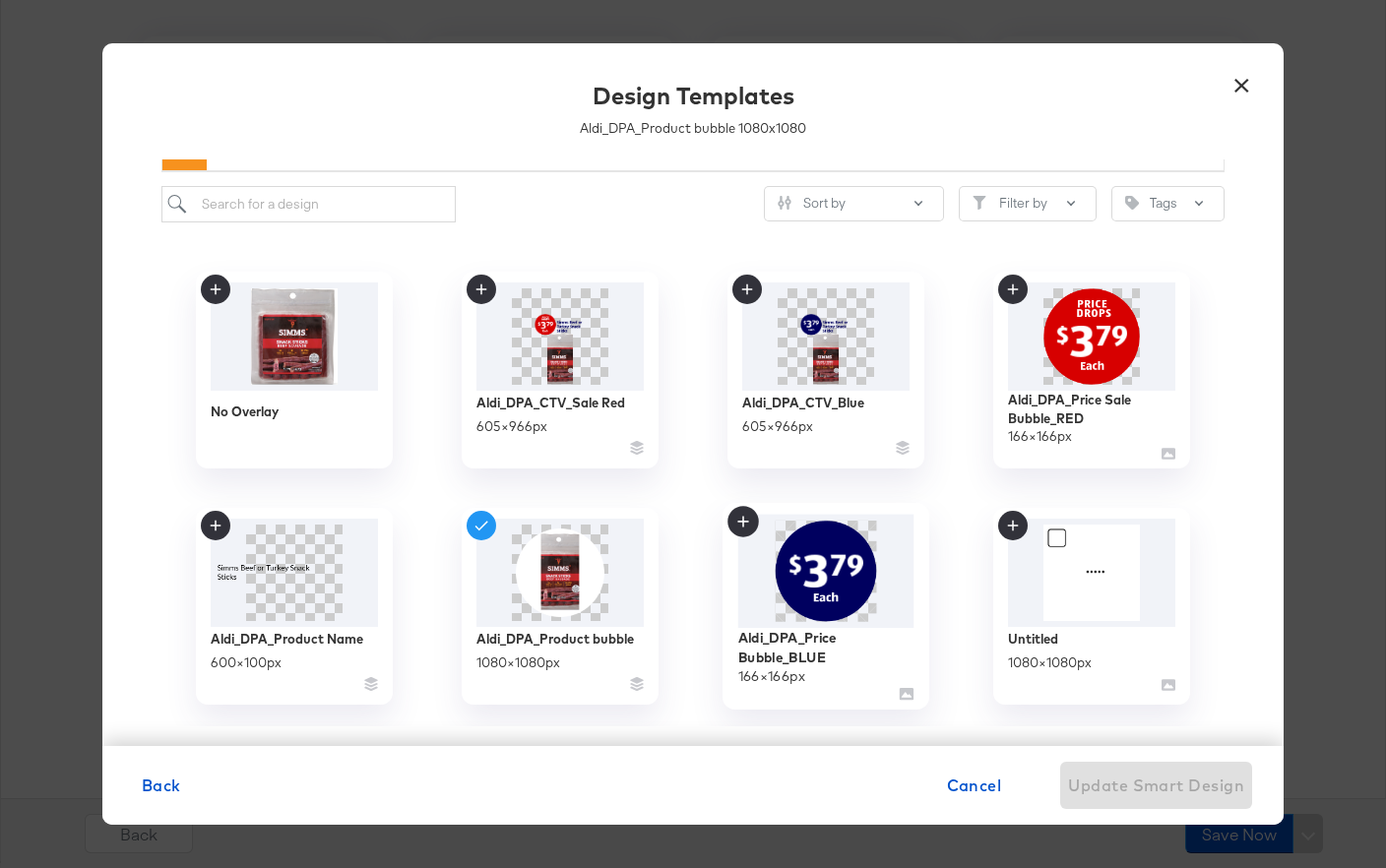 click at bounding box center [826, 571] 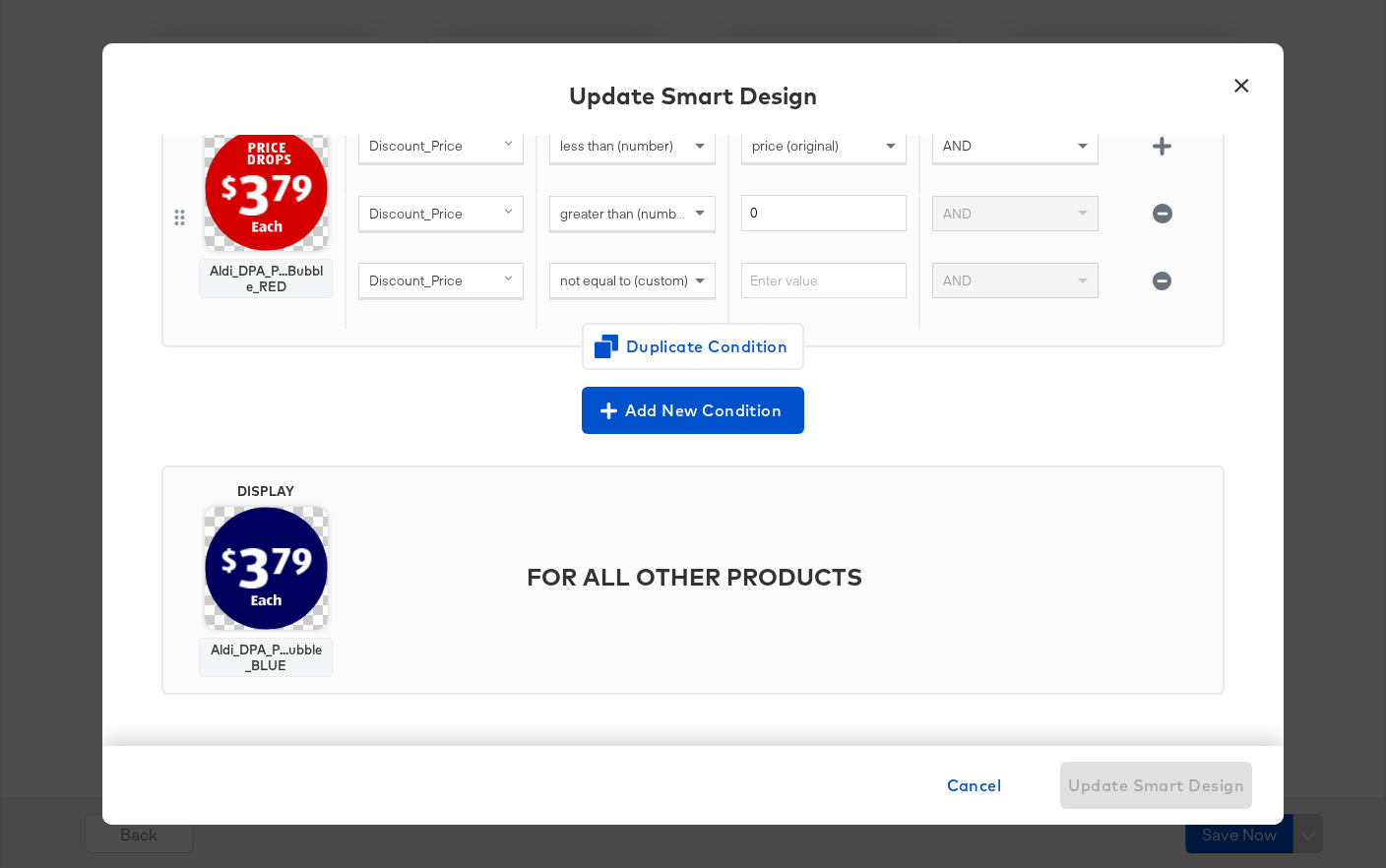 scroll, scrollTop: 0, scrollLeft: 0, axis: both 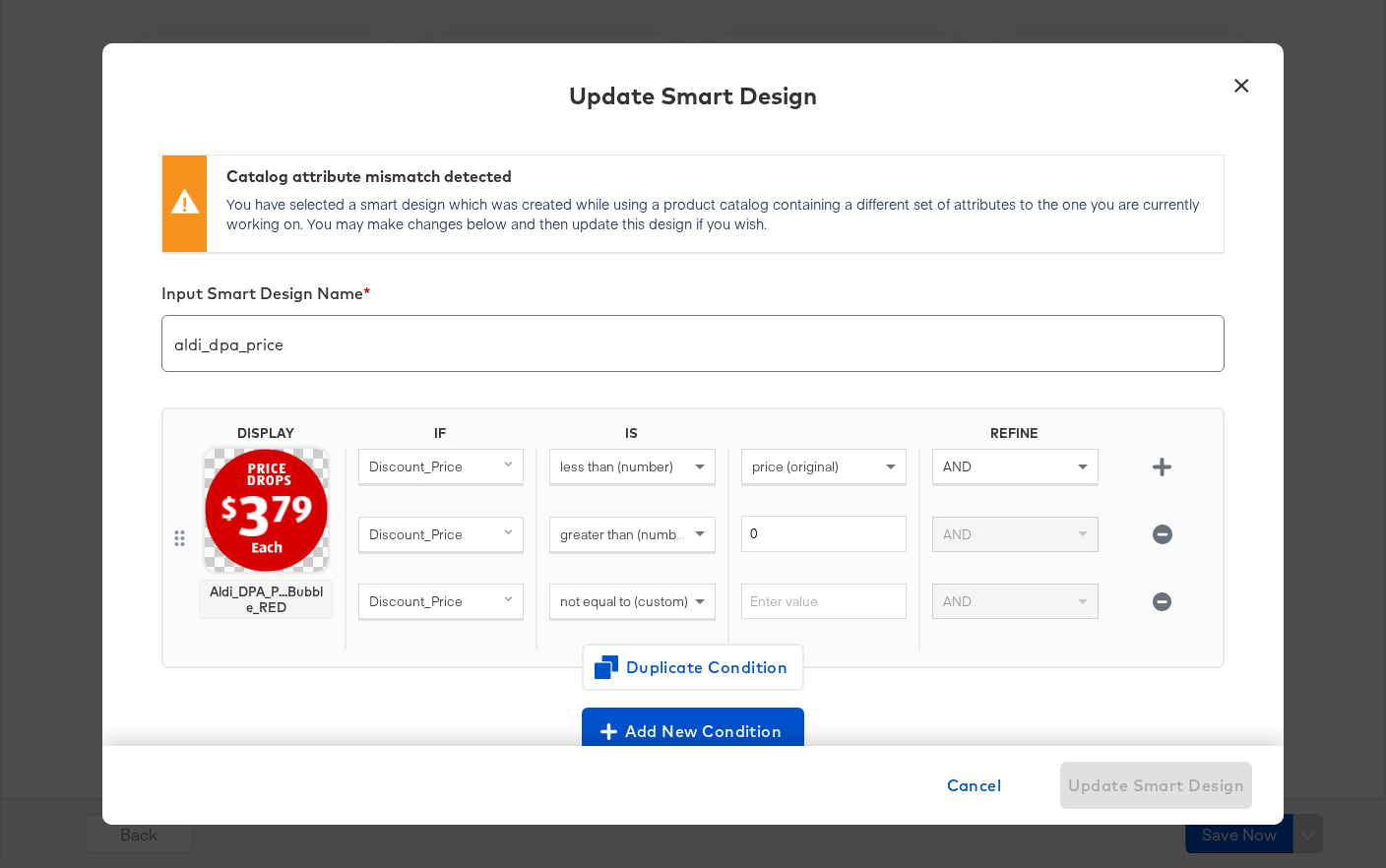 click at bounding box center (266, 510) 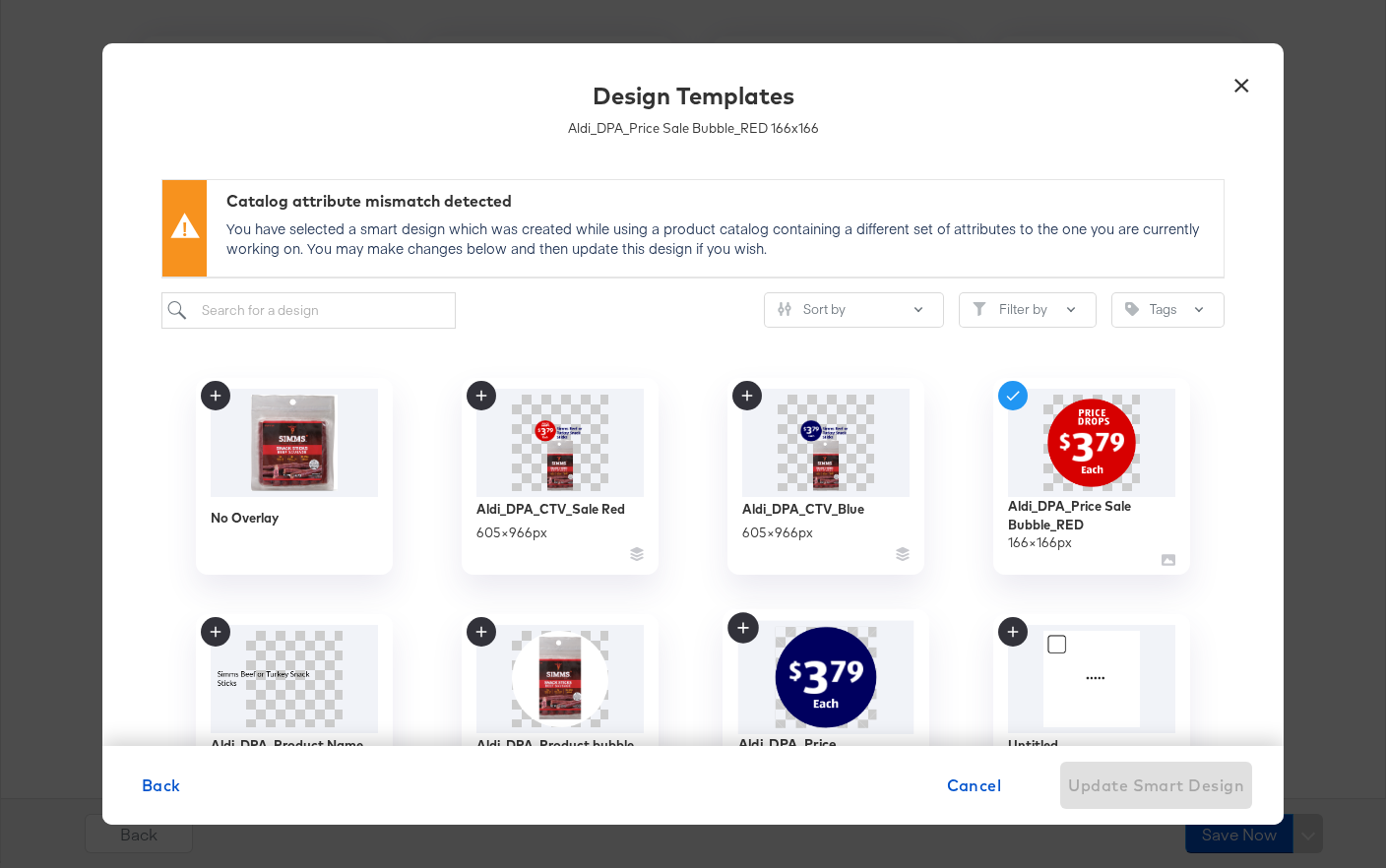 click at bounding box center [826, 677] 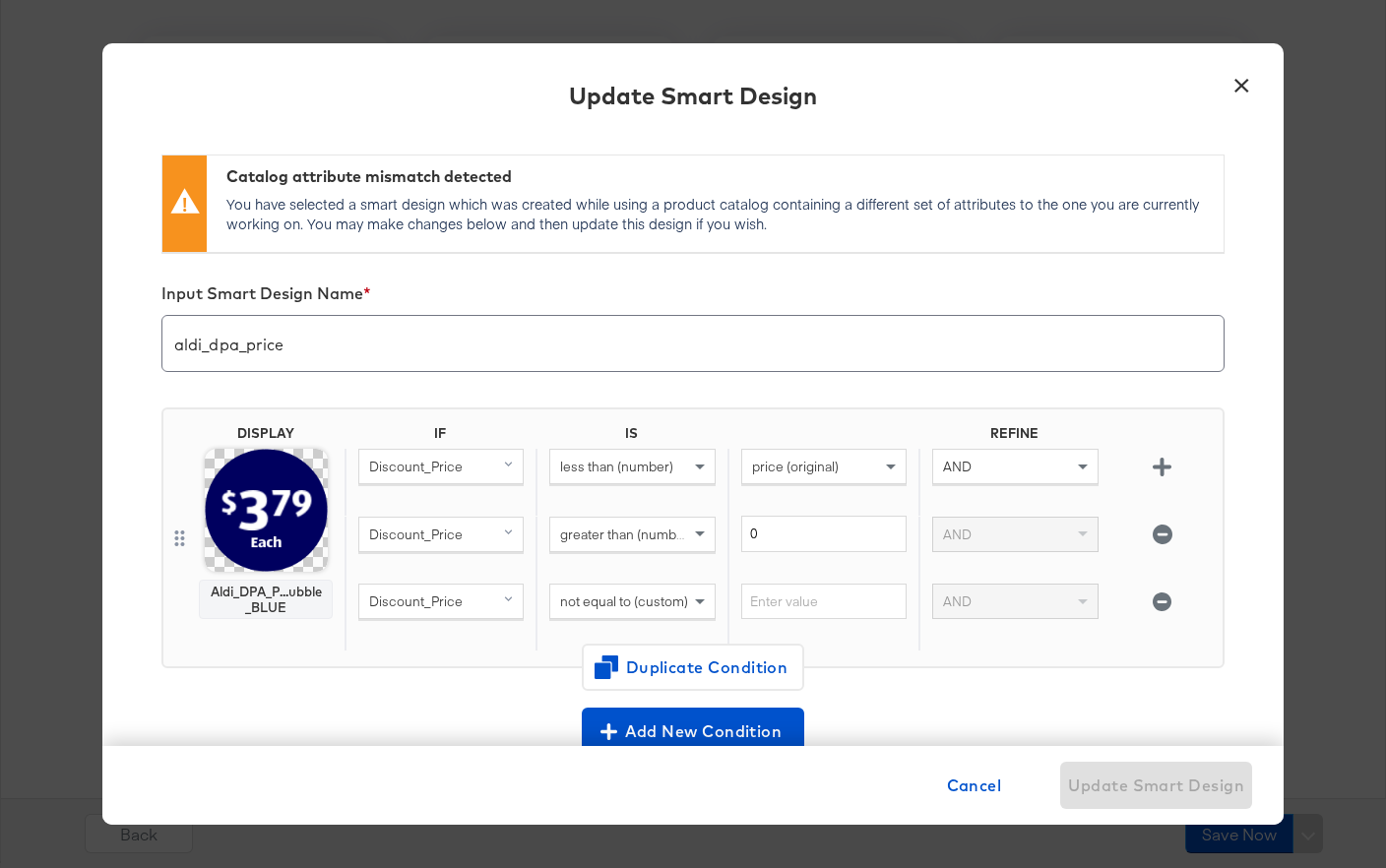 click at bounding box center (266, 510) 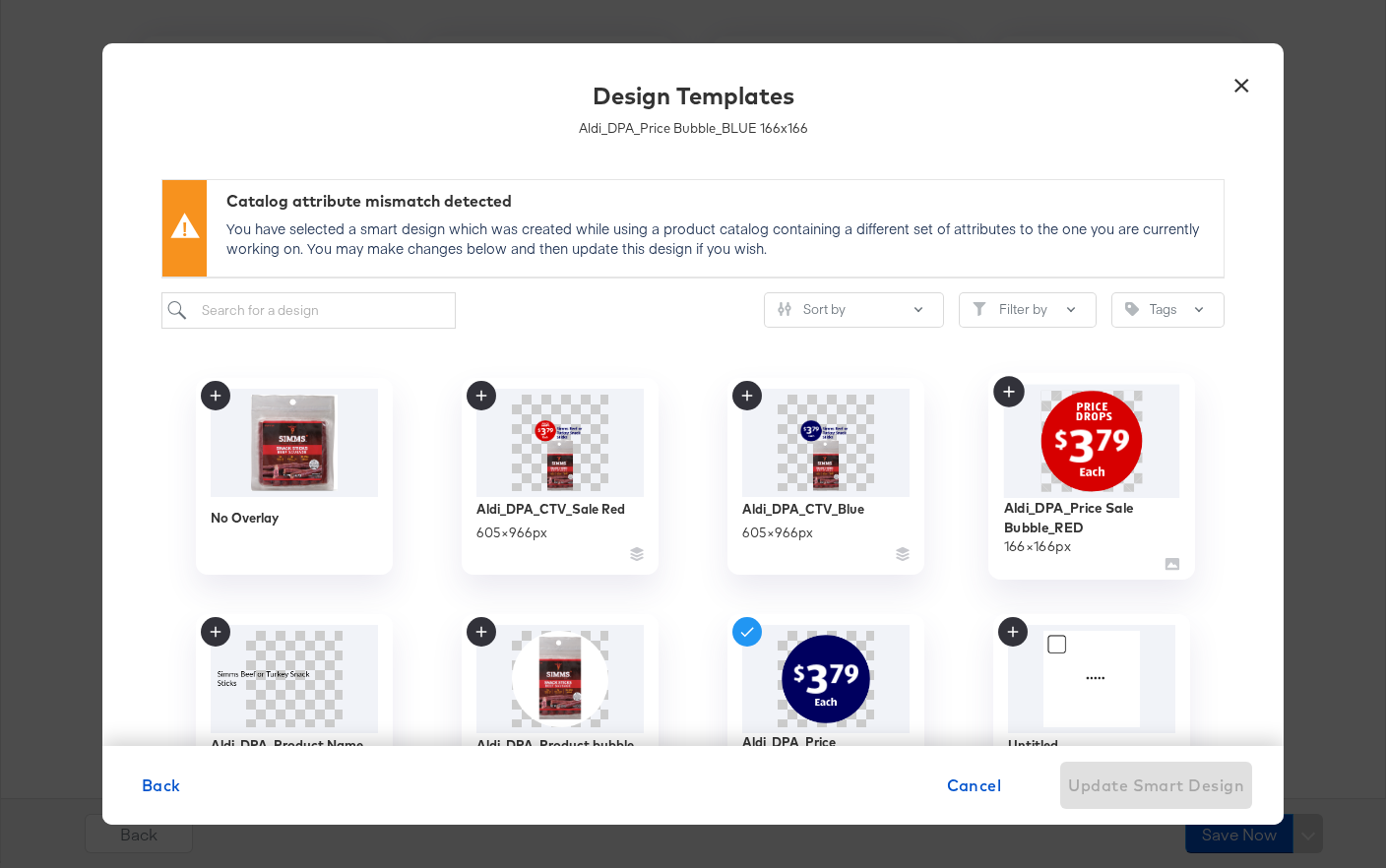 click at bounding box center (1092, 440) 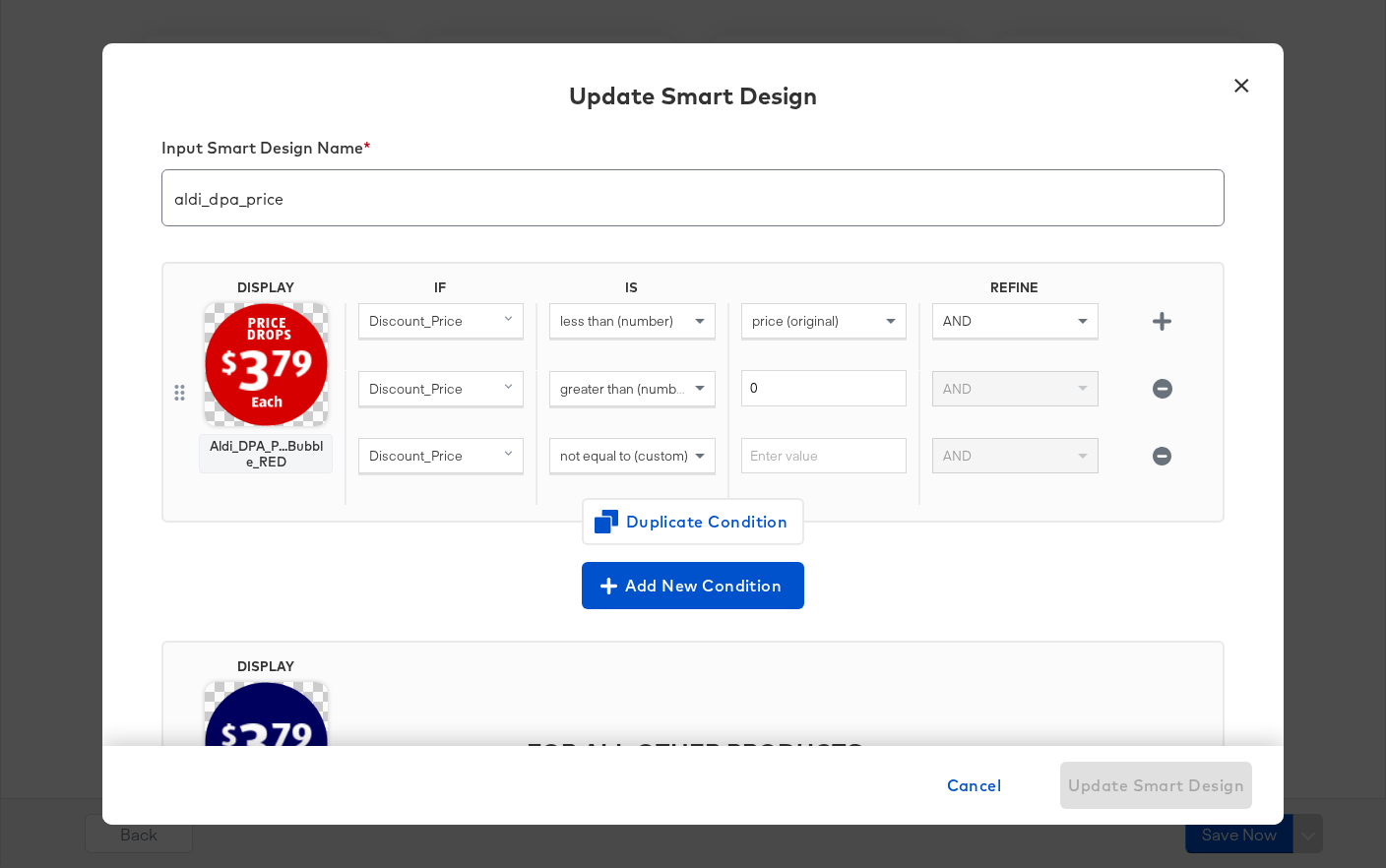 scroll, scrollTop: 148, scrollLeft: 0, axis: vertical 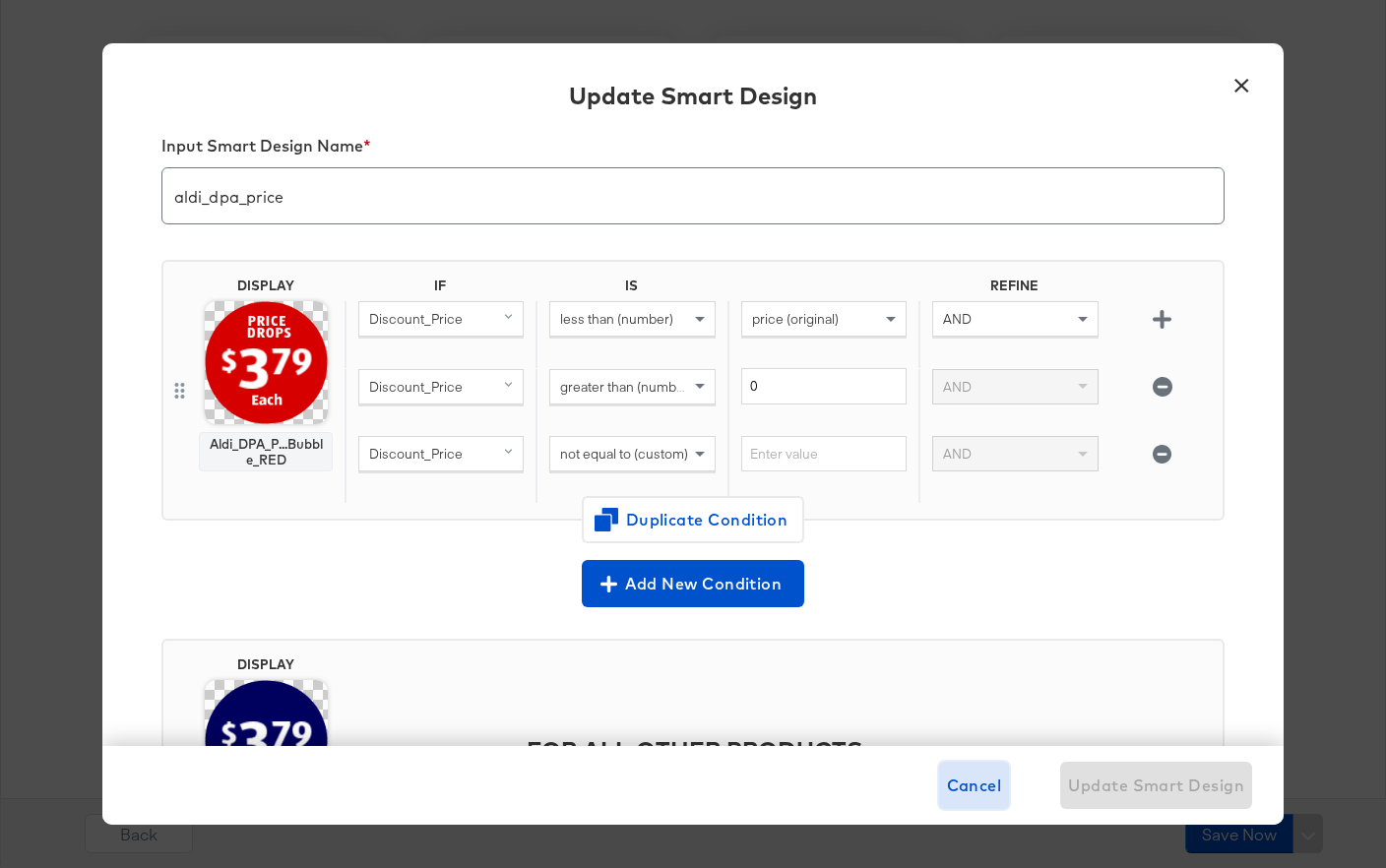 click on "Cancel" at bounding box center (975, 785) 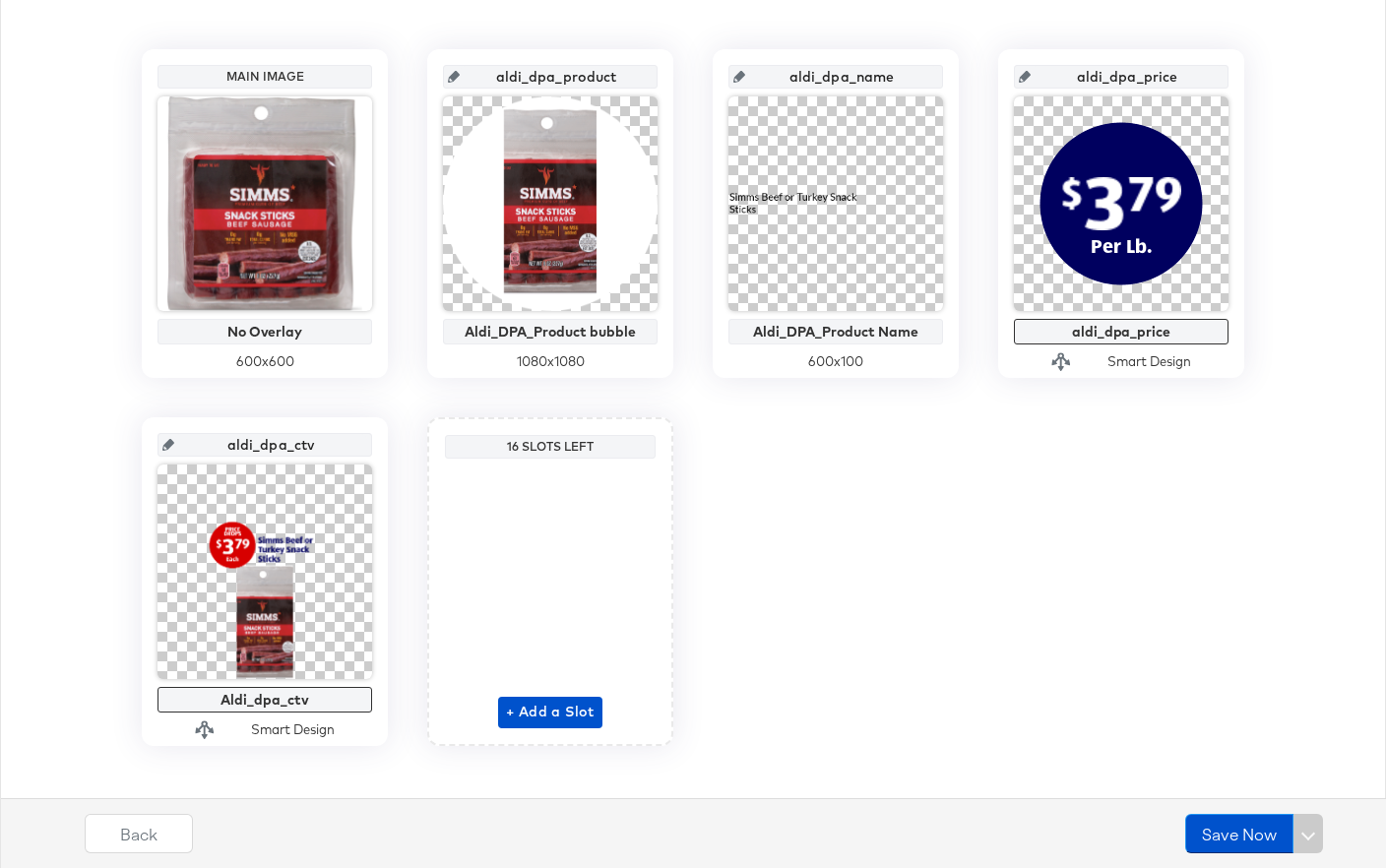 scroll, scrollTop: 416, scrollLeft: 0, axis: vertical 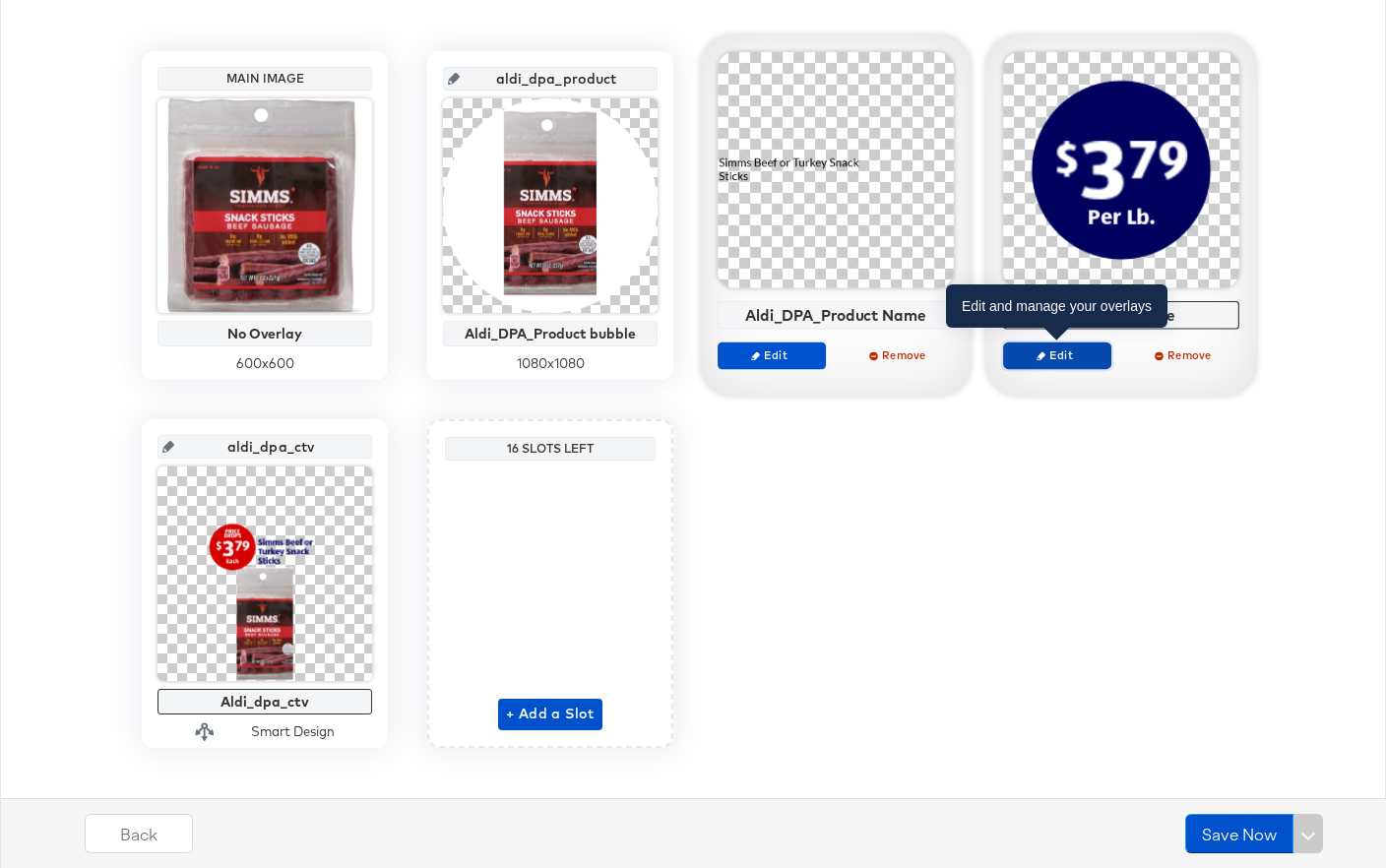 click on "Edit" at bounding box center [1057, 354] 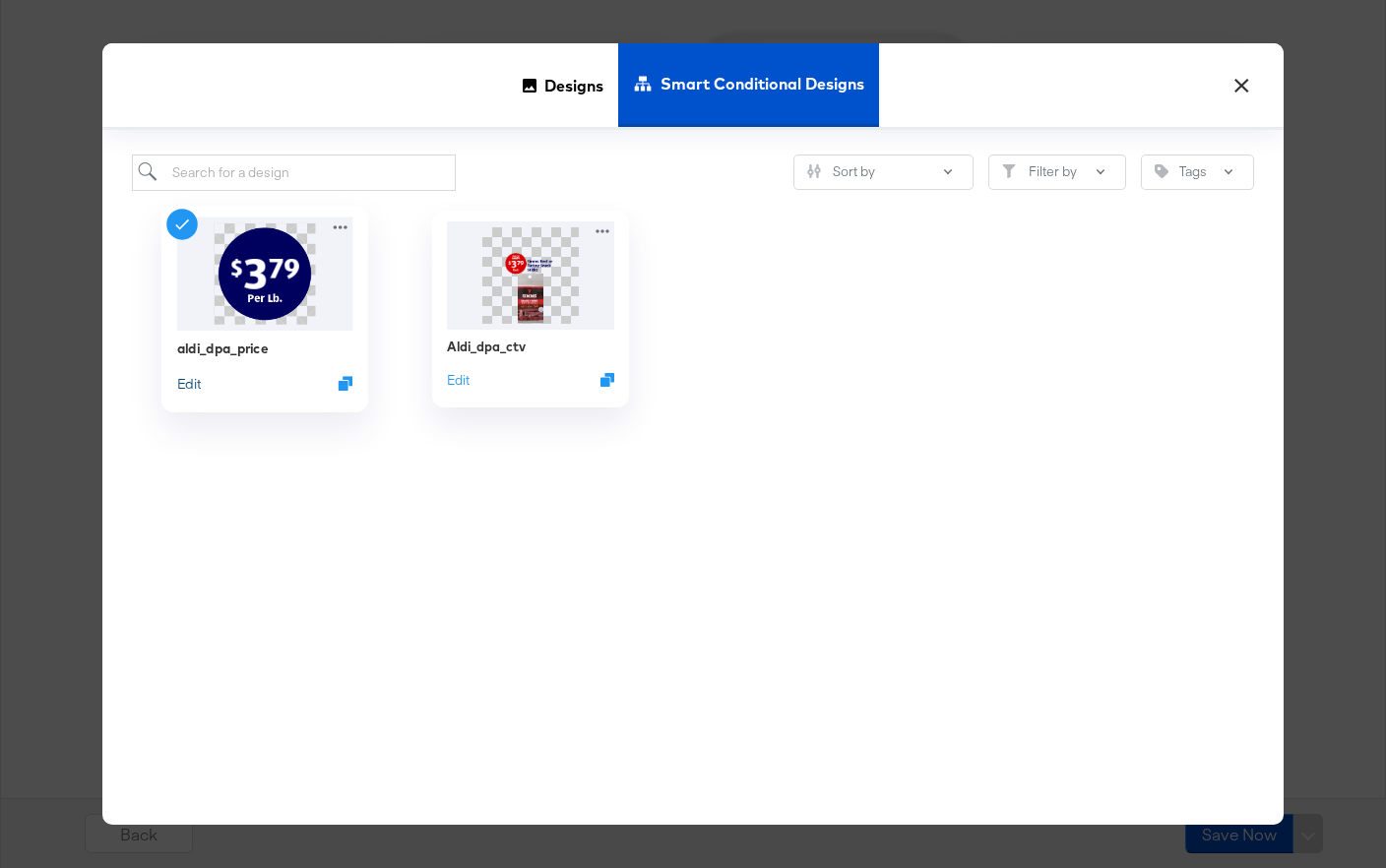 click on "Edit" at bounding box center (189, 383) 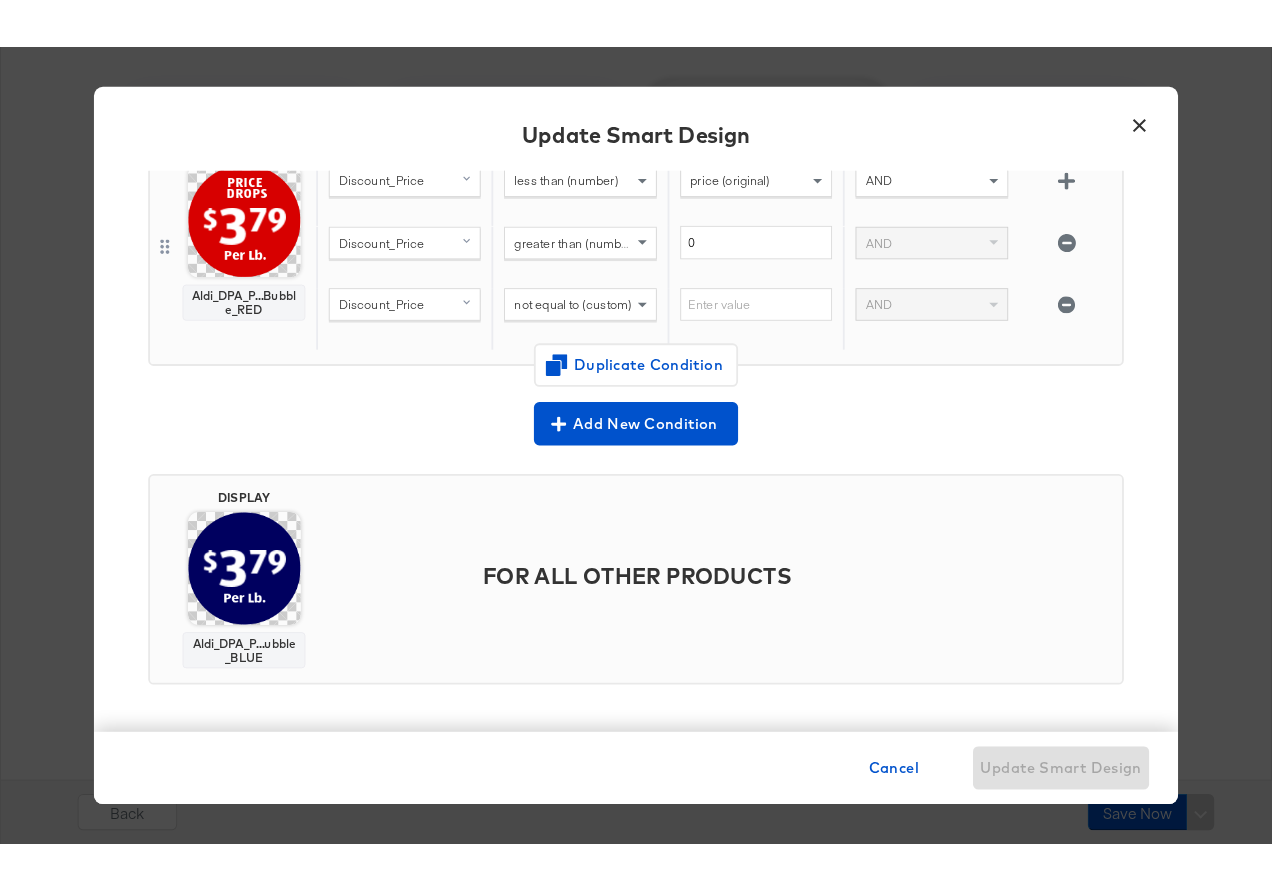 scroll, scrollTop: 0, scrollLeft: 0, axis: both 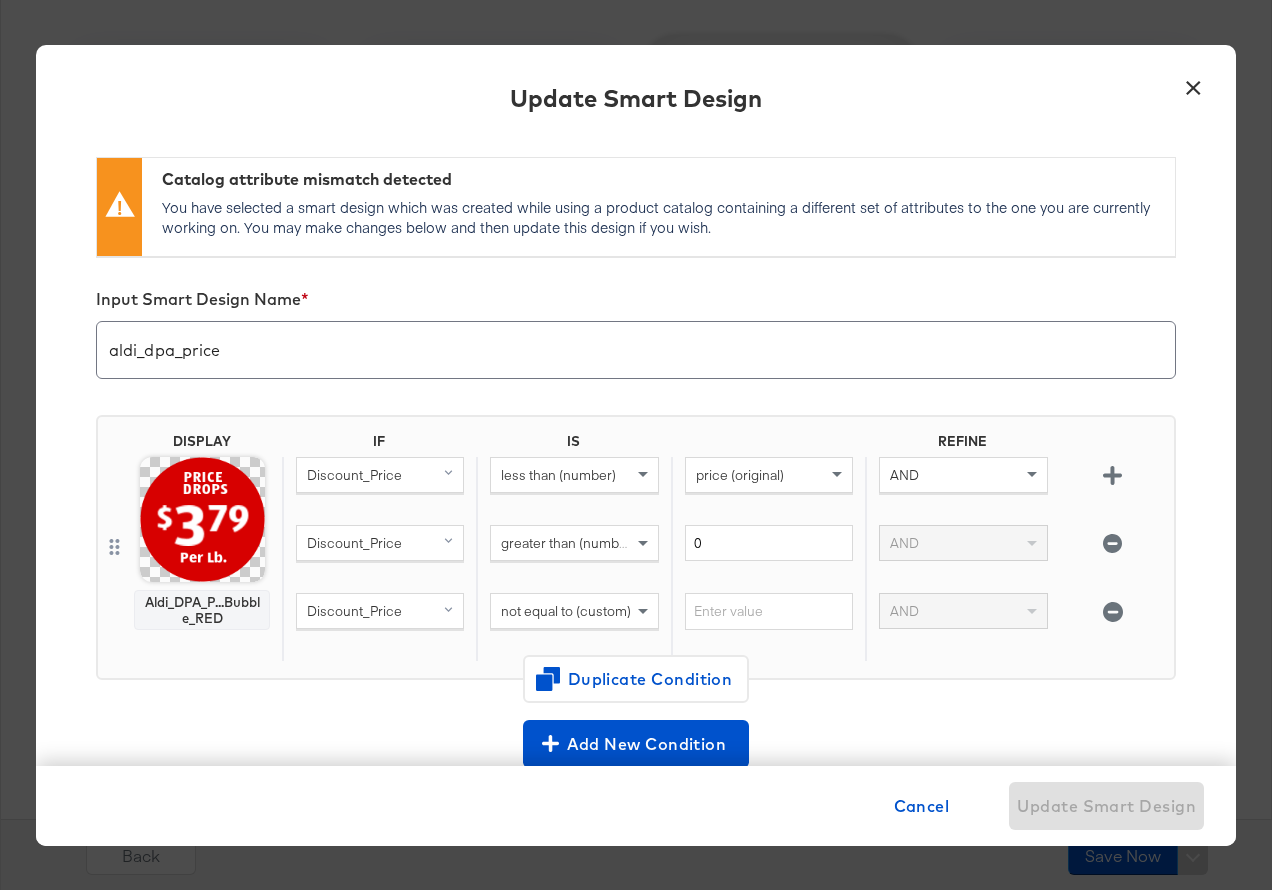 click on "×" at bounding box center [1193, 83] 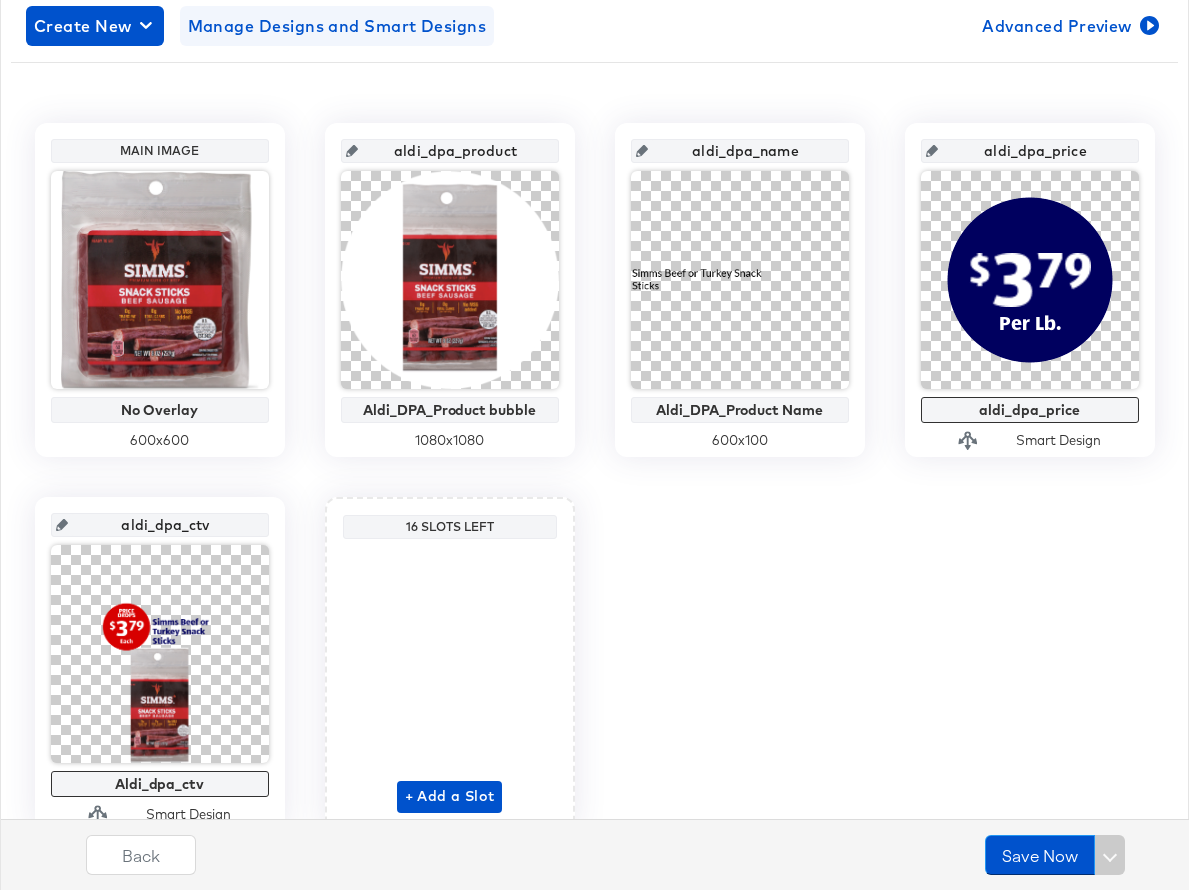 scroll, scrollTop: 437, scrollLeft: 0, axis: vertical 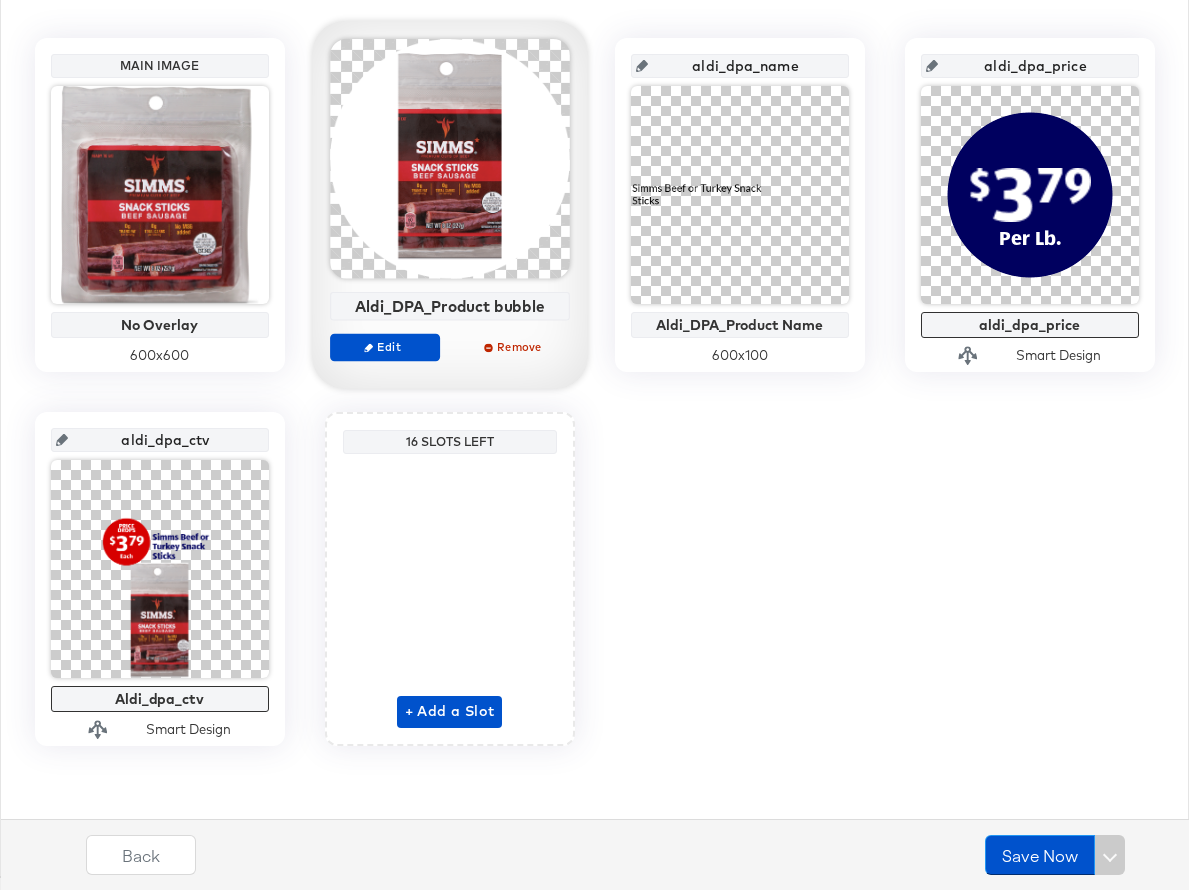 click 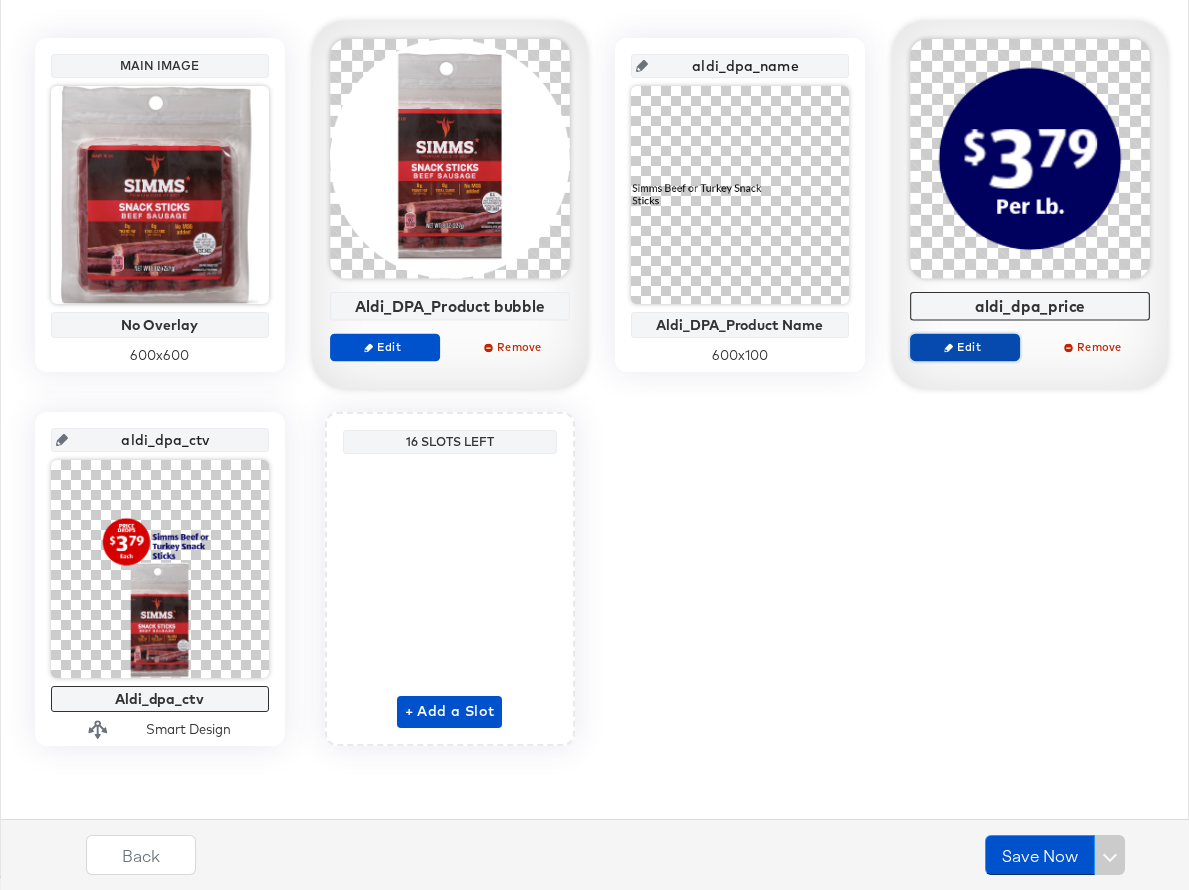 click on "Edit" at bounding box center [964, 346] 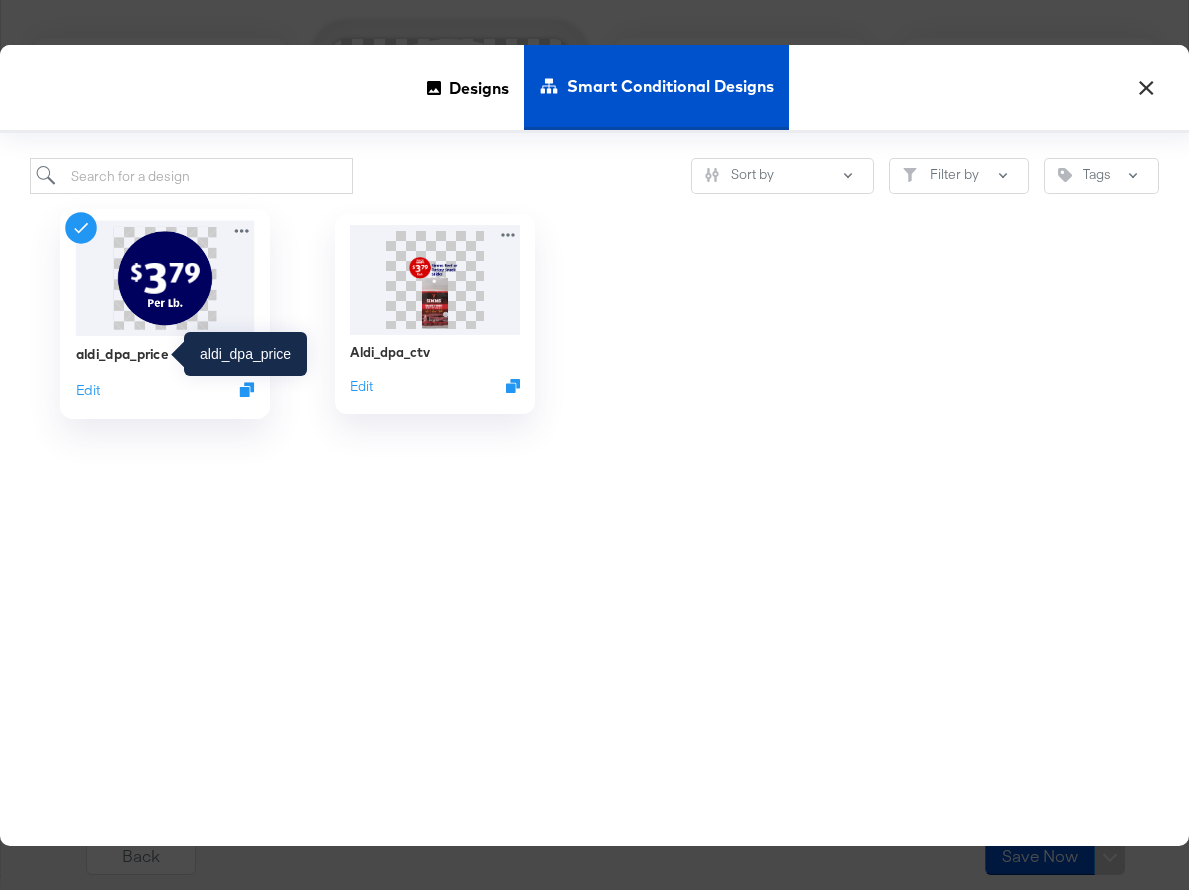 click at bounding box center [165, 278] 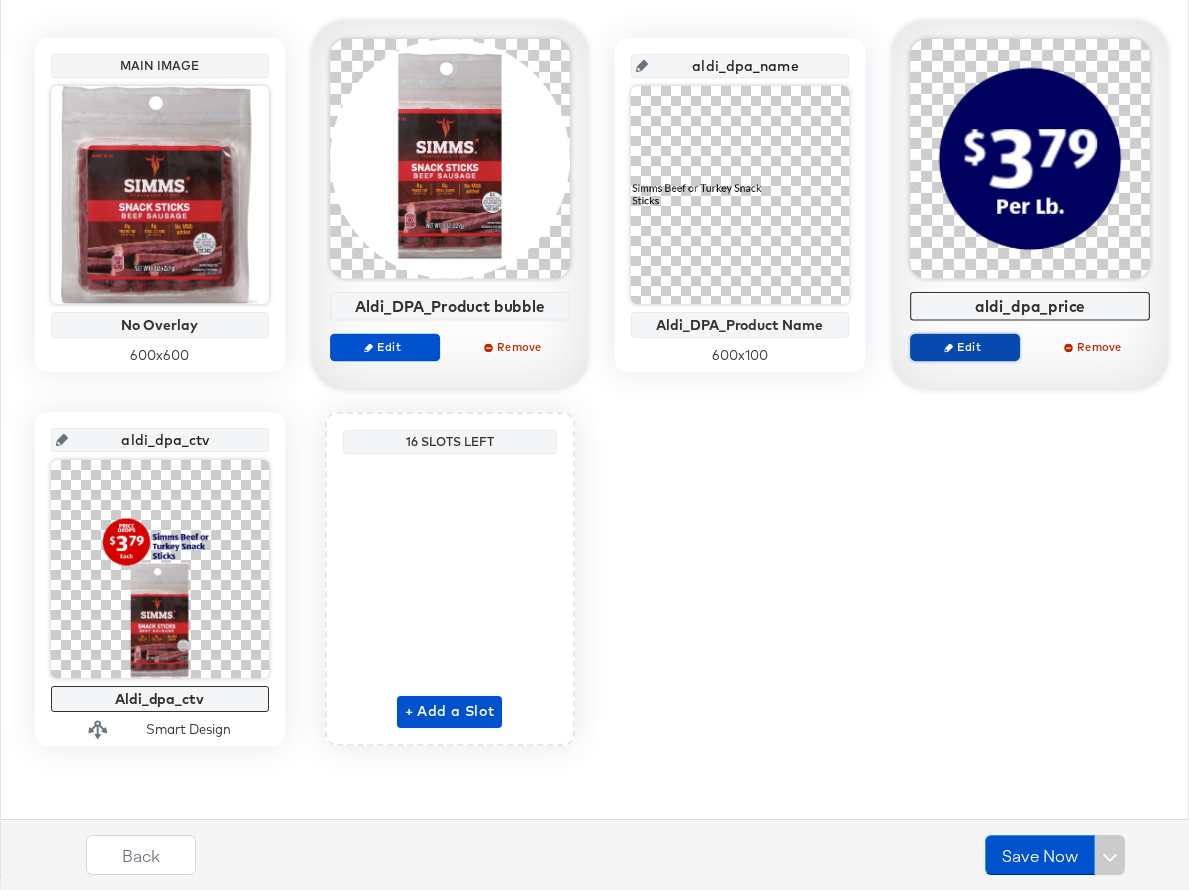 click on "Edit" at bounding box center [964, 346] 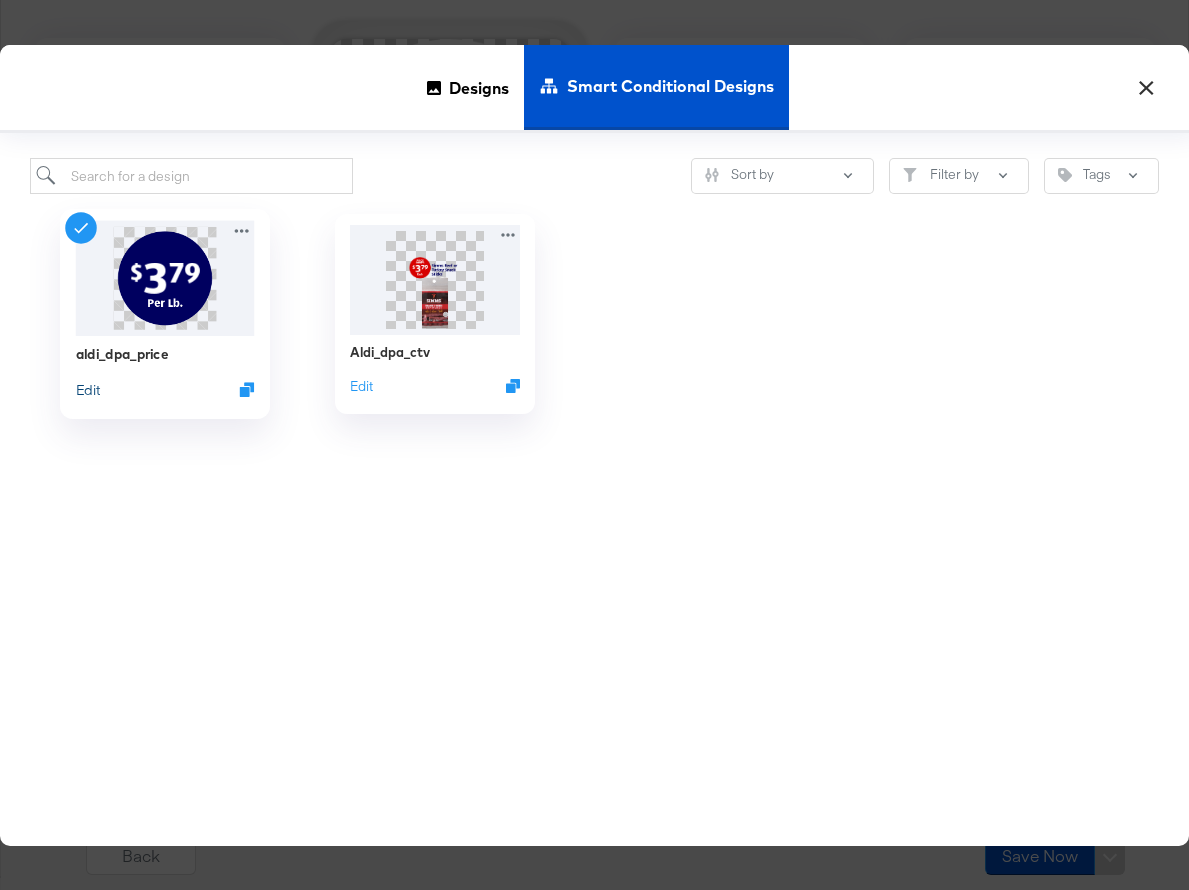 click on "Edit" at bounding box center [88, 389] 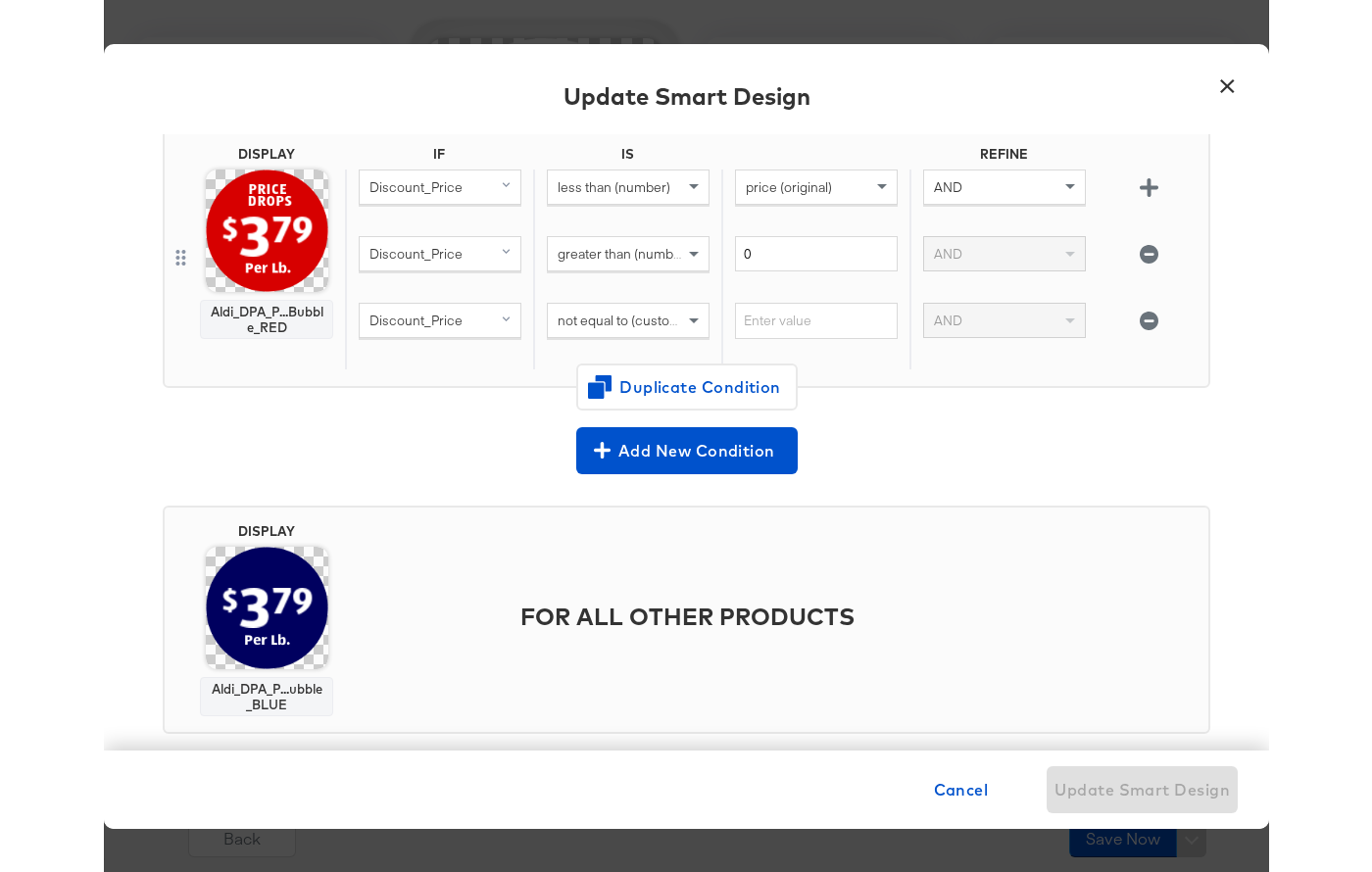 scroll, scrollTop: 271, scrollLeft: 0, axis: vertical 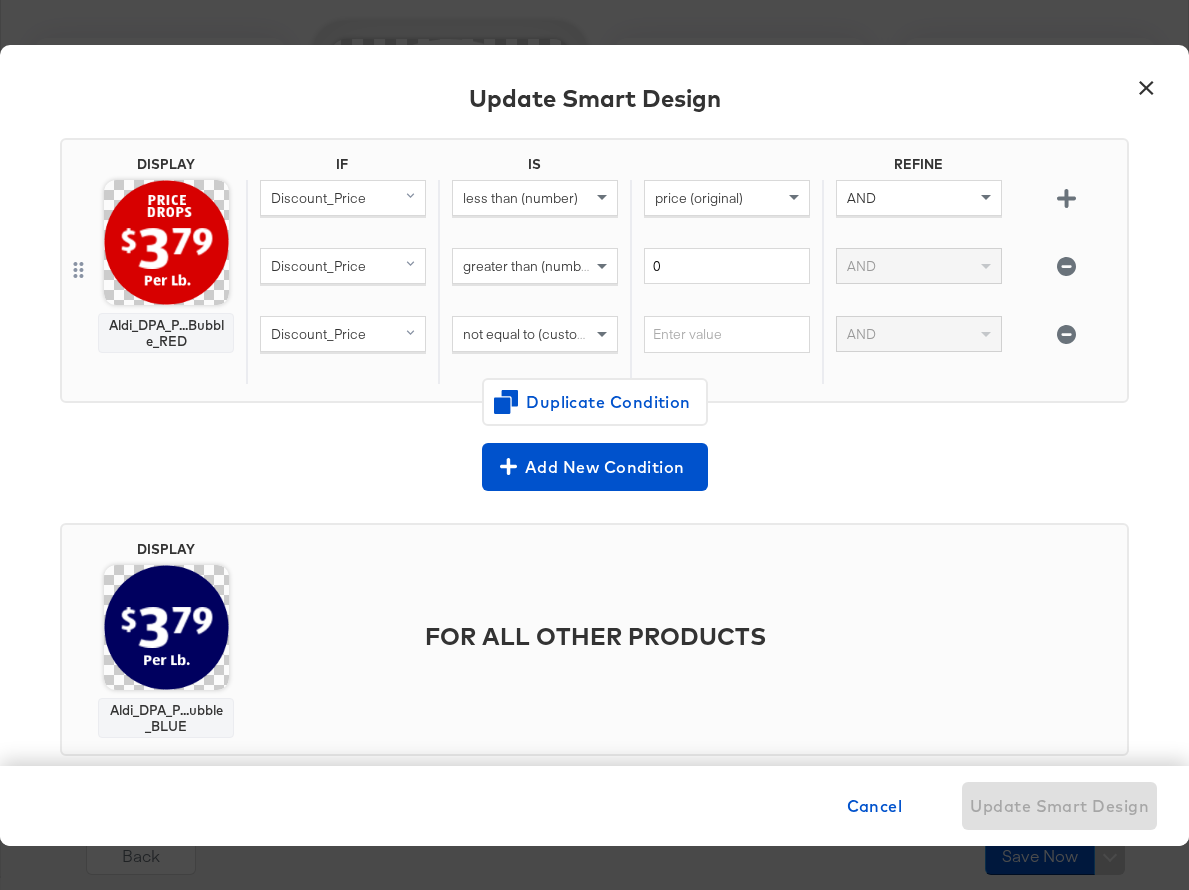 click on "×" at bounding box center [1146, 83] 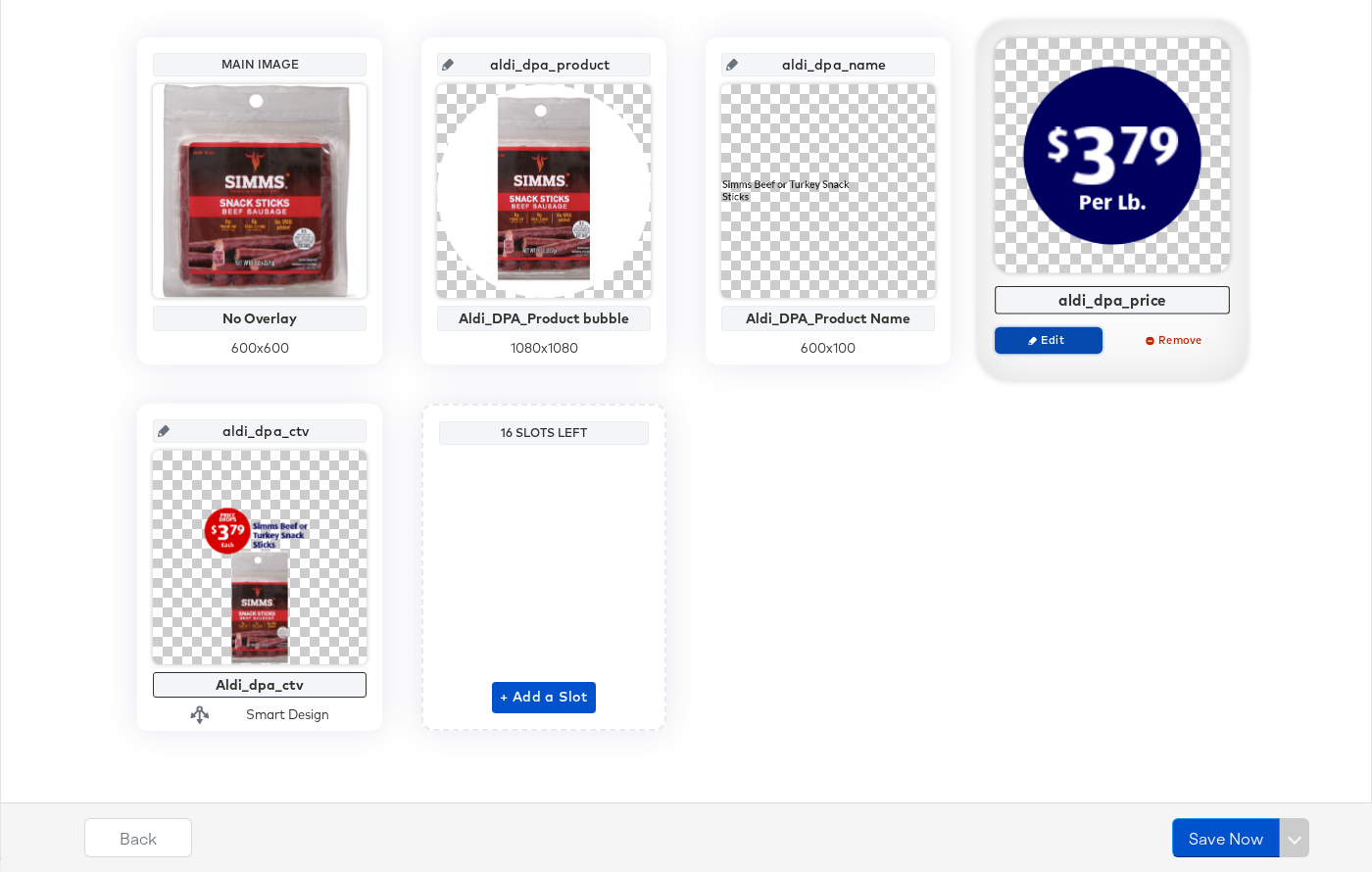 click on "Edit" at bounding box center (1049, 339) 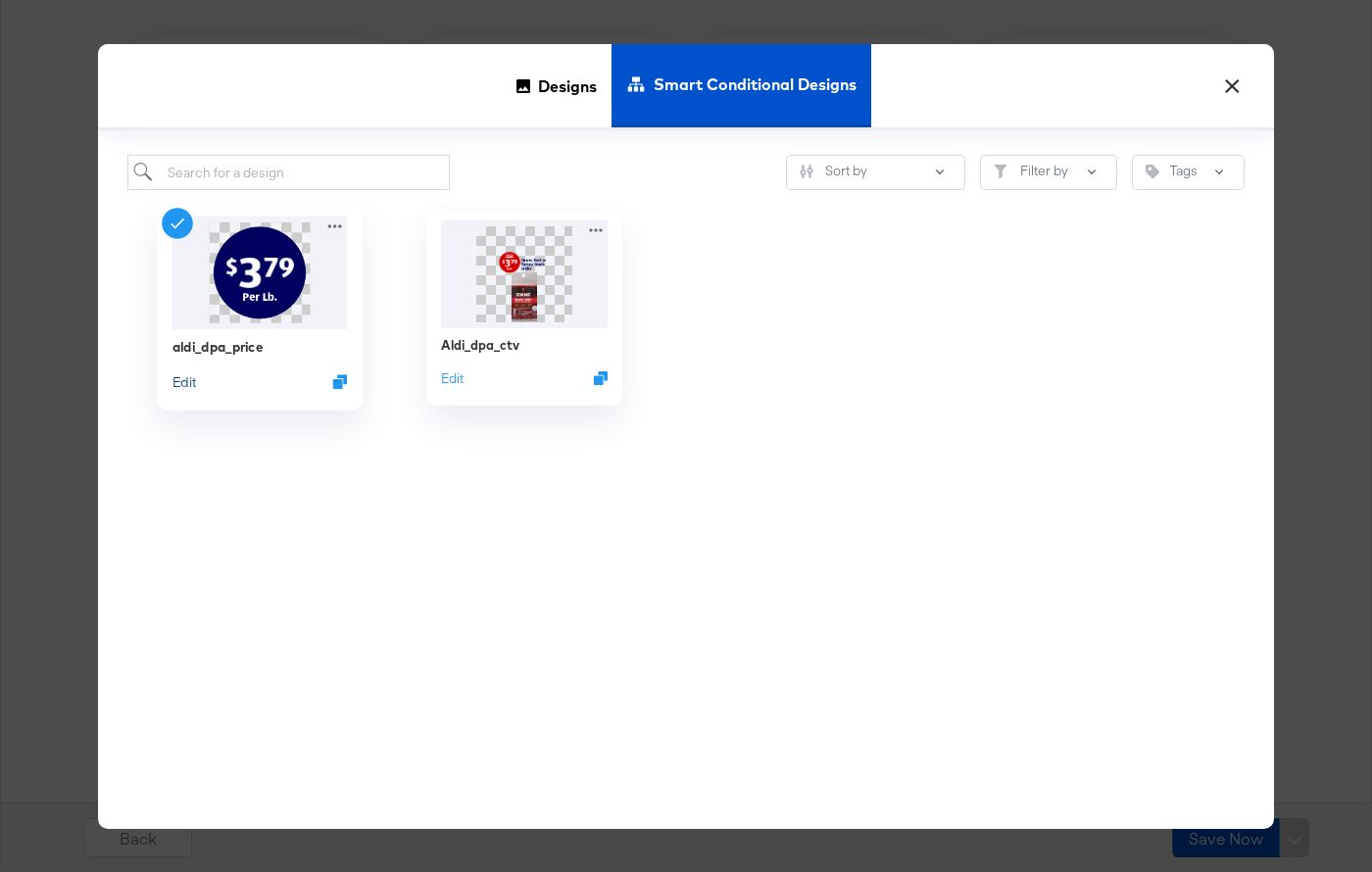 click on "Edit" at bounding box center (184, 381) 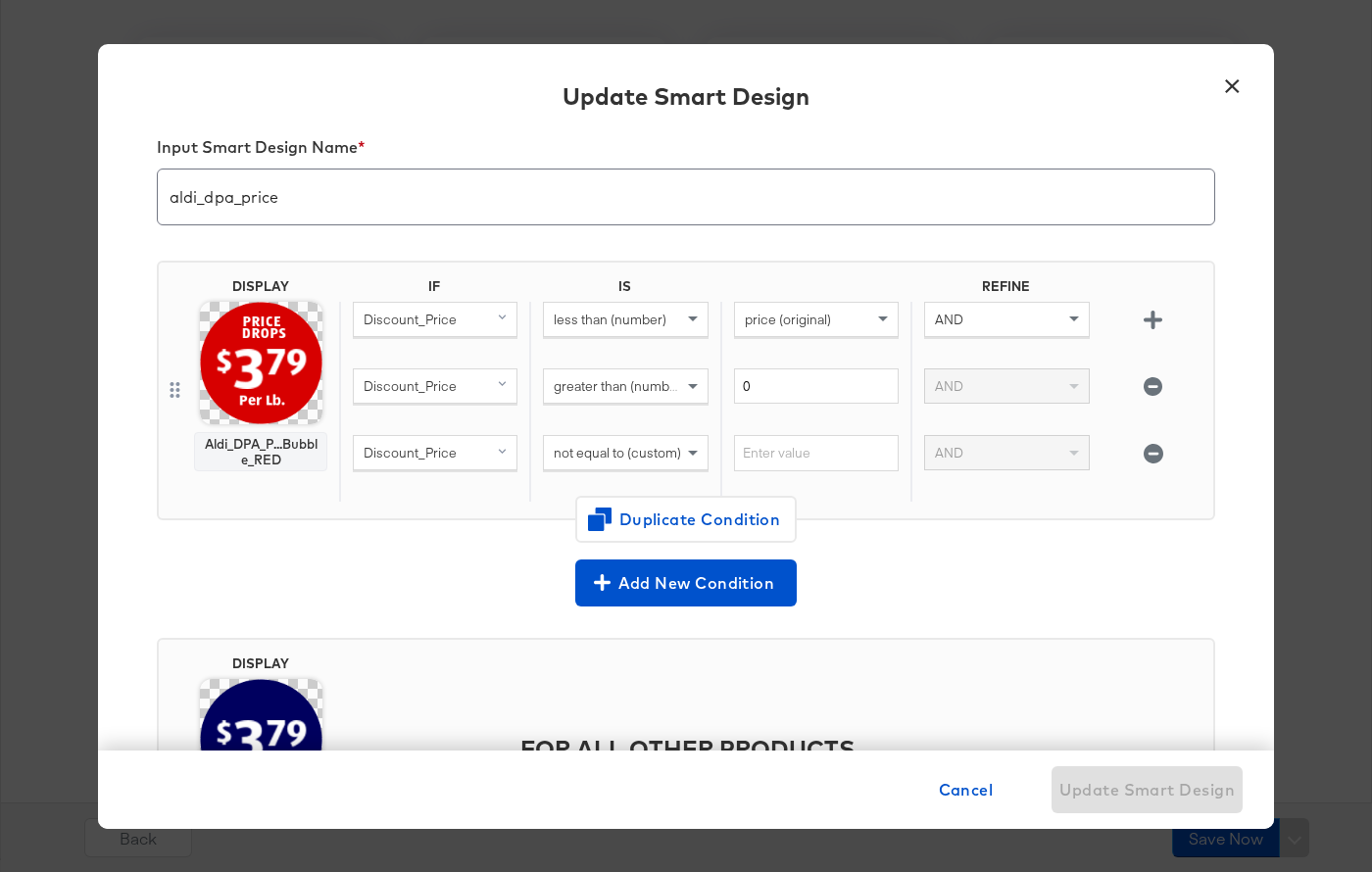 scroll, scrollTop: 149, scrollLeft: 0, axis: vertical 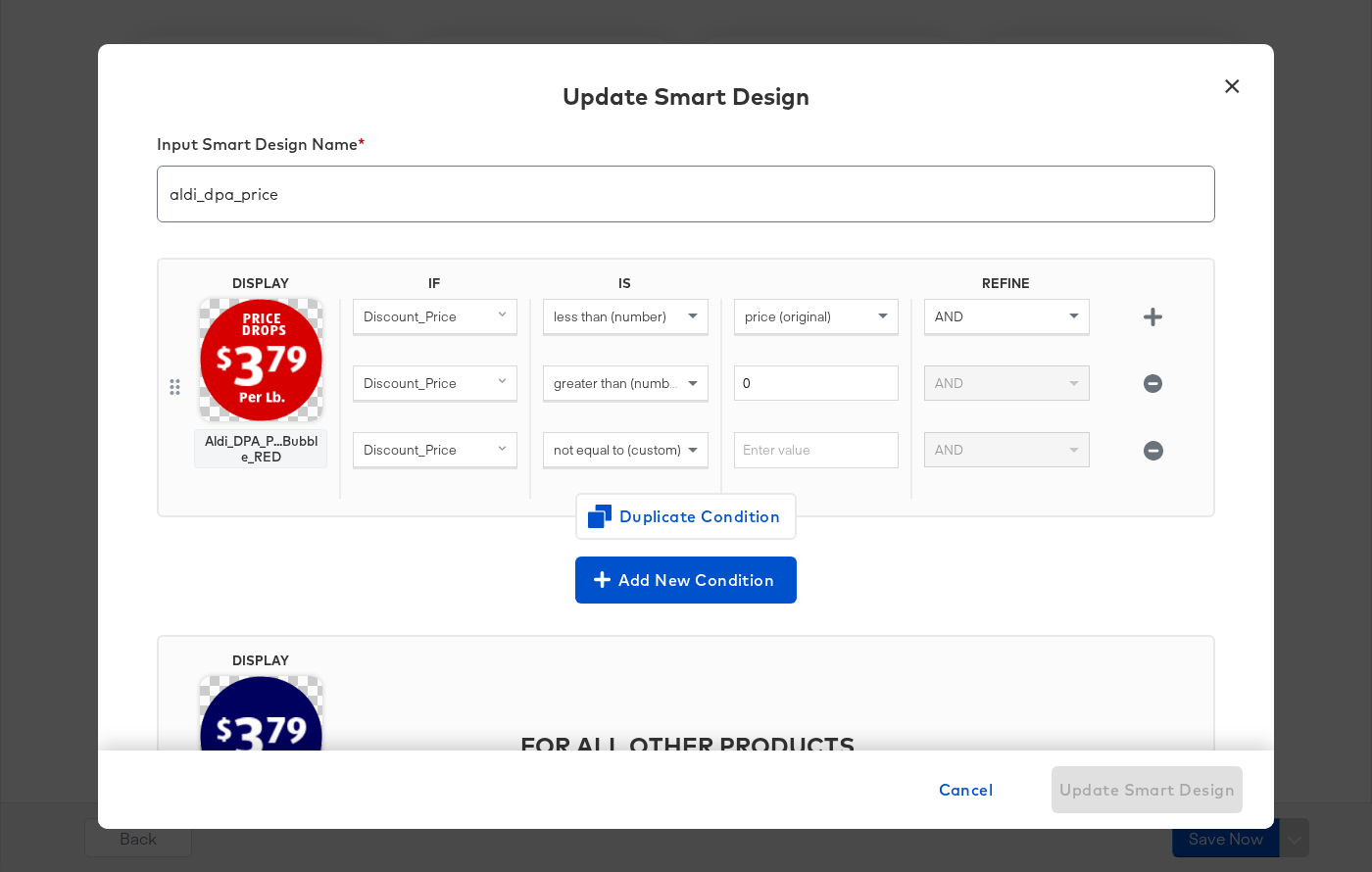 click on "price (original)" at bounding box center [816, 316] 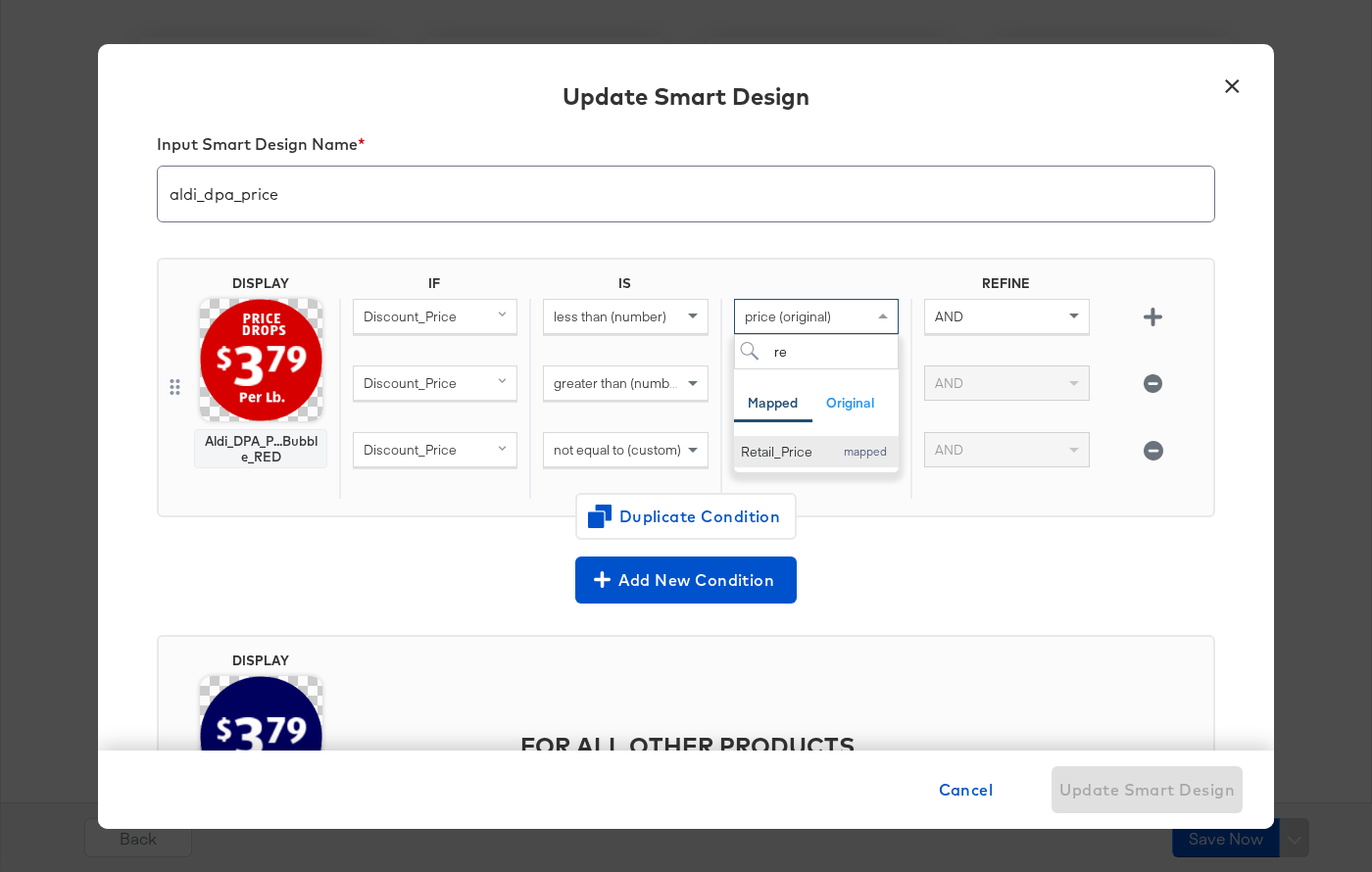 type on "re" 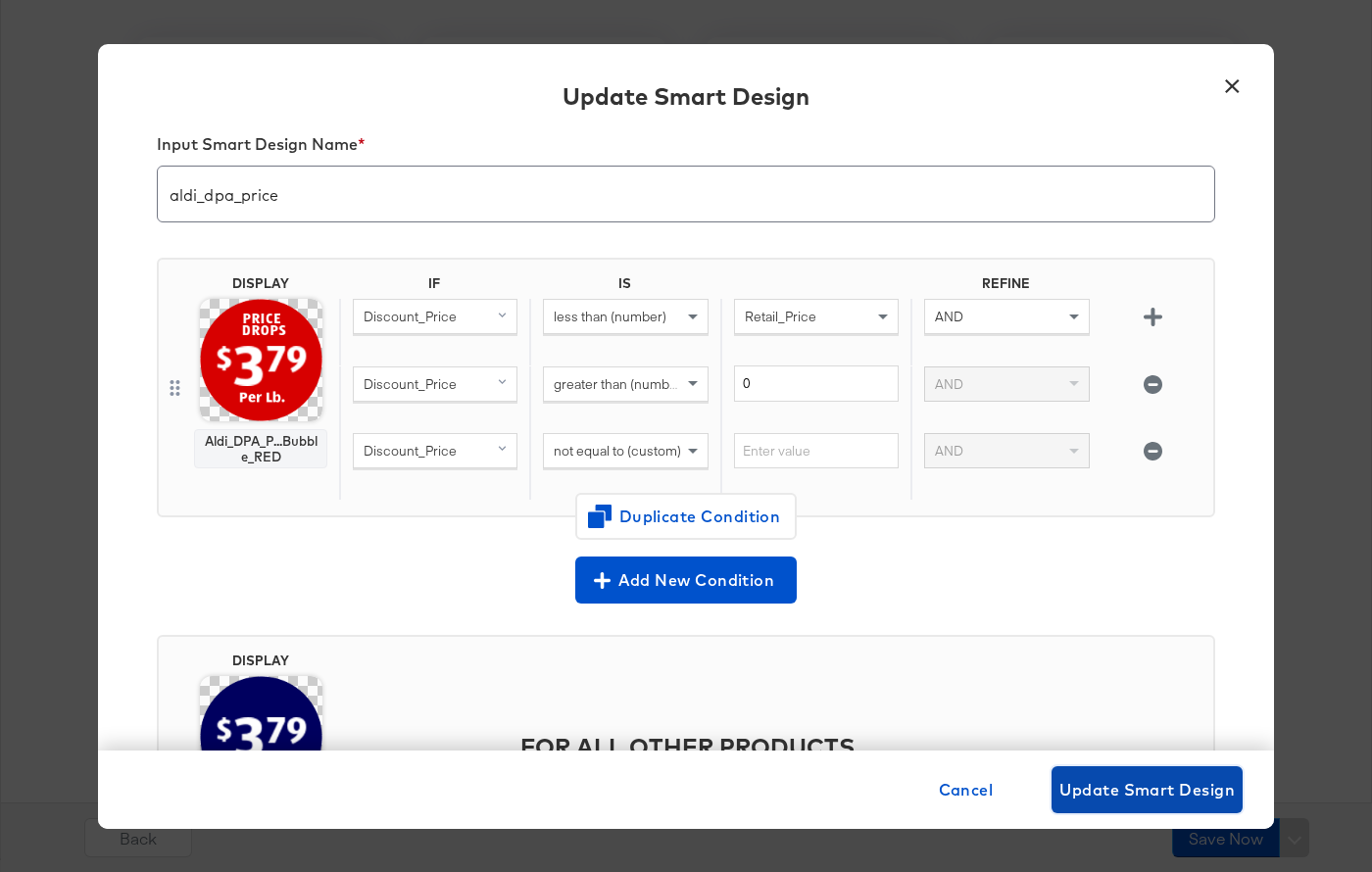 click on "Update Smart Design" at bounding box center (1147, 790) 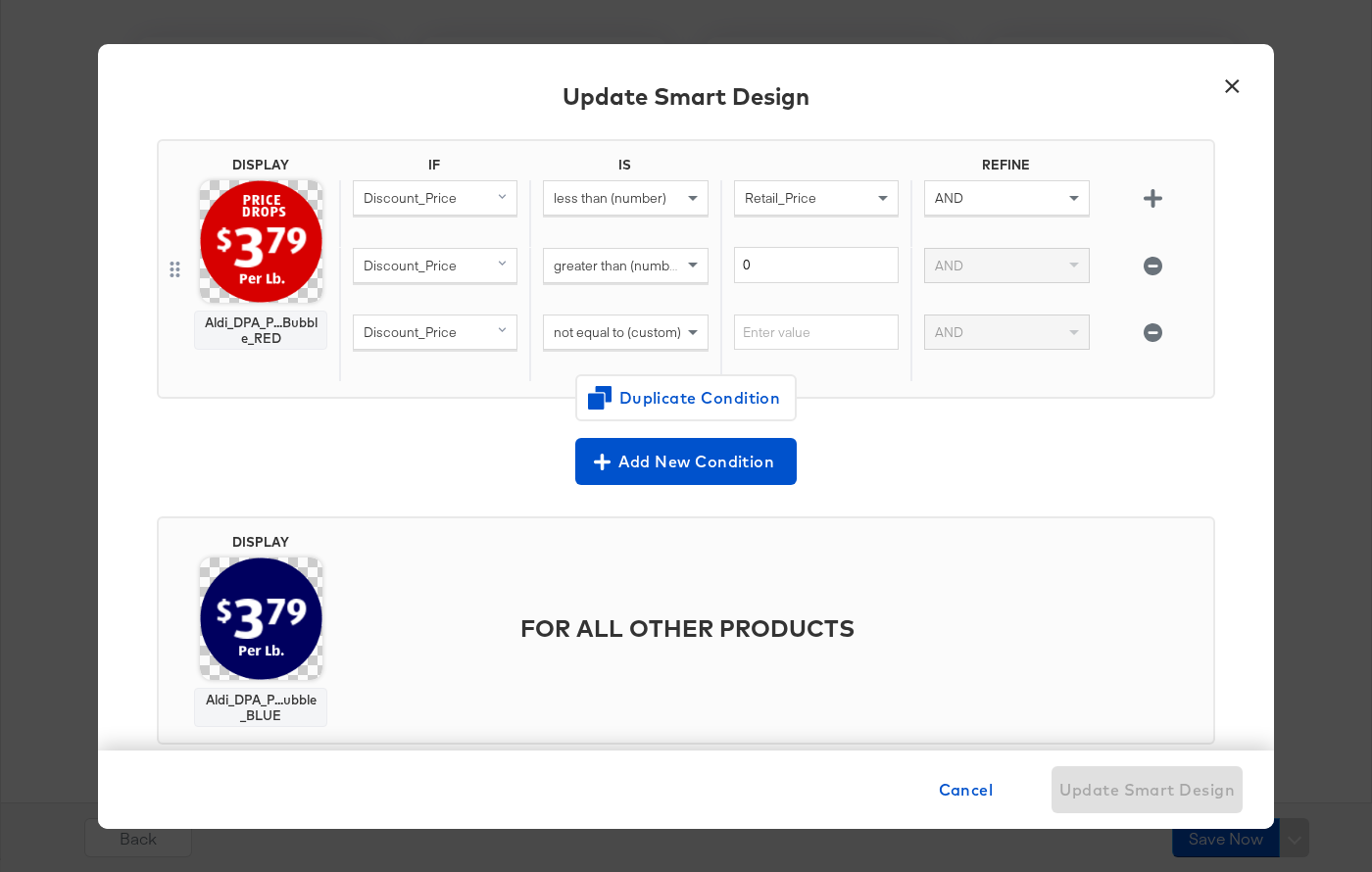 scroll, scrollTop: 200, scrollLeft: 0, axis: vertical 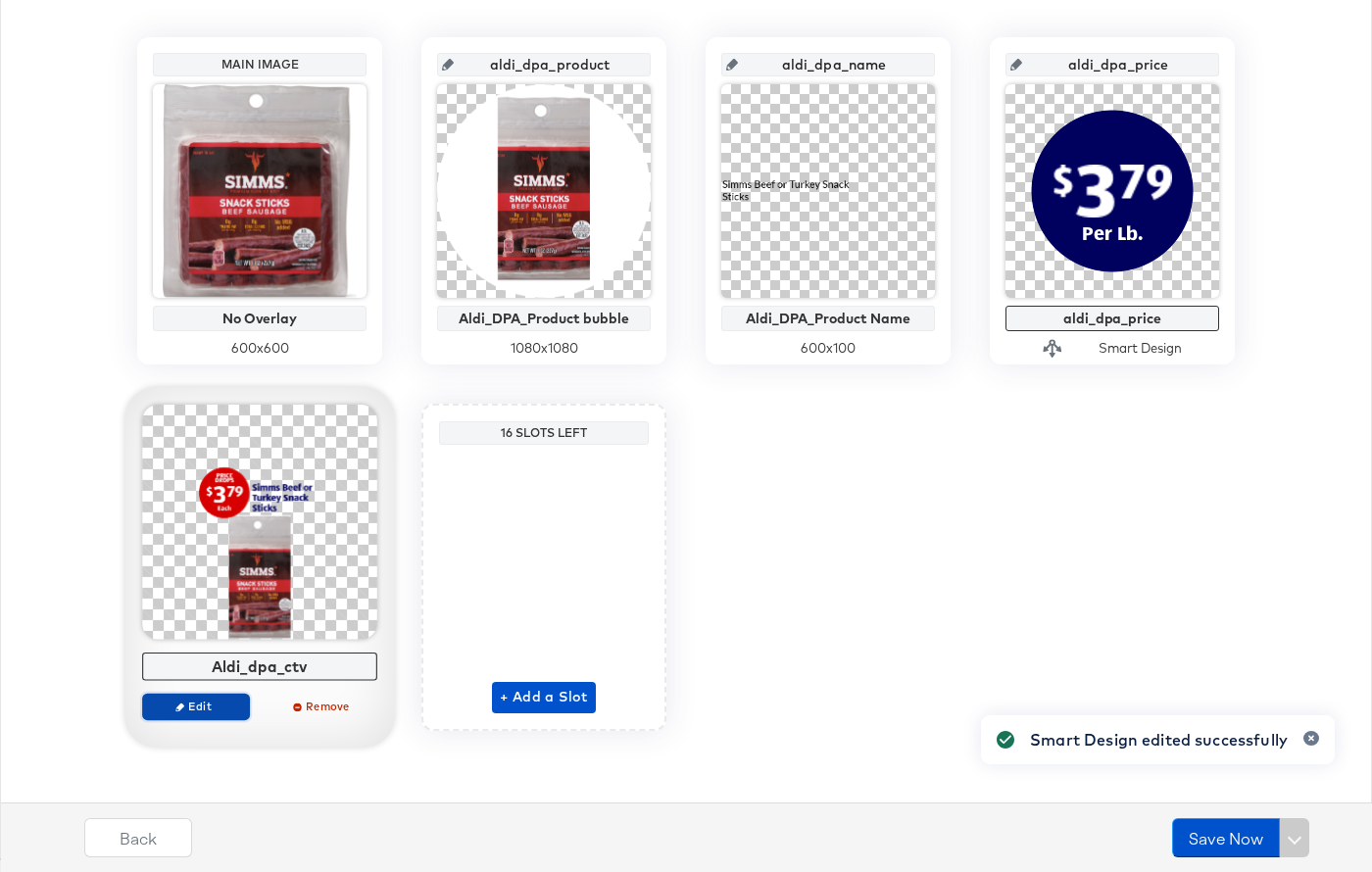 click on "Edit" at bounding box center (196, 705) 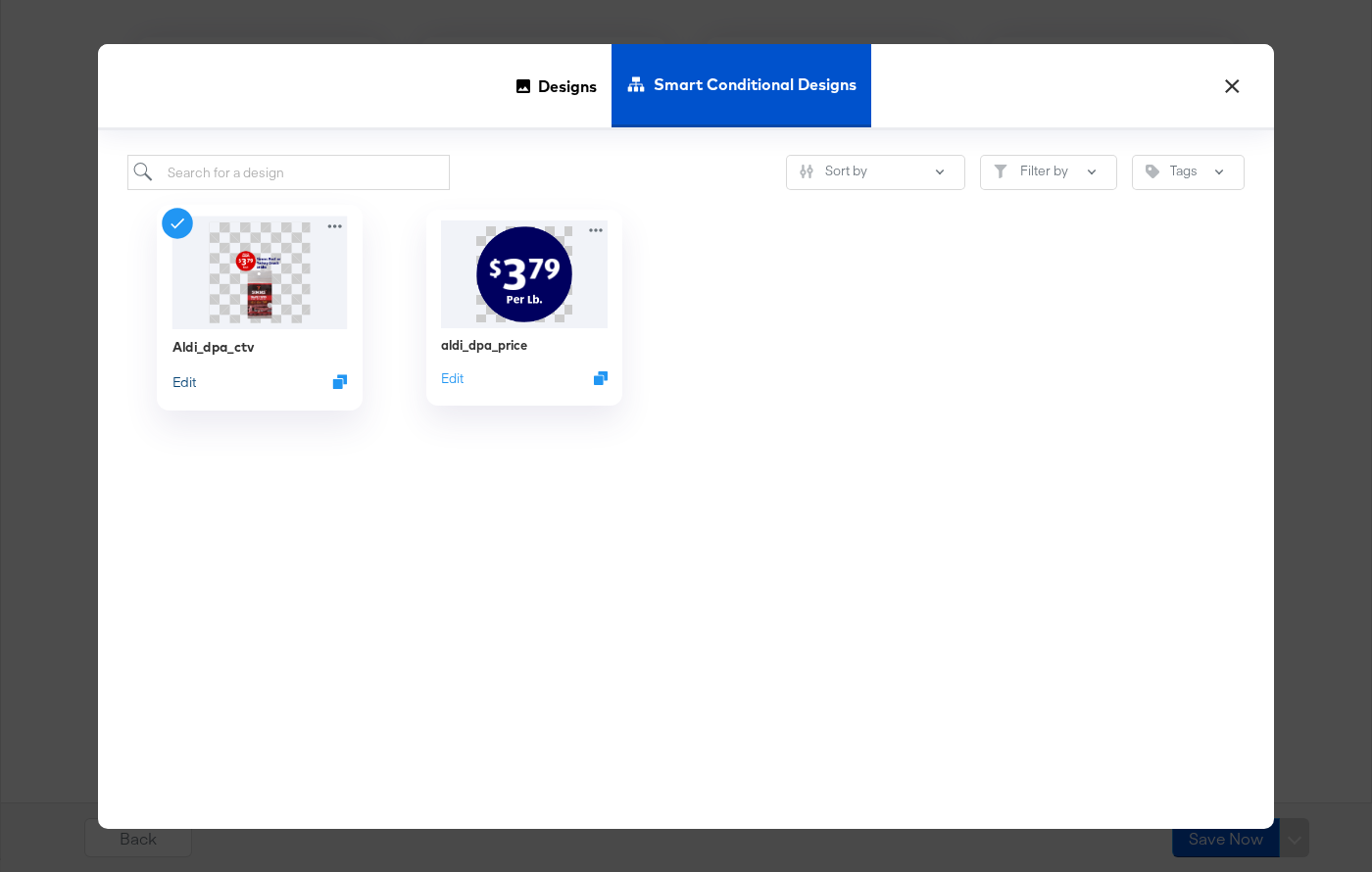 click on "Edit" at bounding box center (184, 381) 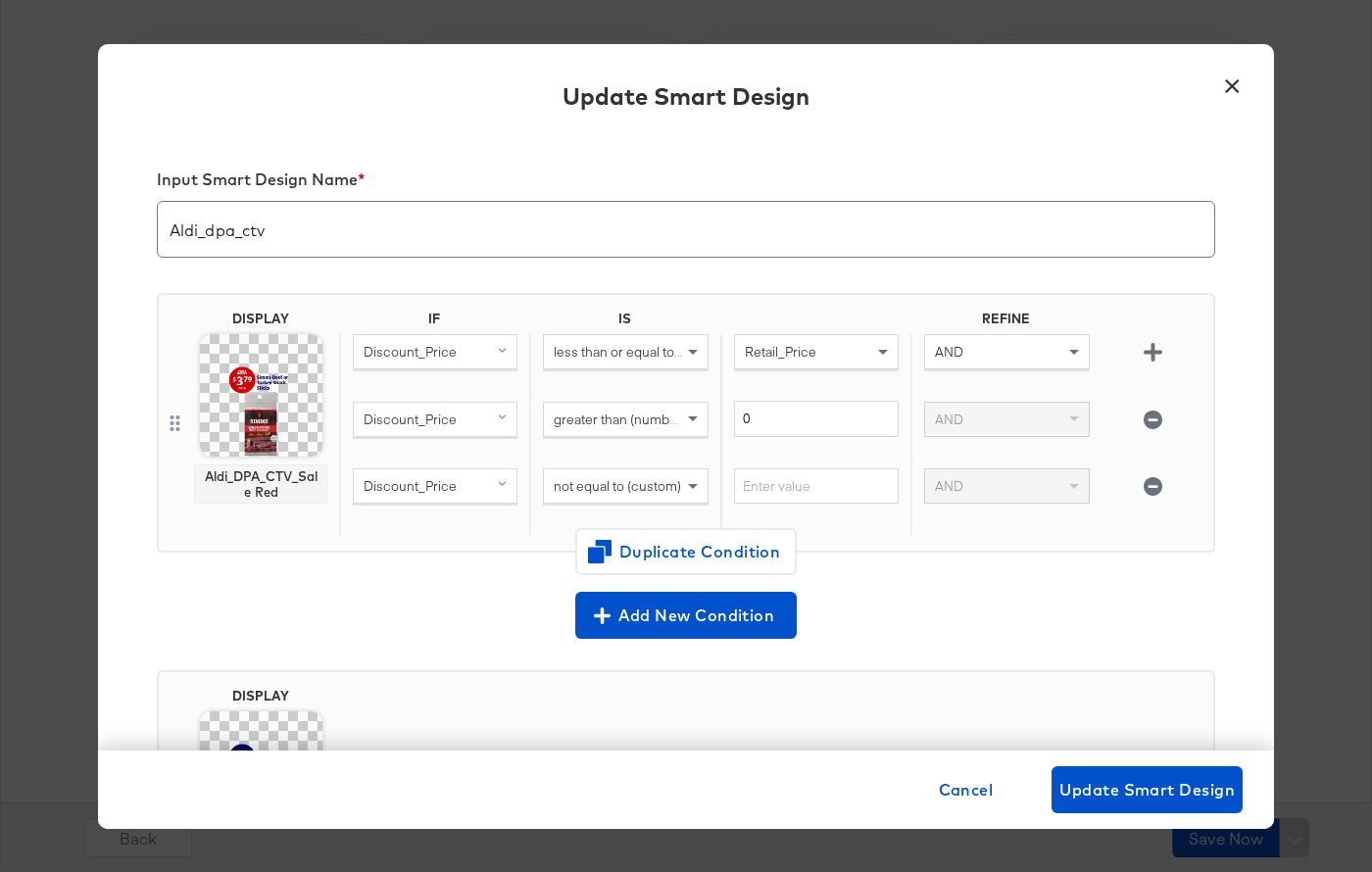 click on "×" at bounding box center (1232, 81) 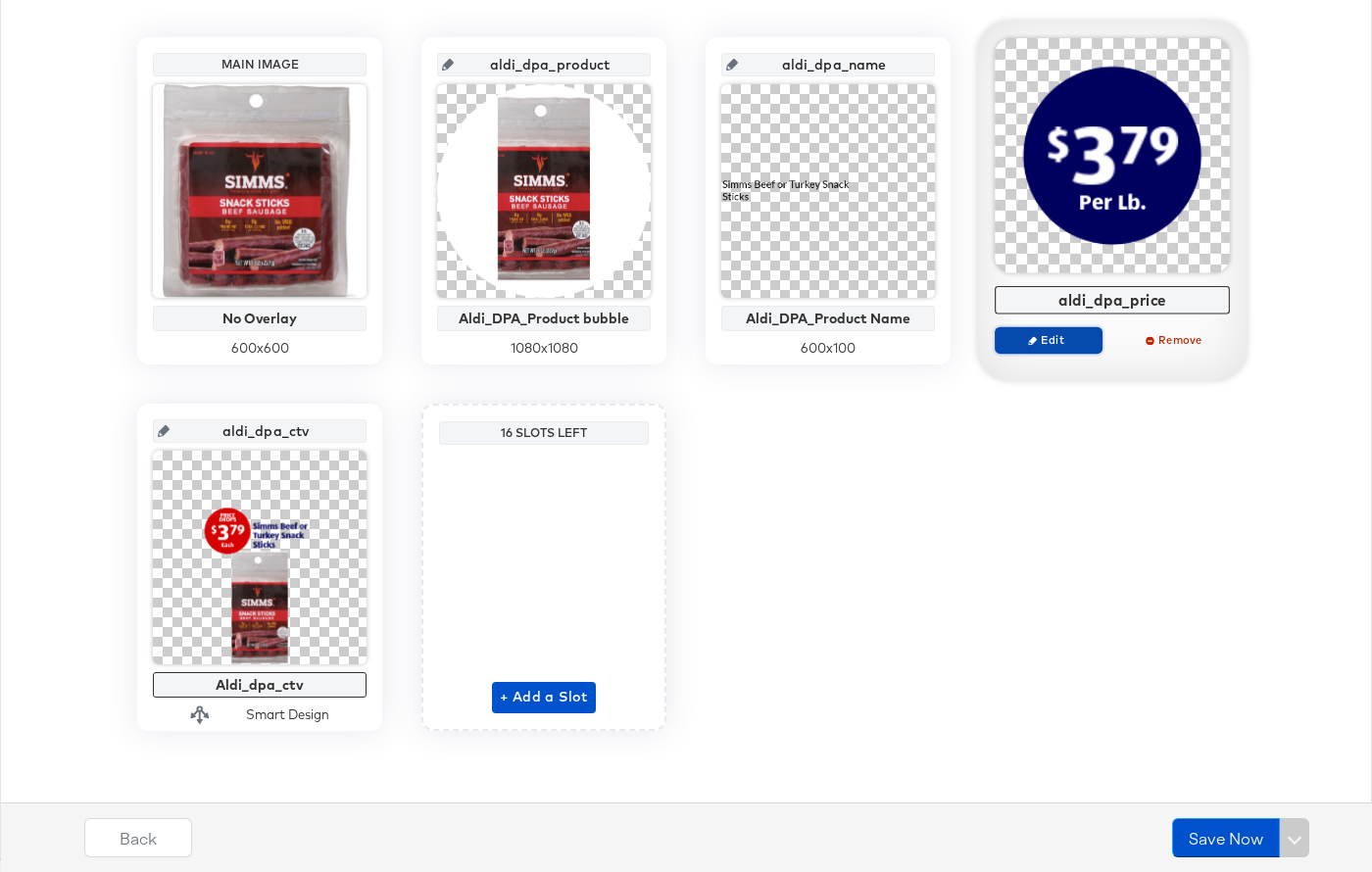 click on "Edit" at bounding box center (1049, 340) 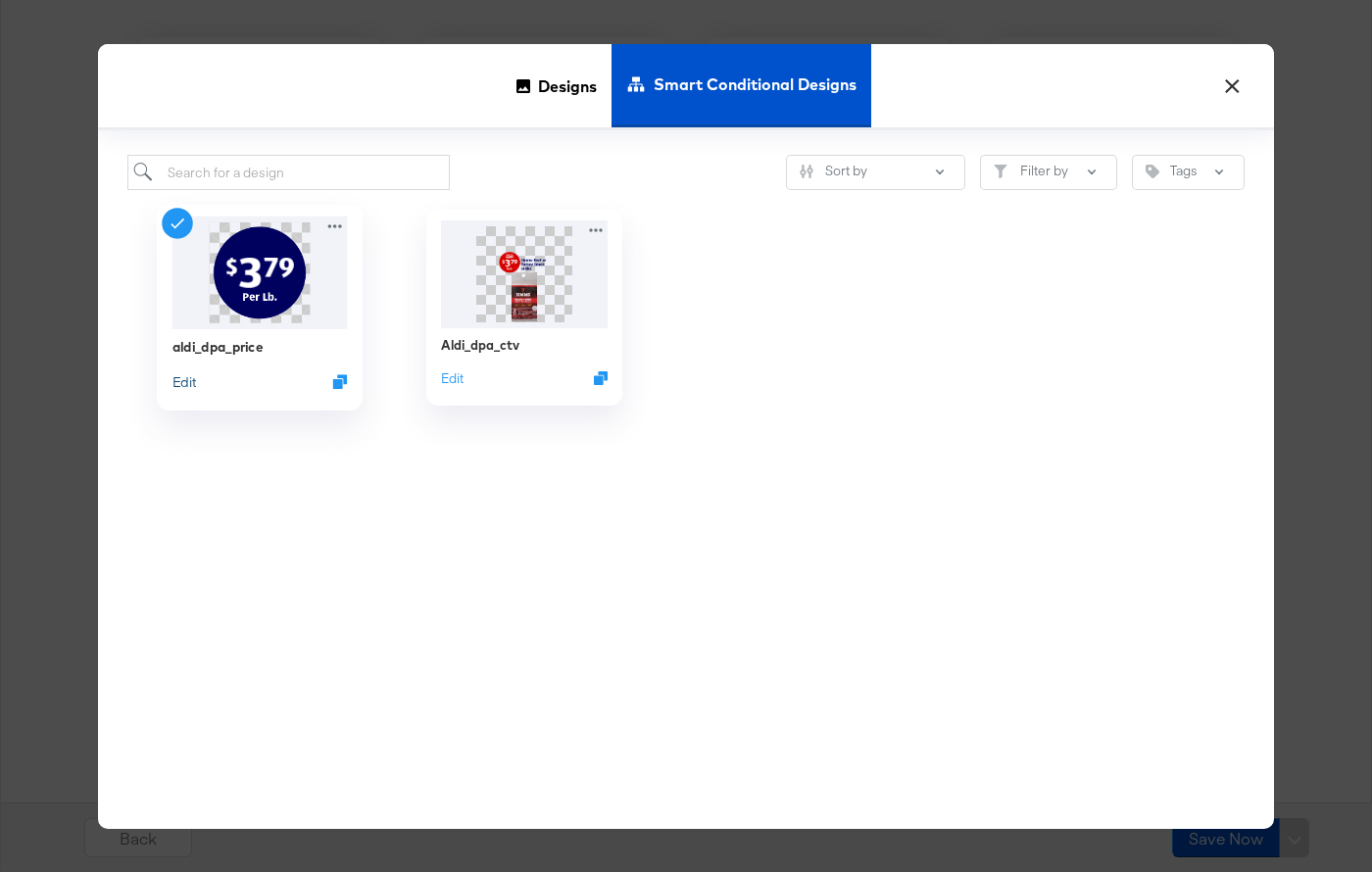 click on "Edit" at bounding box center (184, 381) 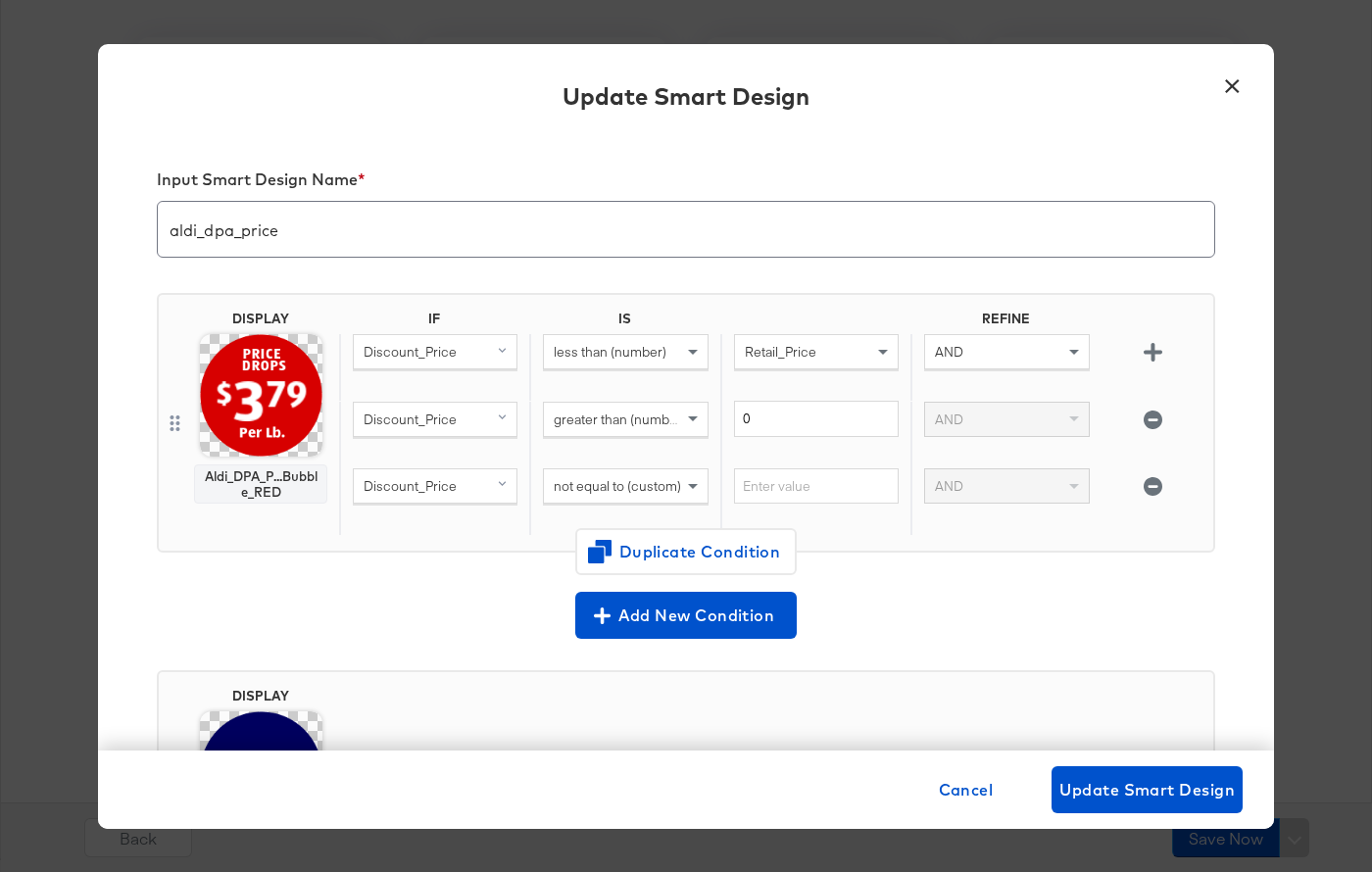 click on "×" at bounding box center [1232, 81] 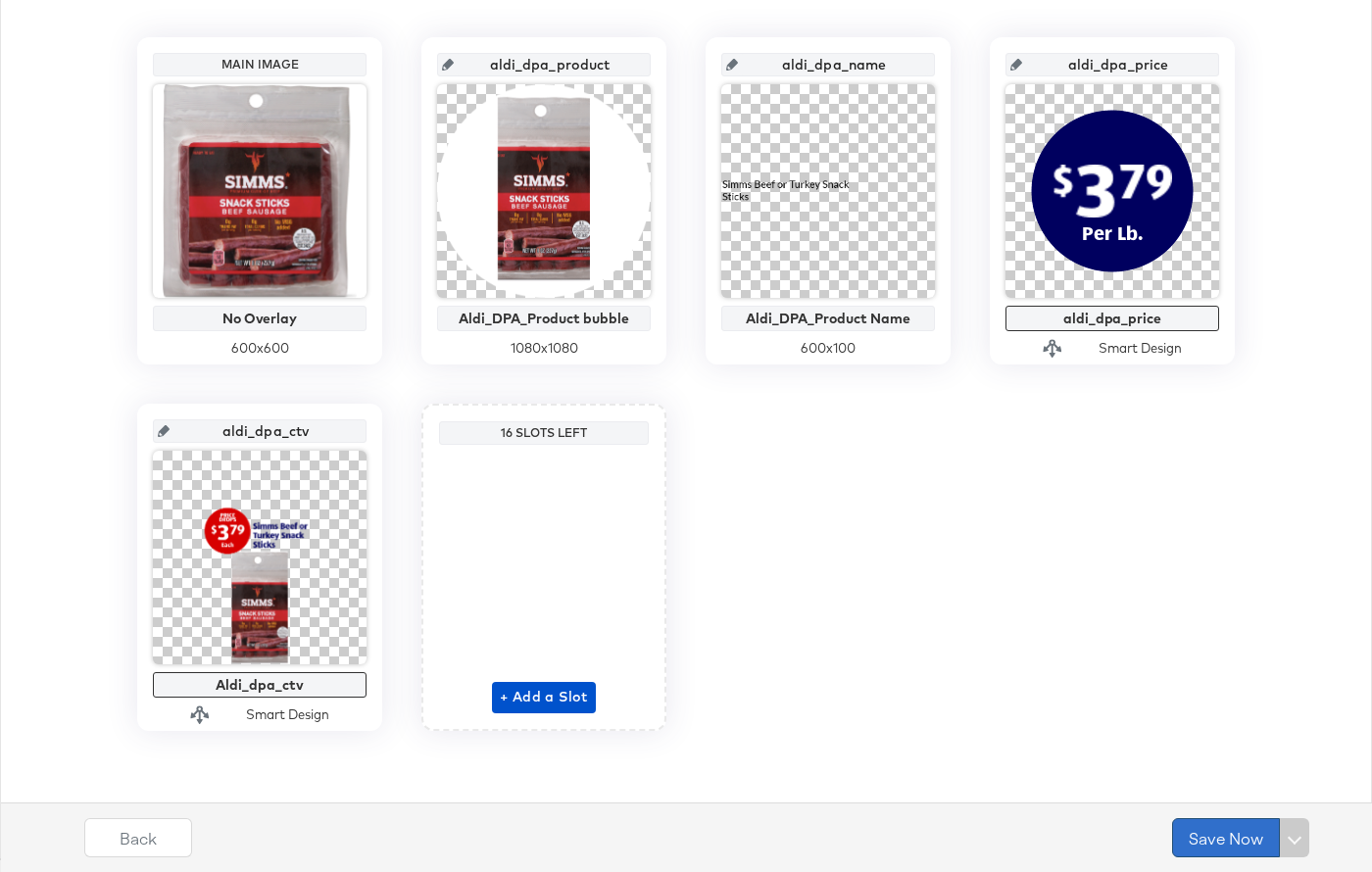 click on "Save Now" at bounding box center (1226, 838) 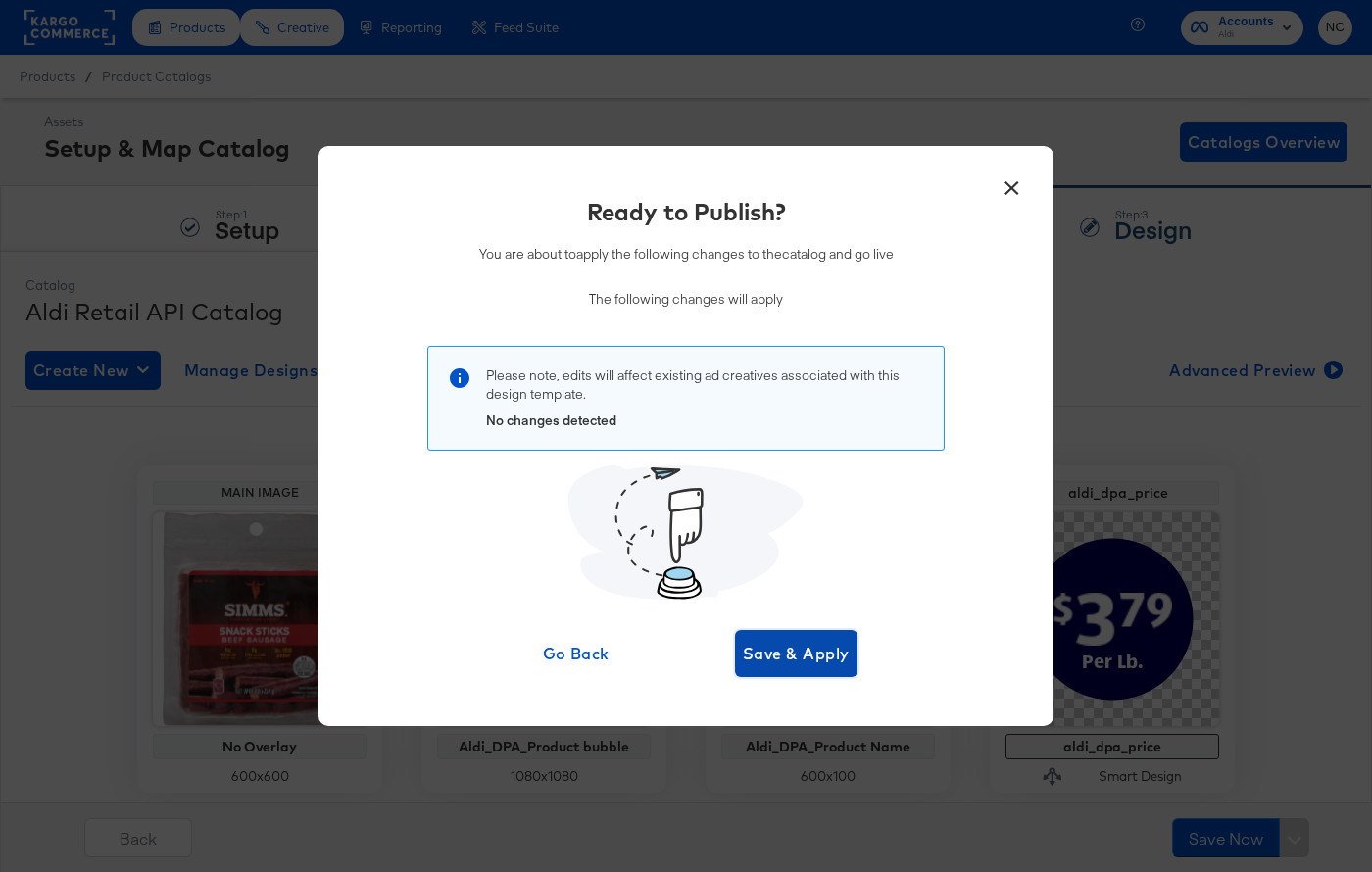 click on "Save & Apply" at bounding box center [796, 654] 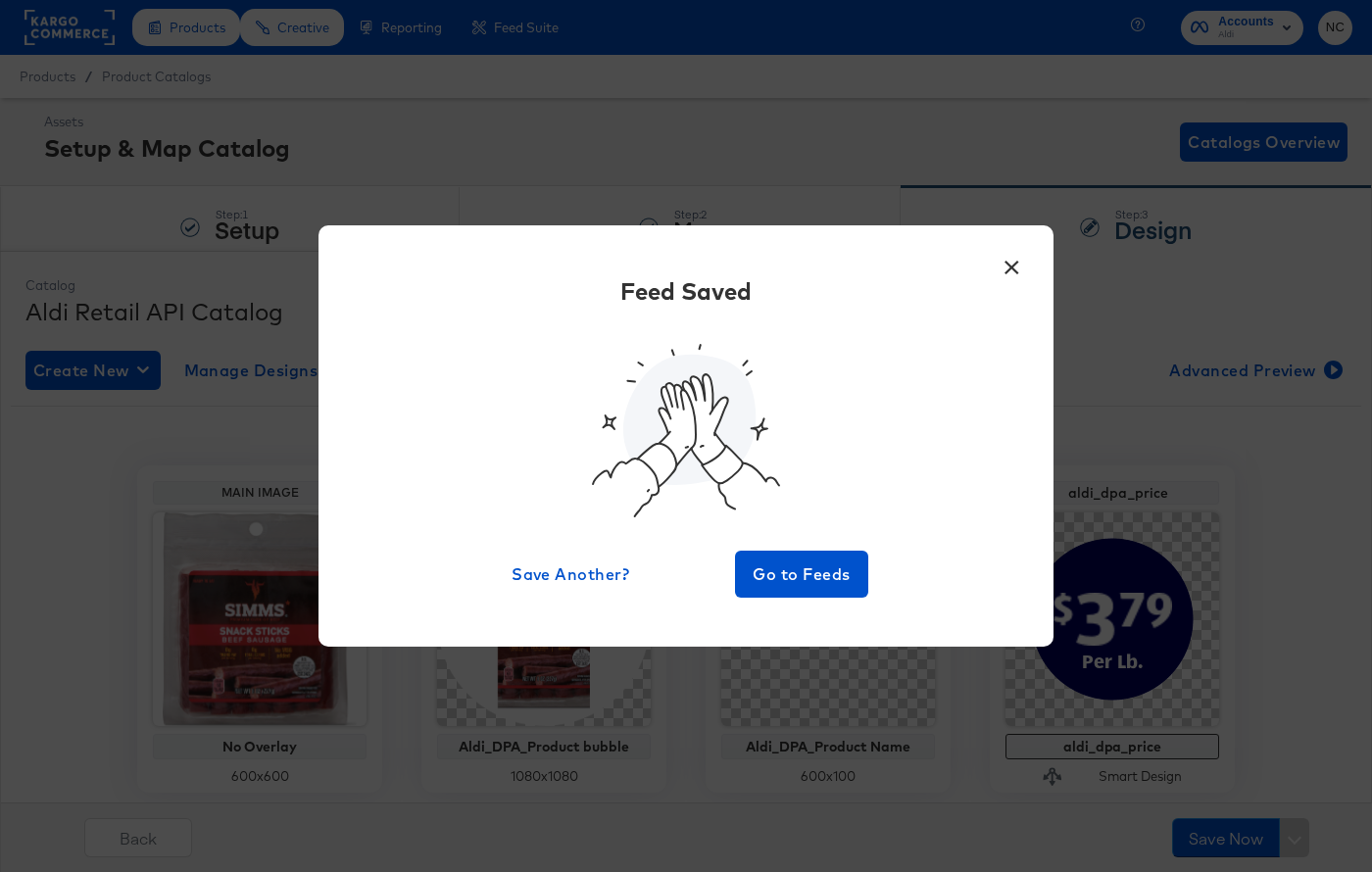 click on "×" at bounding box center [1011, 263] 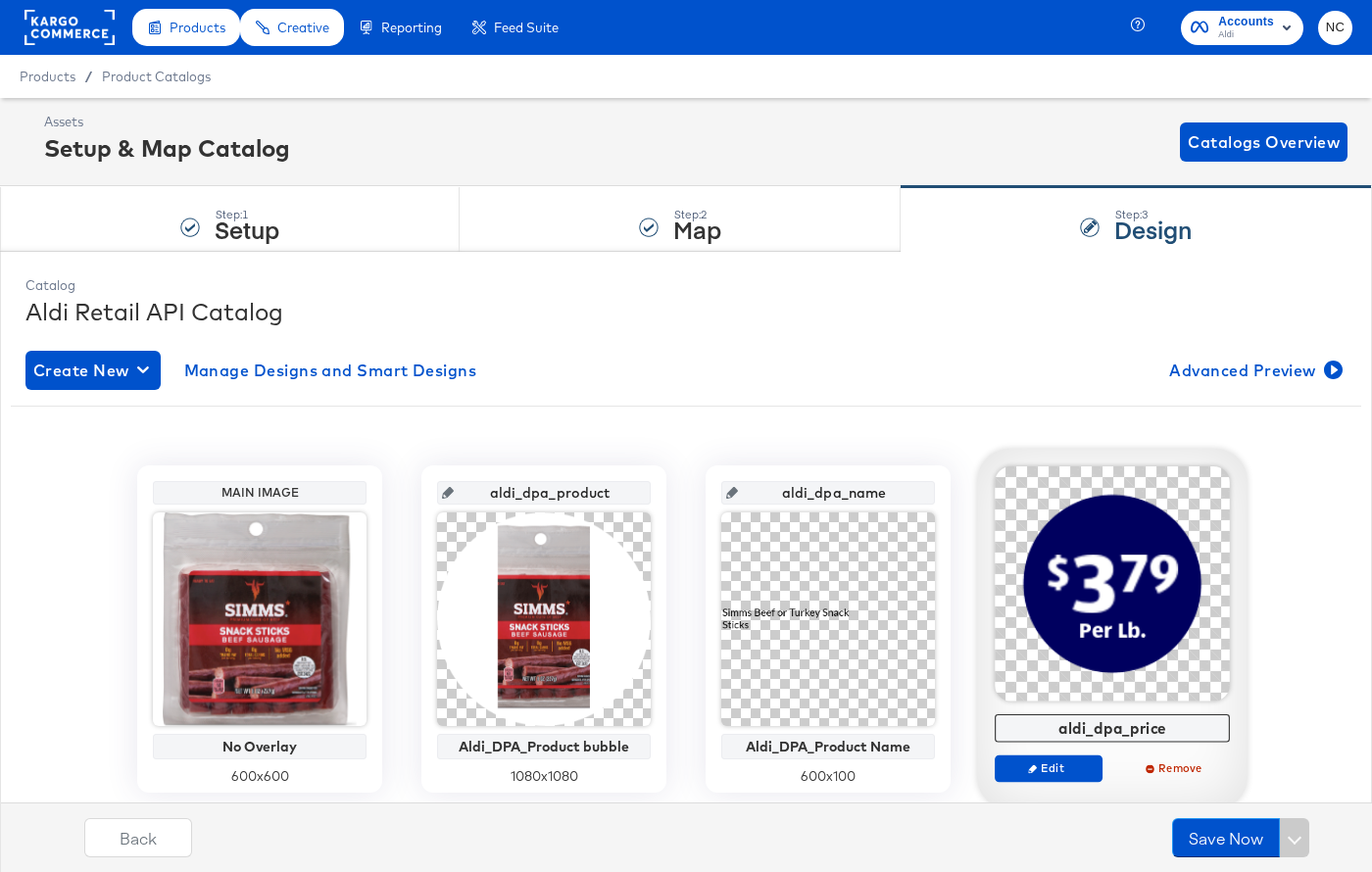 scroll, scrollTop: 177, scrollLeft: 0, axis: vertical 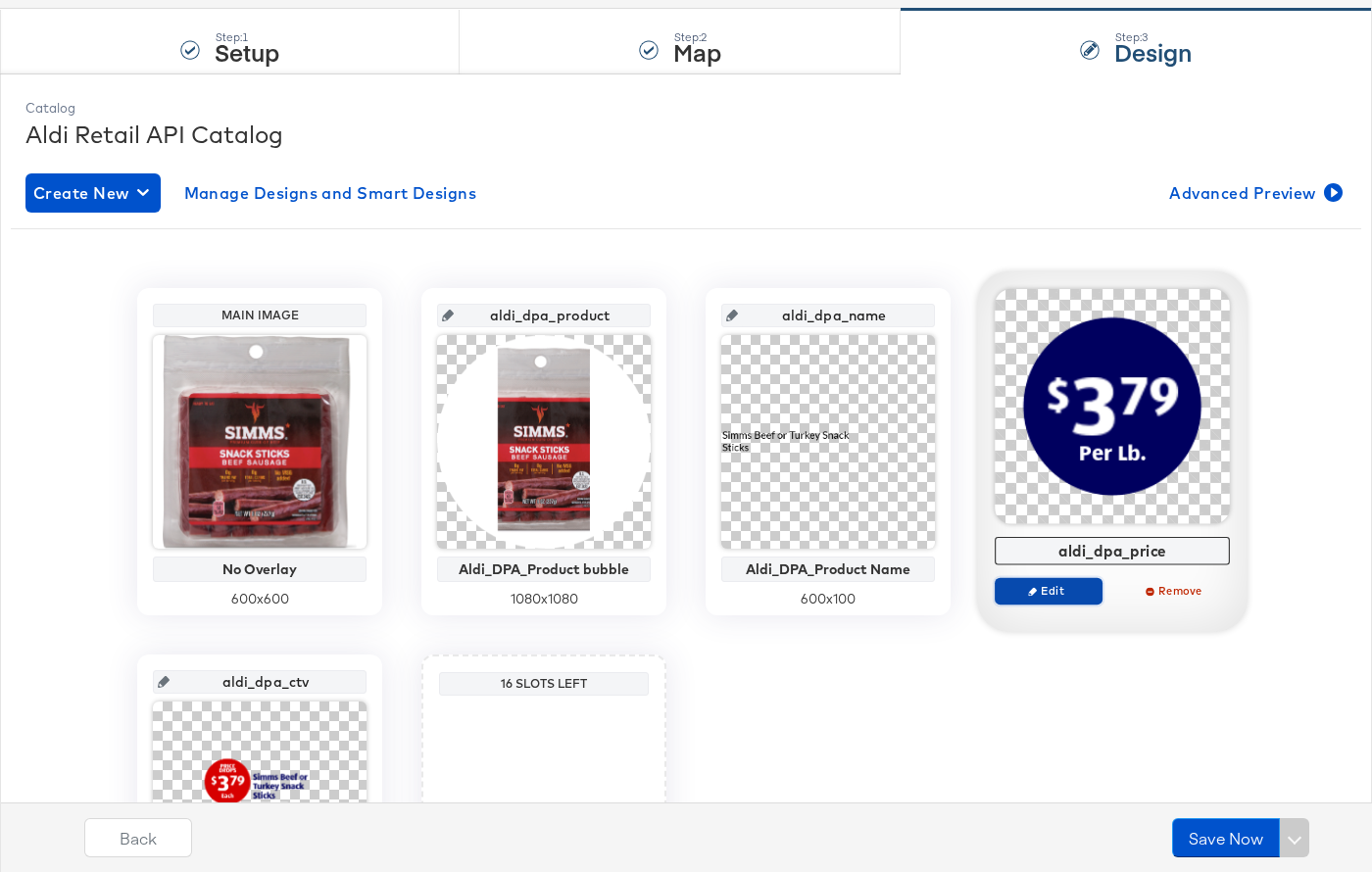 click on "Edit" at bounding box center (1049, 590) 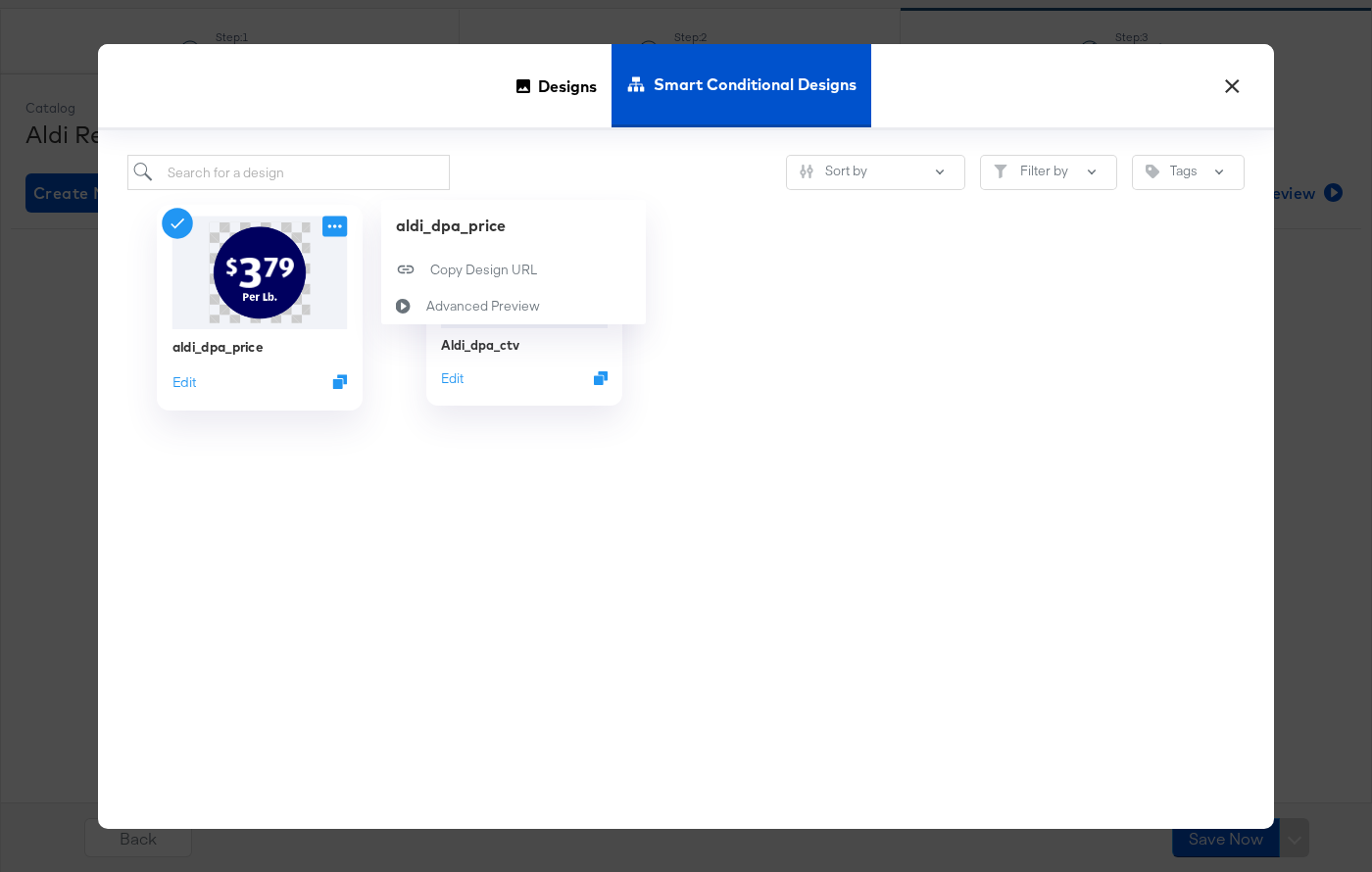click 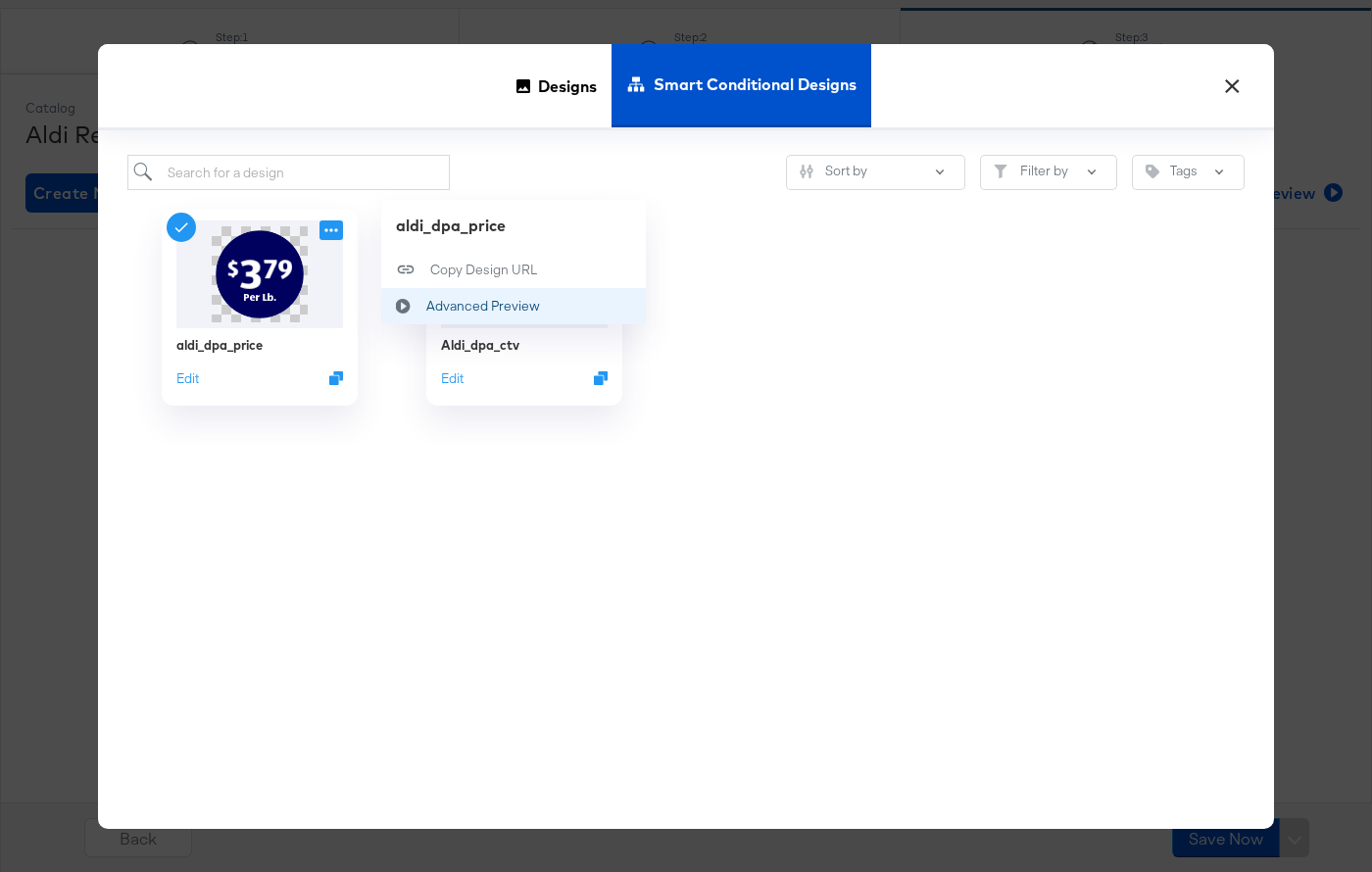 click on "Advanced Preview Advanced Preview" at bounding box center (426, 306) 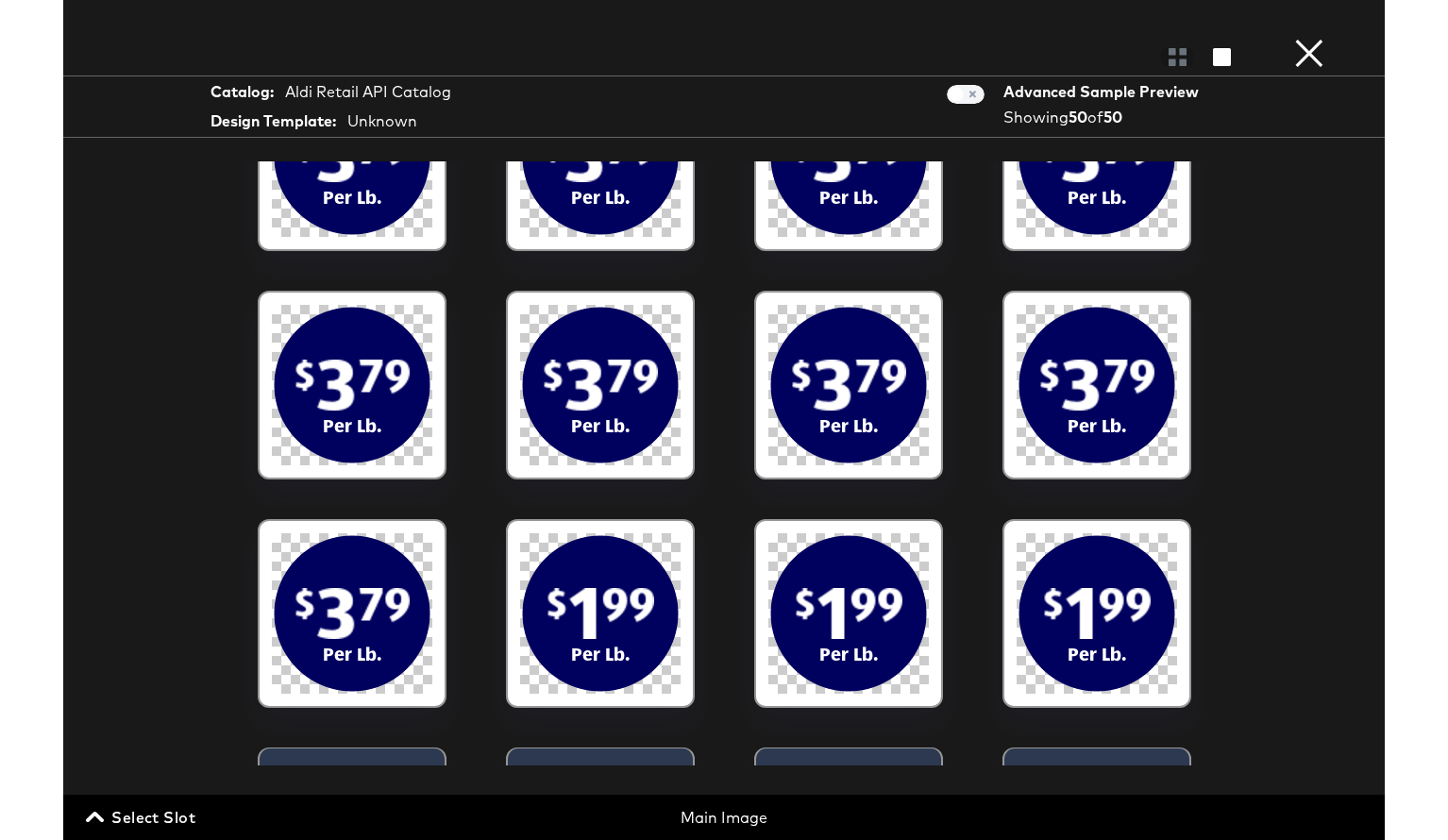 scroll, scrollTop: 2326, scrollLeft: 0, axis: vertical 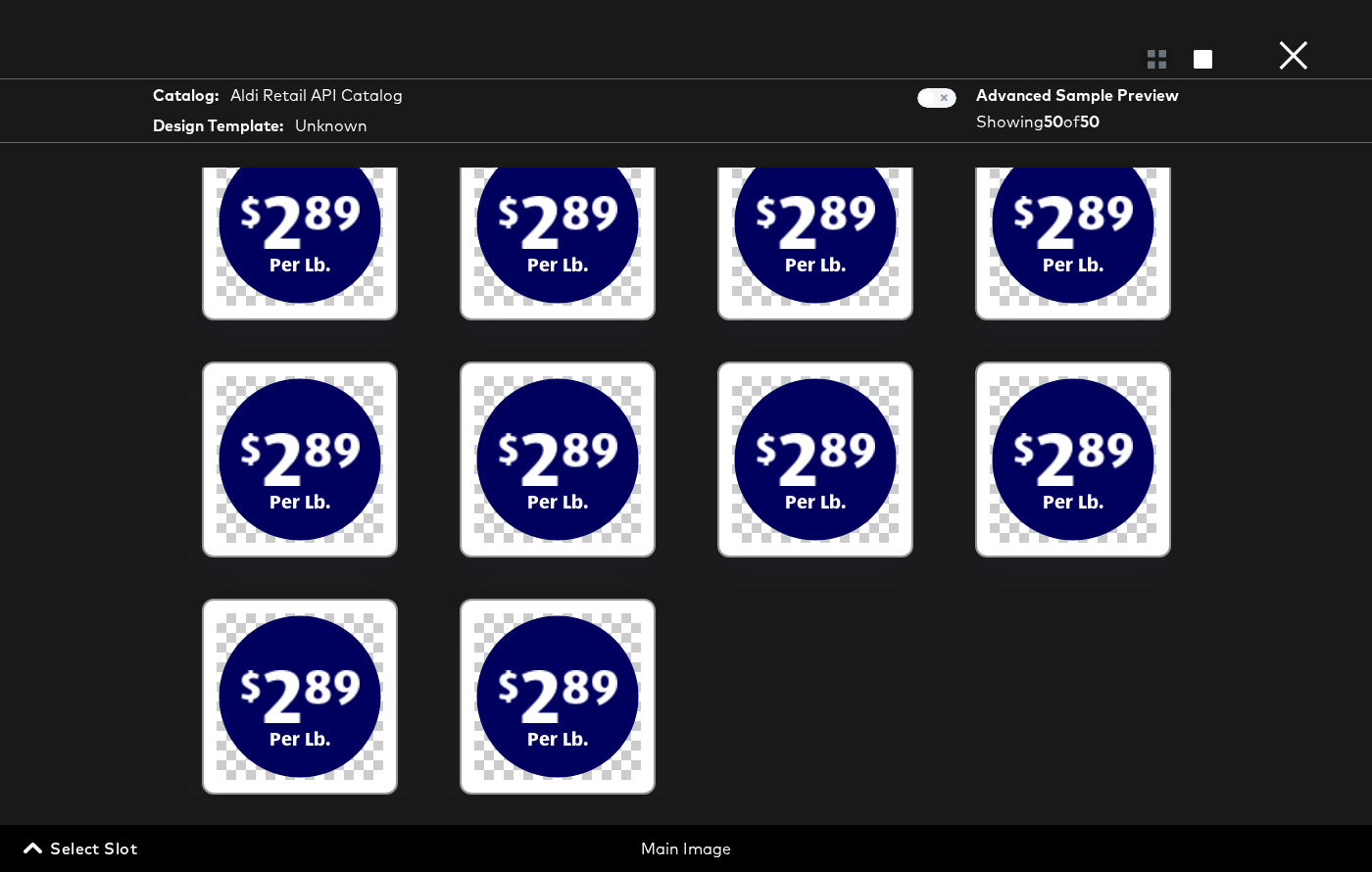 click on "×" at bounding box center [1294, 20] 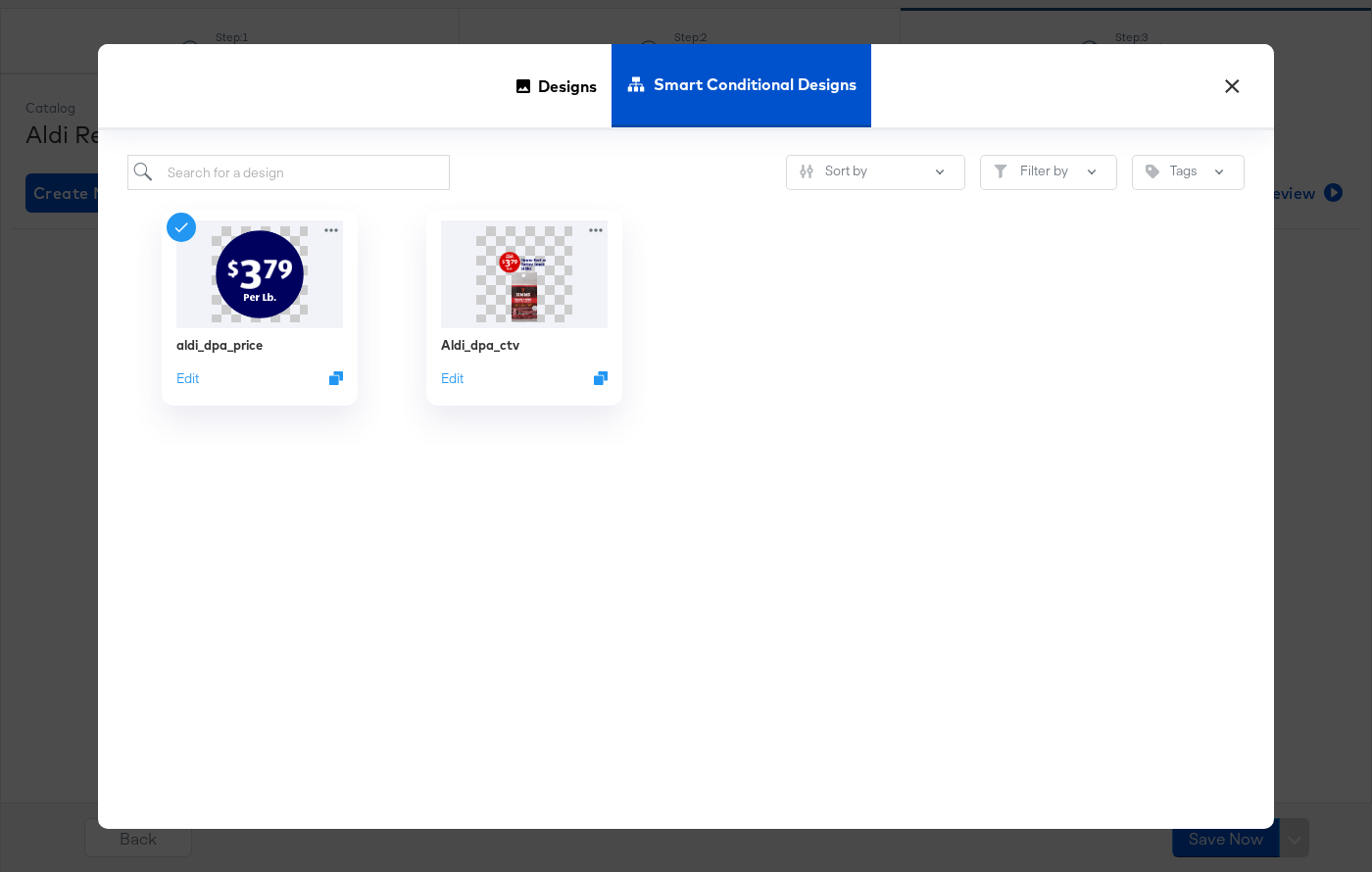 click on "×" at bounding box center (1232, 81) 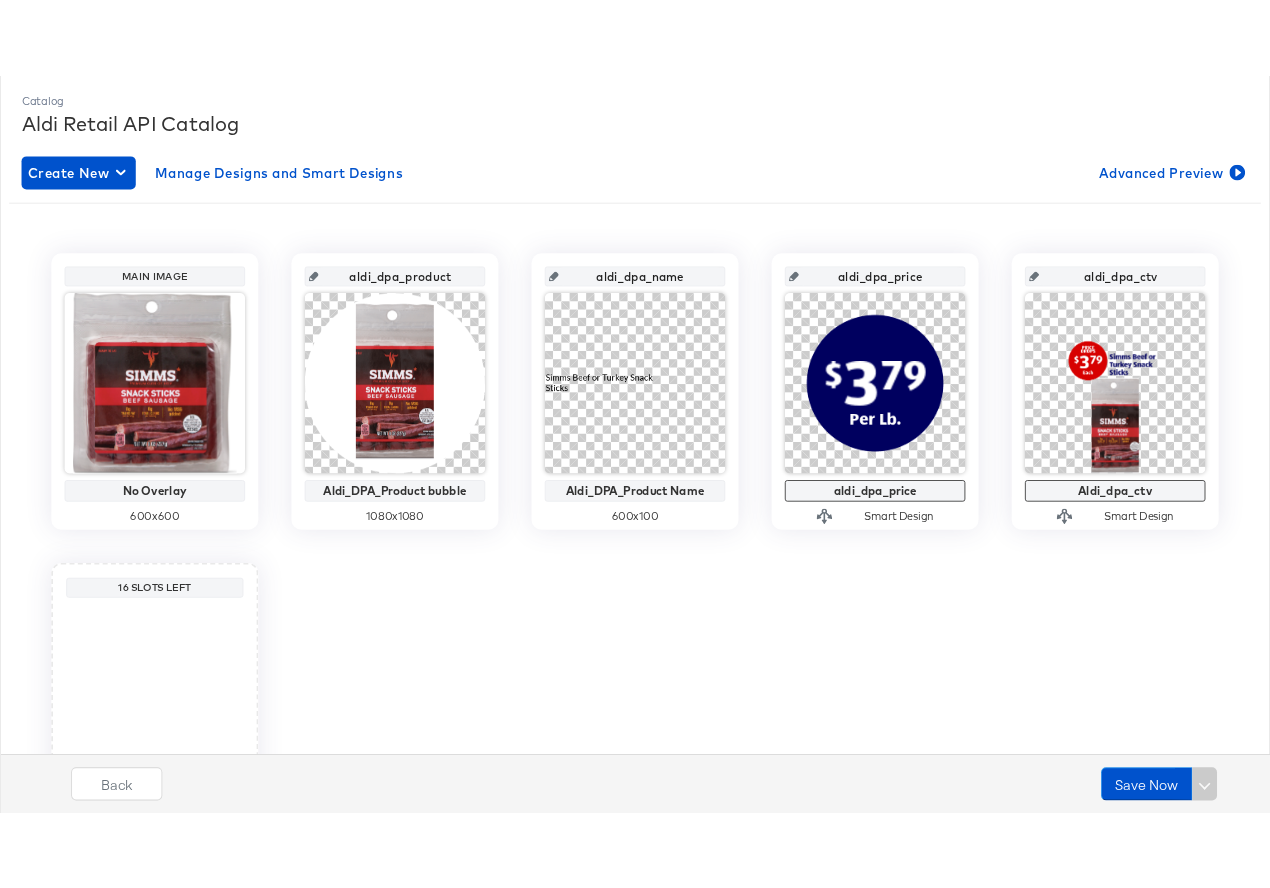 scroll, scrollTop: 250, scrollLeft: 0, axis: vertical 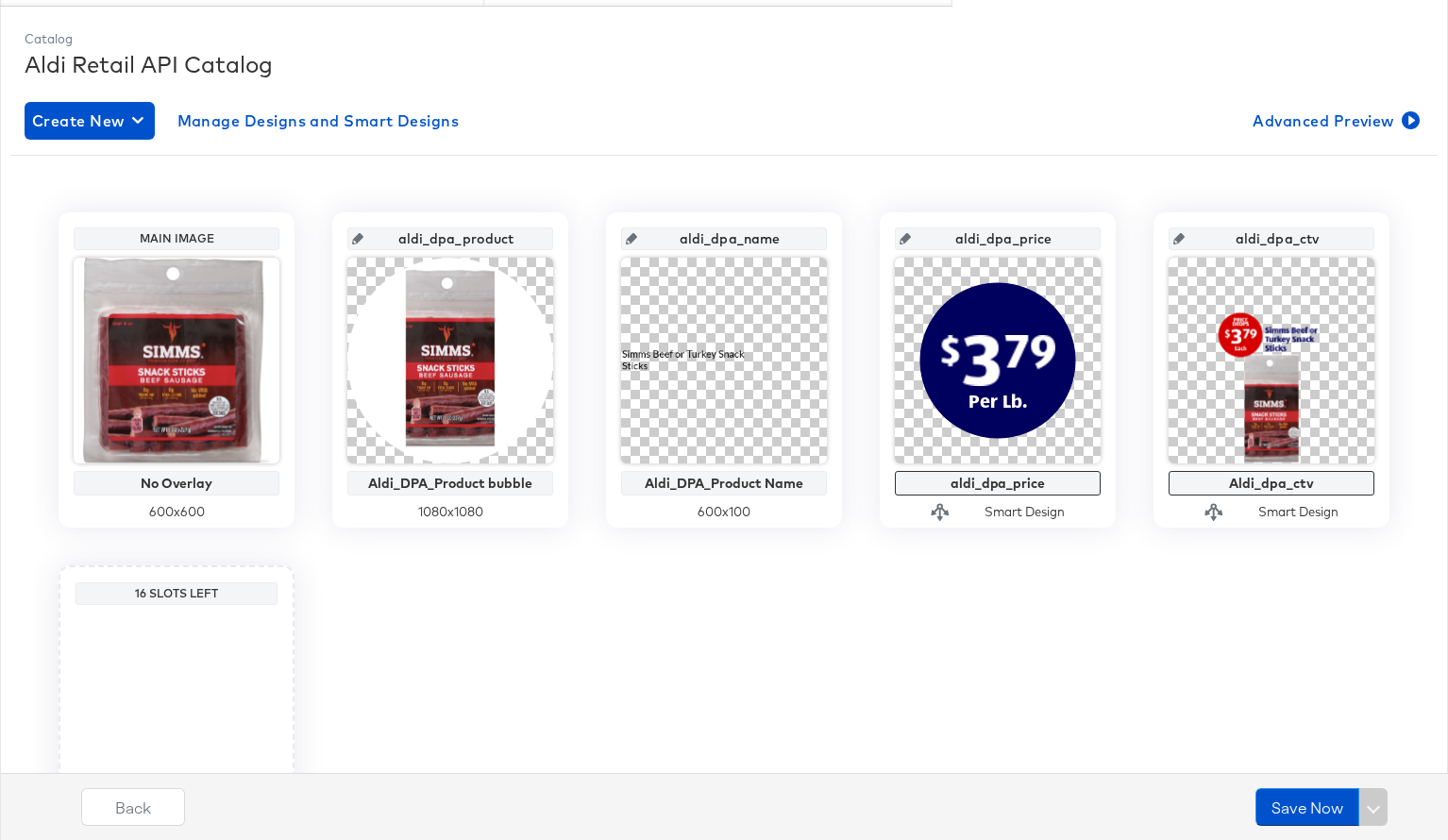 drag, startPoint x: 1325, startPoint y: 241, endPoint x: 1203, endPoint y: 241, distance: 122 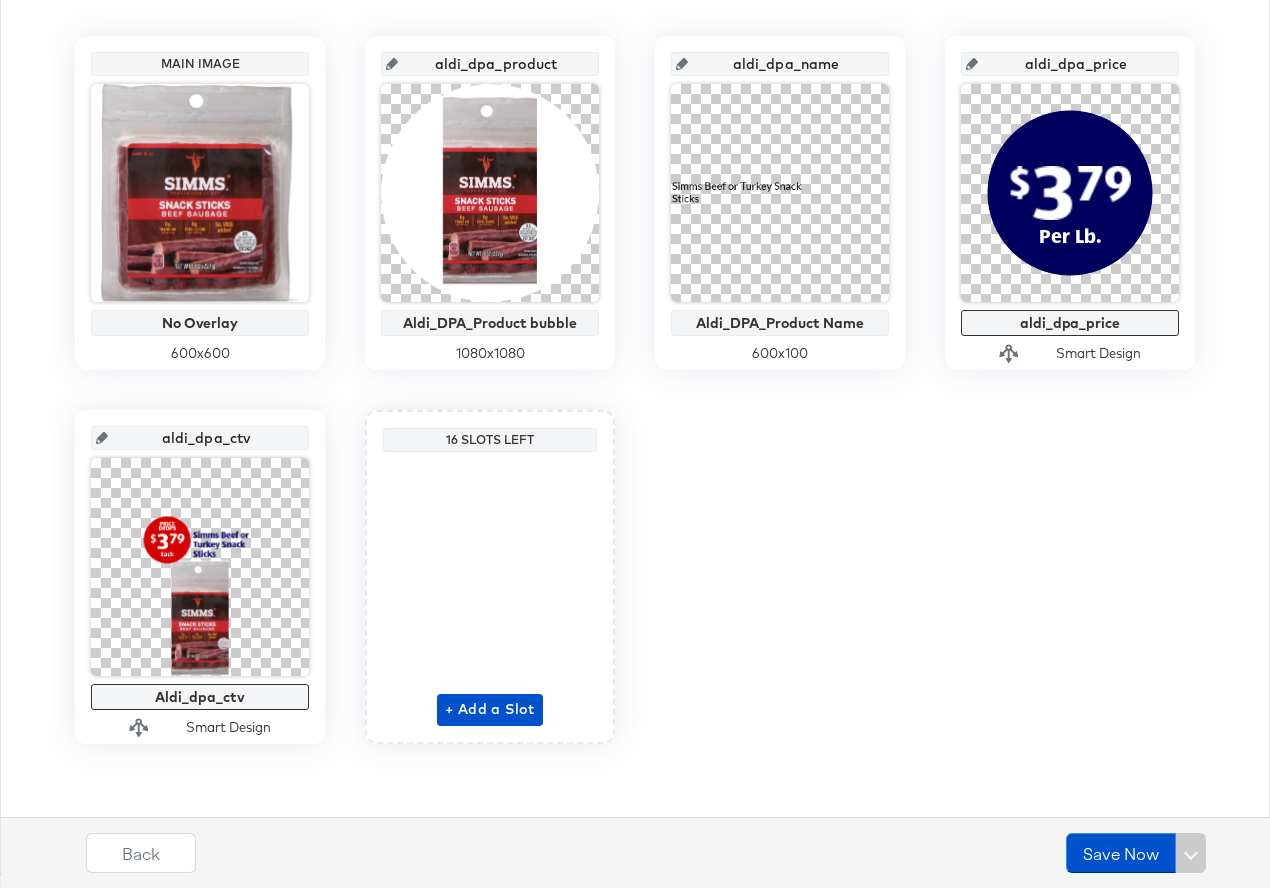 scroll, scrollTop: 0, scrollLeft: 0, axis: both 